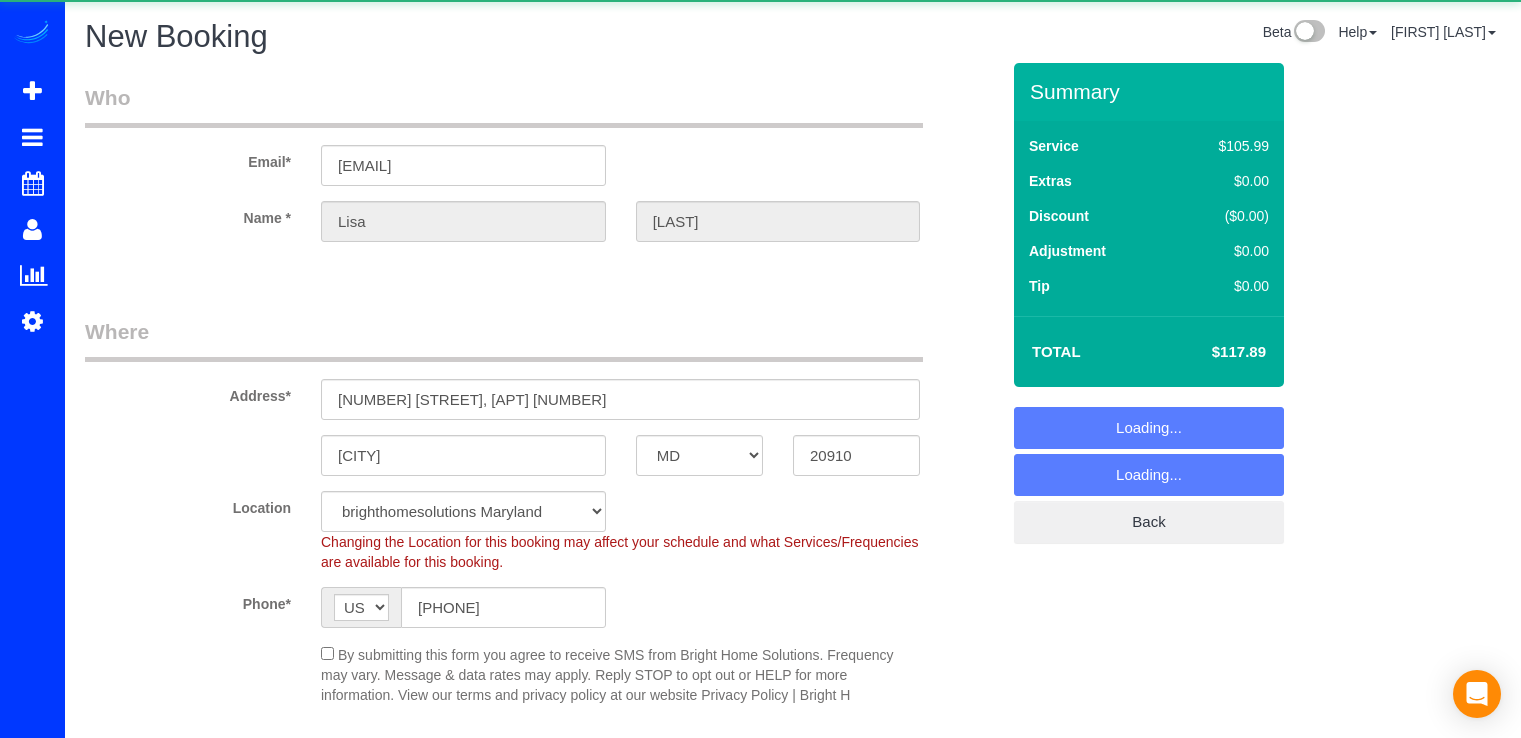 select on "MD" 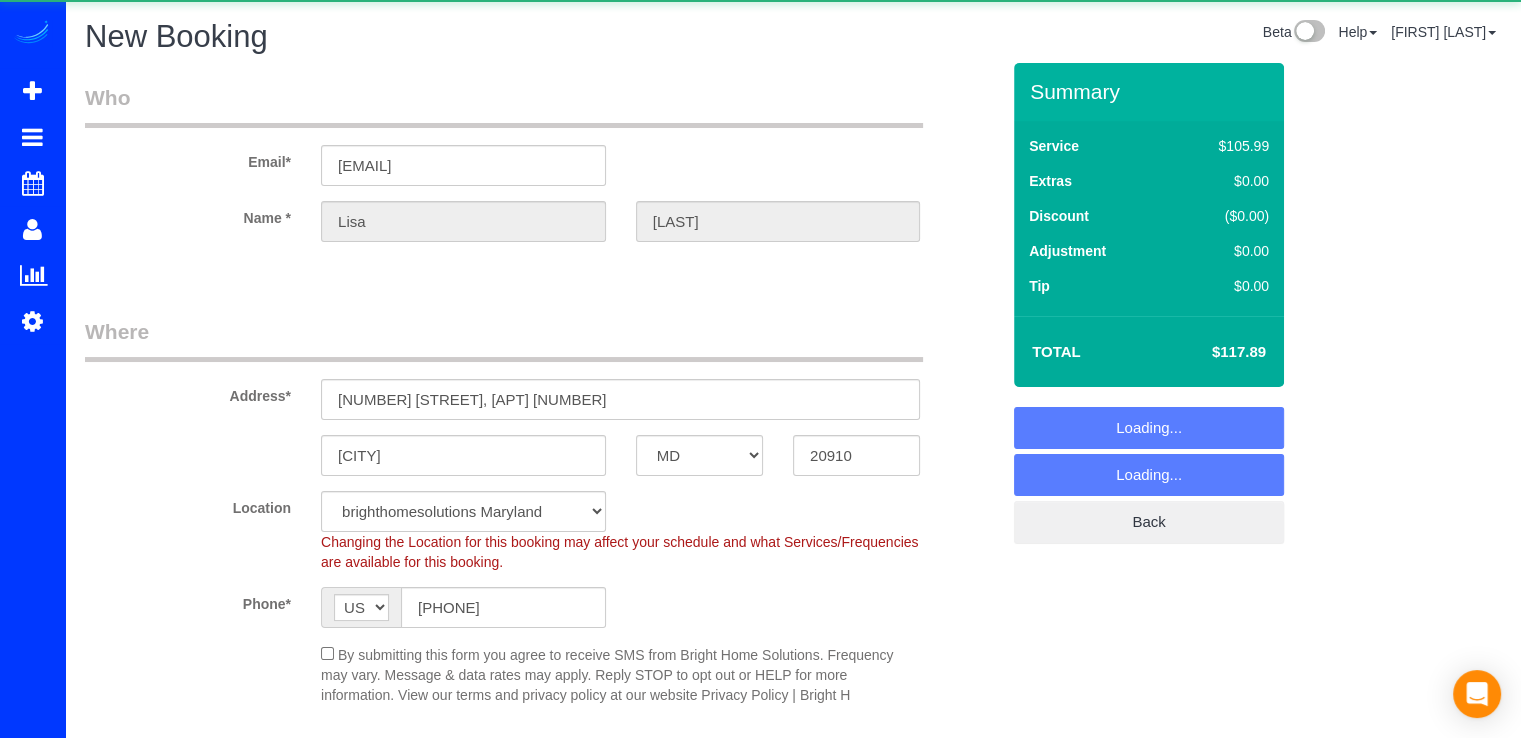 select on "object:881" 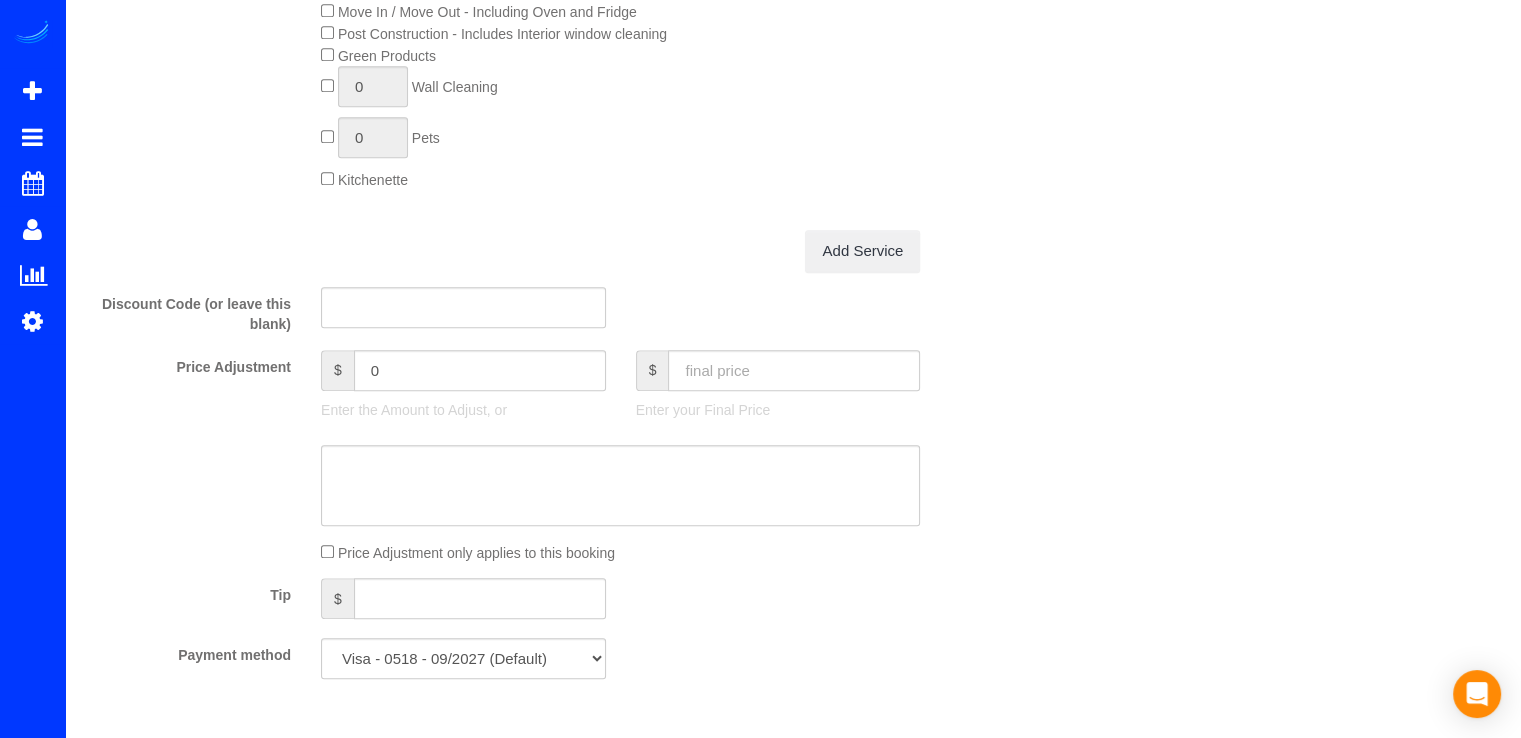 scroll, scrollTop: 1700, scrollLeft: 0, axis: vertical 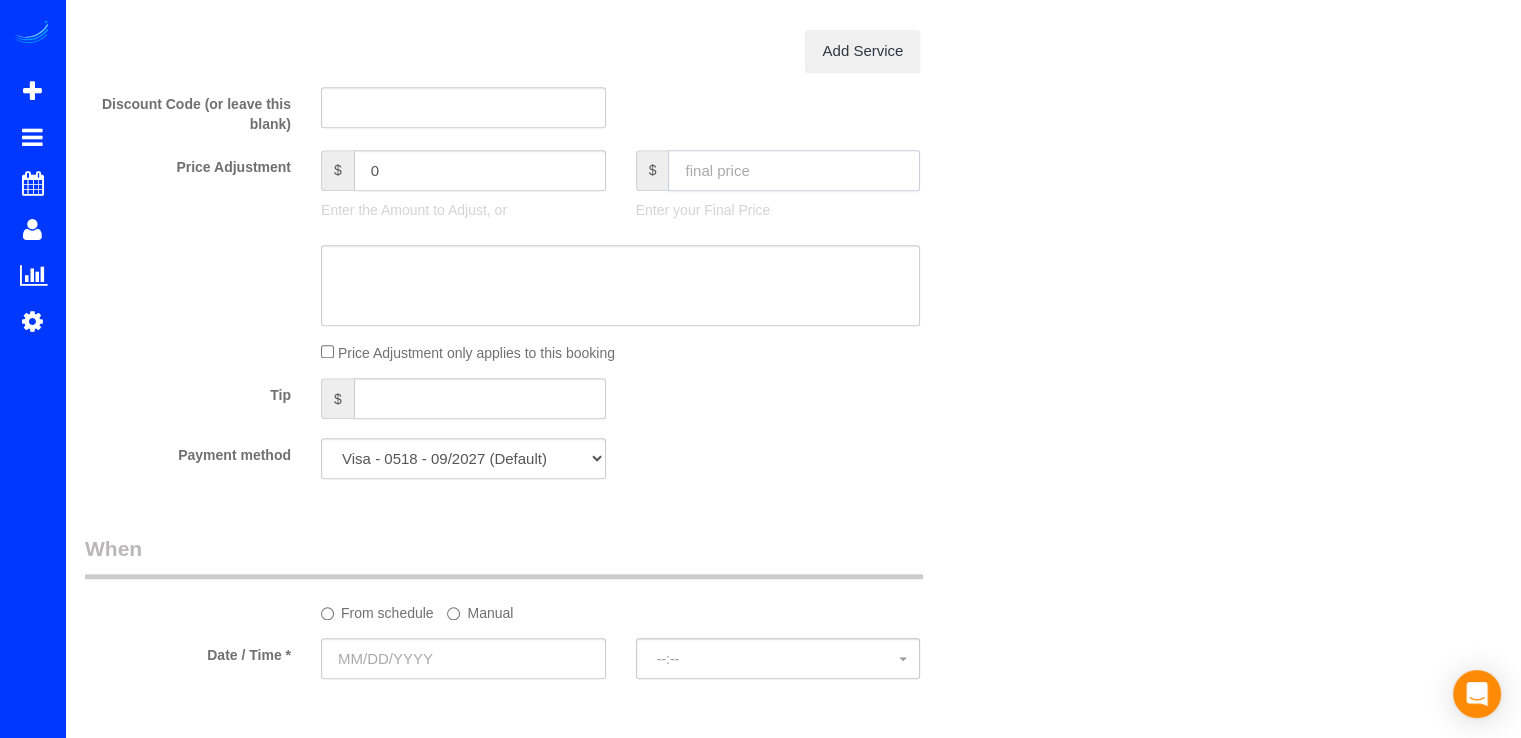 click 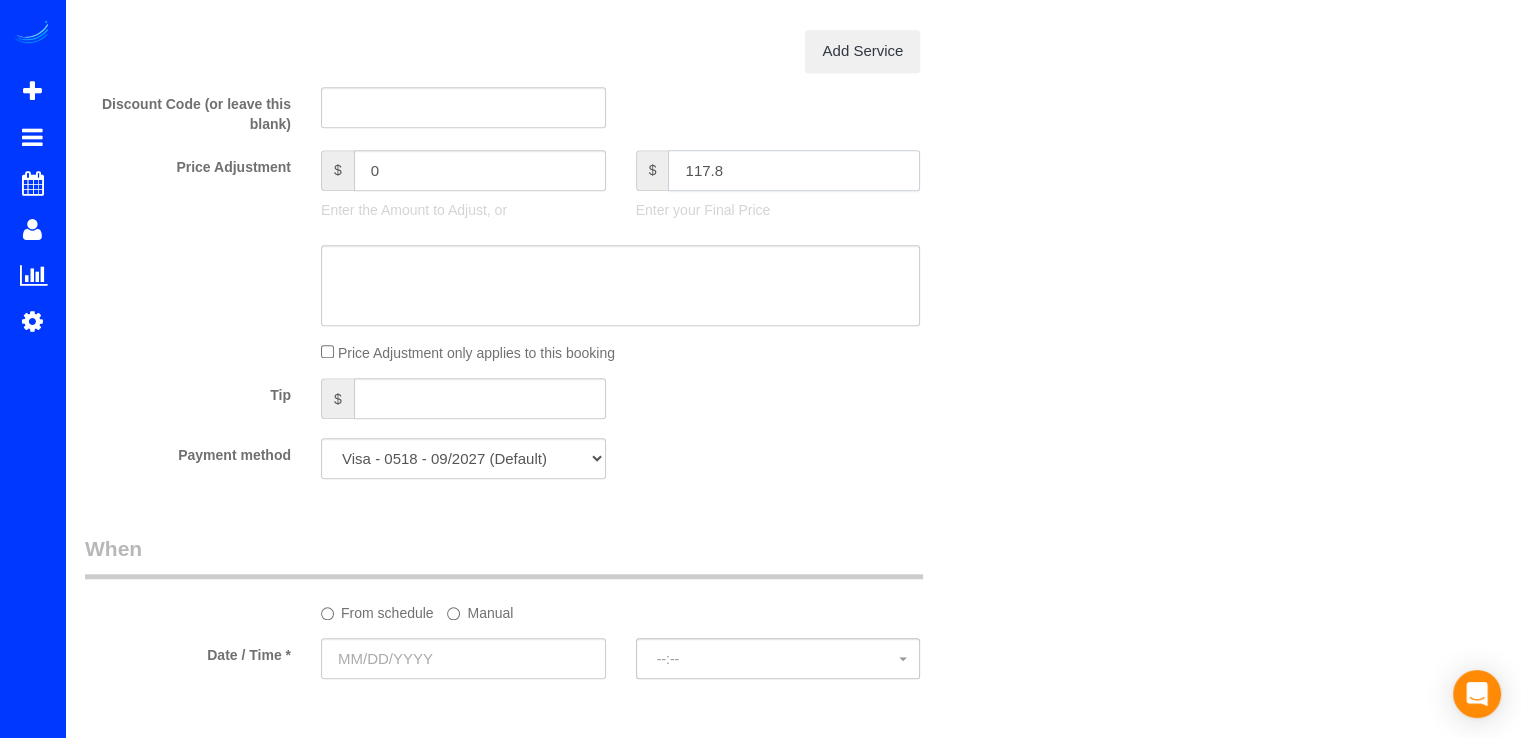 type on "117.89" 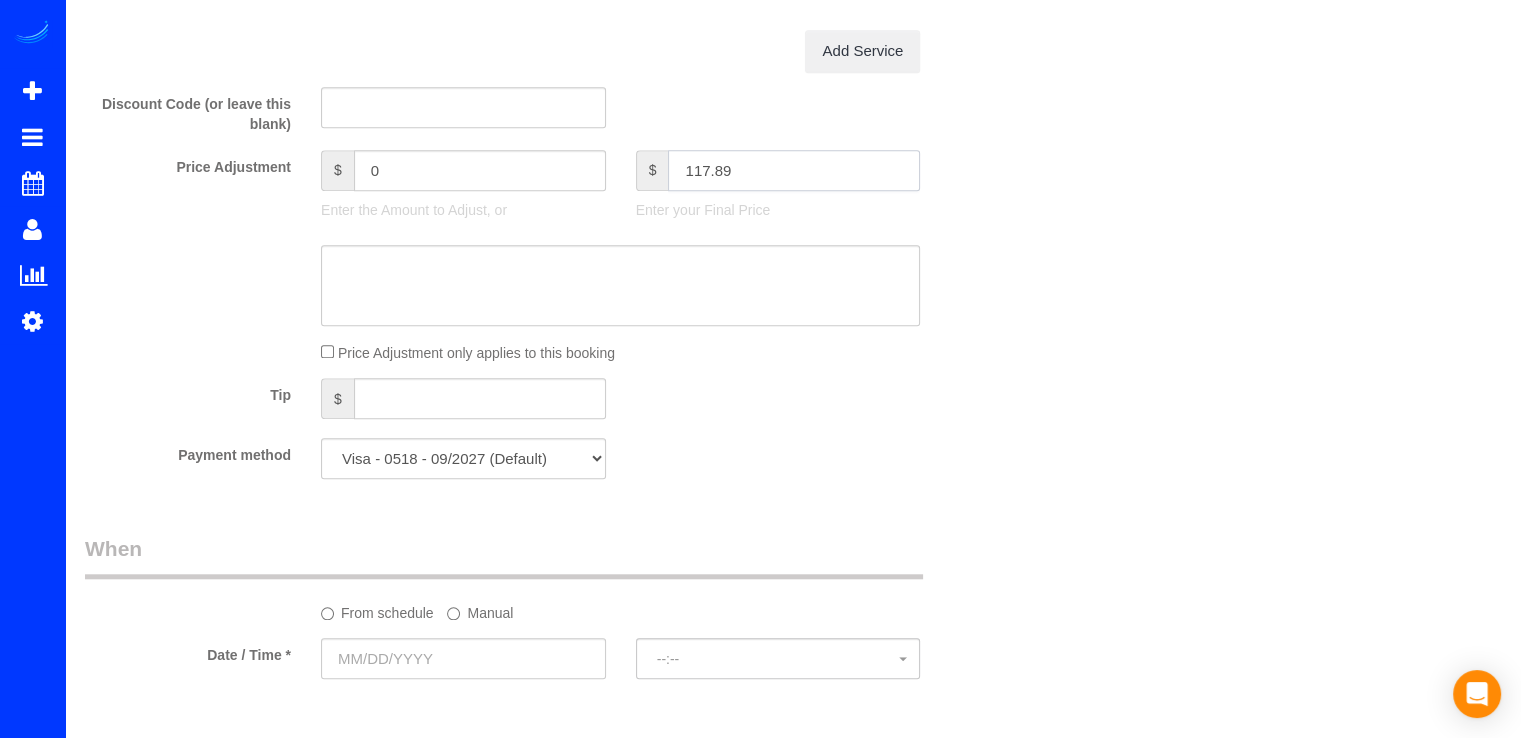 type on "-13.1" 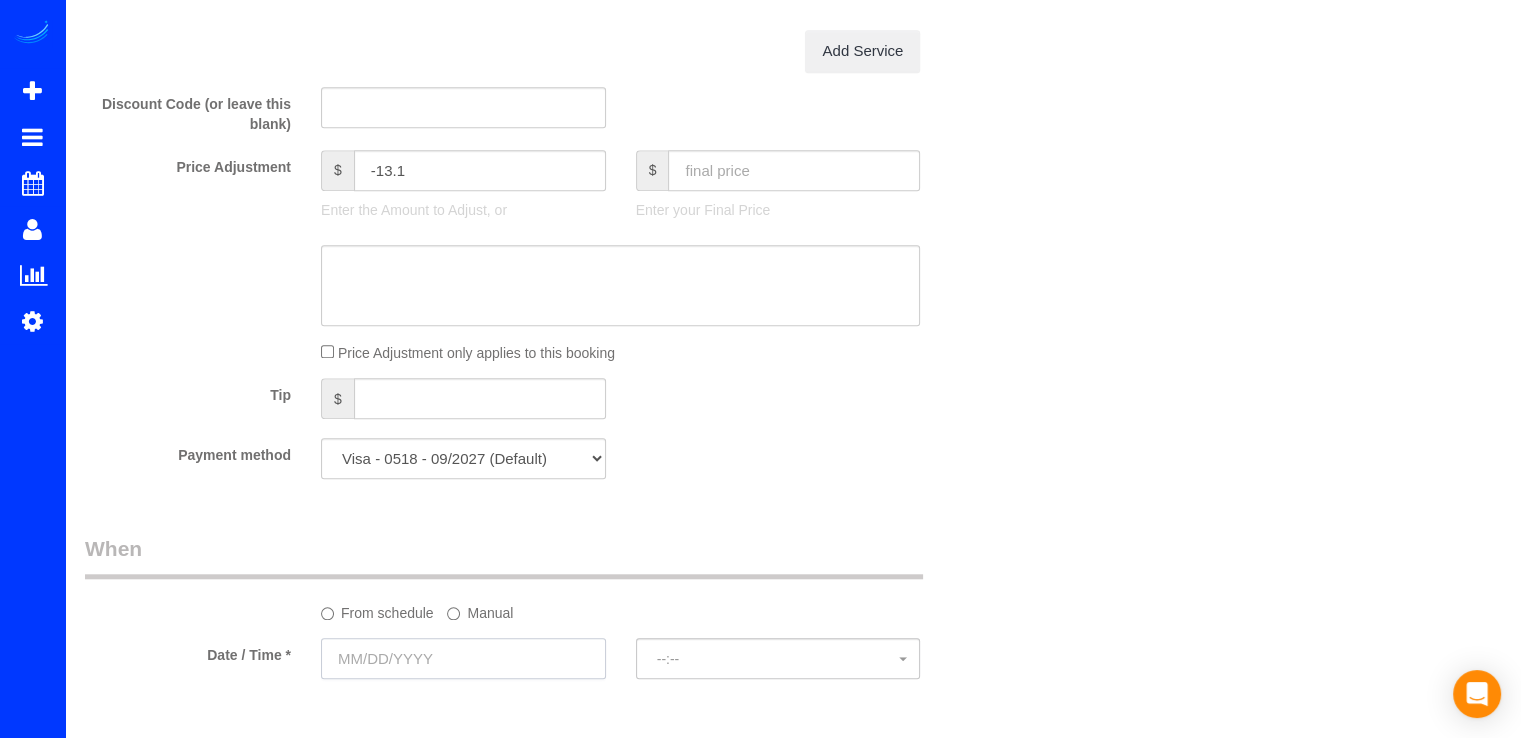click at bounding box center (463, 658) 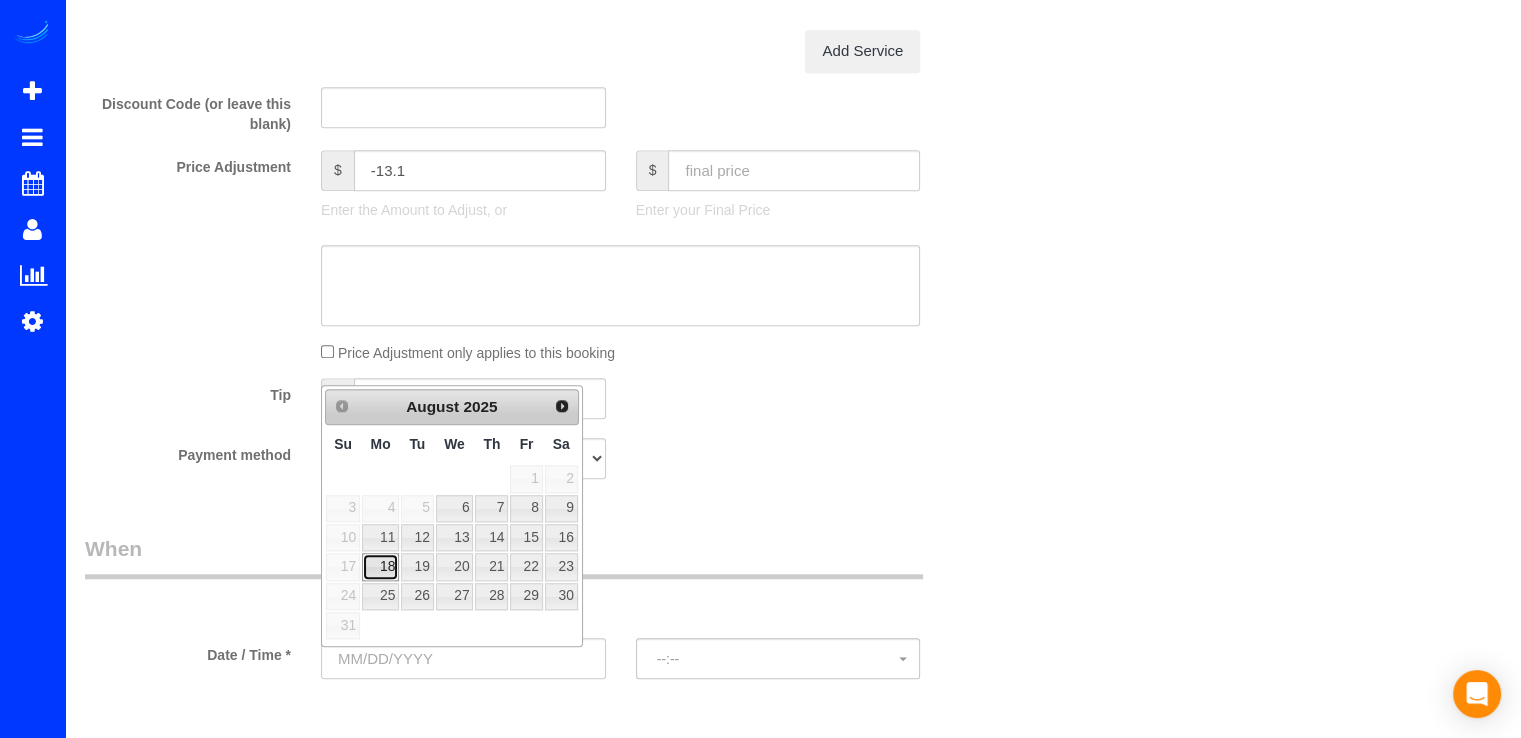 click on "18" at bounding box center (380, 566) 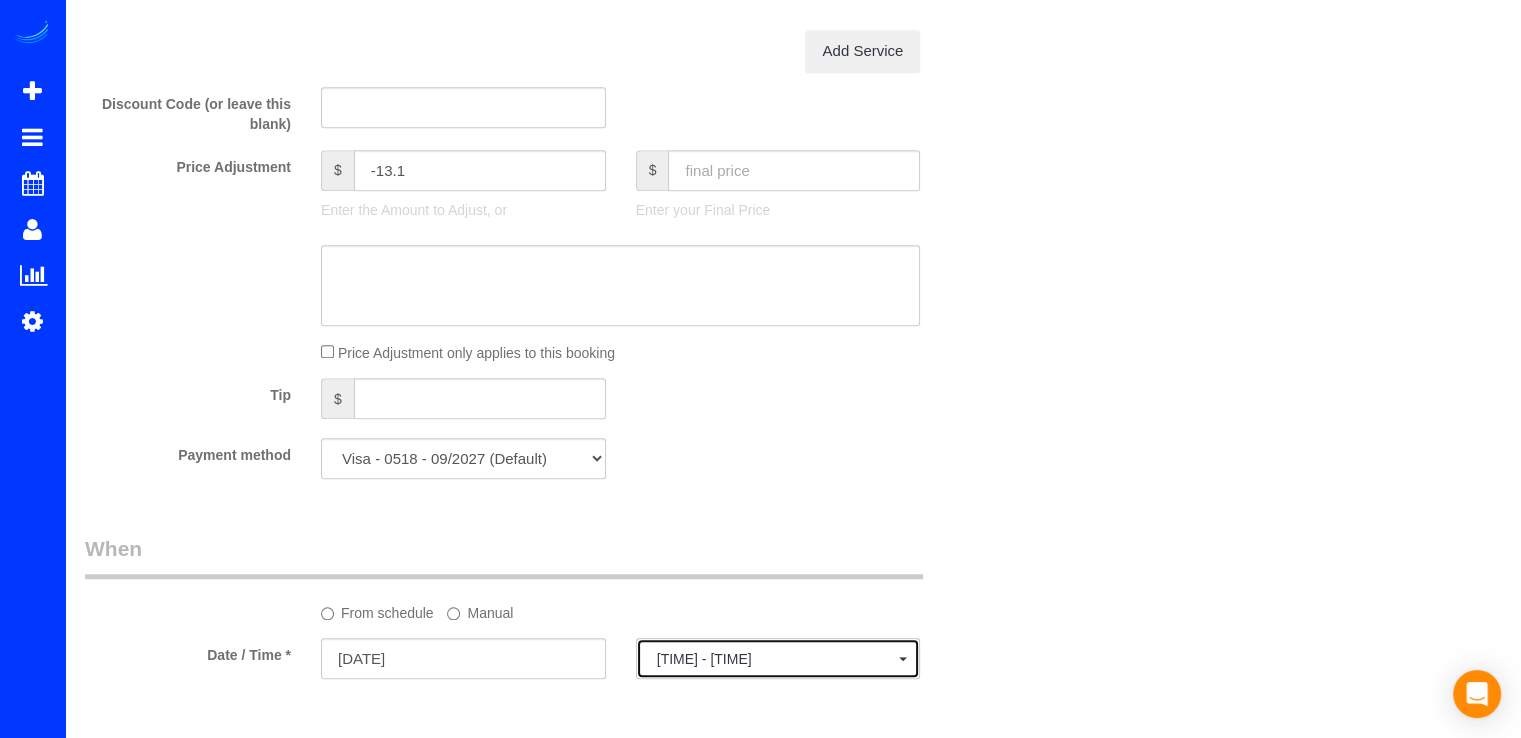click on "8:00AM - 9:00AM" 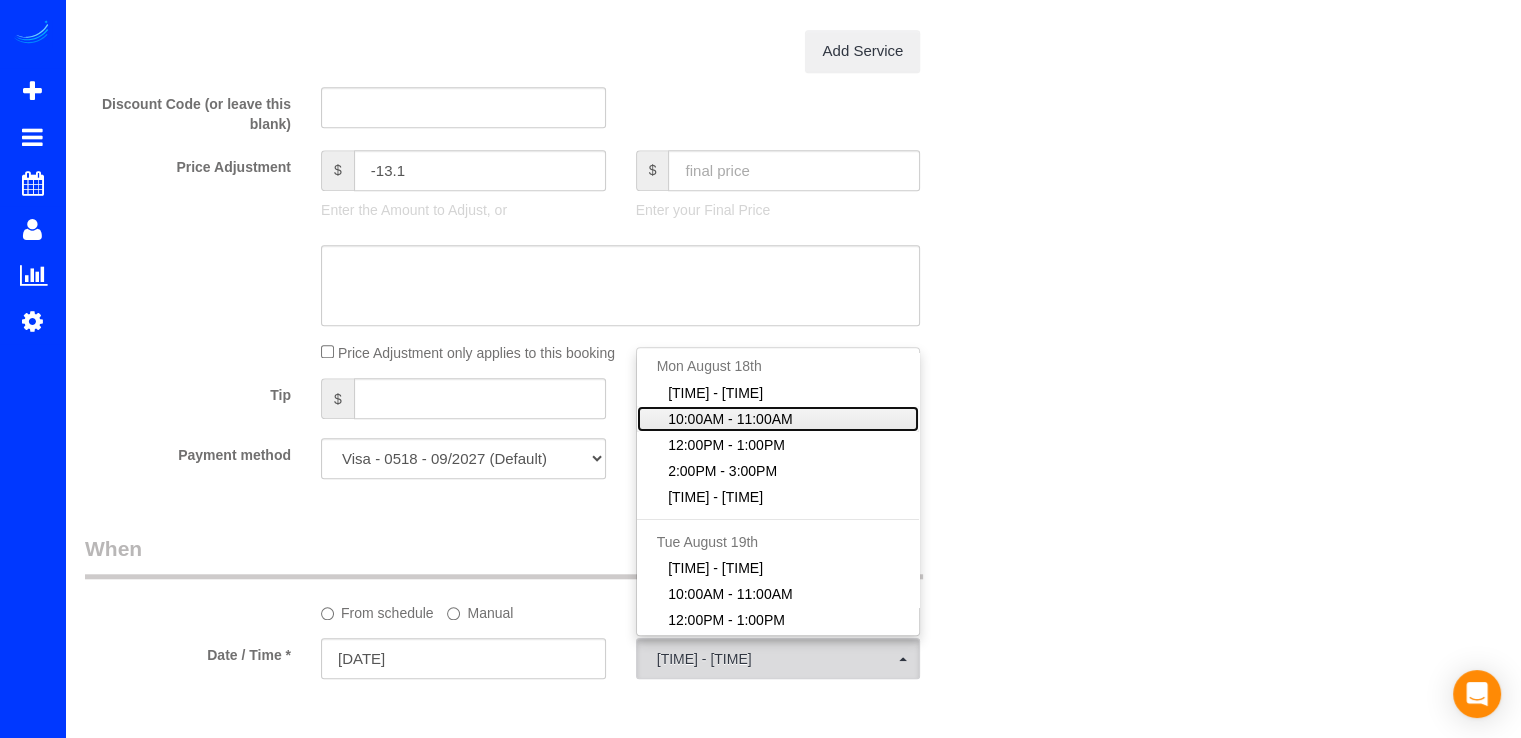 click on "10:00AM - 11:00AM" 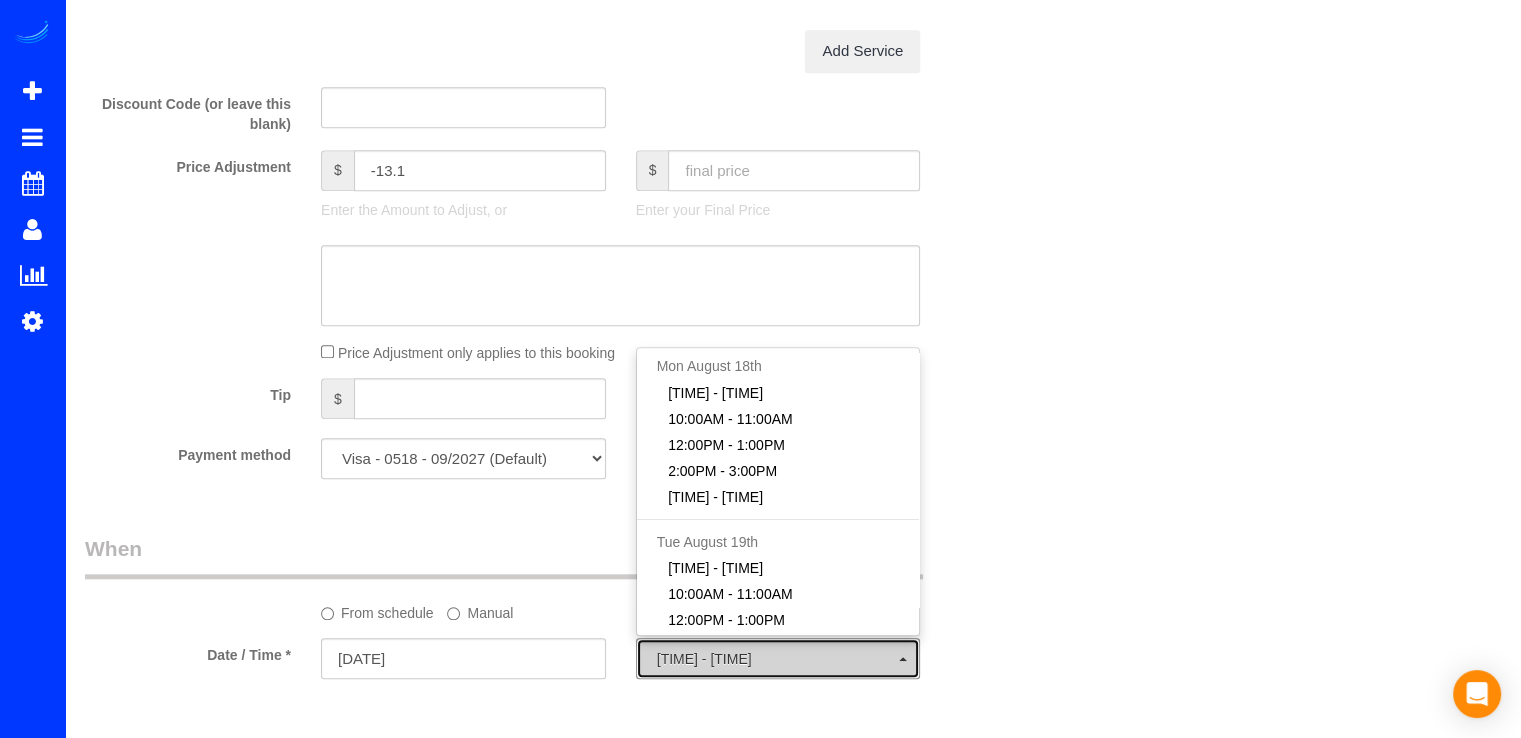 select on "spot2" 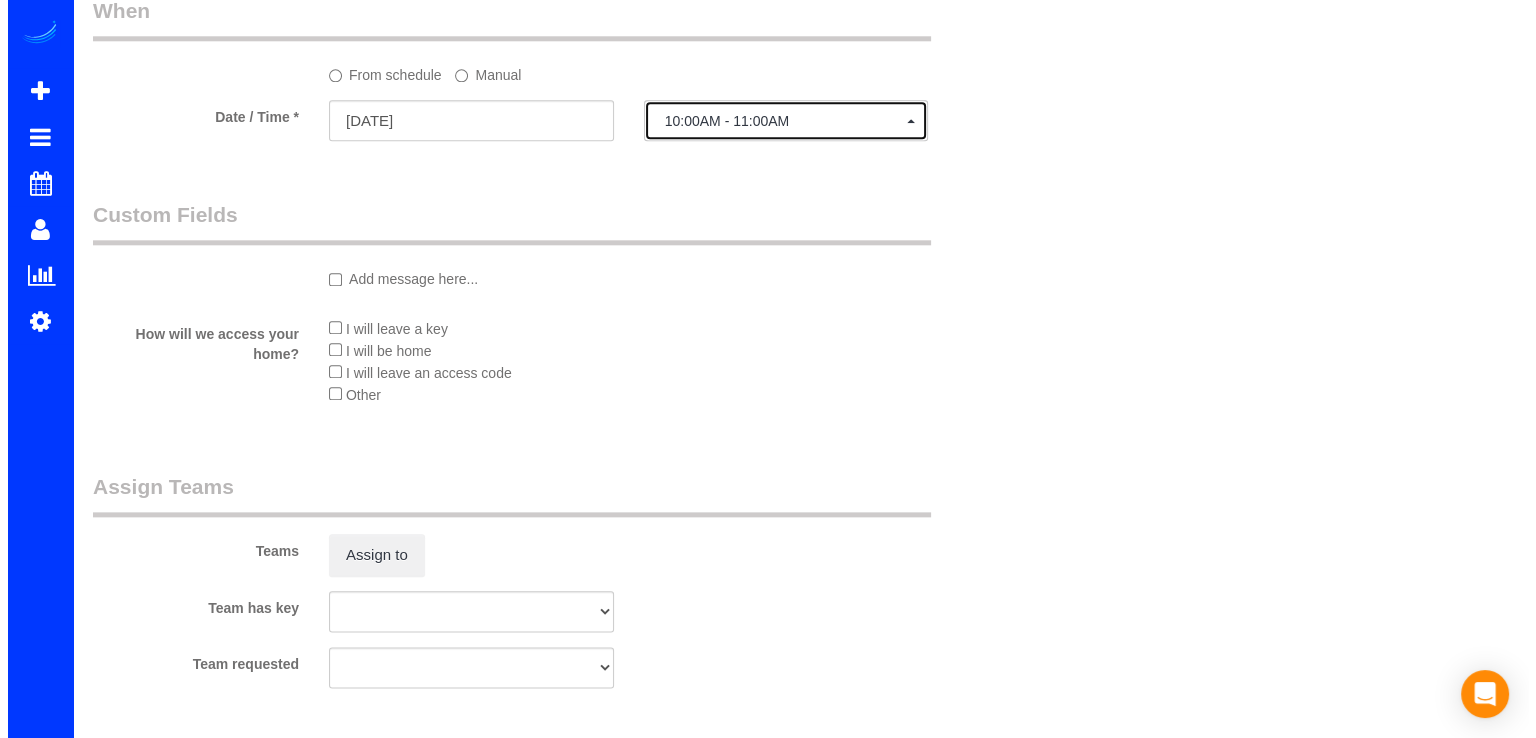 scroll, scrollTop: 2400, scrollLeft: 0, axis: vertical 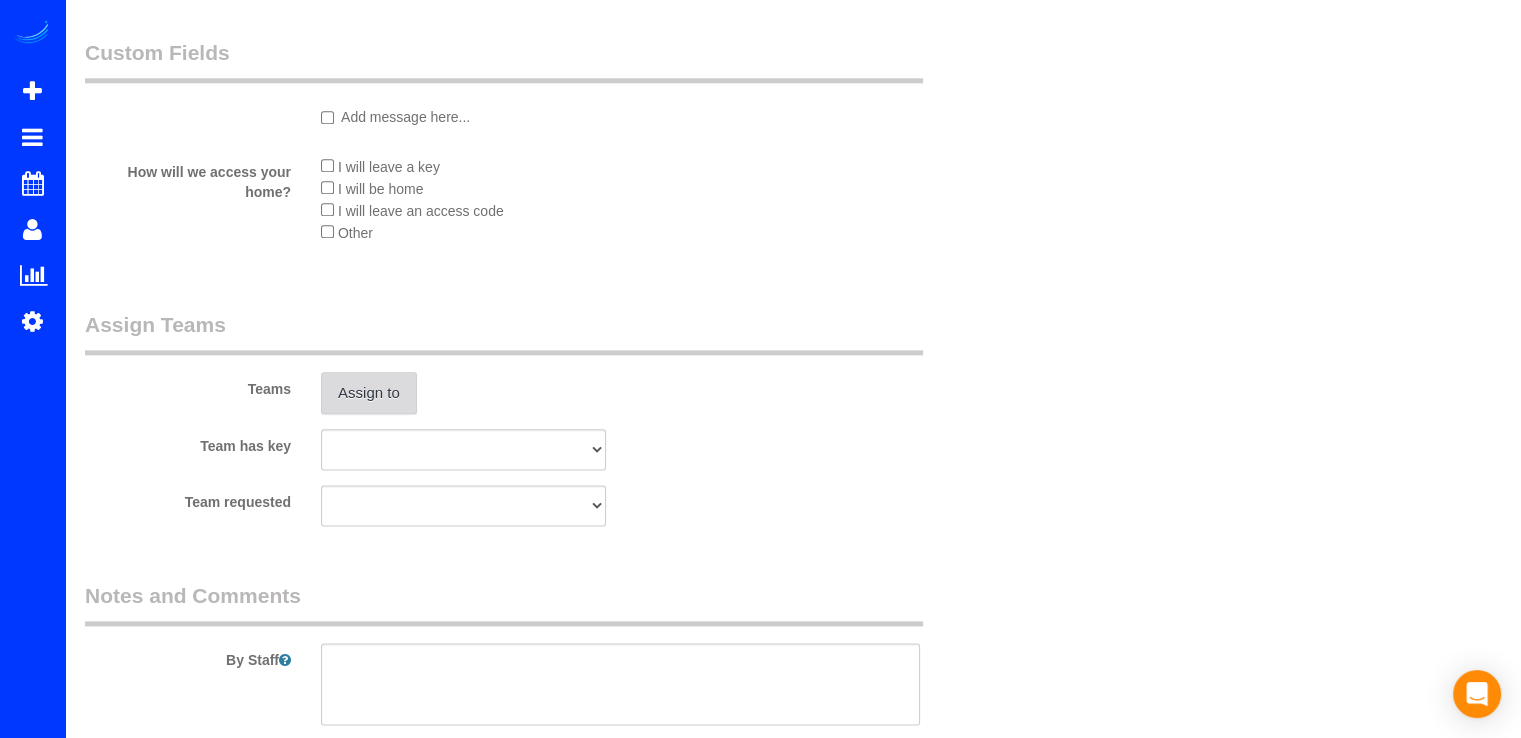 click on "Assign to" at bounding box center [369, 393] 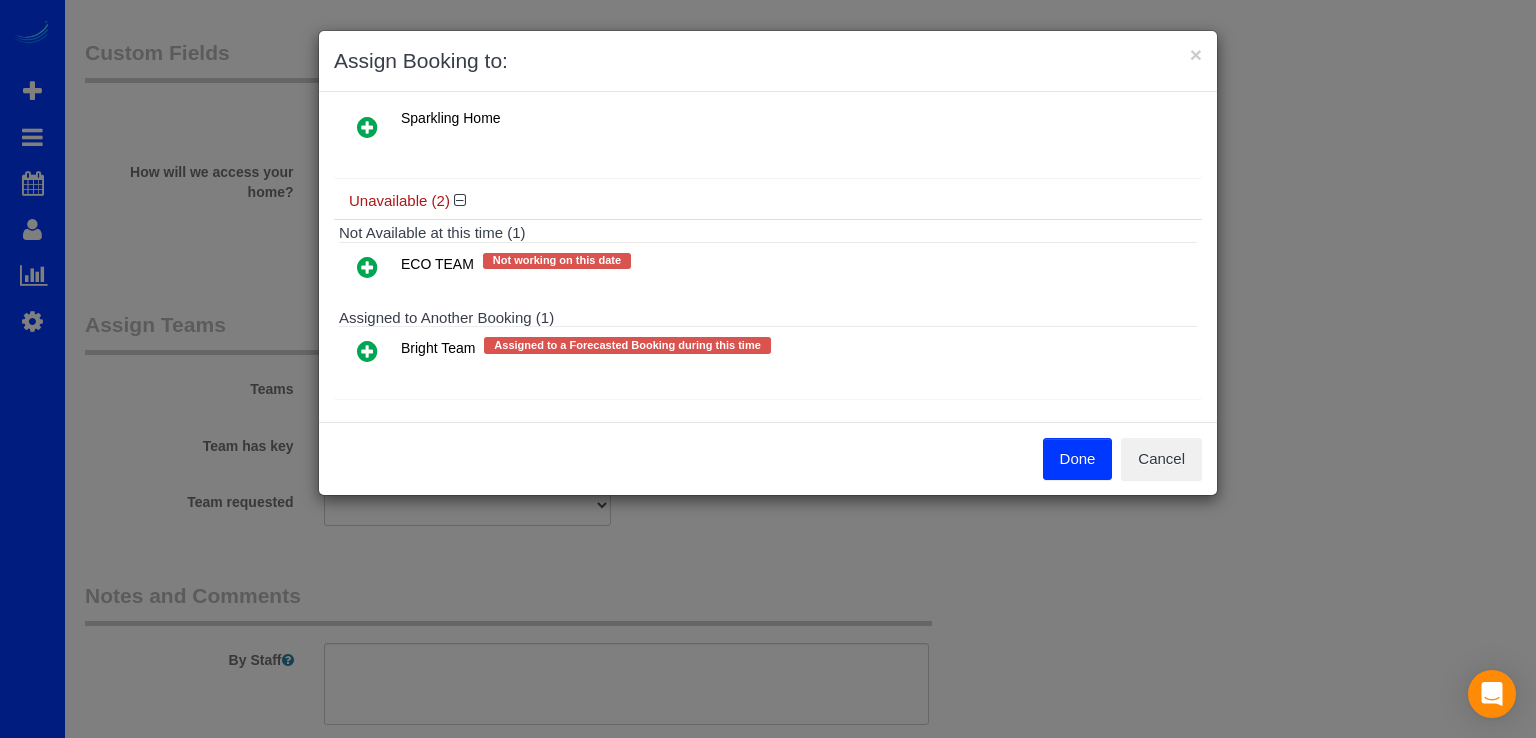 click at bounding box center [367, 351] 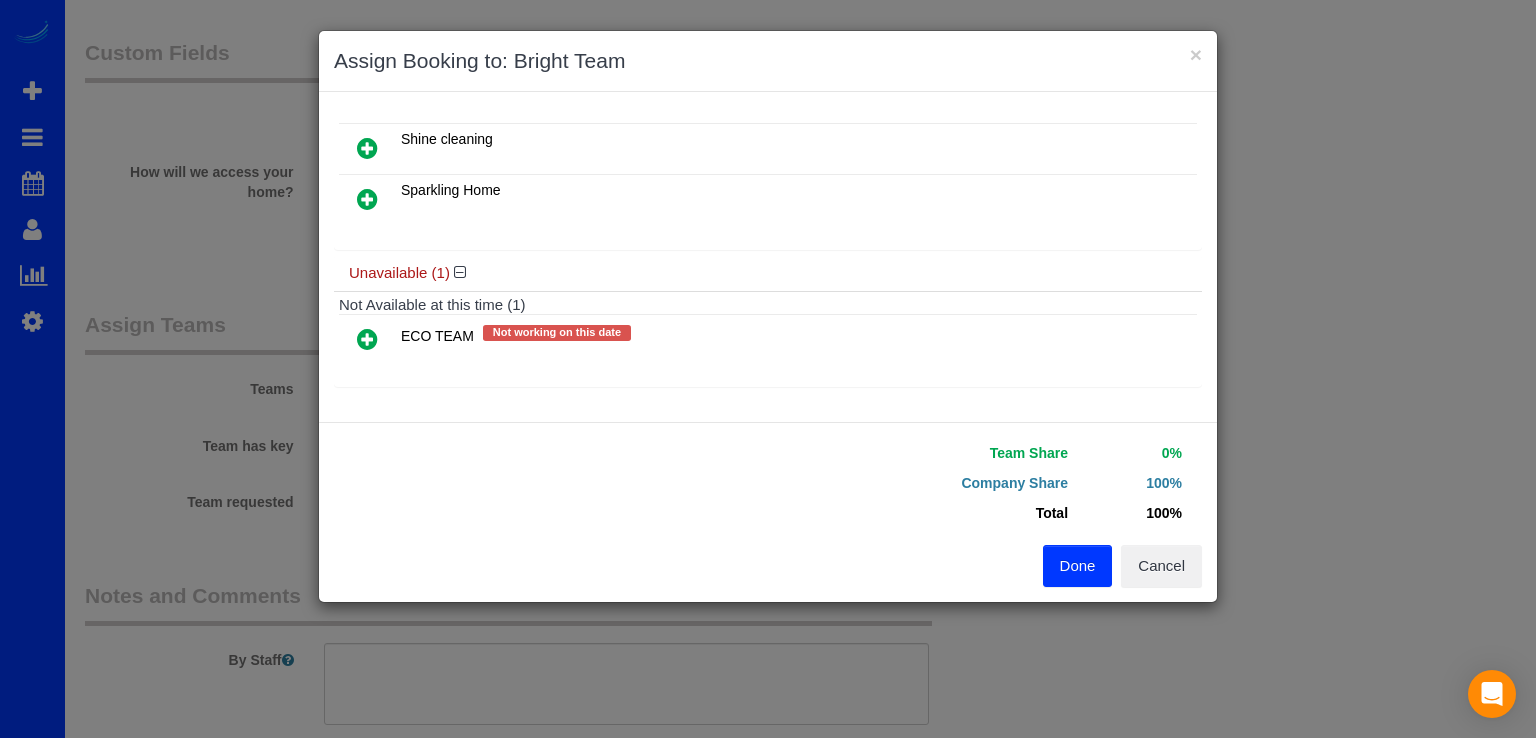 scroll, scrollTop: 284, scrollLeft: 0, axis: vertical 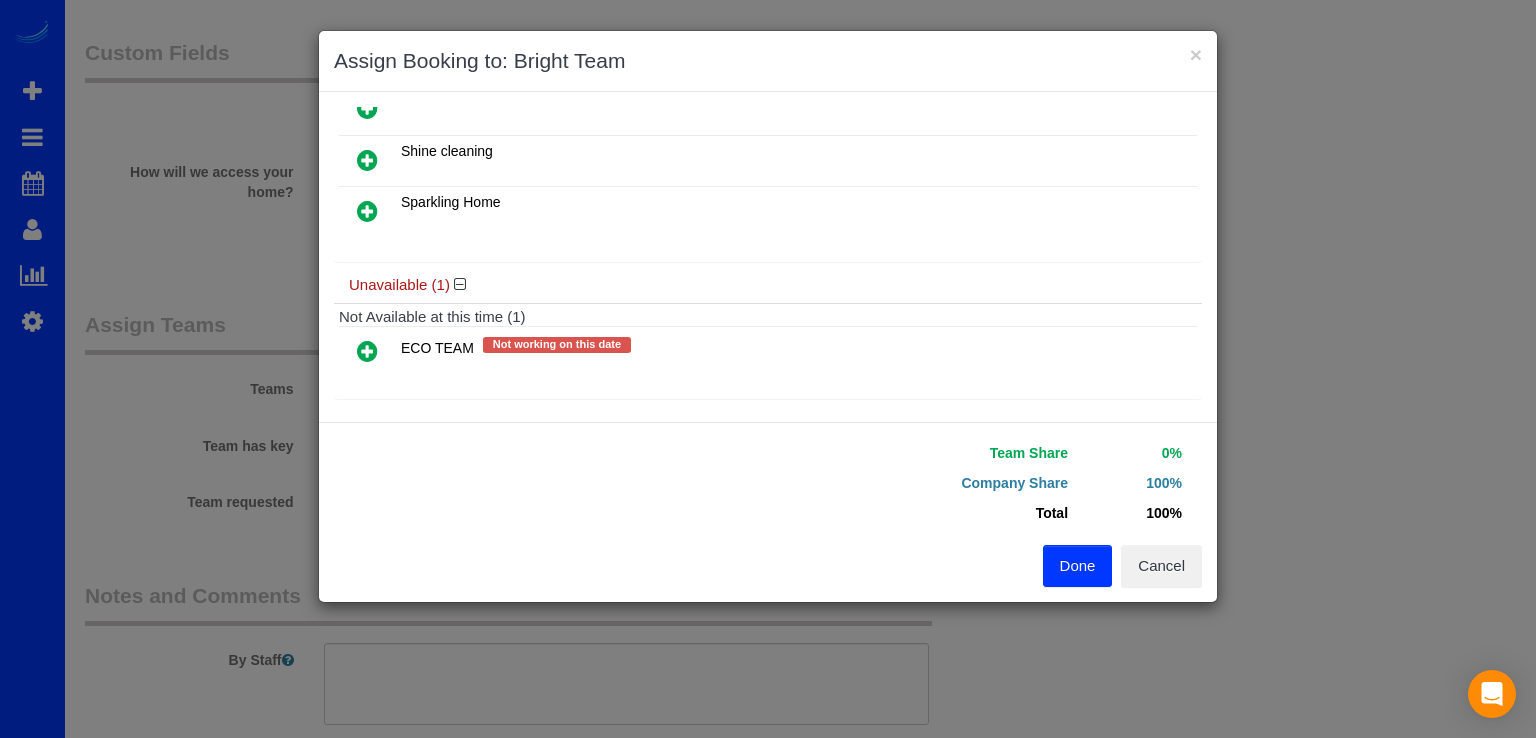 click on "Done" at bounding box center [1078, 566] 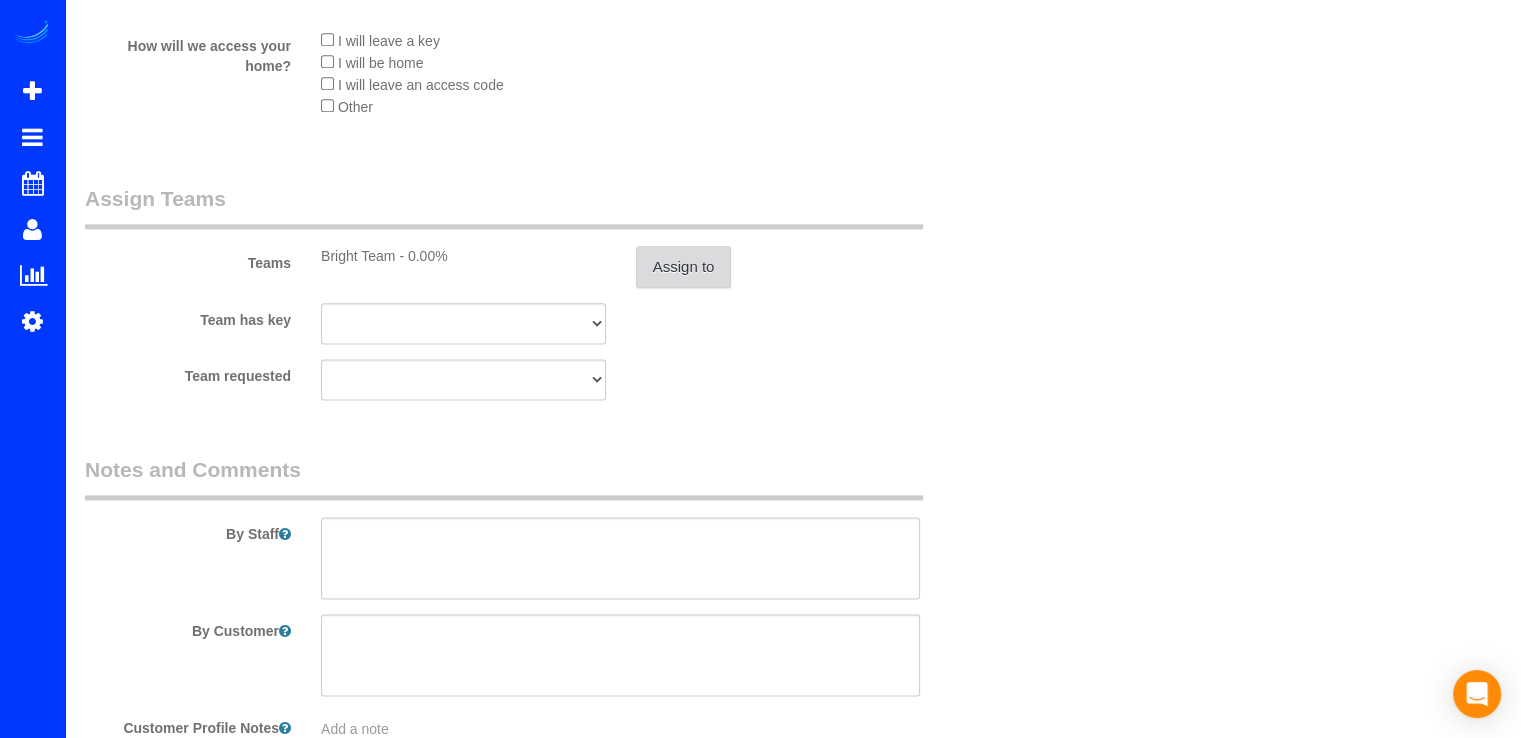 scroll, scrollTop: 2657, scrollLeft: 0, axis: vertical 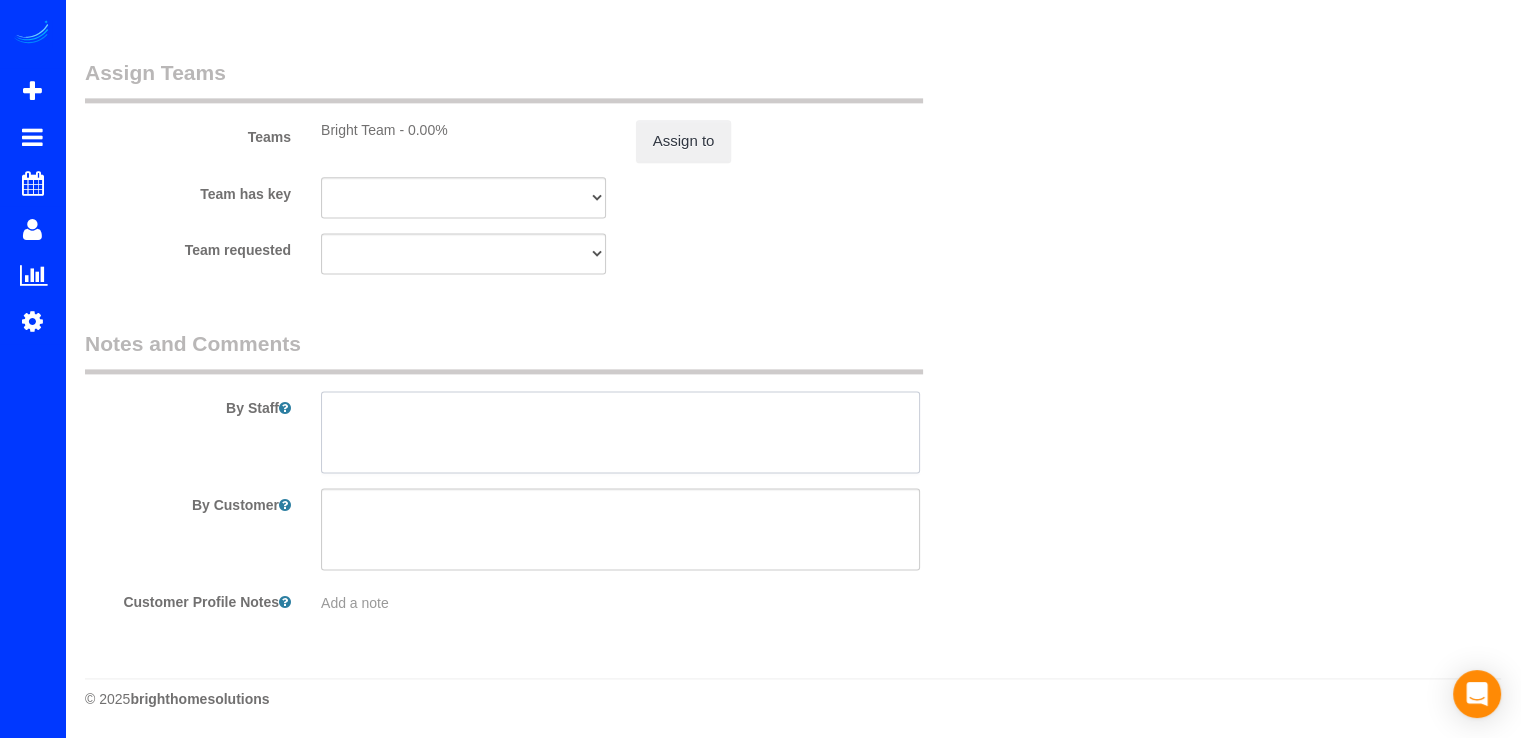 click at bounding box center [620, 432] 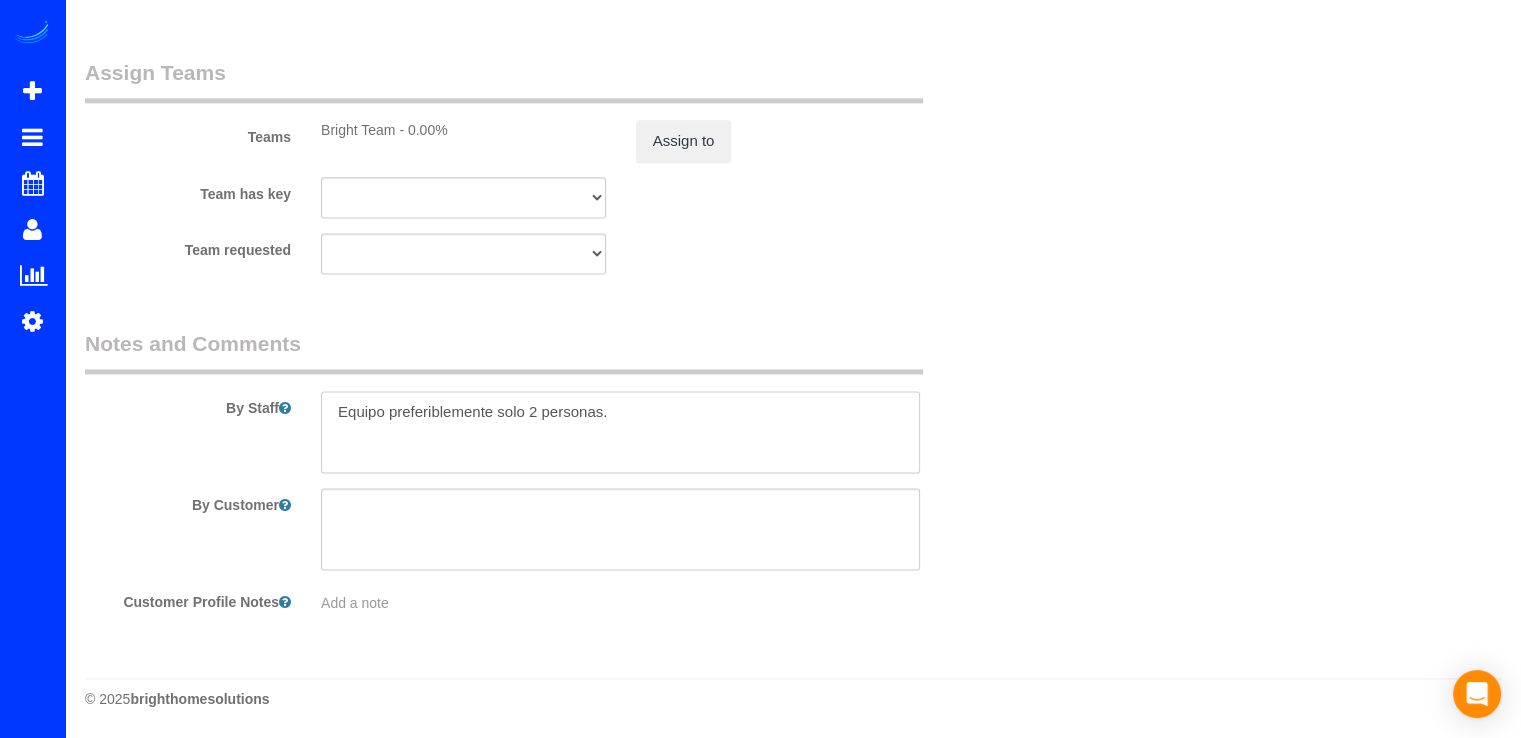 click at bounding box center [620, 432] 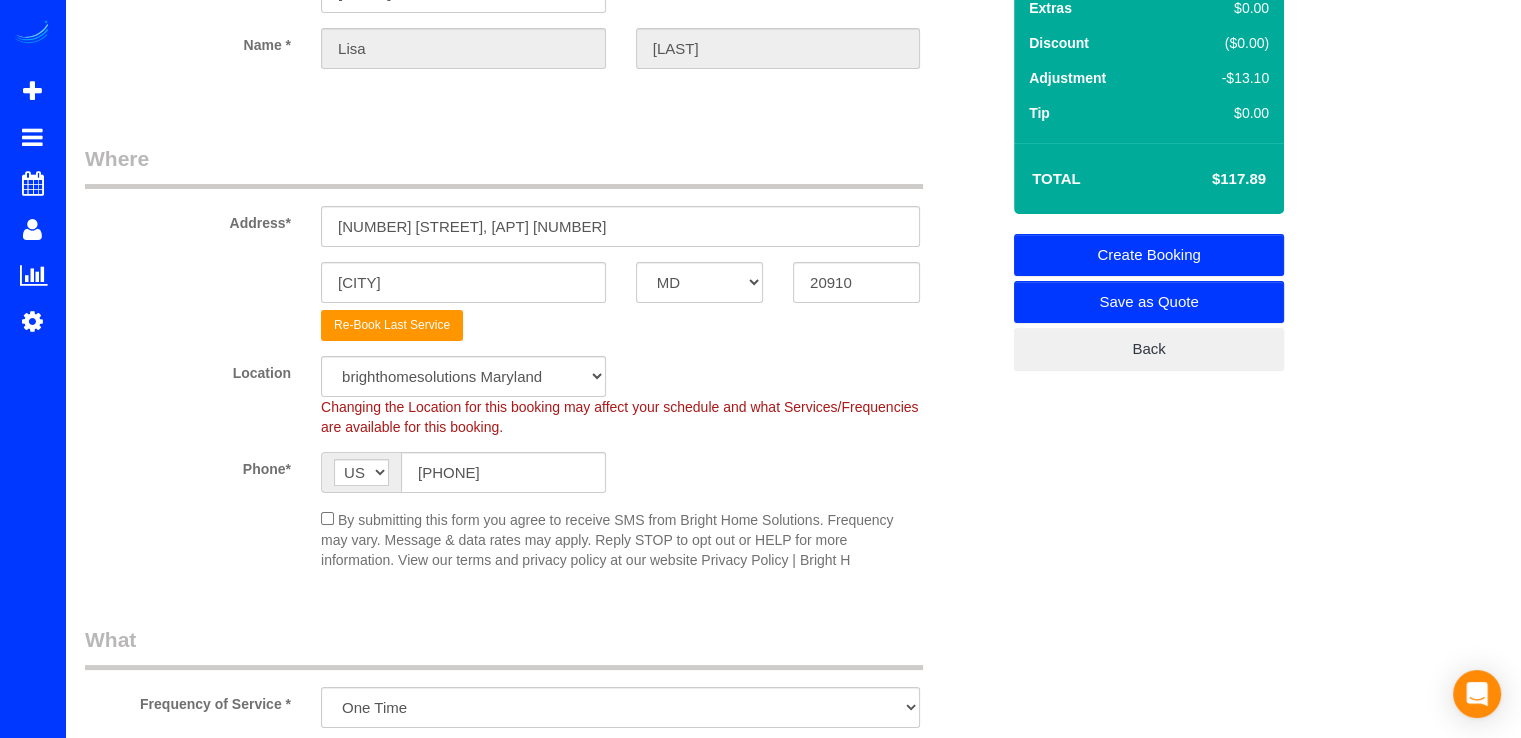 scroll, scrollTop: 57, scrollLeft: 0, axis: vertical 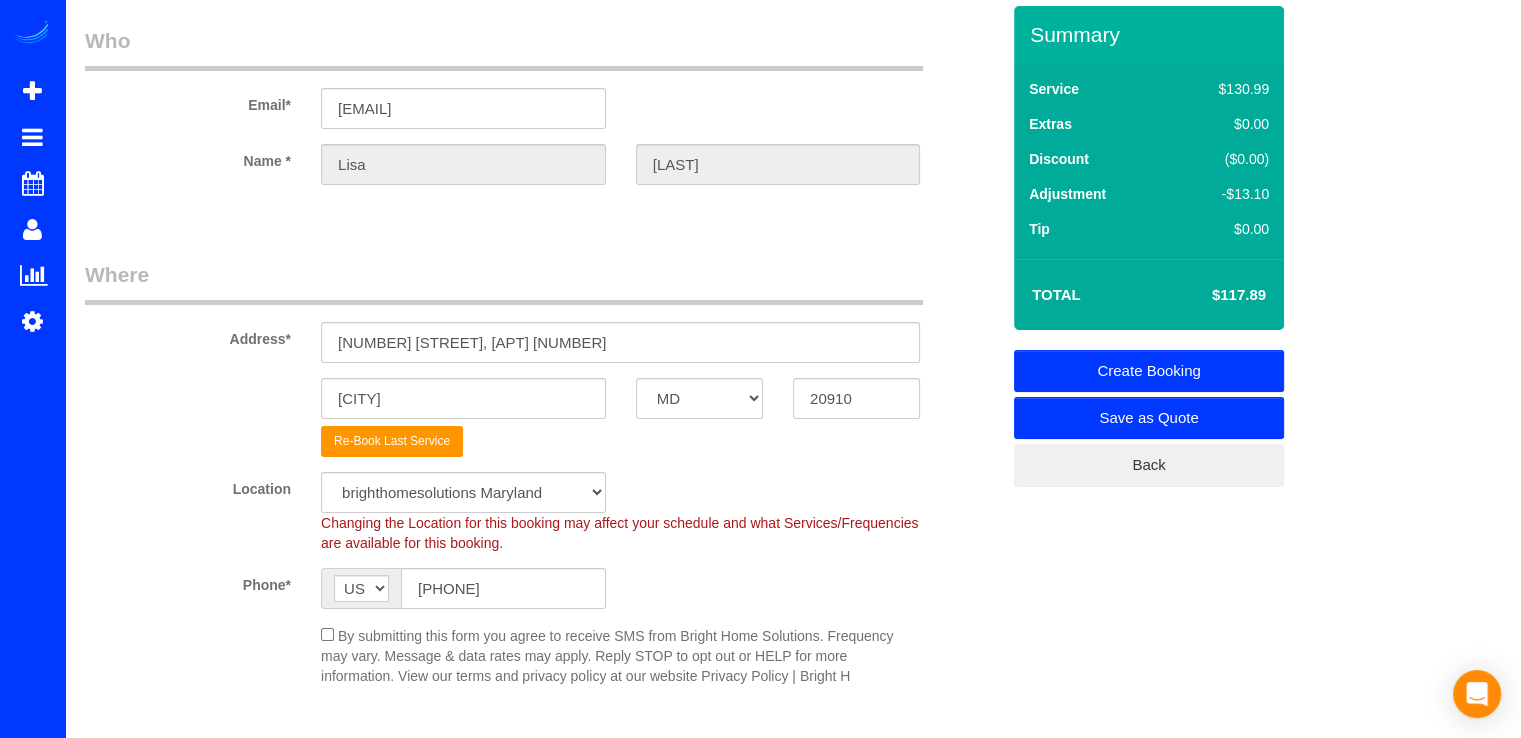 type on "Equipo-  preferiblemente solo 2 personas." 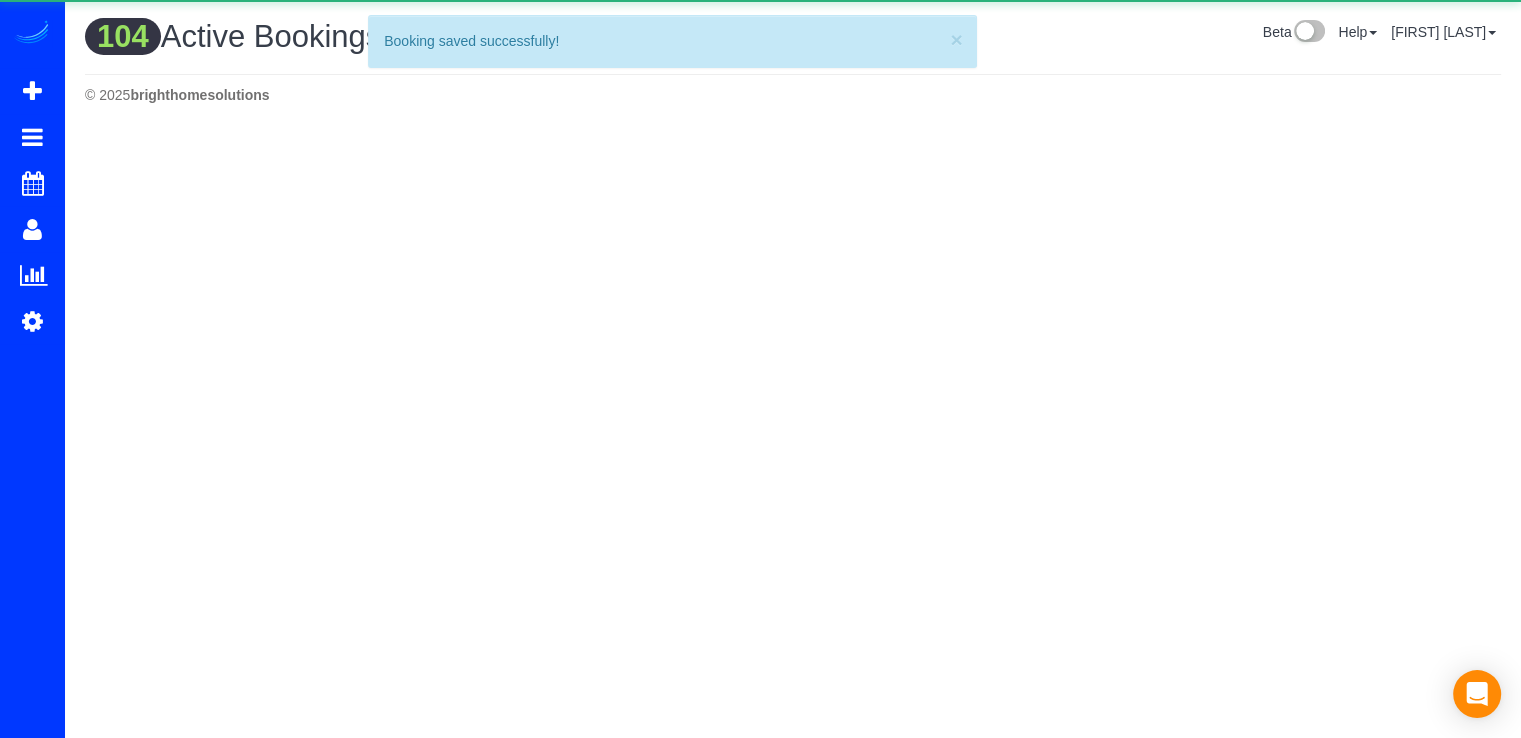 scroll, scrollTop: 0, scrollLeft: 0, axis: both 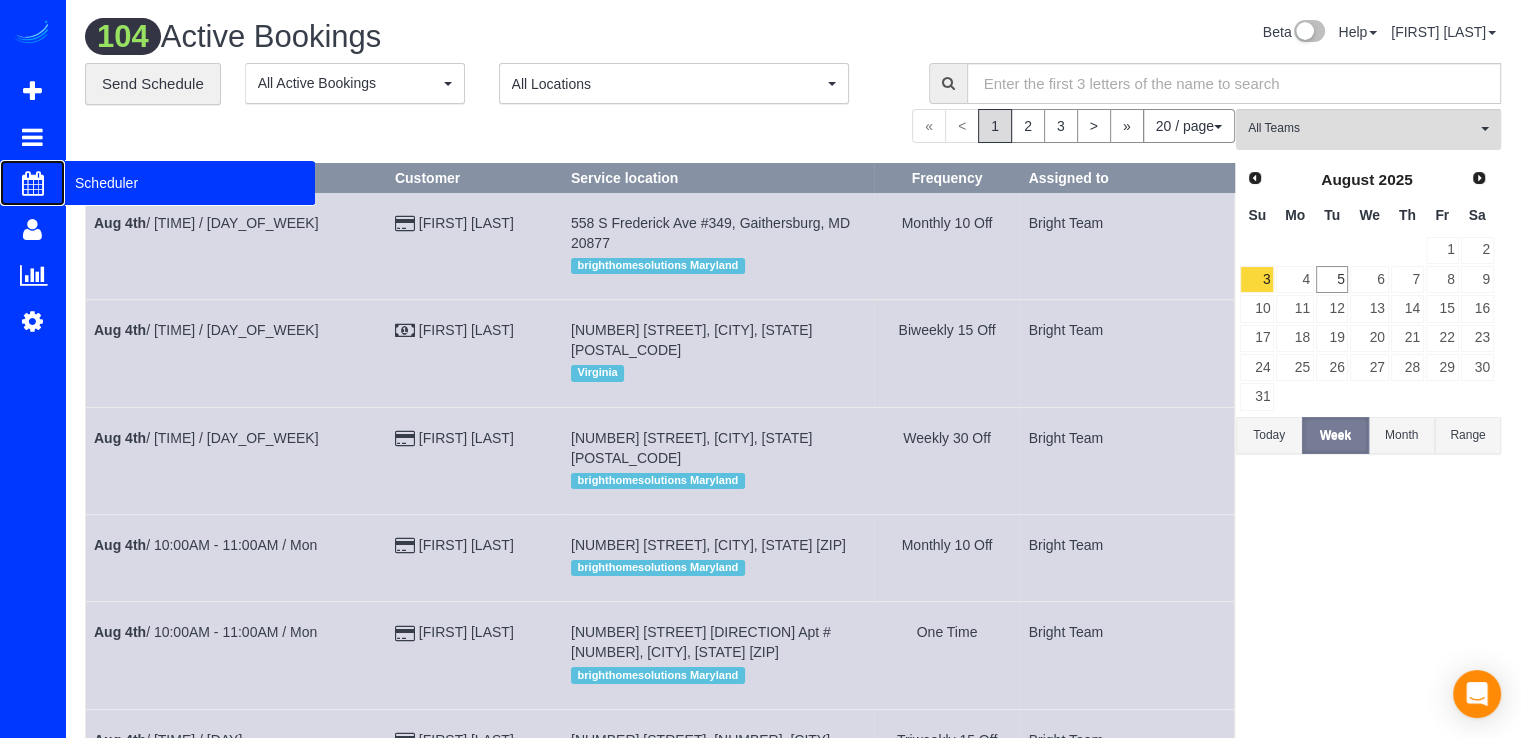 click on "Scheduler" at bounding box center (190, 183) 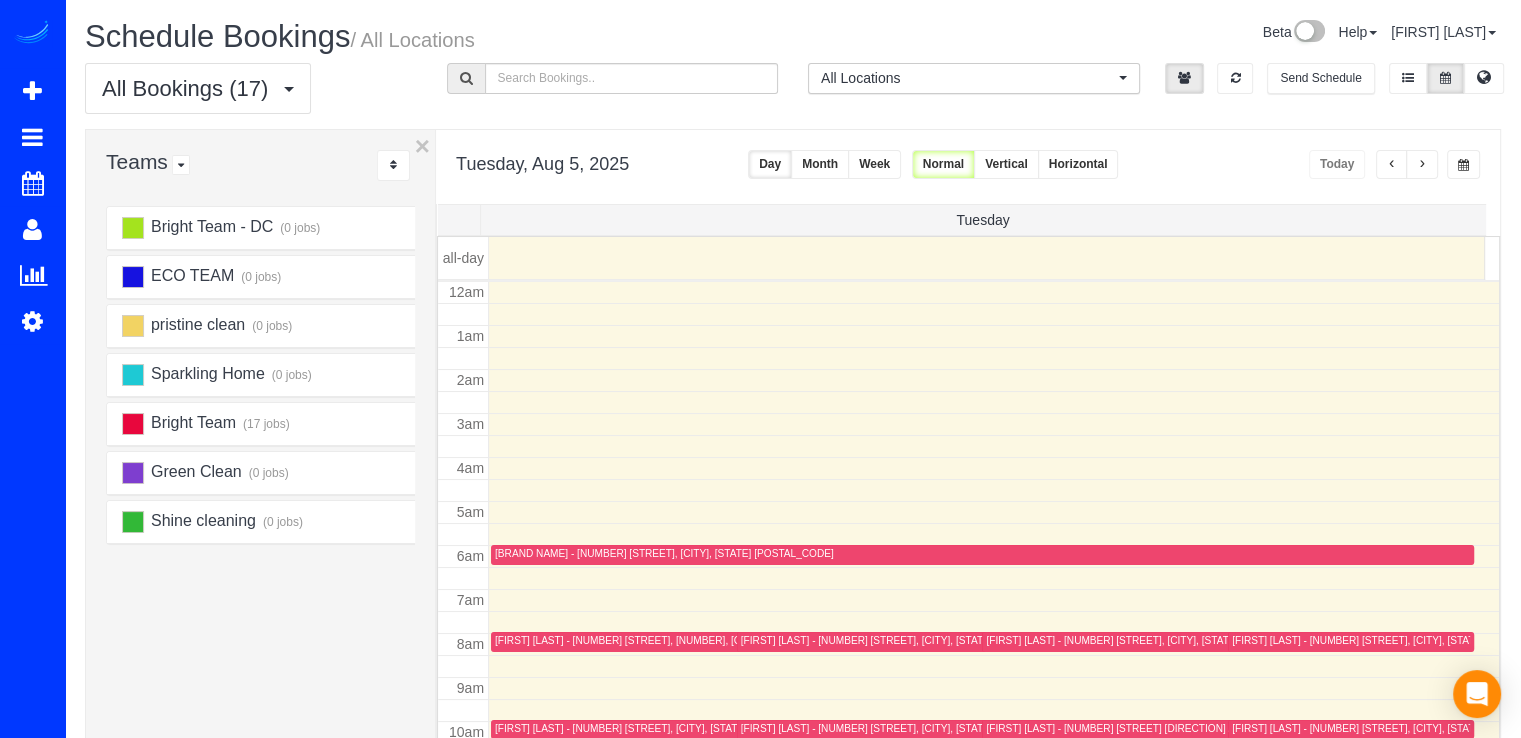 scroll, scrollTop: 263, scrollLeft: 0, axis: vertical 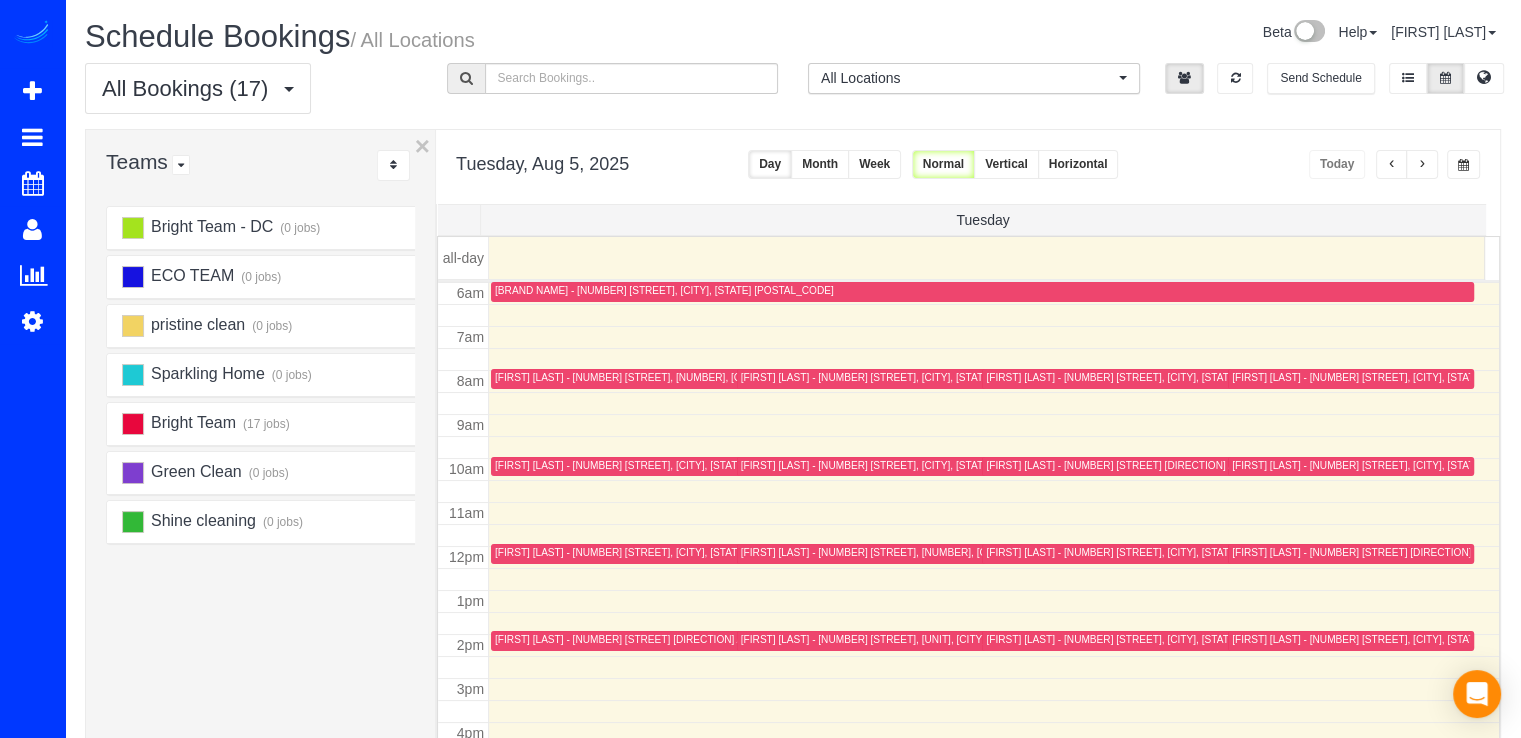 click at bounding box center (1351, 641) 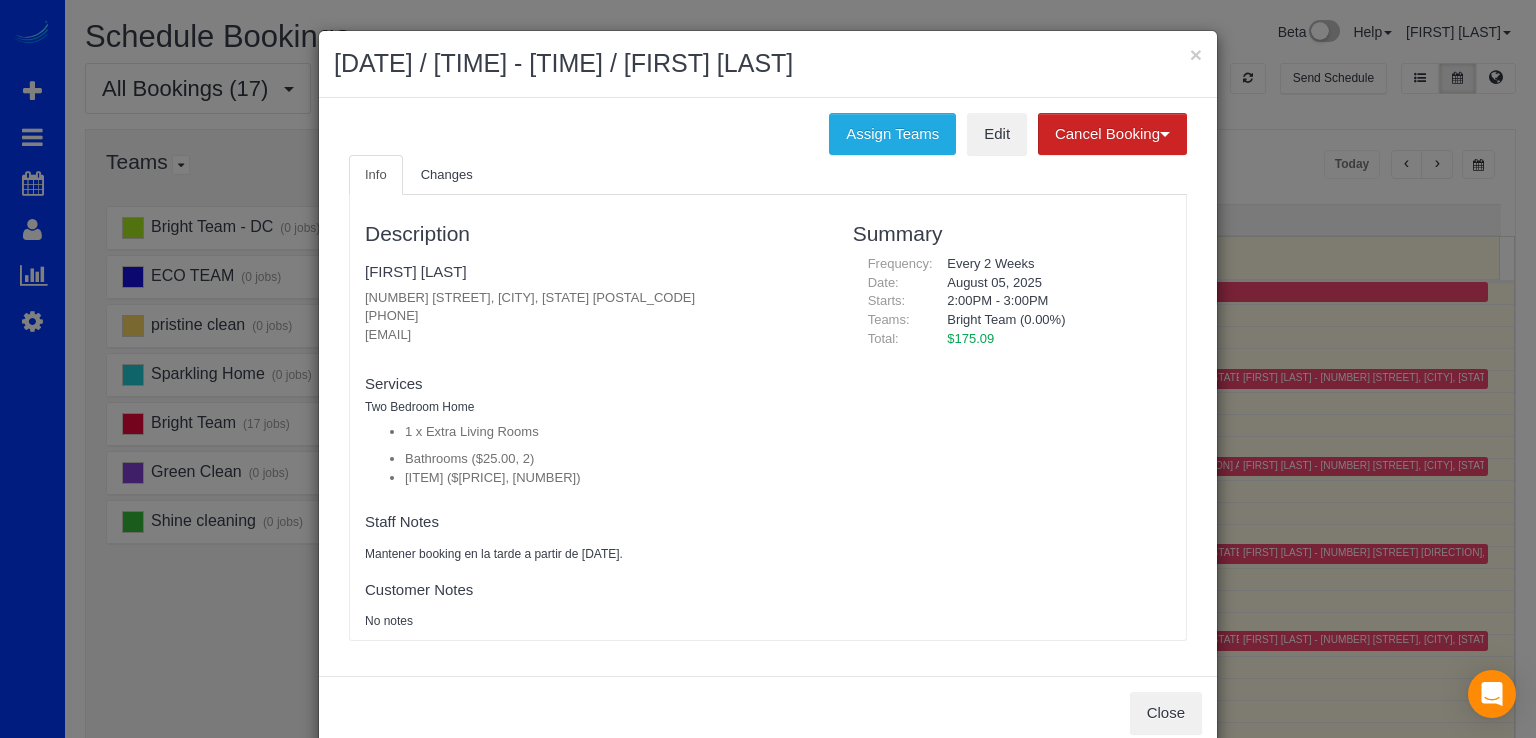 click on "August 05, 2025 /
2:00PM - 3:00PM /
Nancy Roche" at bounding box center (768, 64) 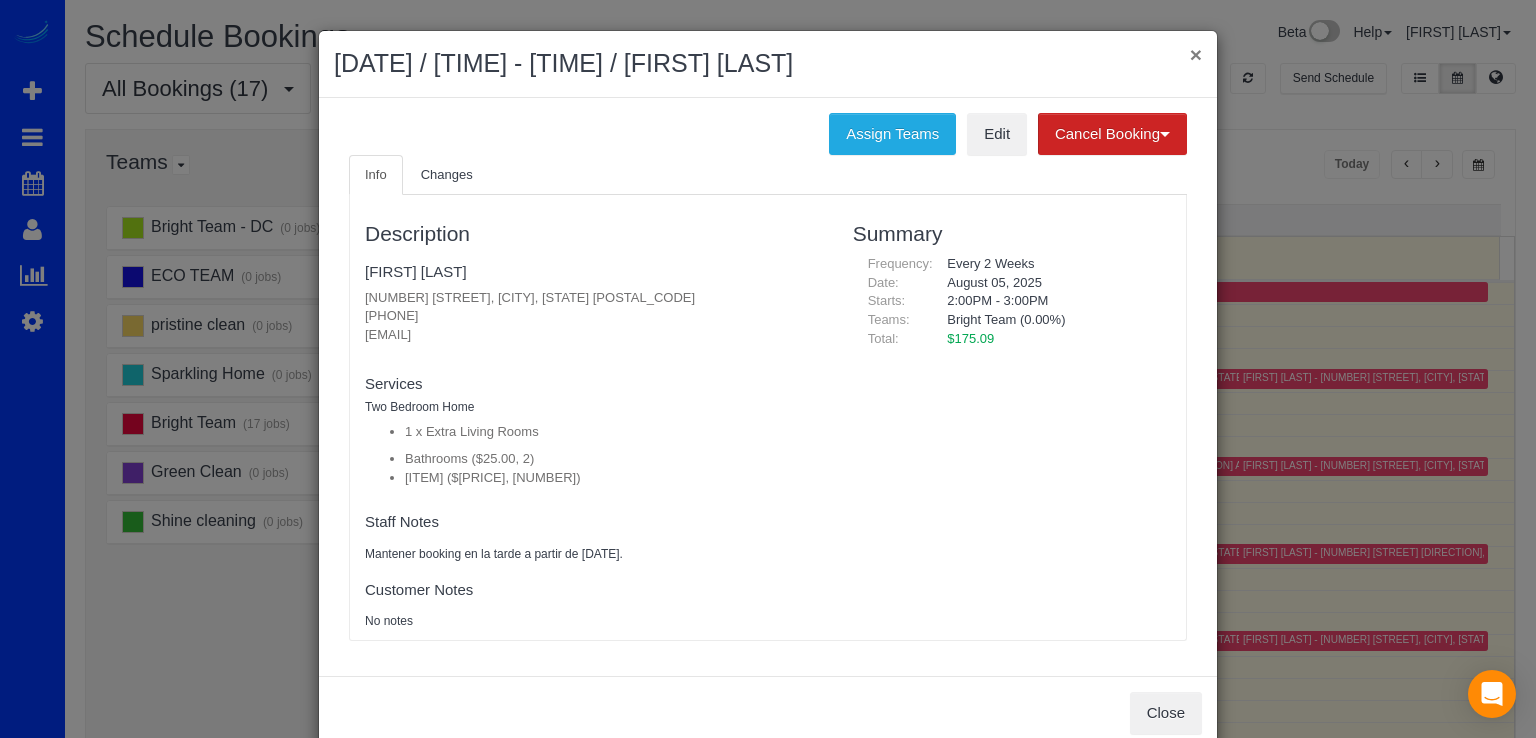 click on "×" at bounding box center [1196, 54] 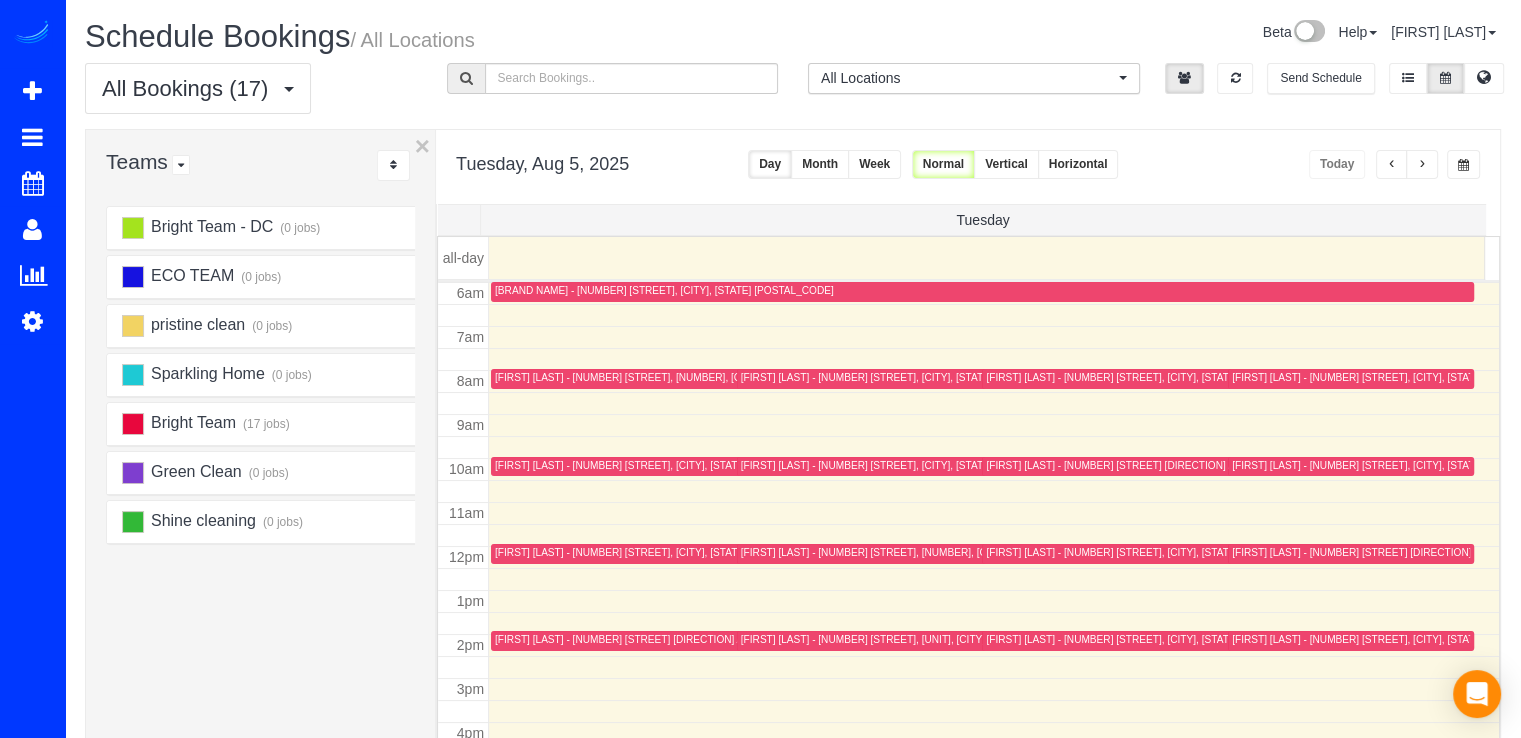 click on "[FIRST] [LAST] - [NUMBER] [STREET] Lane, [CITY], [STATE] [POSTAL_CODE]" at bounding box center (1124, 639) 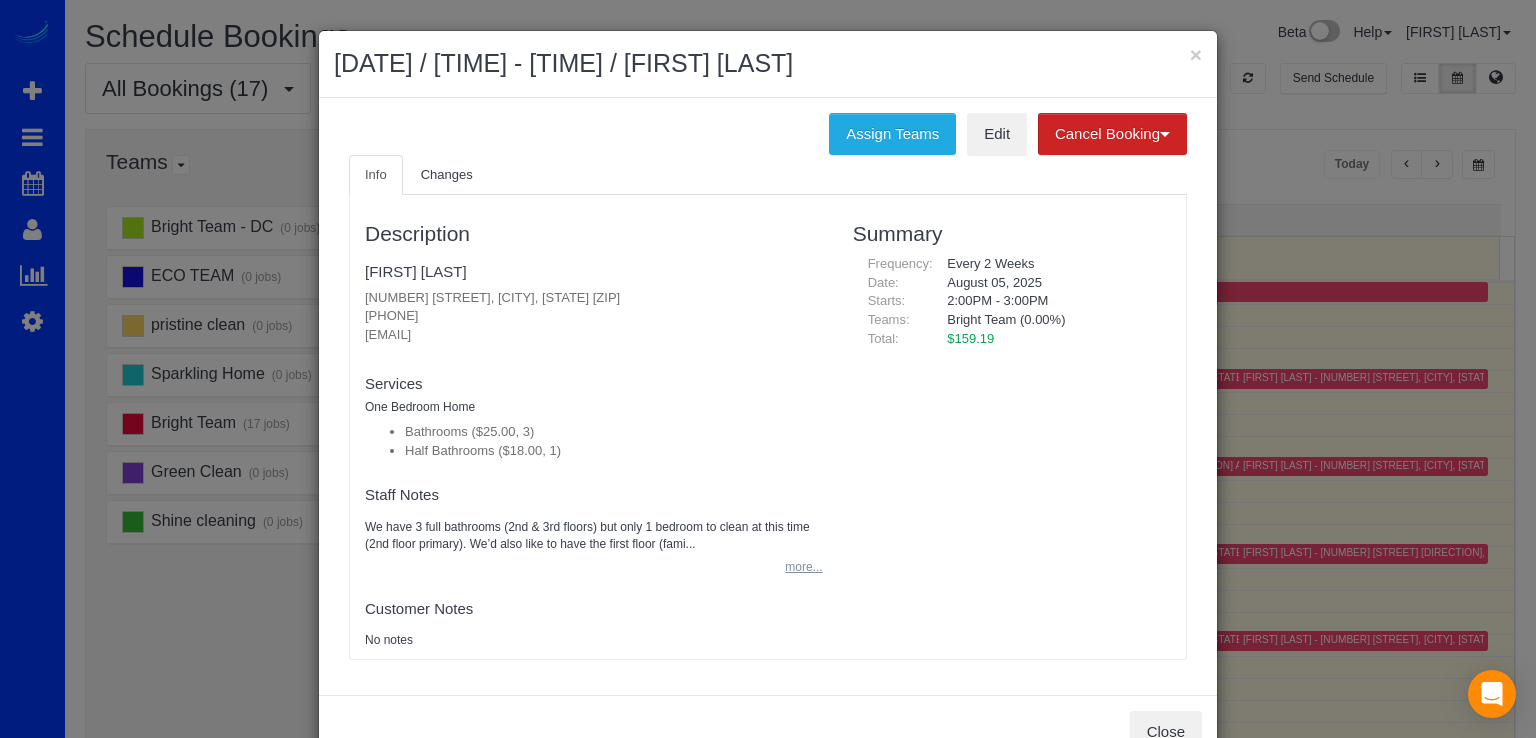 click on "more..." at bounding box center (797, 567) 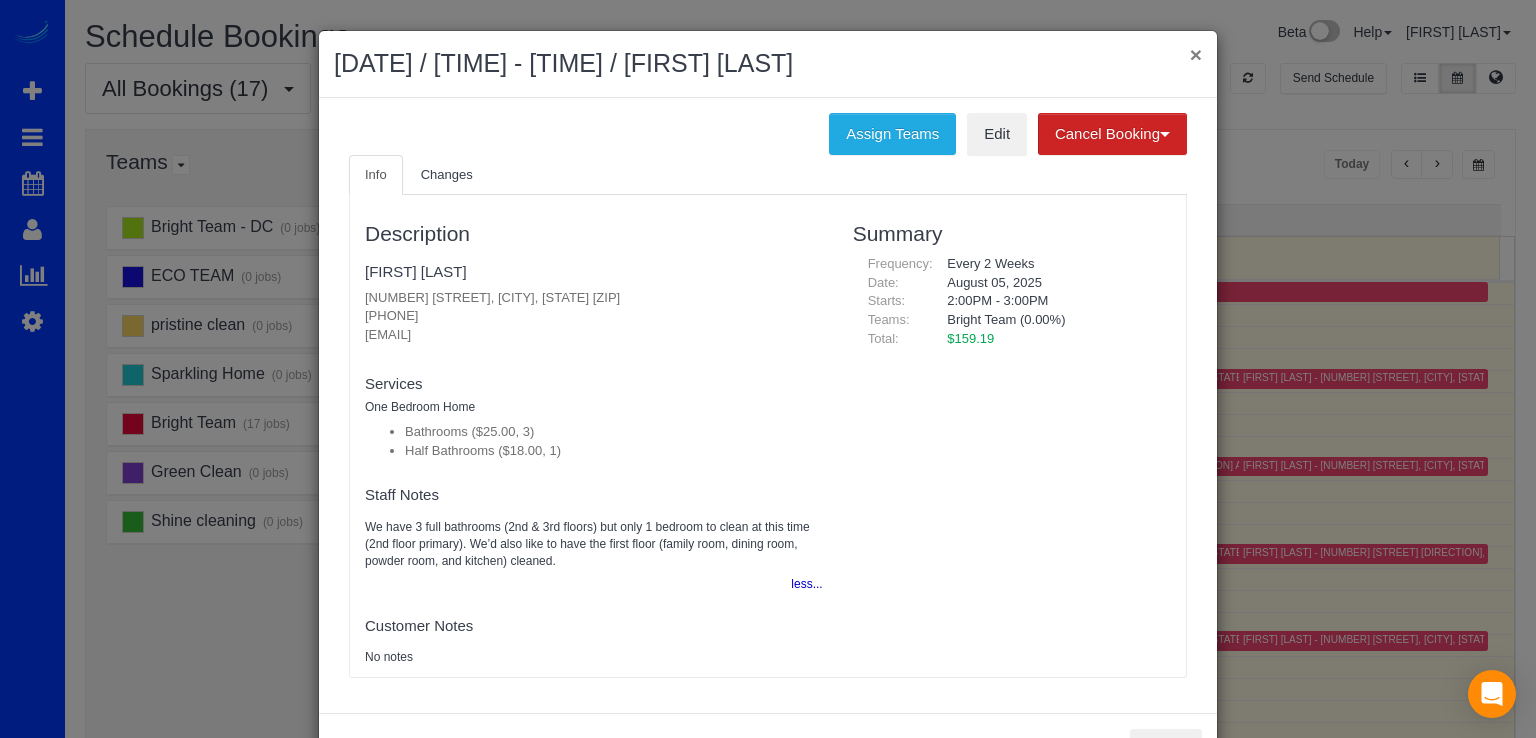 click on "×" at bounding box center (1196, 54) 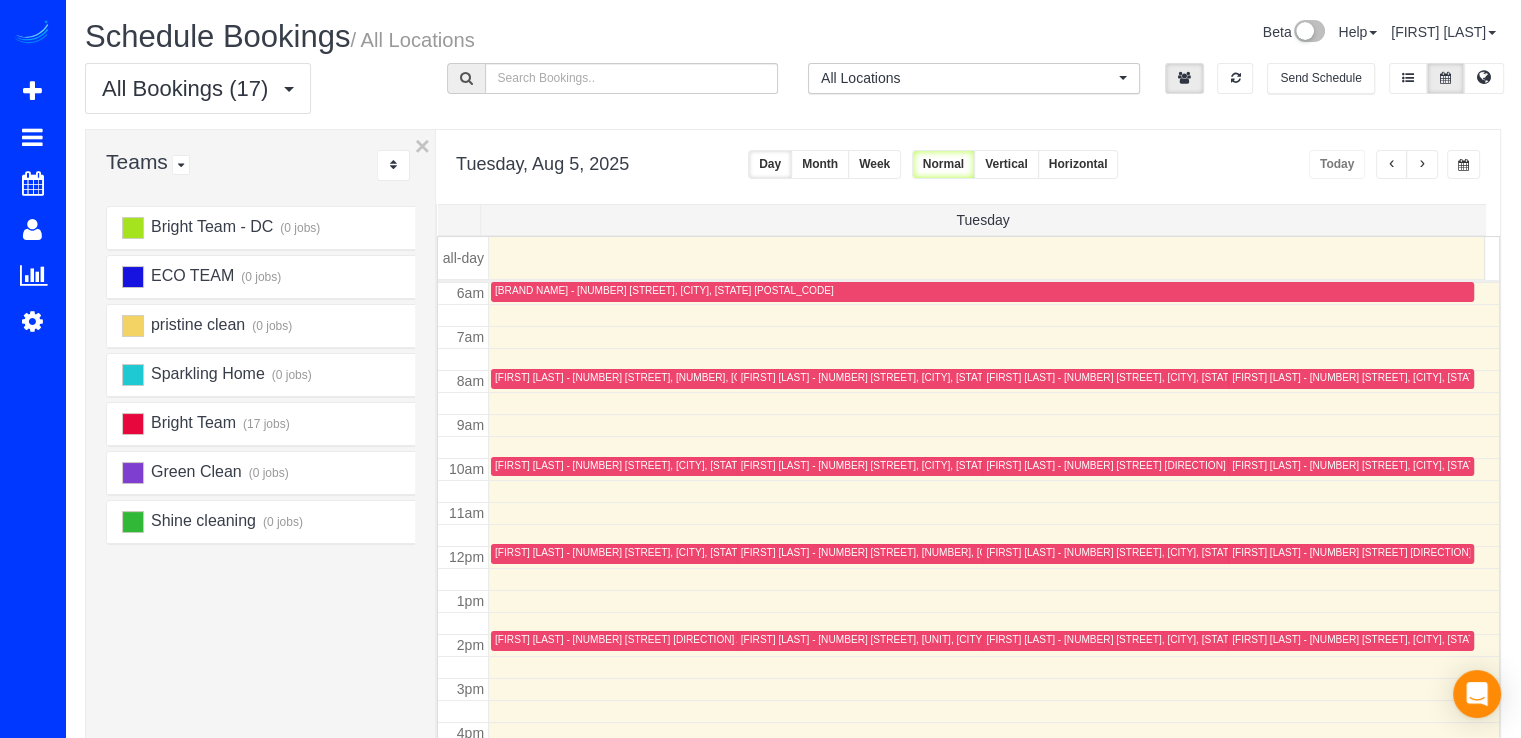 click at bounding box center [1422, 165] 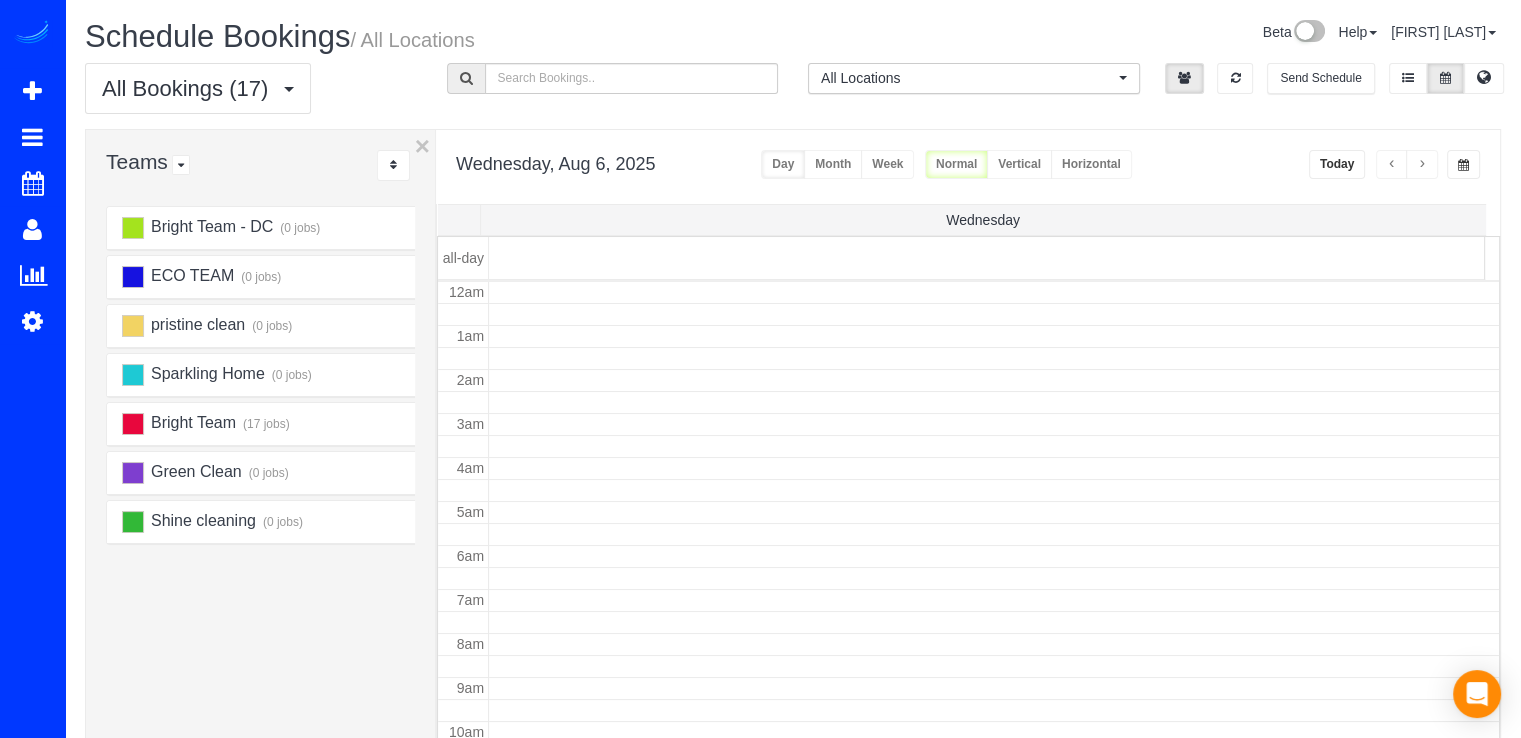 scroll, scrollTop: 263, scrollLeft: 0, axis: vertical 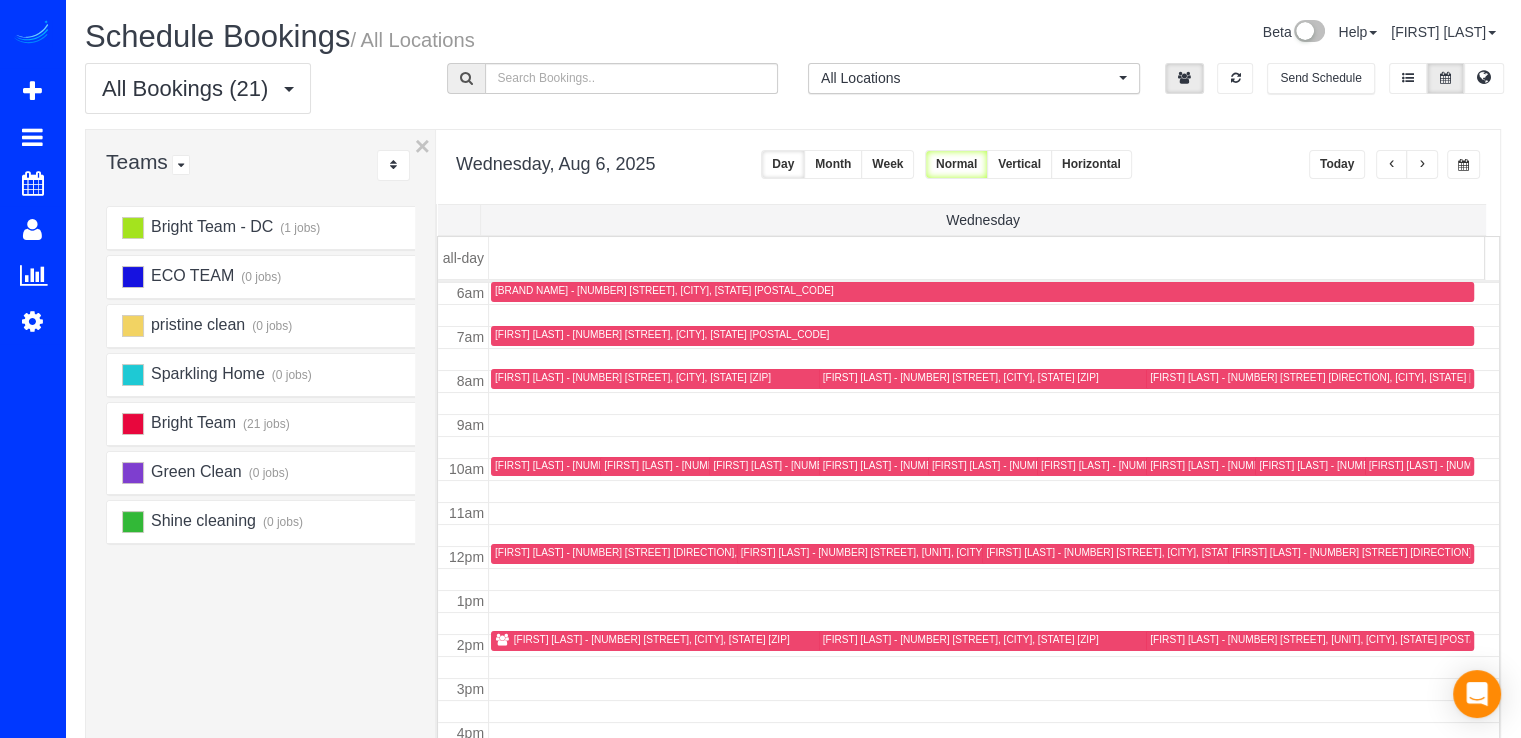 click at bounding box center (1422, 165) 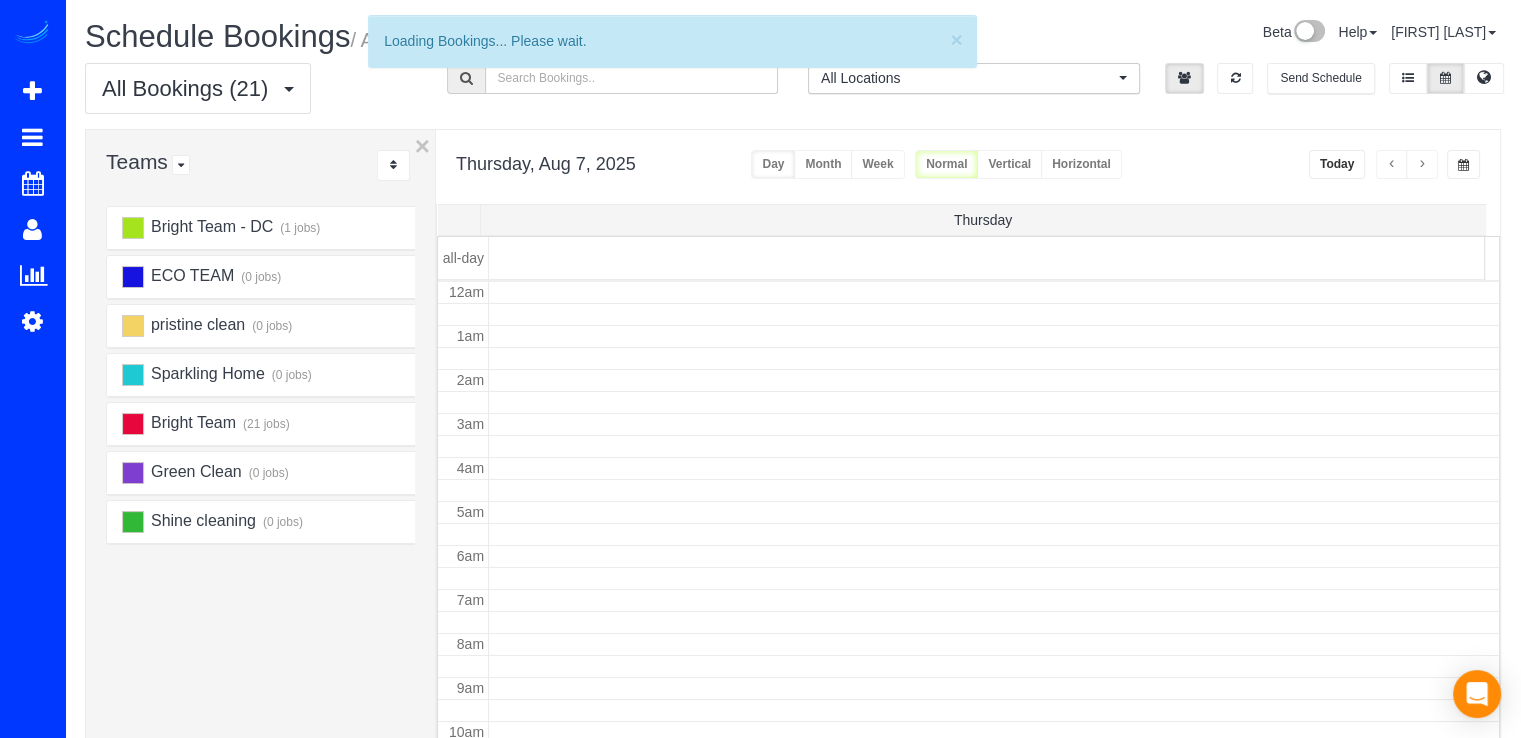 scroll, scrollTop: 263, scrollLeft: 0, axis: vertical 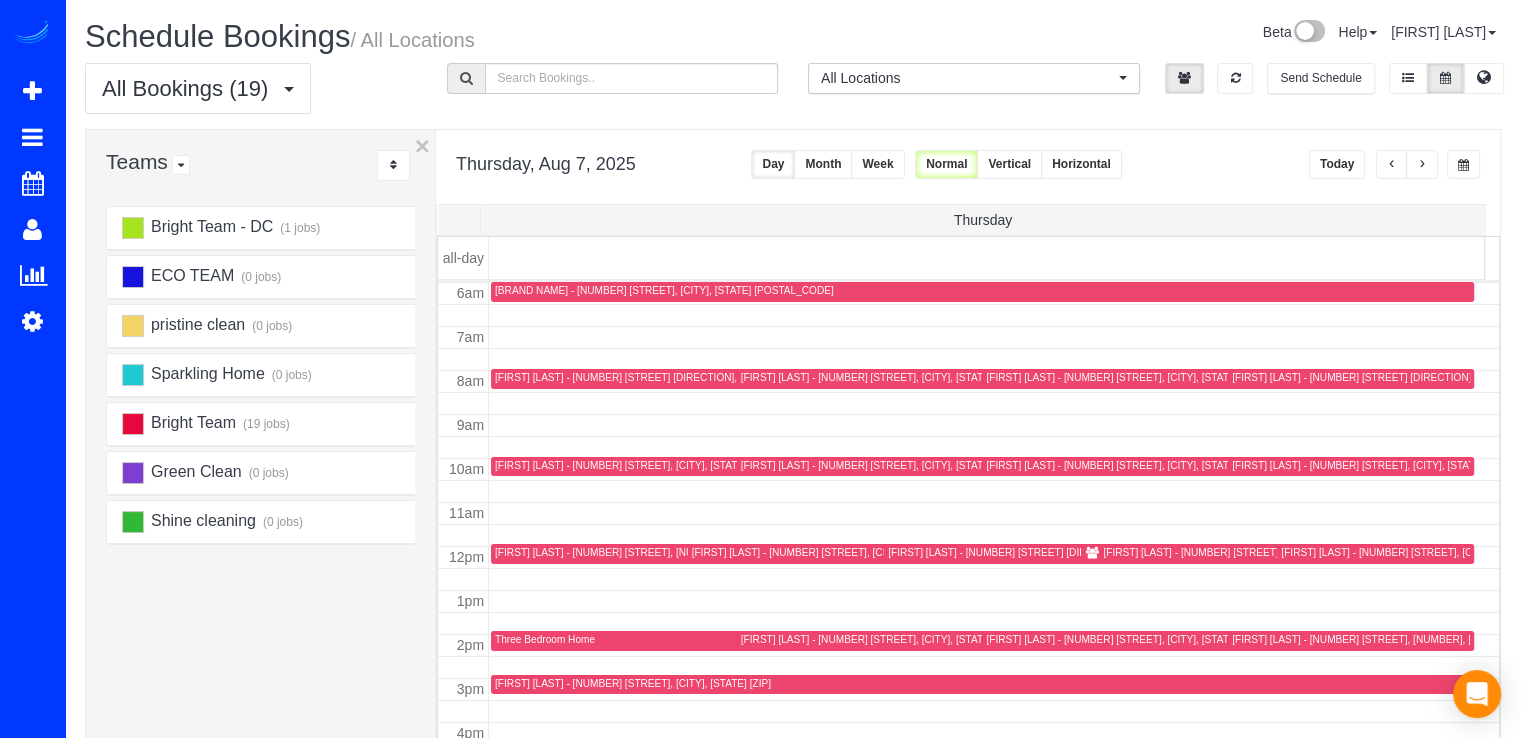 click at bounding box center [1422, 165] 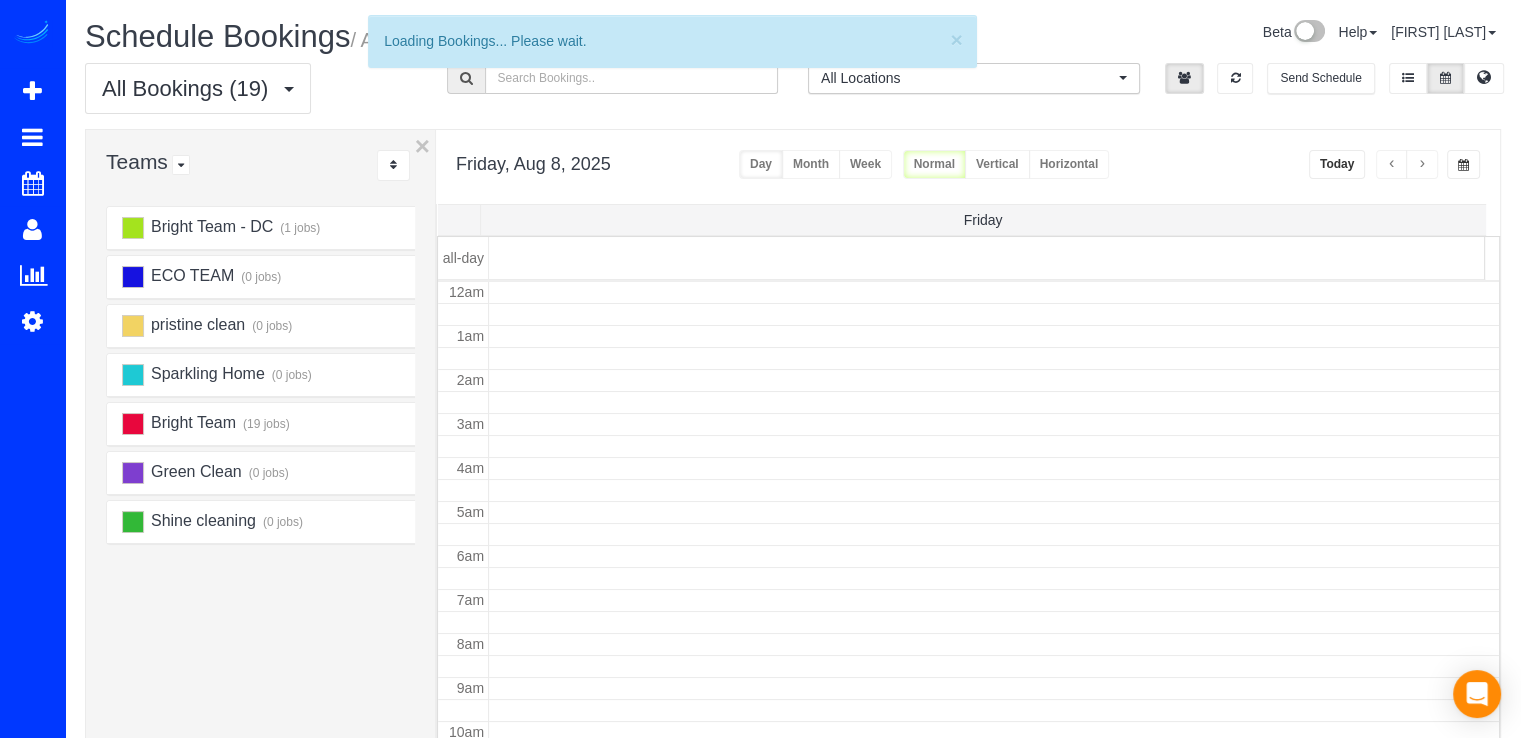 scroll, scrollTop: 263, scrollLeft: 0, axis: vertical 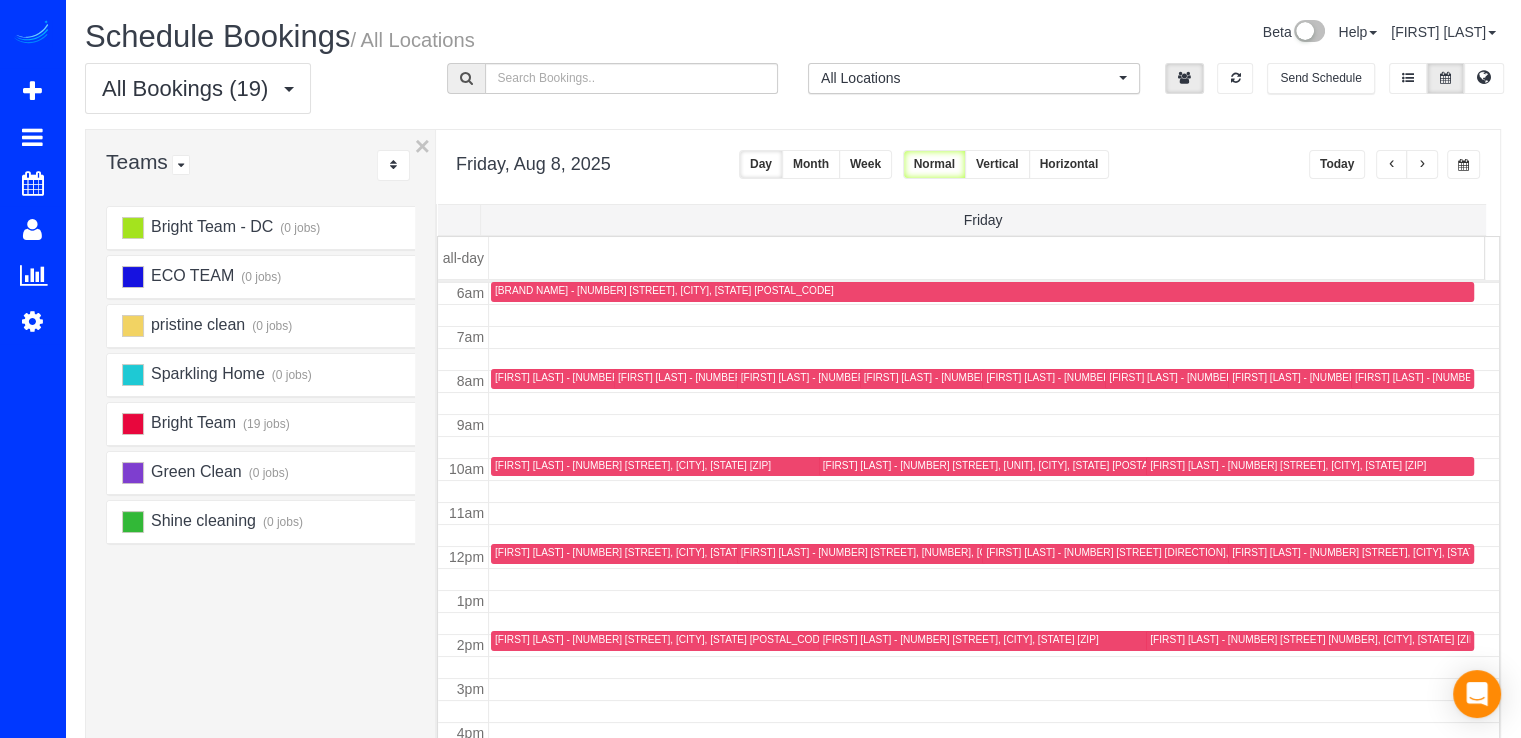 click at bounding box center (1392, 165) 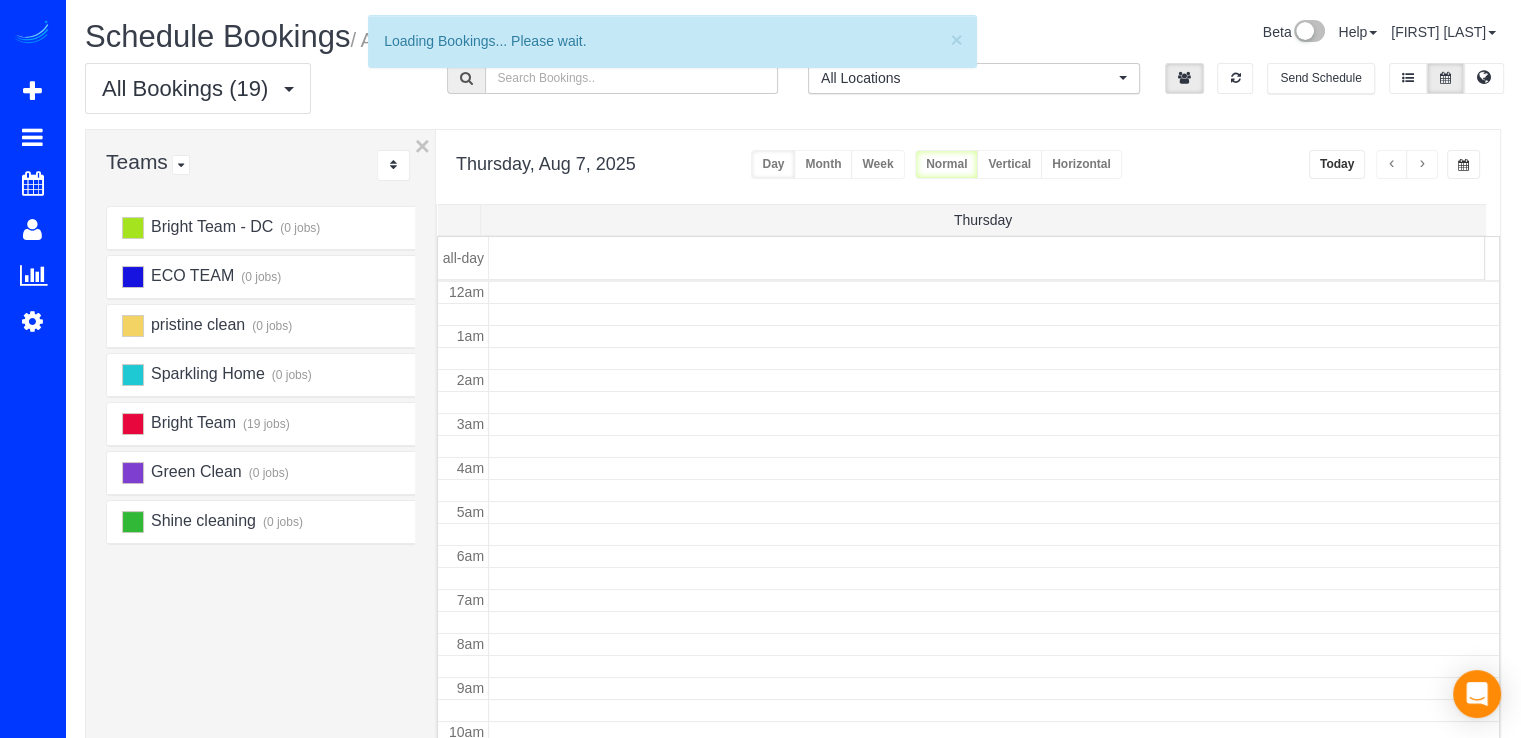 scroll, scrollTop: 263, scrollLeft: 0, axis: vertical 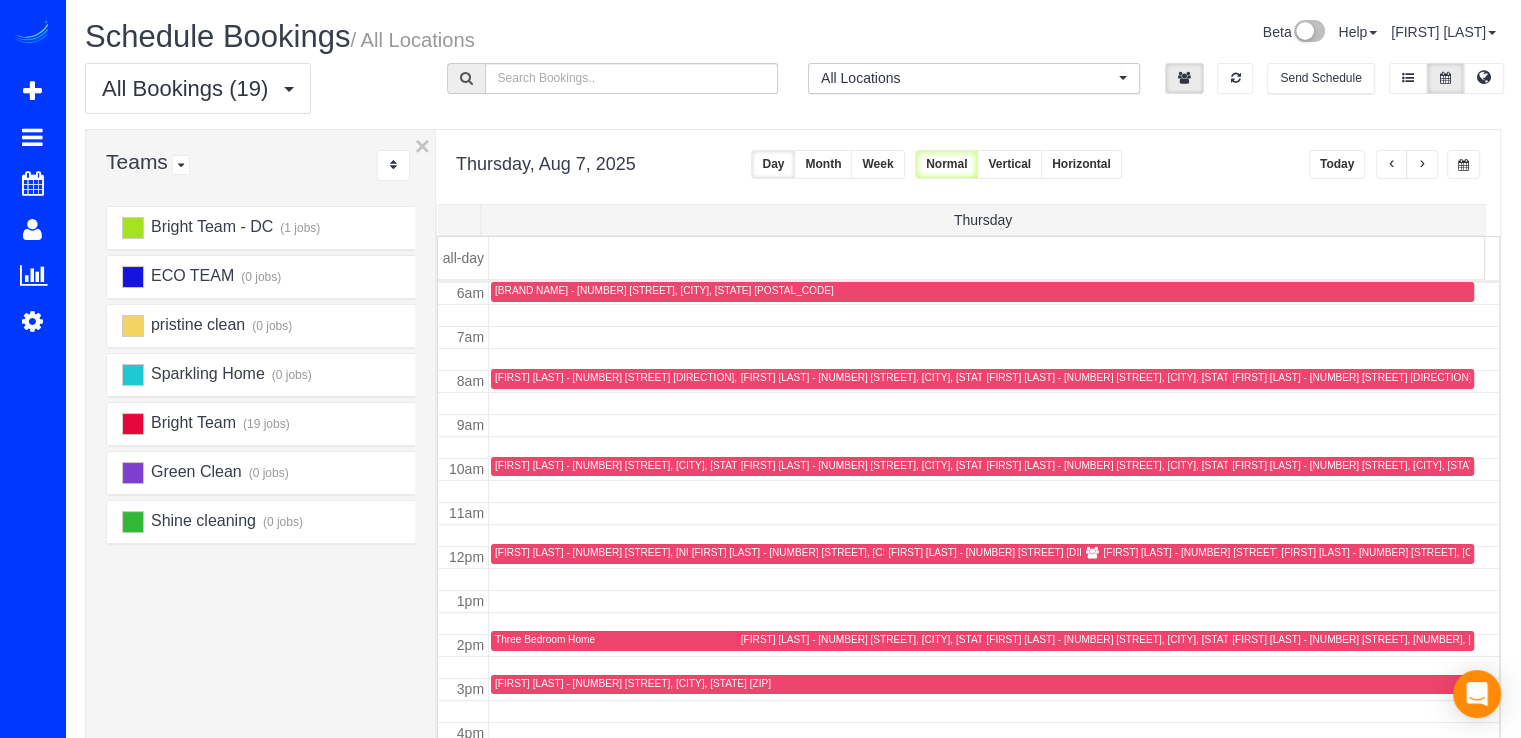 click at bounding box center [1422, 165] 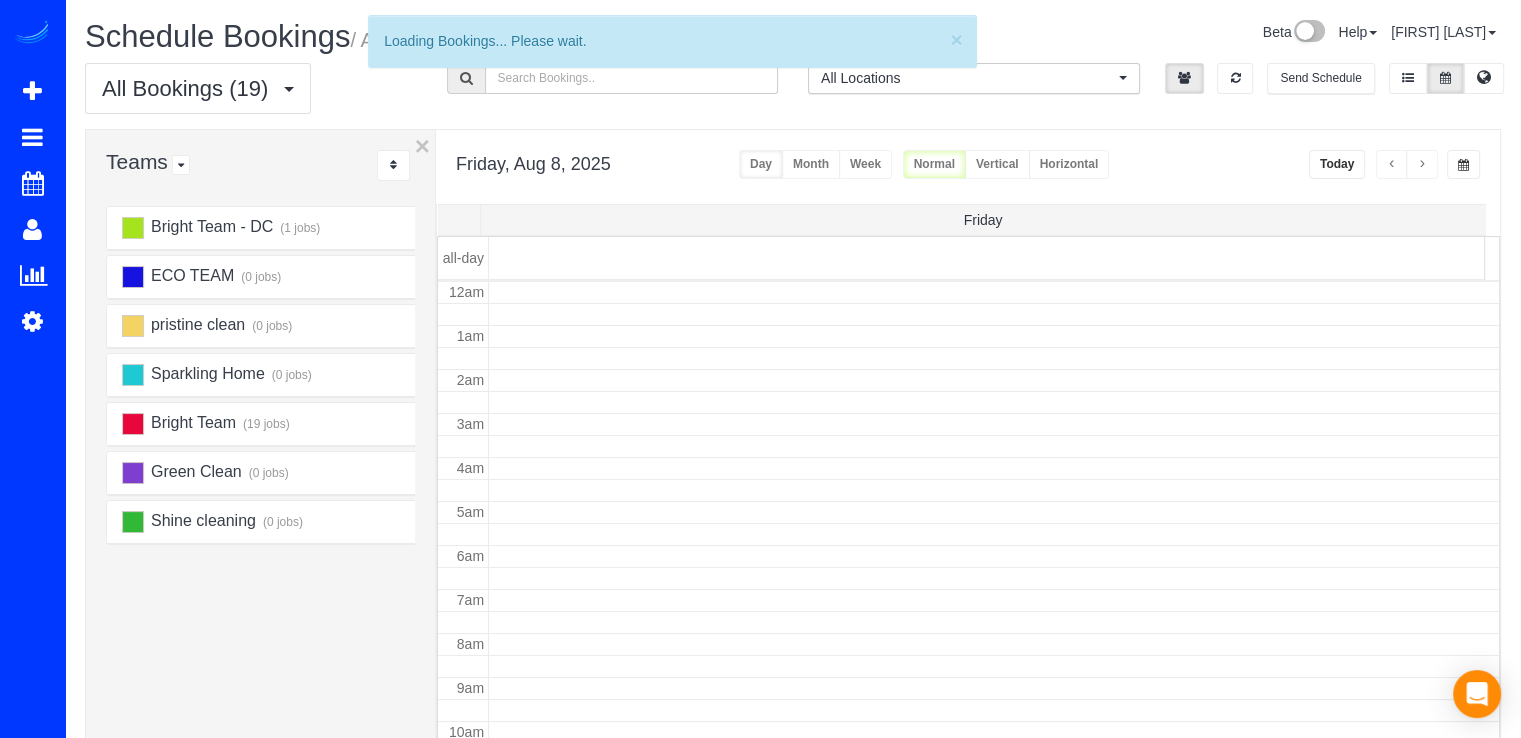 scroll, scrollTop: 263, scrollLeft: 0, axis: vertical 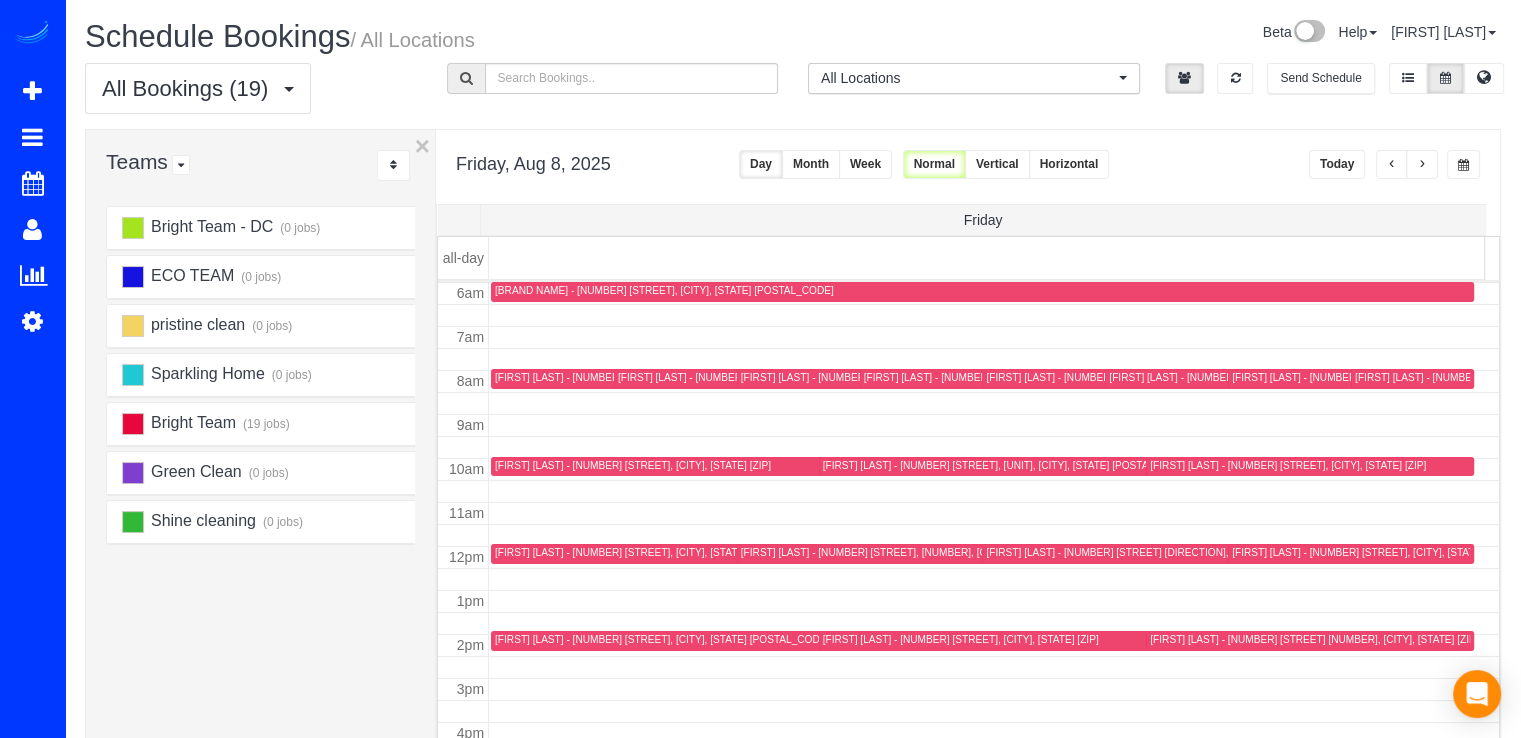 click at bounding box center (1422, 165) 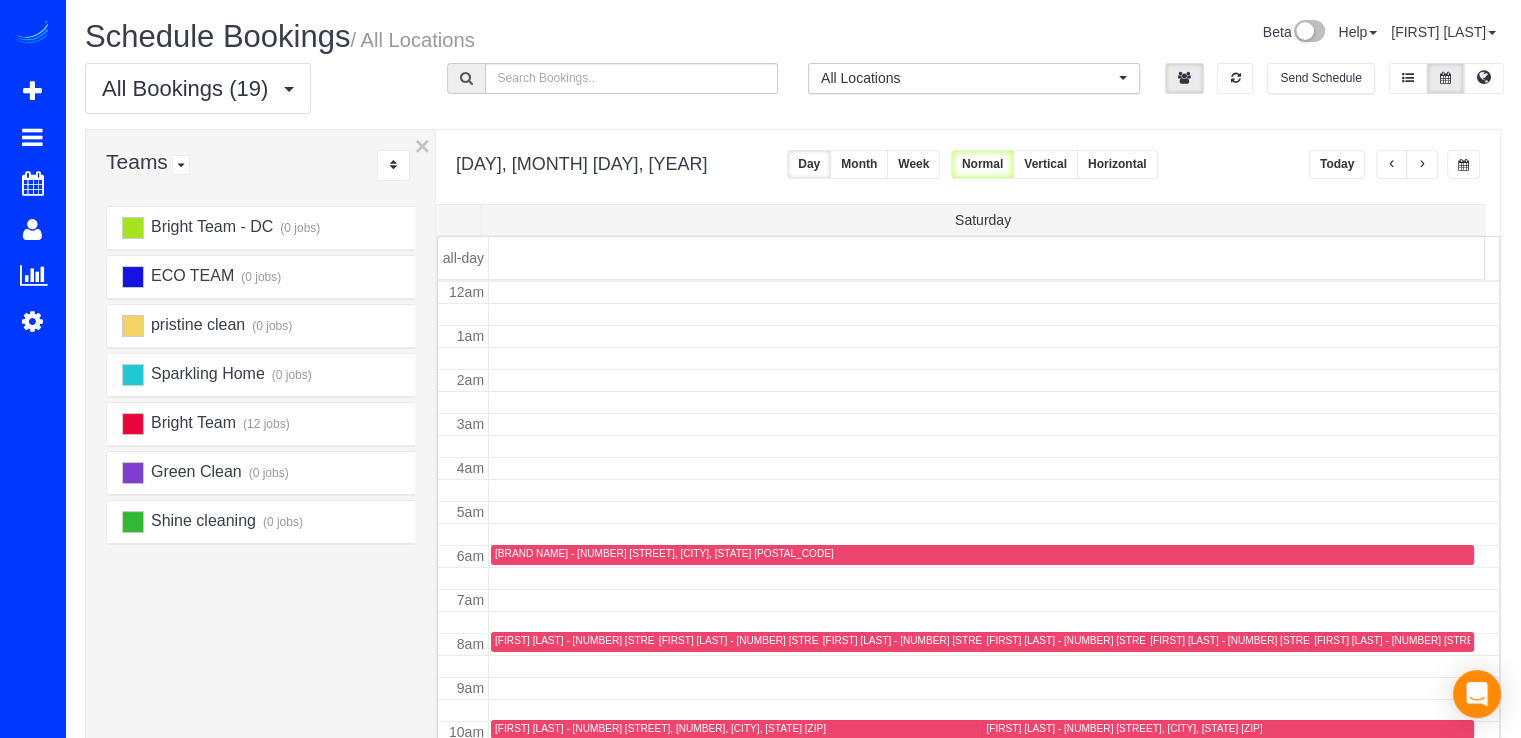 scroll, scrollTop: 263, scrollLeft: 0, axis: vertical 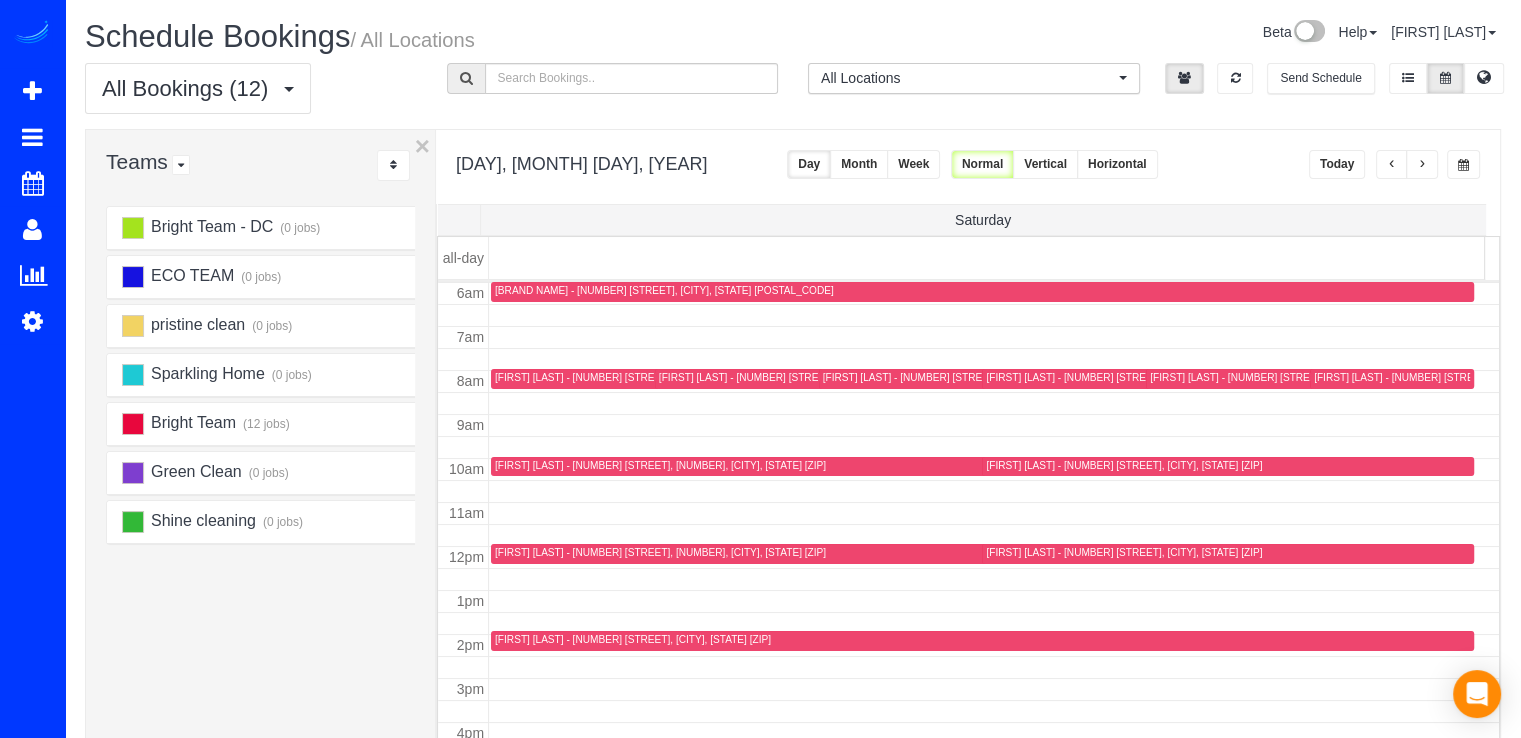 click at bounding box center (1392, 164) 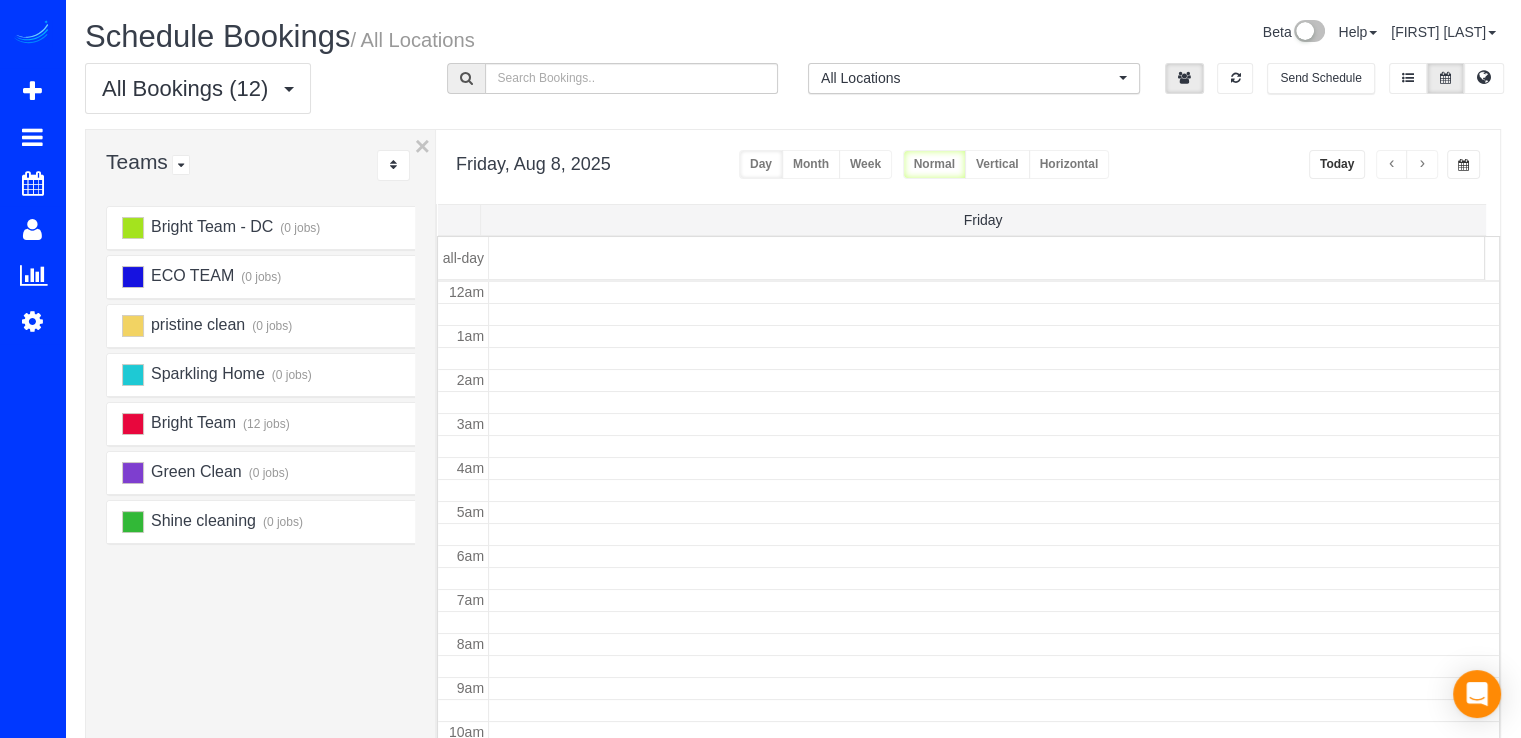 scroll, scrollTop: 263, scrollLeft: 0, axis: vertical 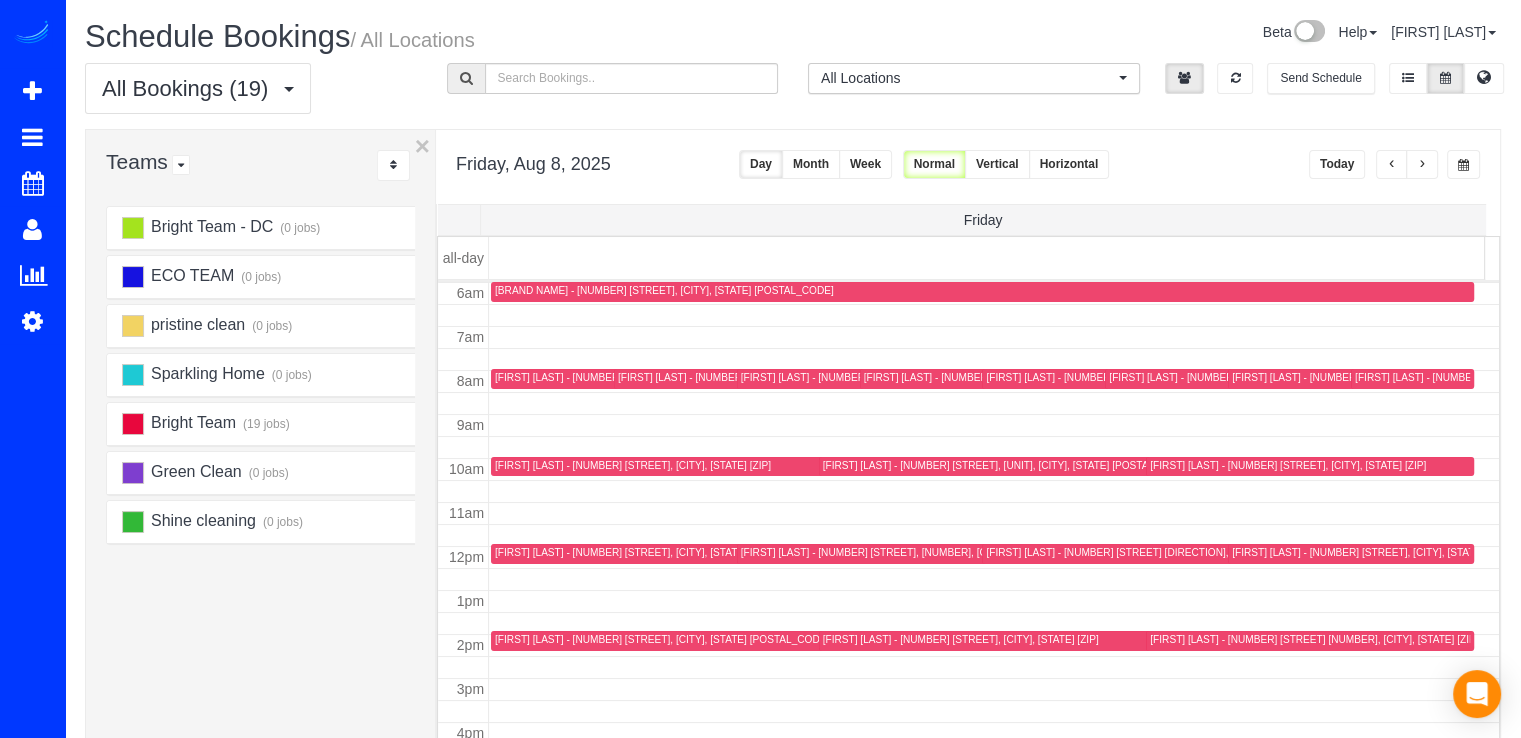 click at bounding box center (1392, 165) 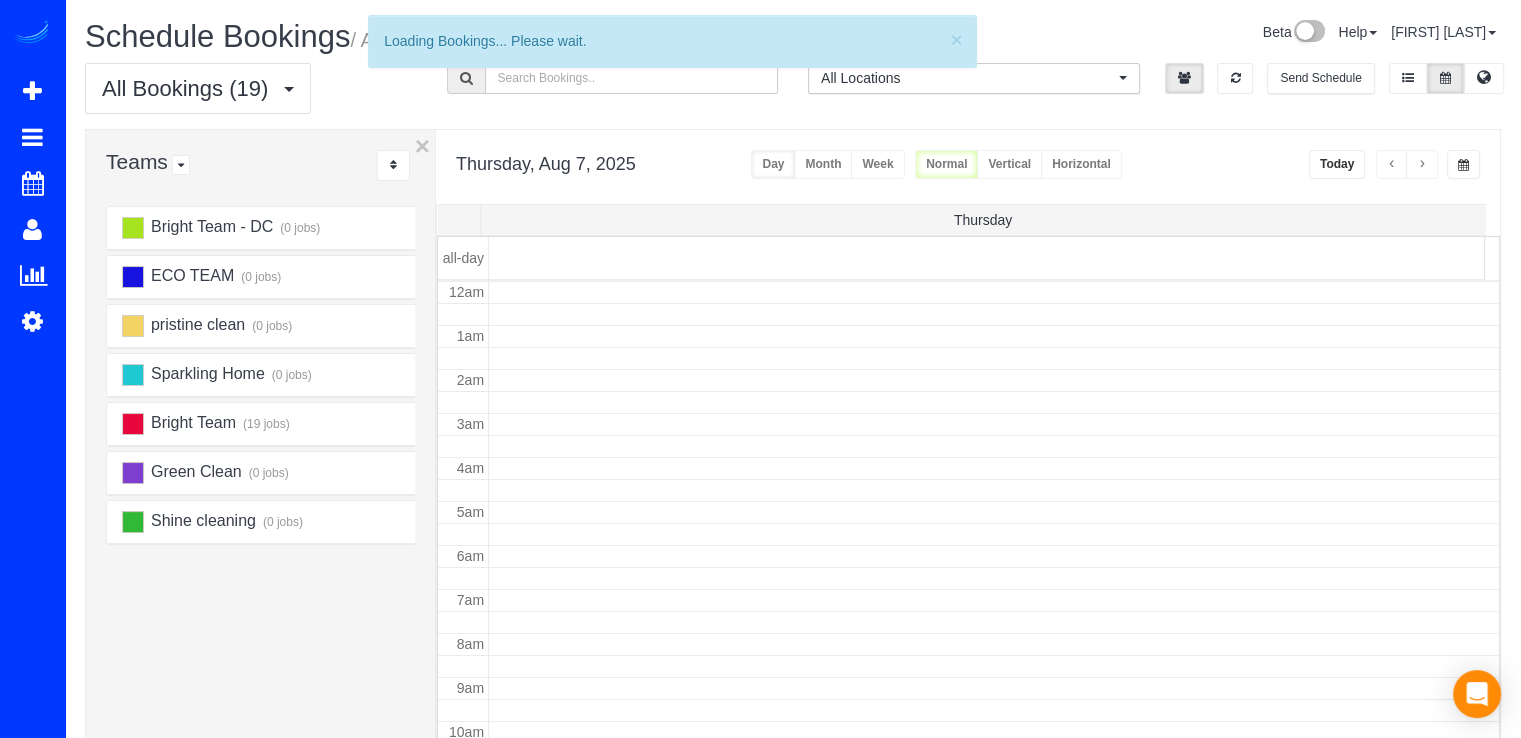 scroll, scrollTop: 263, scrollLeft: 0, axis: vertical 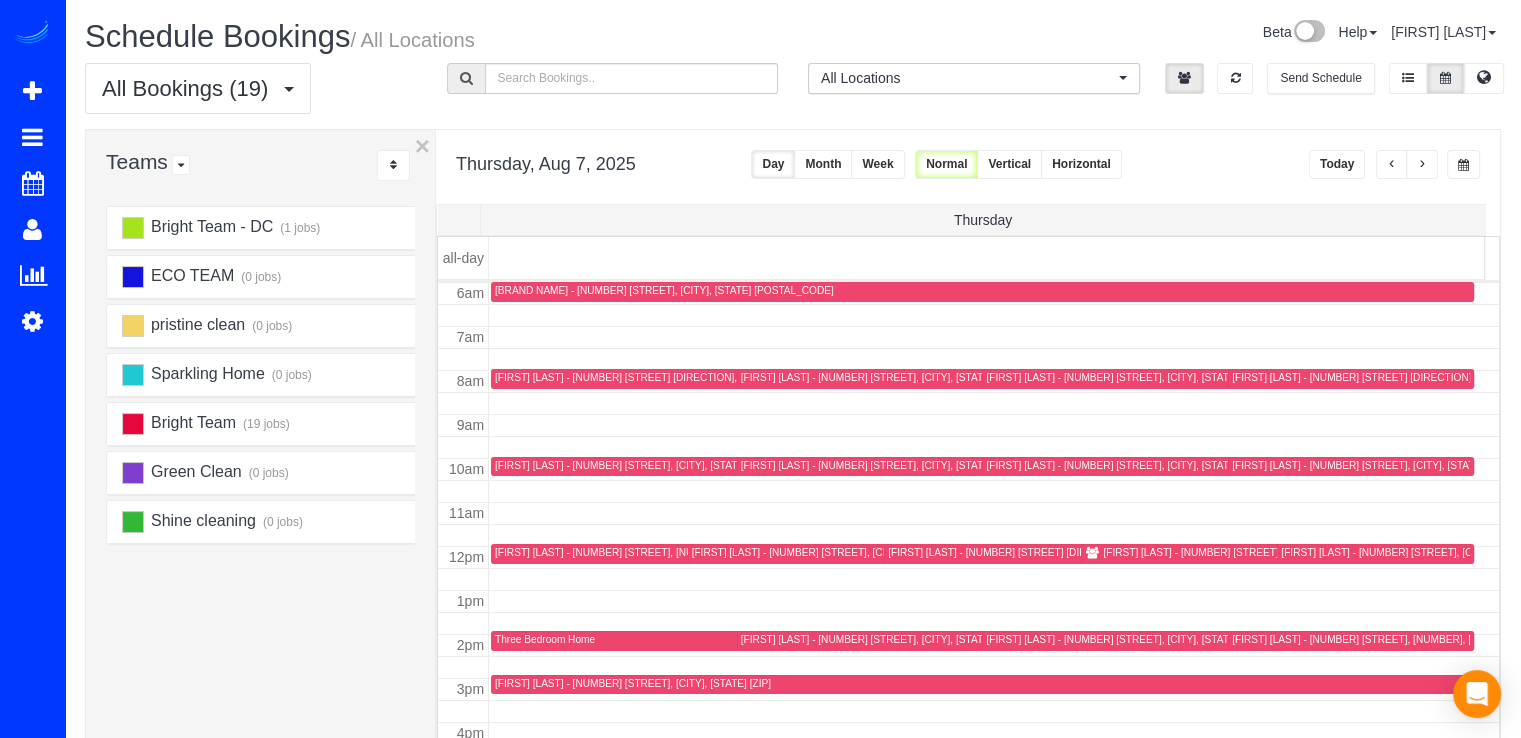 click at bounding box center [1392, 165] 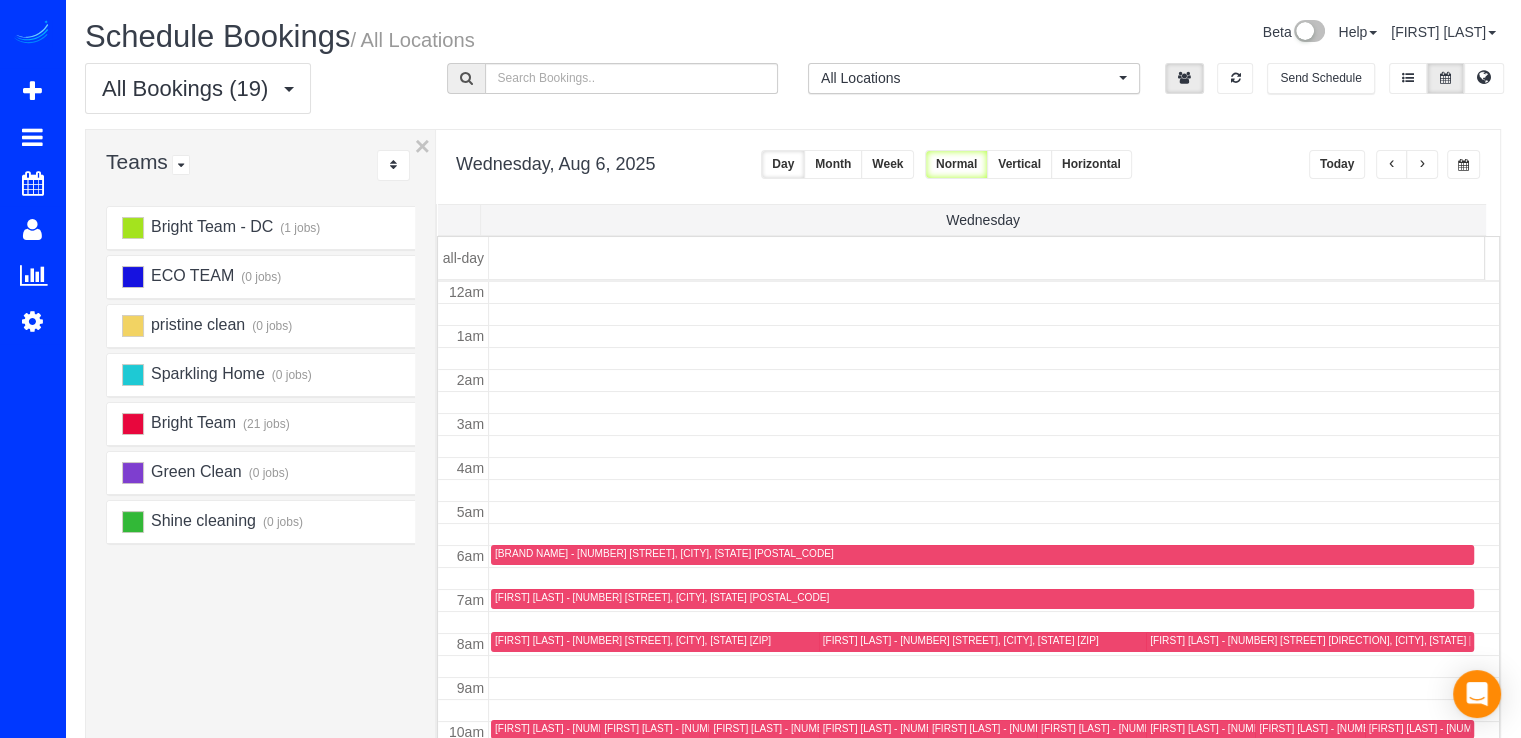 scroll, scrollTop: 263, scrollLeft: 0, axis: vertical 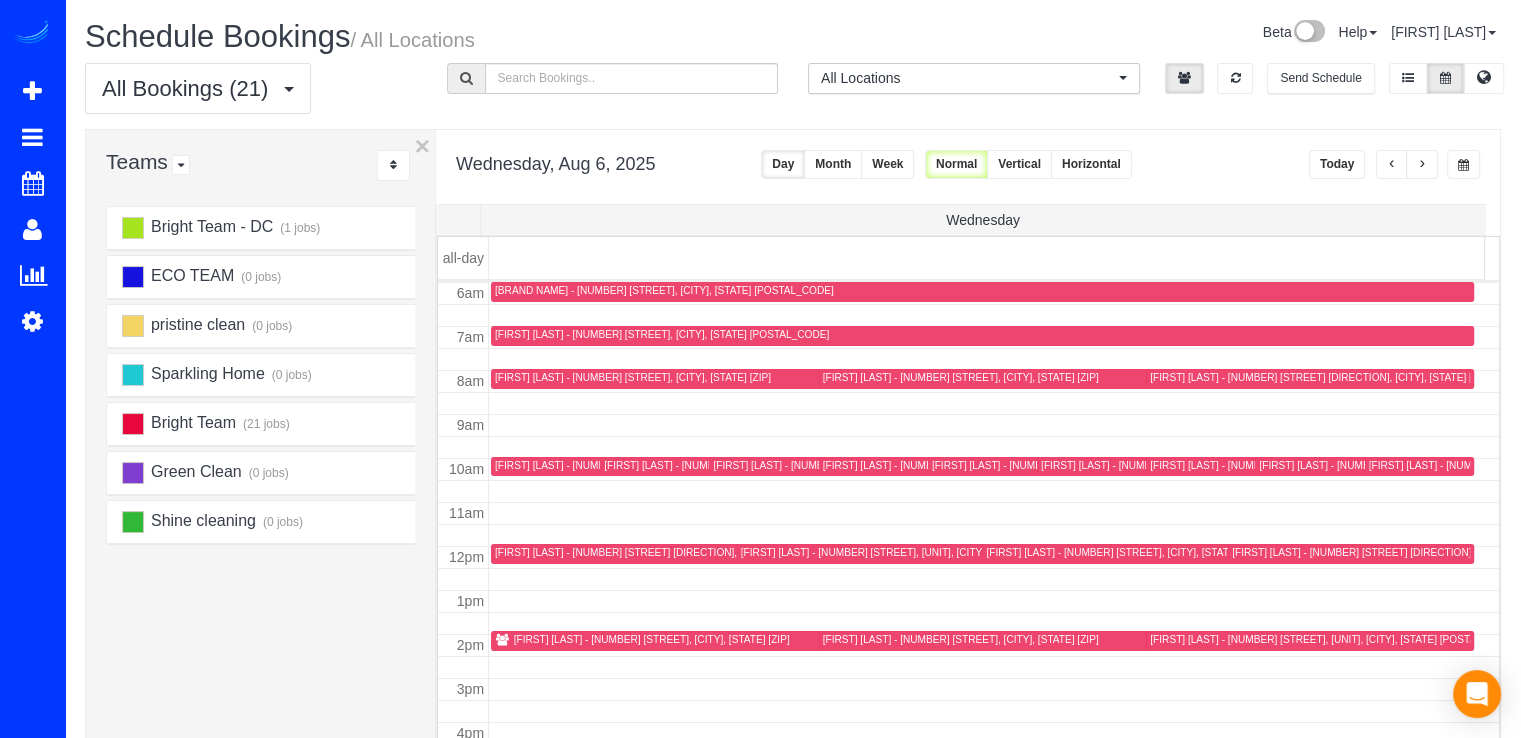 click at bounding box center [1392, 165] 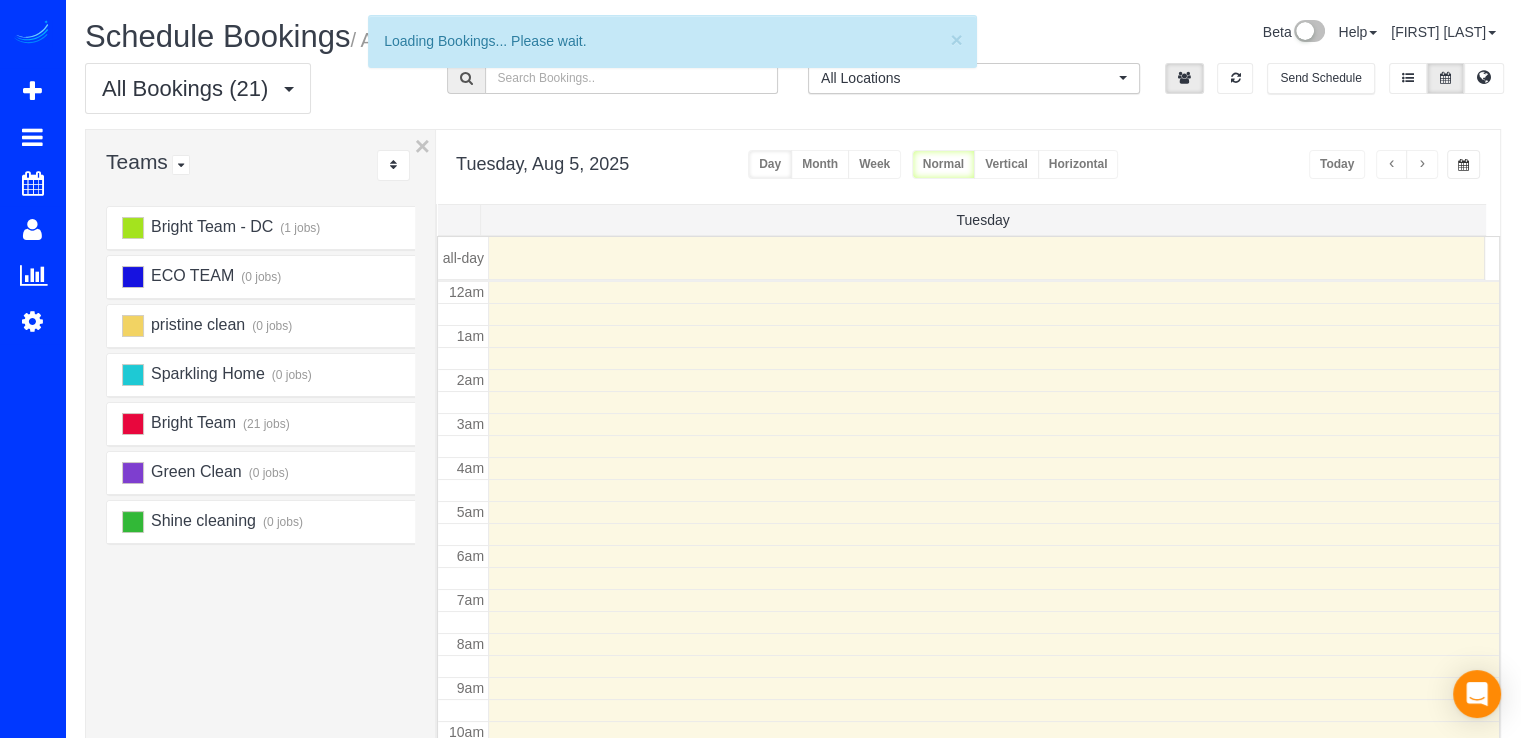 scroll, scrollTop: 263, scrollLeft: 0, axis: vertical 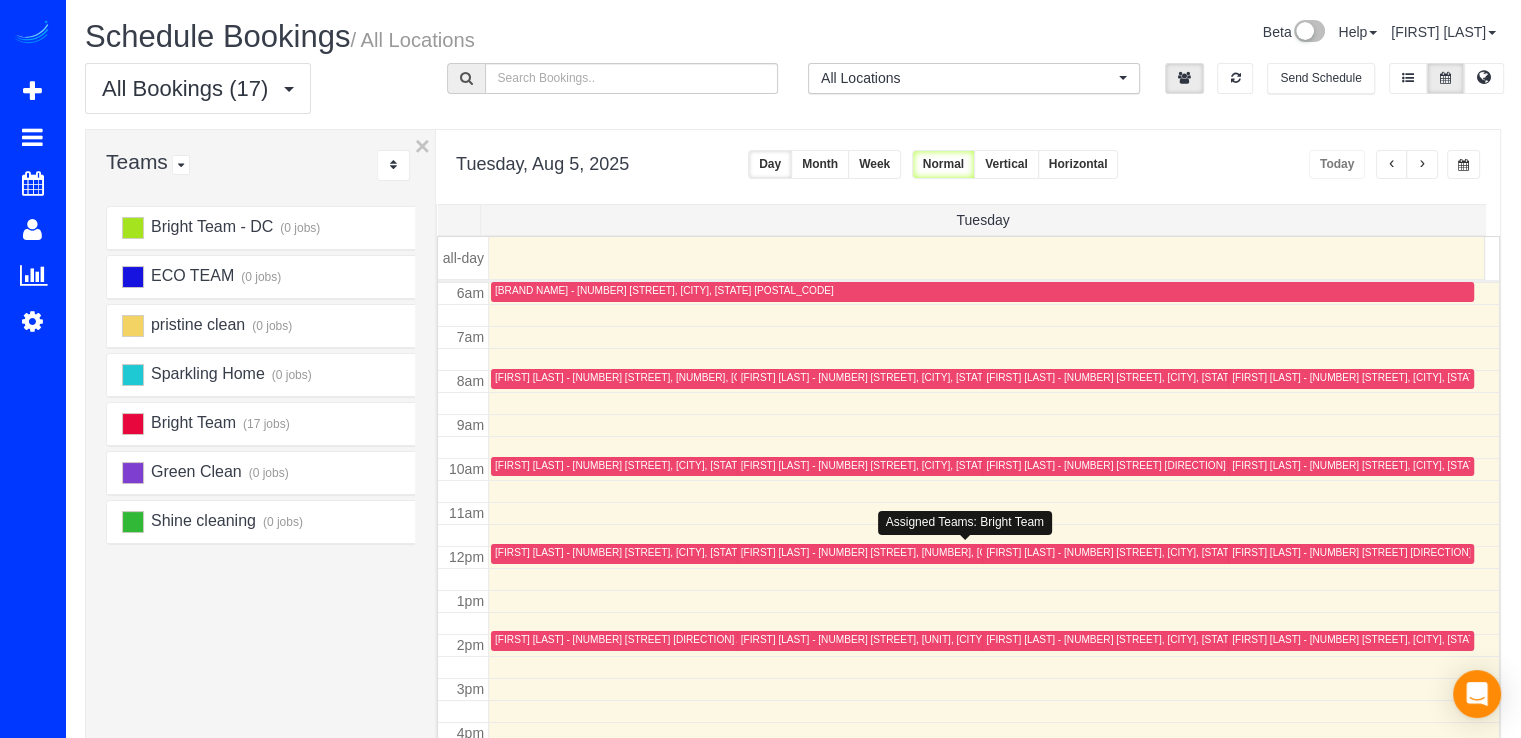 click on "[FIRST] [LAST] - [NUMBER] [STREET], [NUMBER], [CITY], [STATE] [POSTAL_CODE]" at bounding box center [906, 552] 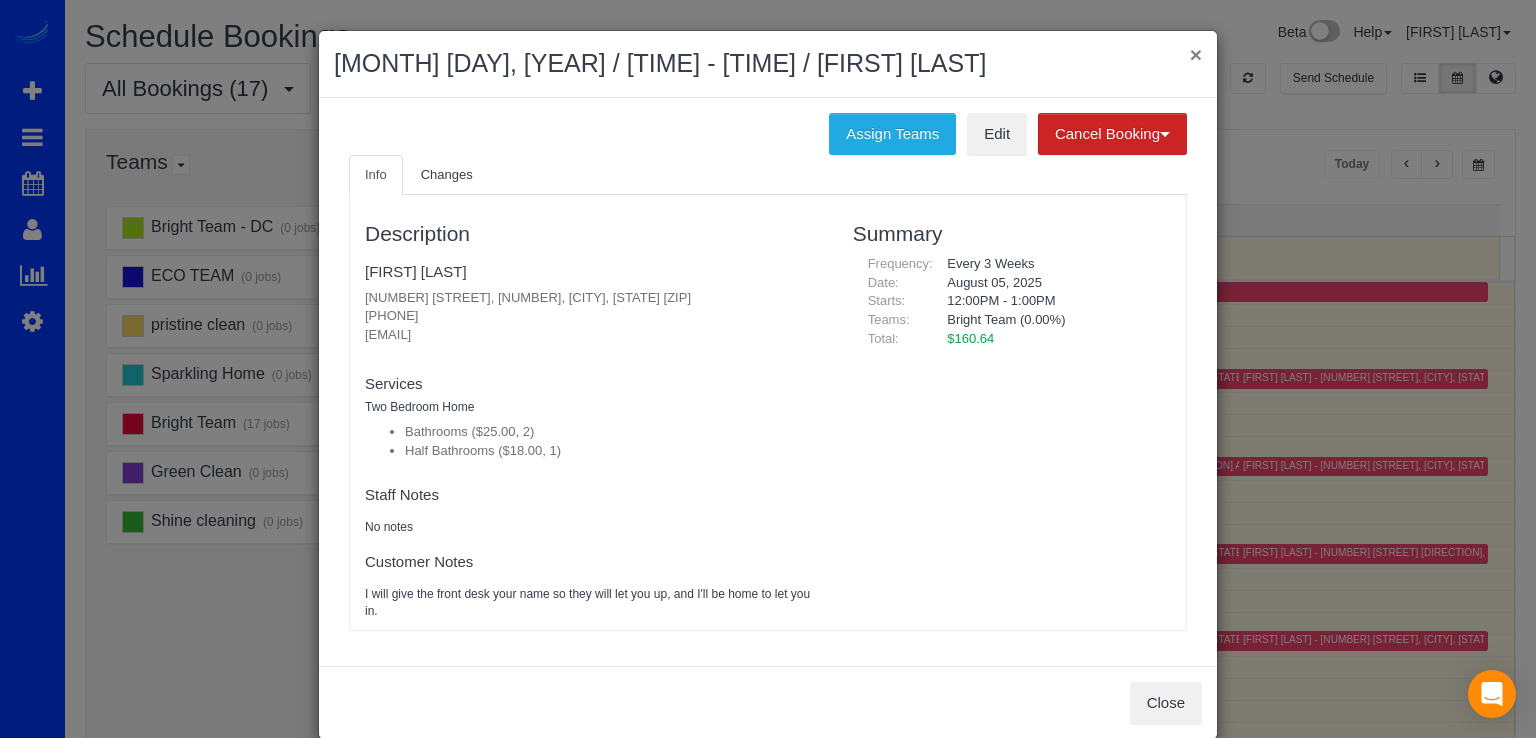 click on "×" at bounding box center (1196, 54) 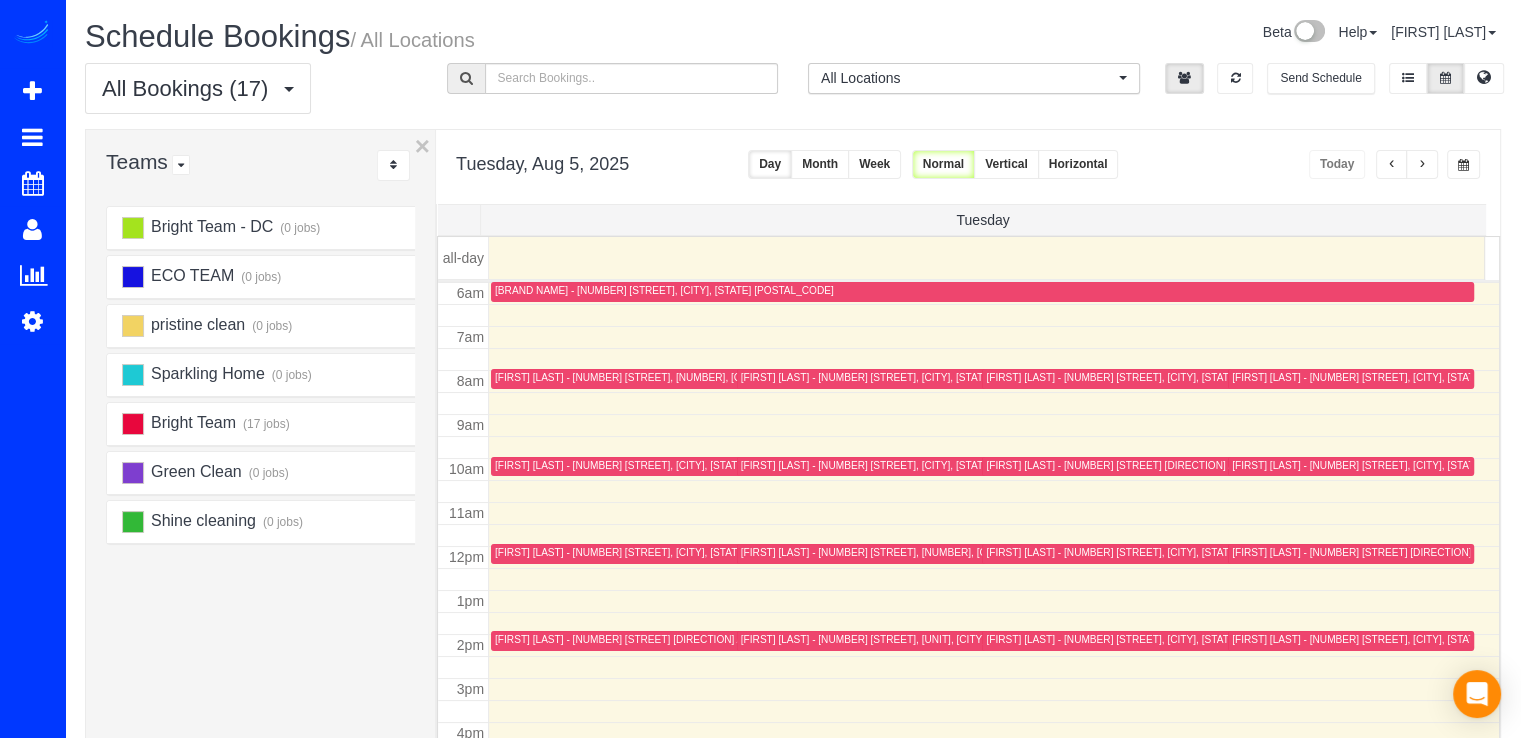 click at bounding box center (1422, 165) 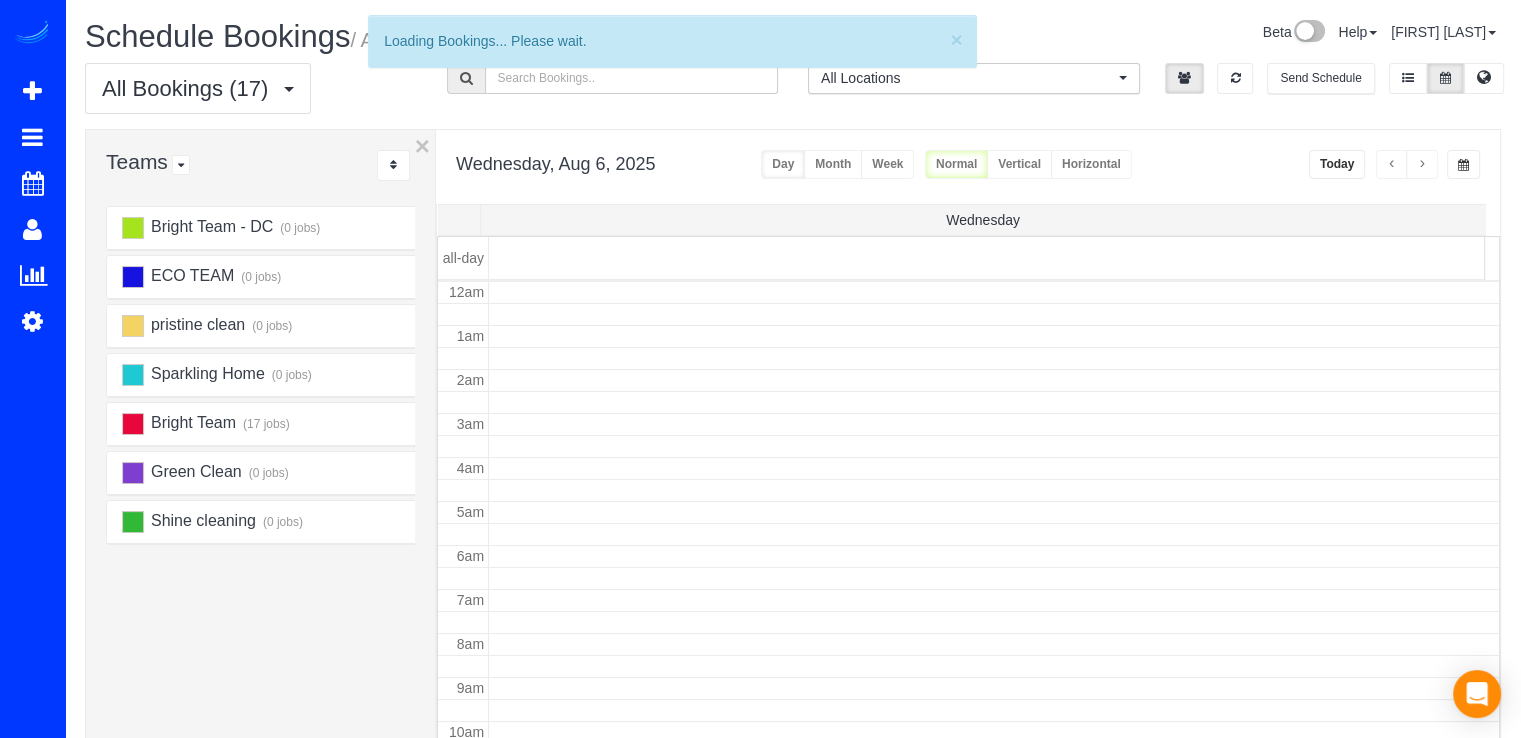 scroll, scrollTop: 263, scrollLeft: 0, axis: vertical 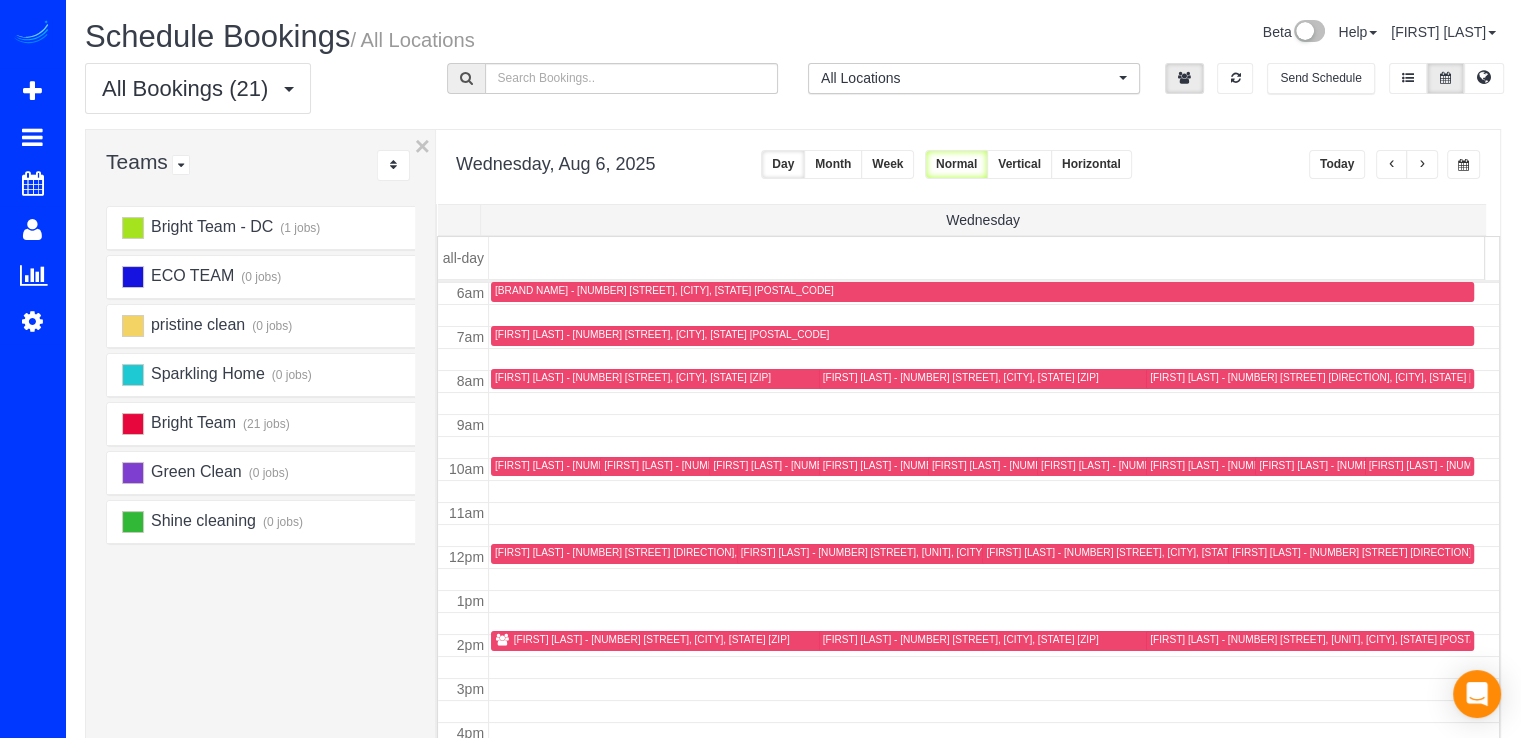 click at bounding box center [1422, 164] 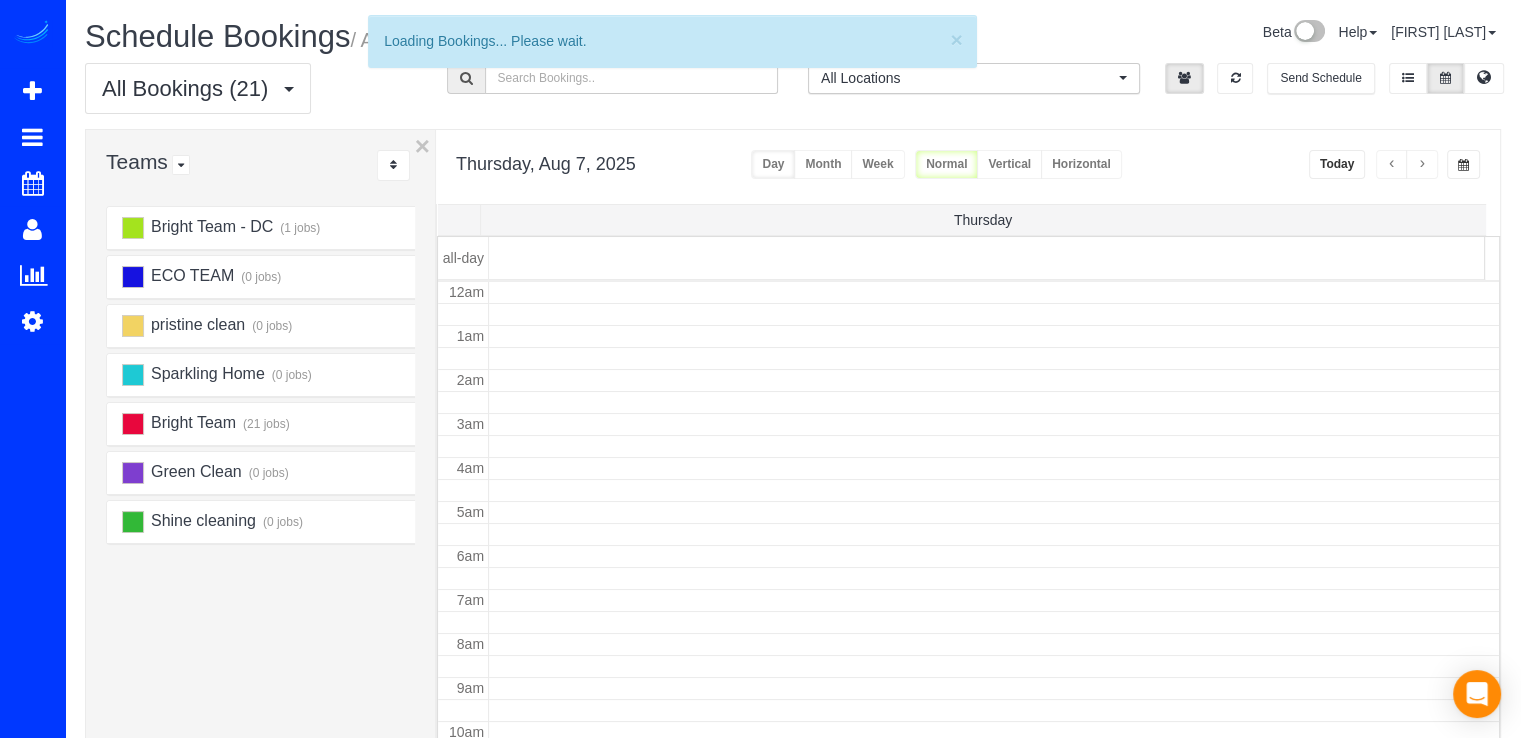 scroll, scrollTop: 263, scrollLeft: 0, axis: vertical 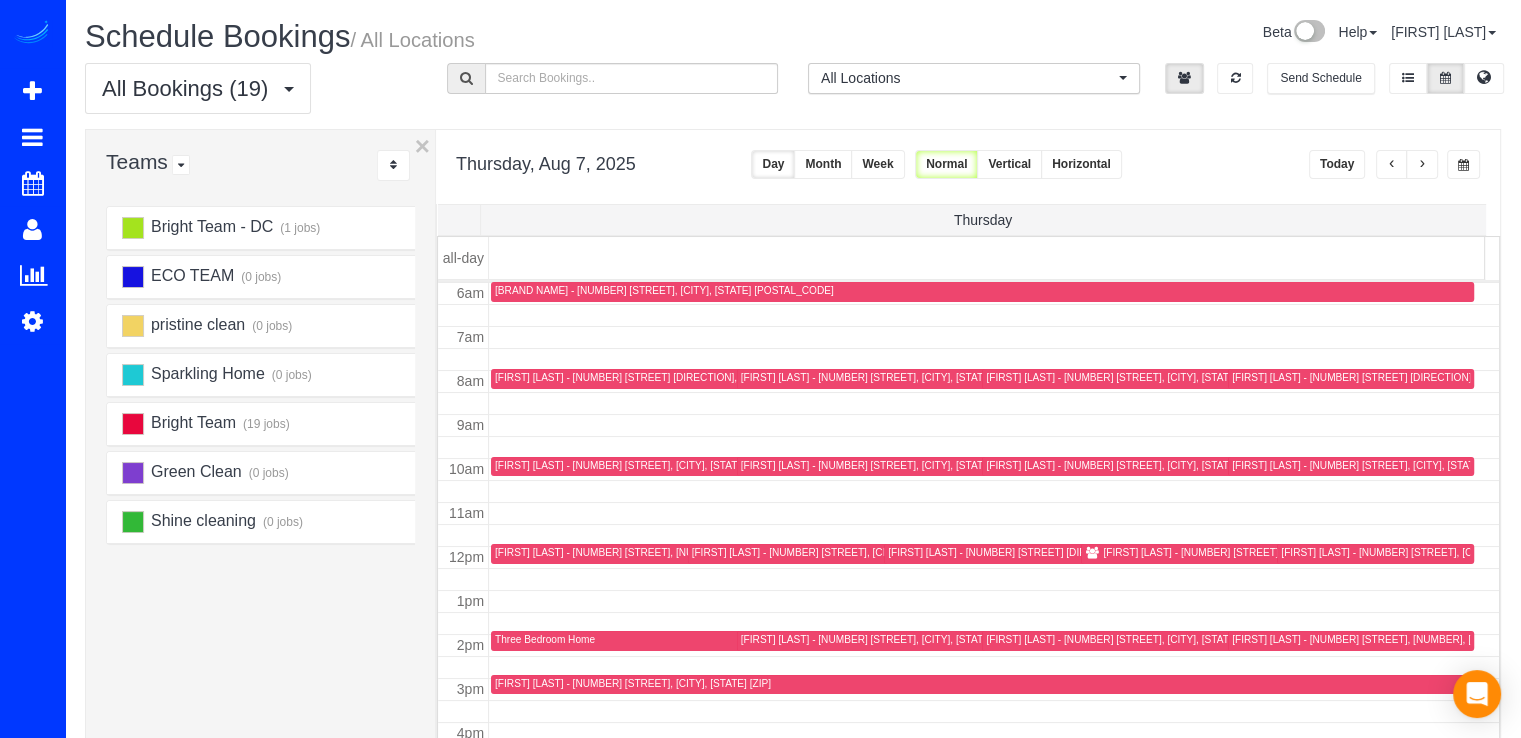 click at bounding box center (1392, 164) 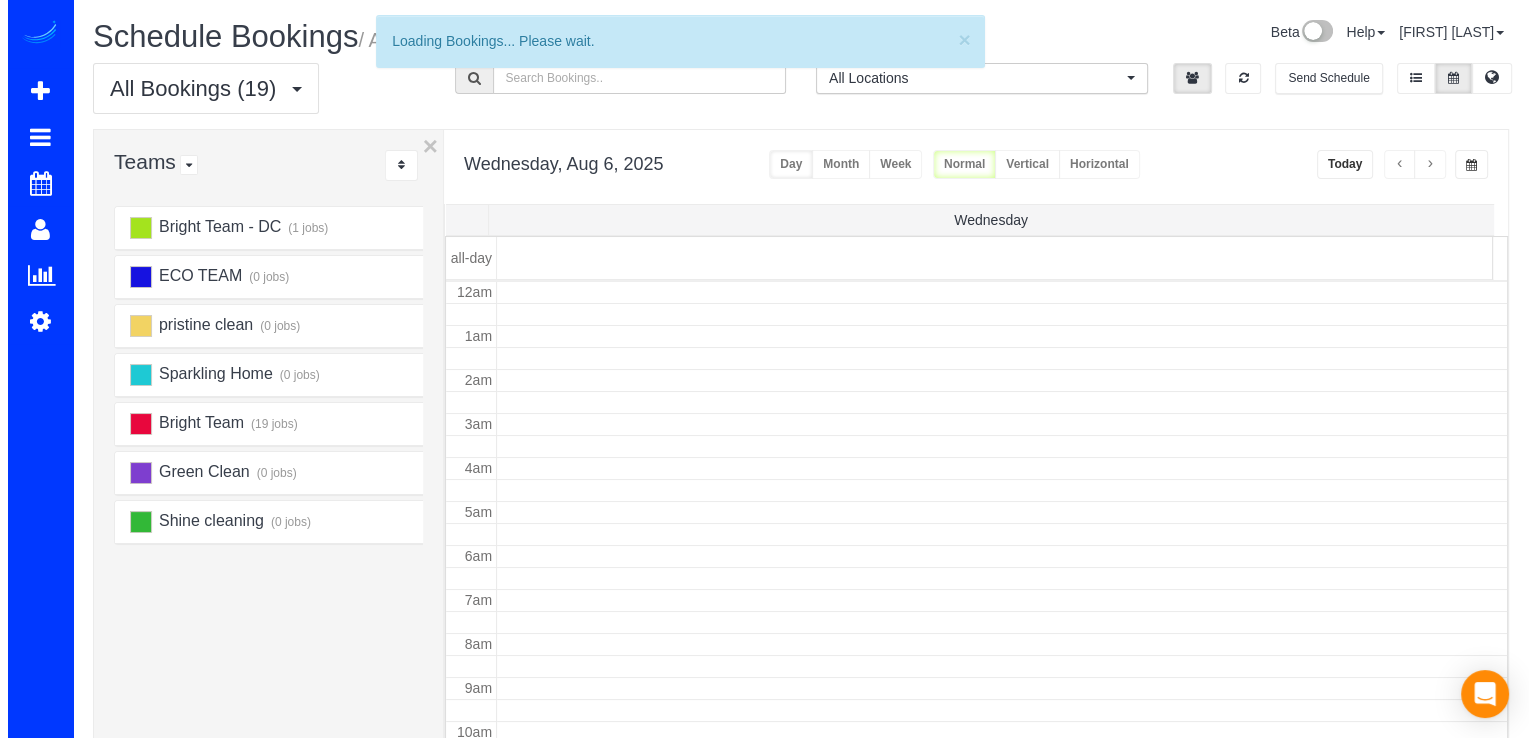 scroll, scrollTop: 263, scrollLeft: 0, axis: vertical 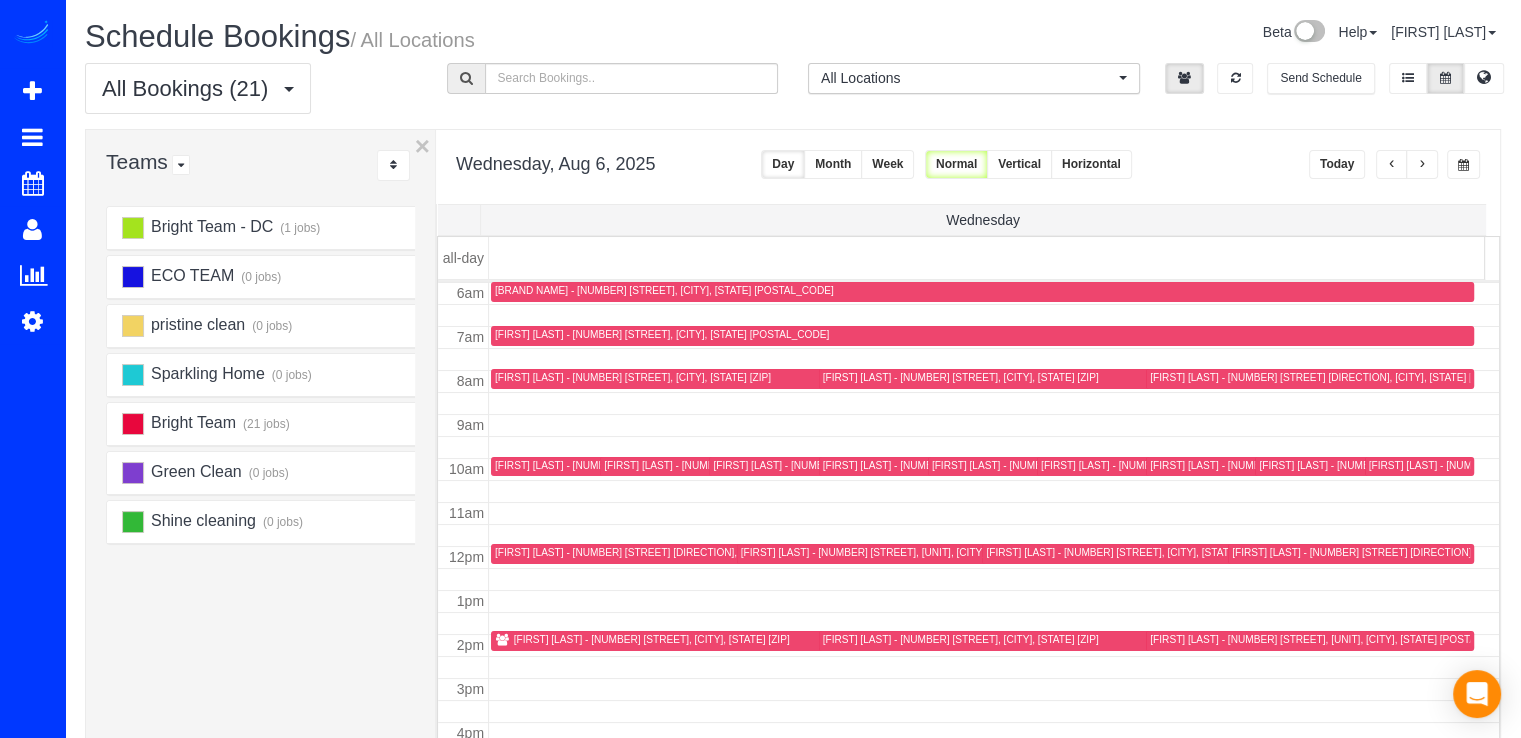 click on "[FIRST] [LAST] - [NUMBER] [STREET], [CITY], [STATE] [POSTAL_CODE]" at bounding box center (1507, 465) 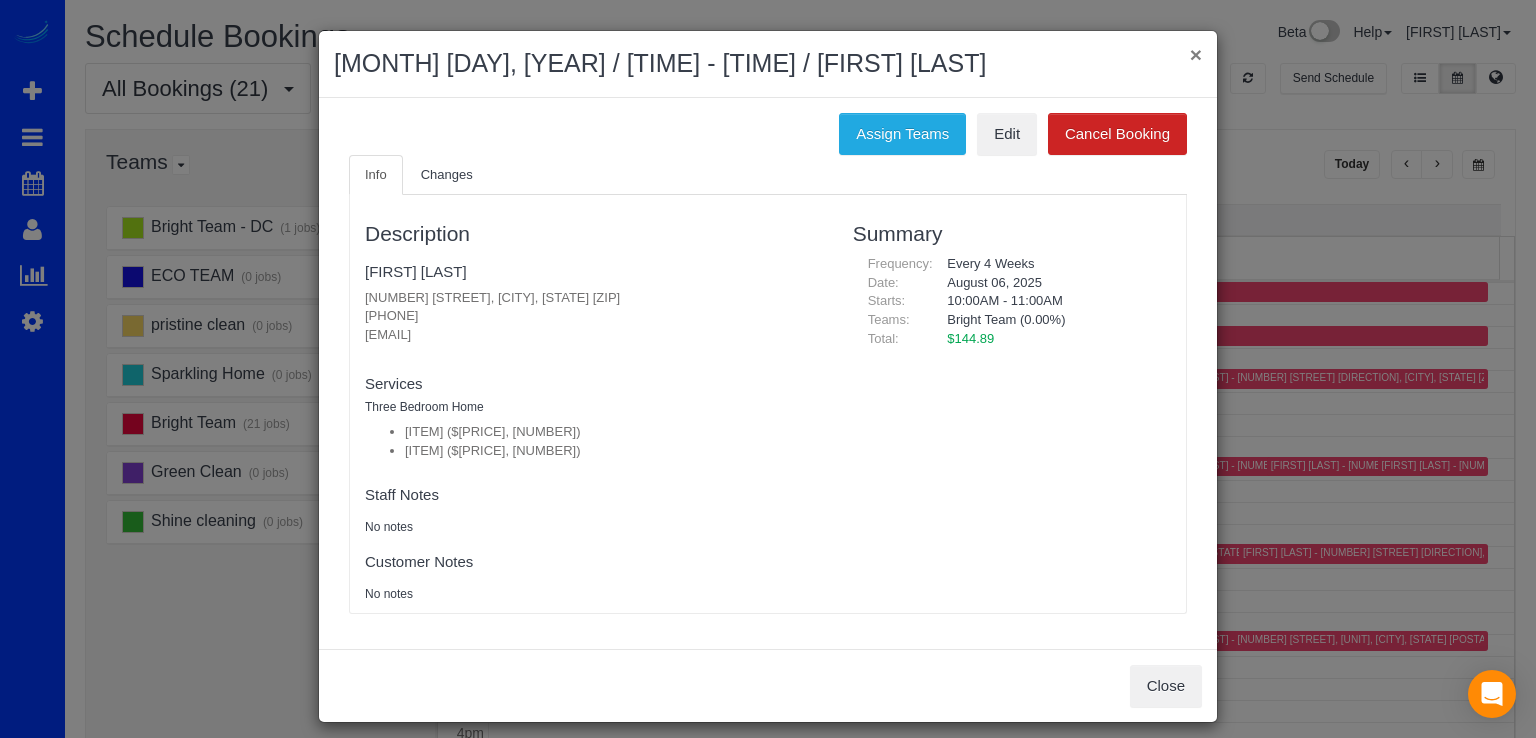 click on "×" at bounding box center [1196, 54] 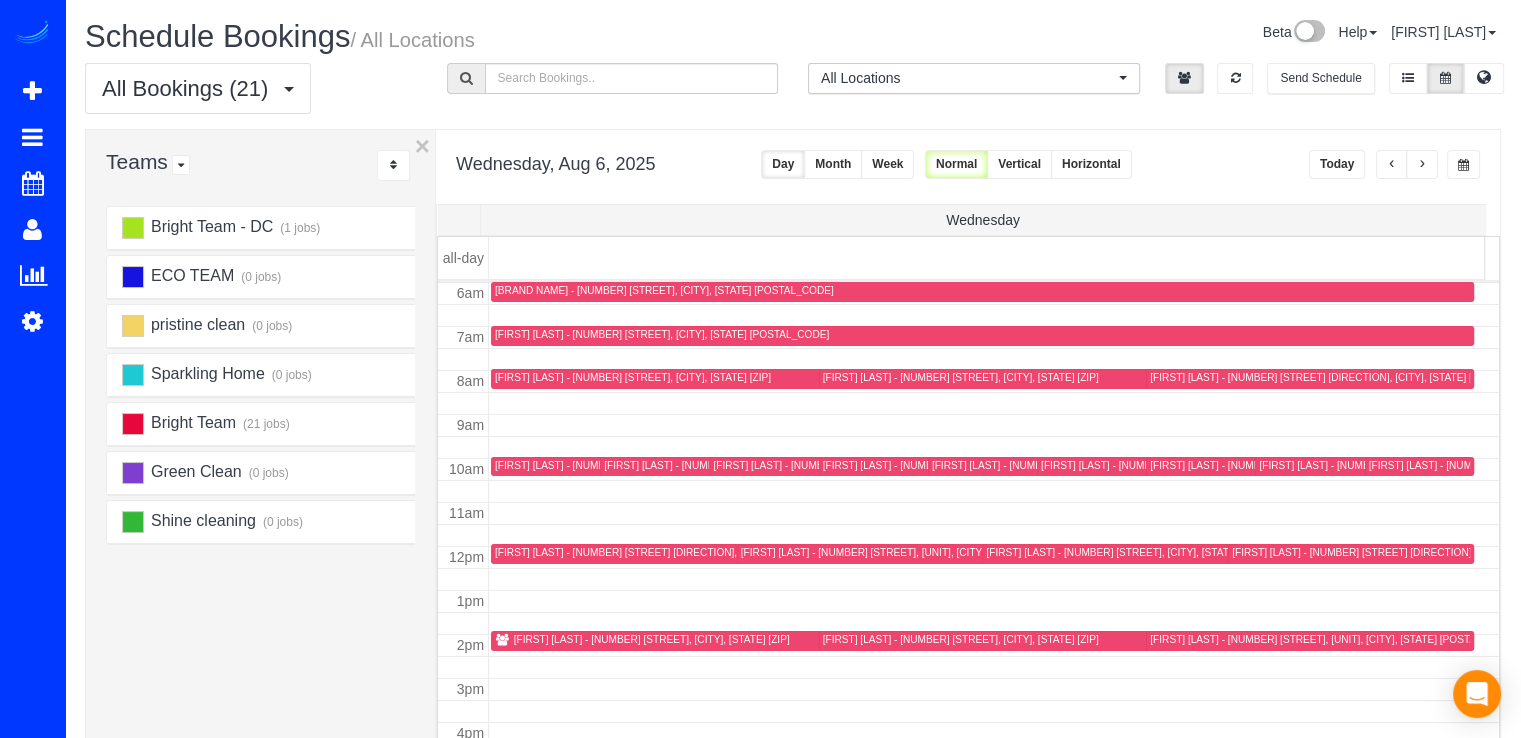 click on "[FIRST] [LAST] - [NUMBER] [STREET] Dr, [CITY], [STATE] [POSTAL_CODE]" at bounding box center [1426, 465] 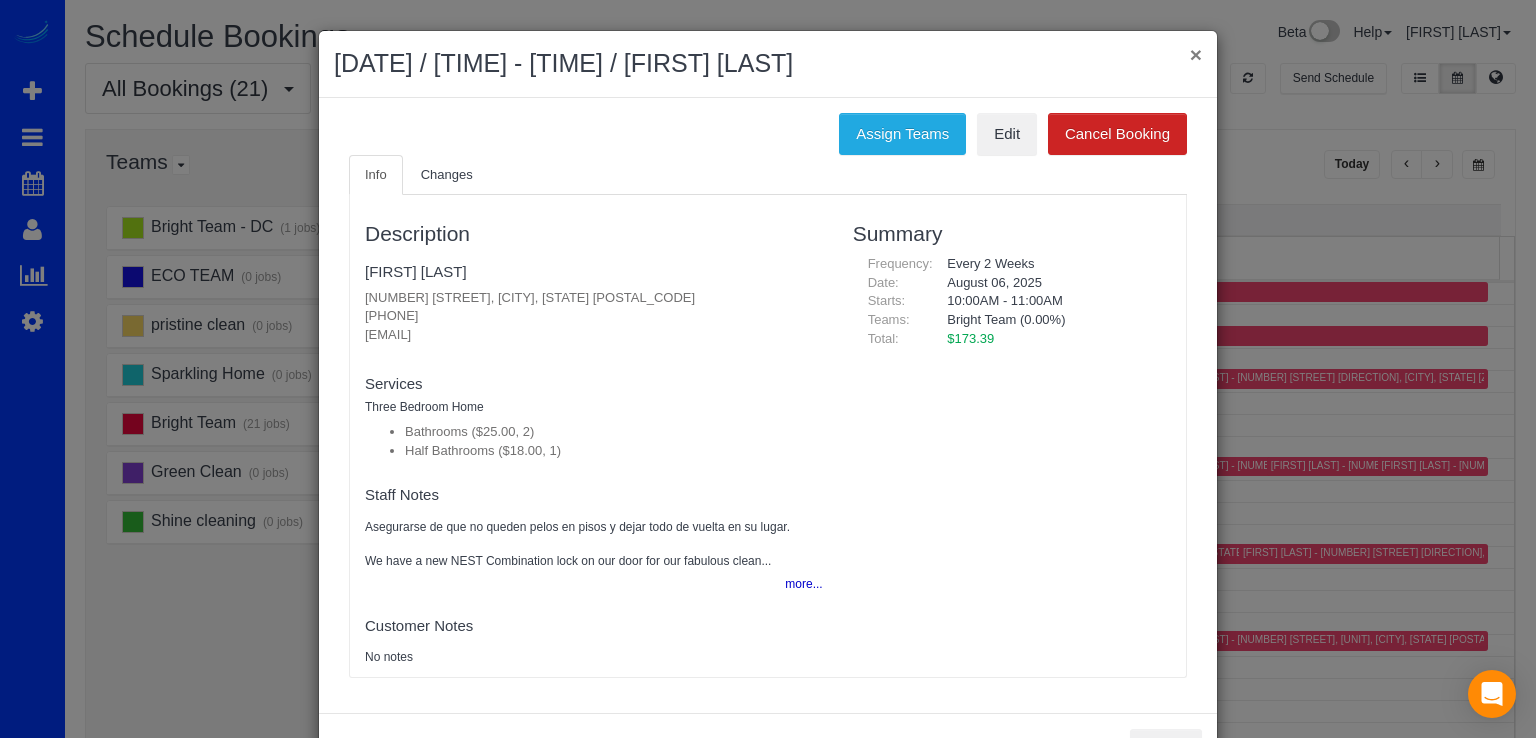 click on "×" at bounding box center (1196, 54) 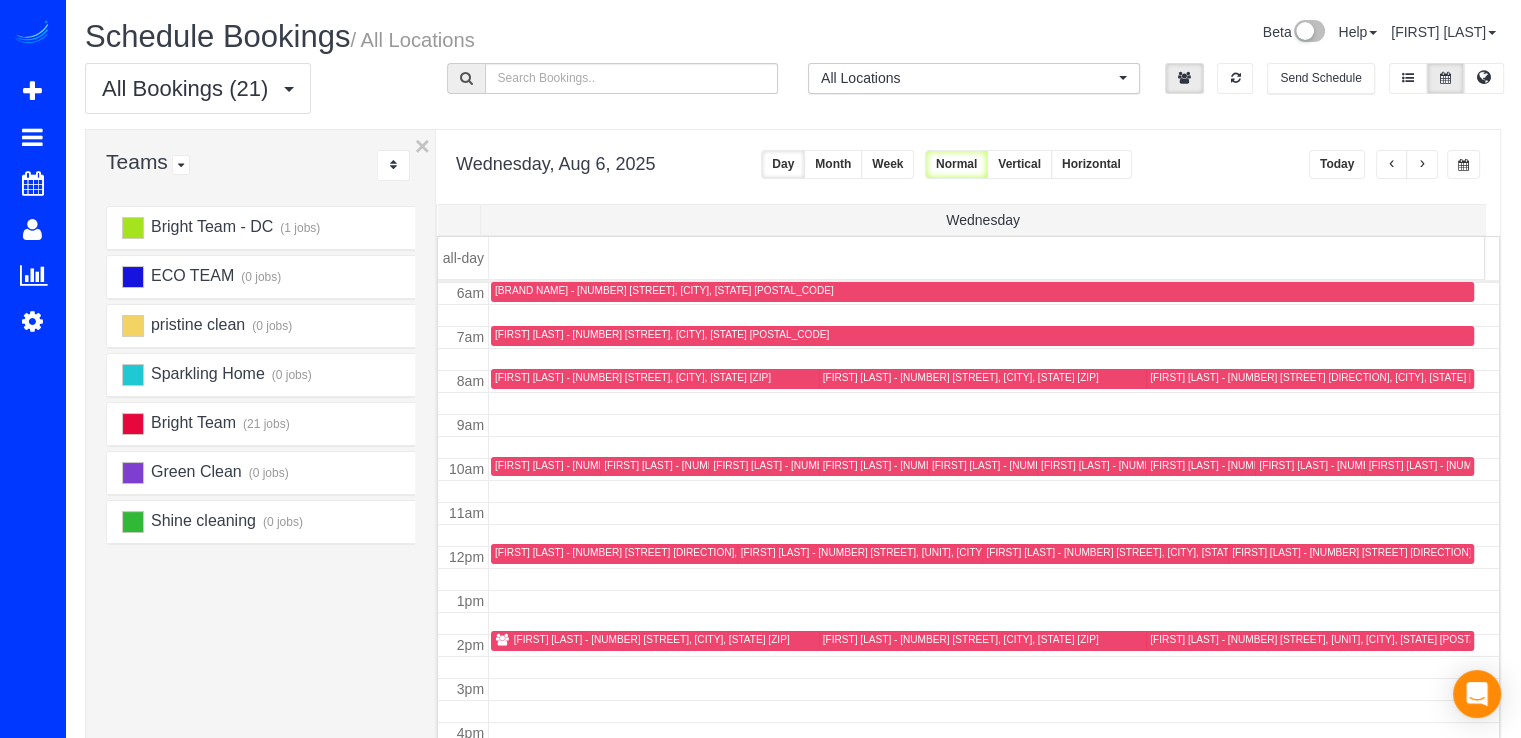 click on "[FIRST] [LAST] - [NUMBER] [STREET], [CITY], [STATE] [POSTAL_CODE]" at bounding box center (1288, 465) 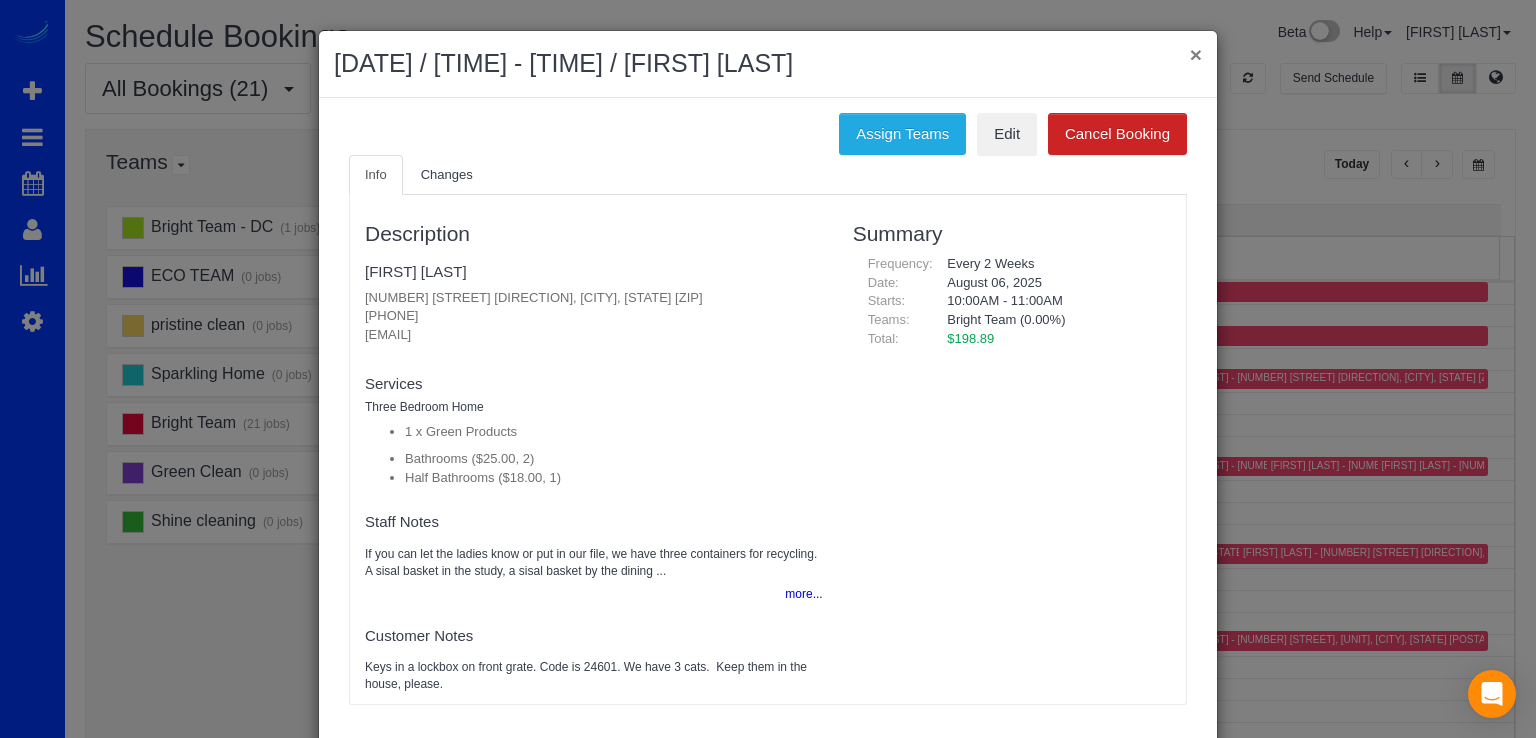 click on "×" at bounding box center (1196, 54) 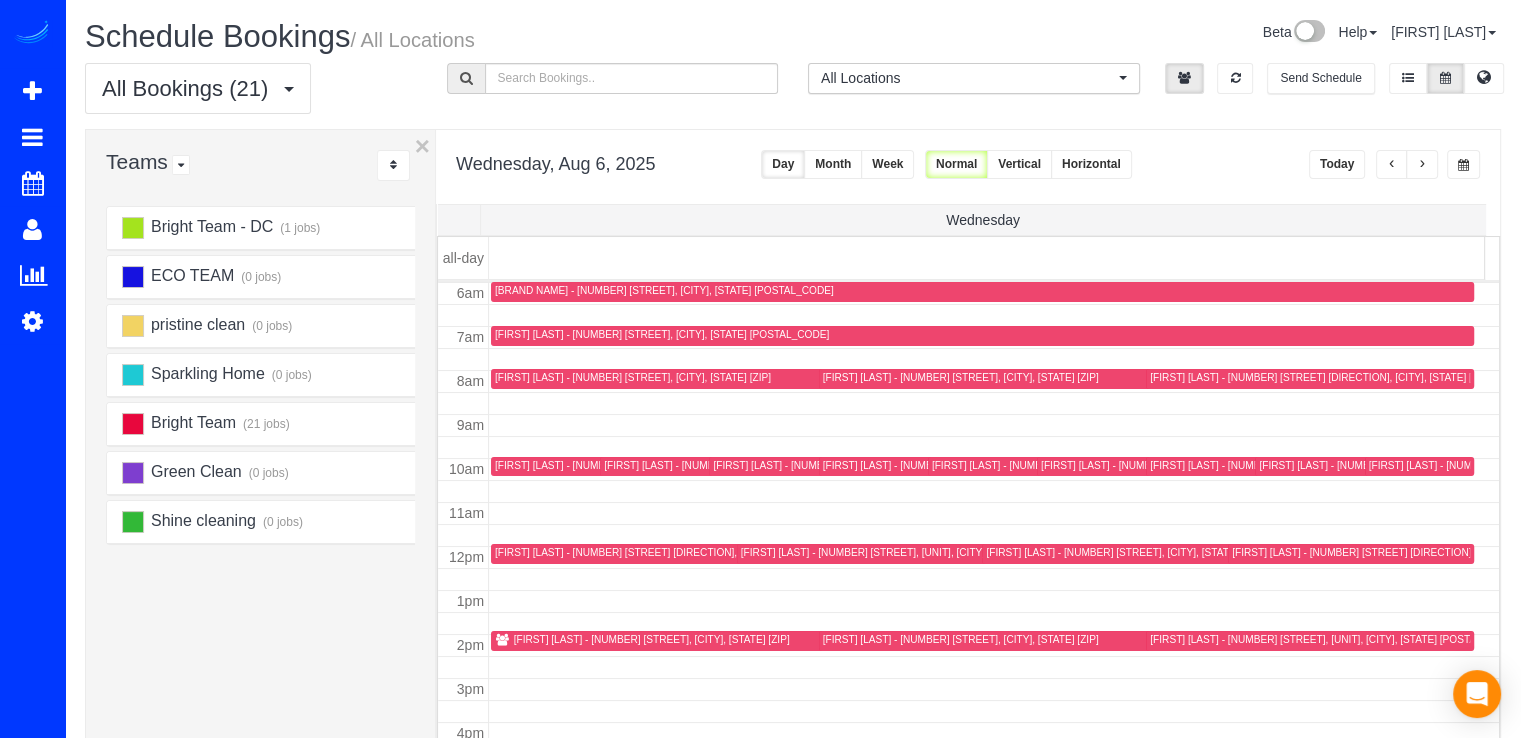 click on "[FIRST] [LAST] - [NUMBER] [STREET], [CITY], [STATE] [POSTAL_CODE]" at bounding box center (1208, 465) 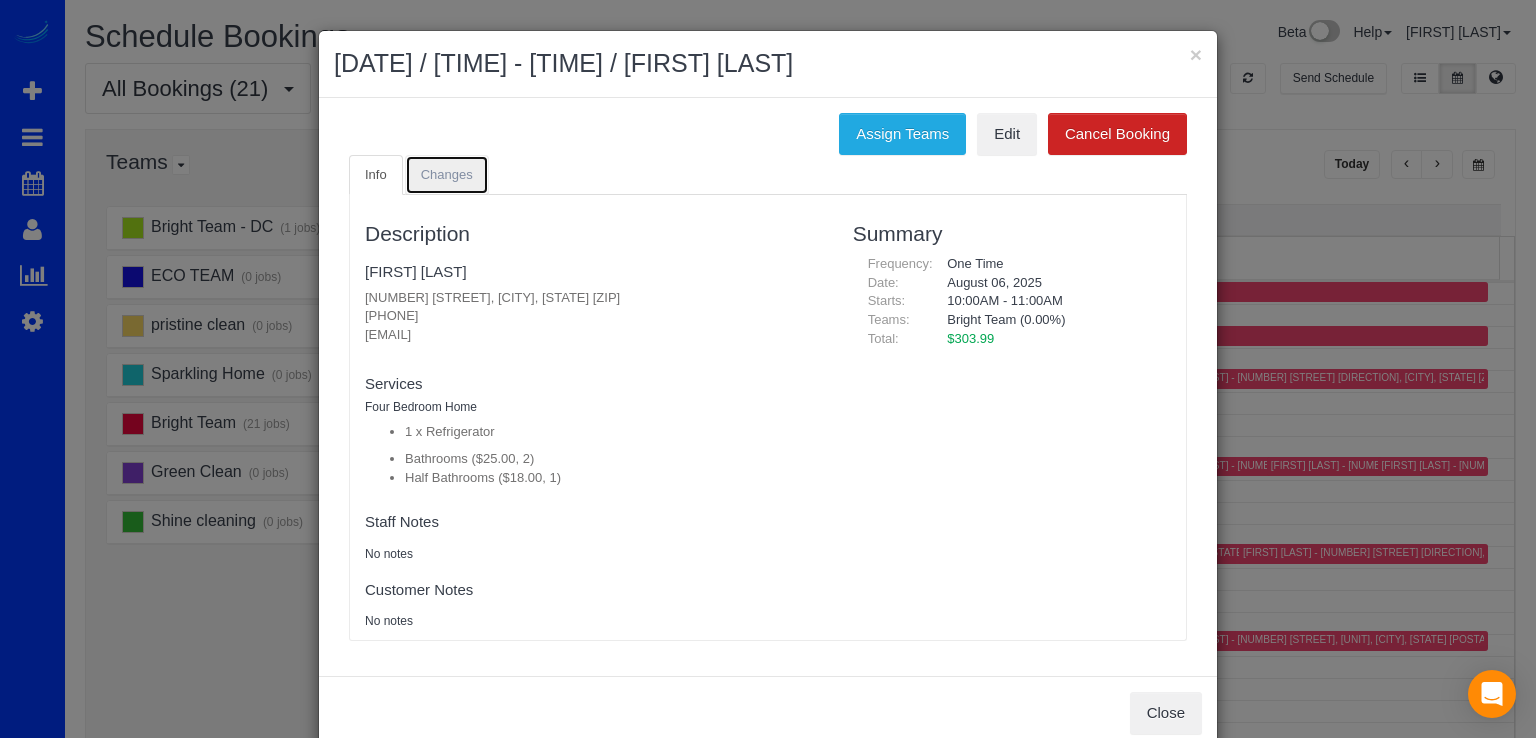 click on "Changes" at bounding box center [447, 174] 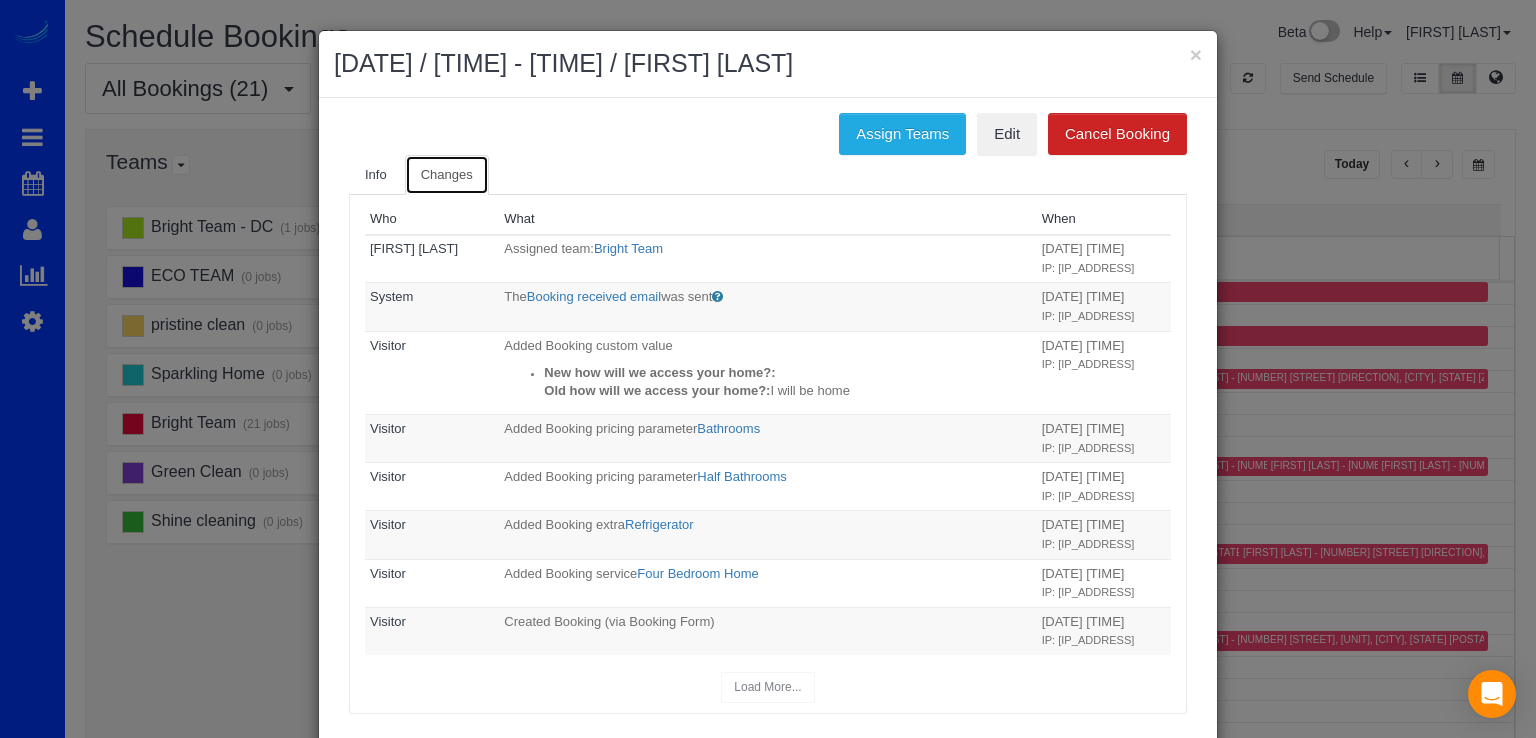 scroll, scrollTop: 0, scrollLeft: 0, axis: both 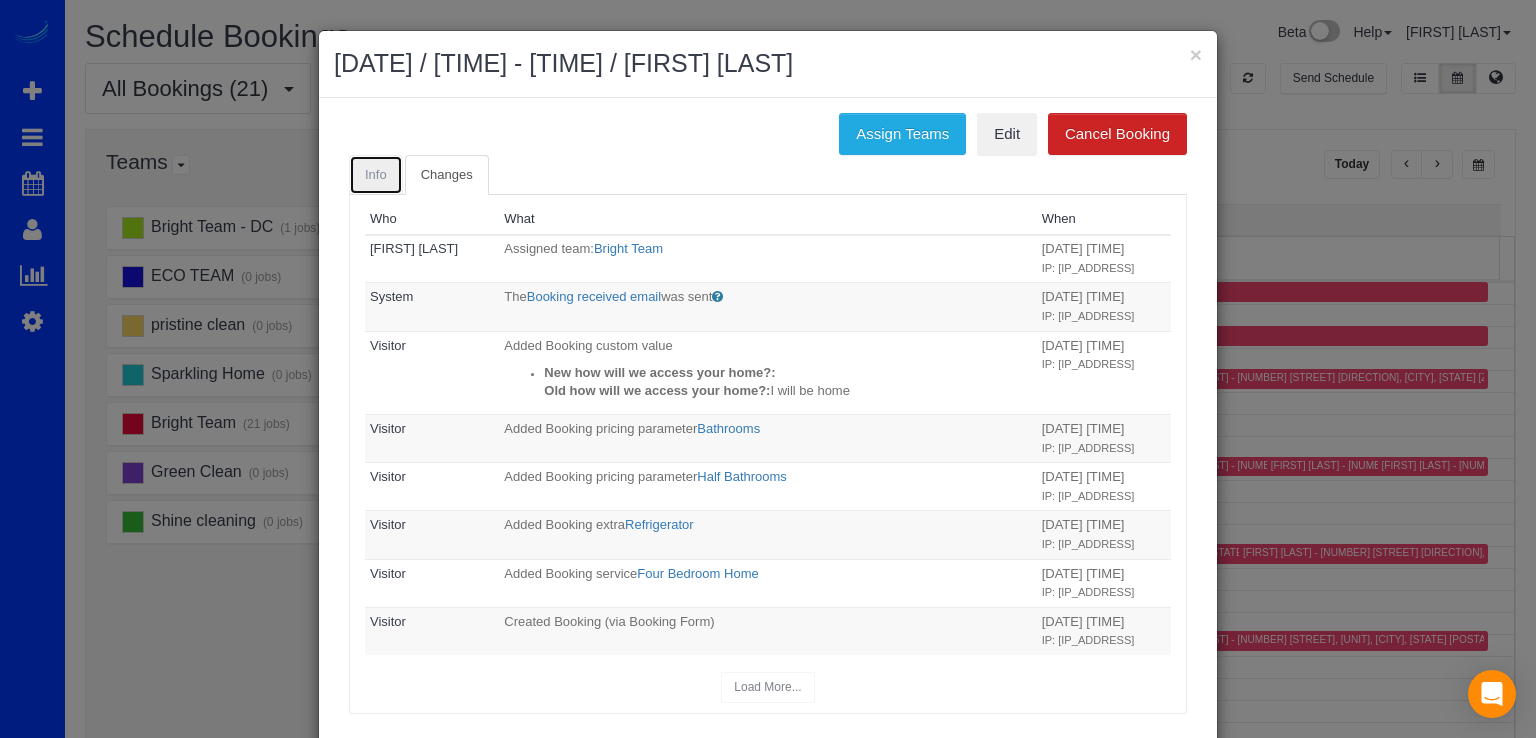 click on "Info" at bounding box center [376, 174] 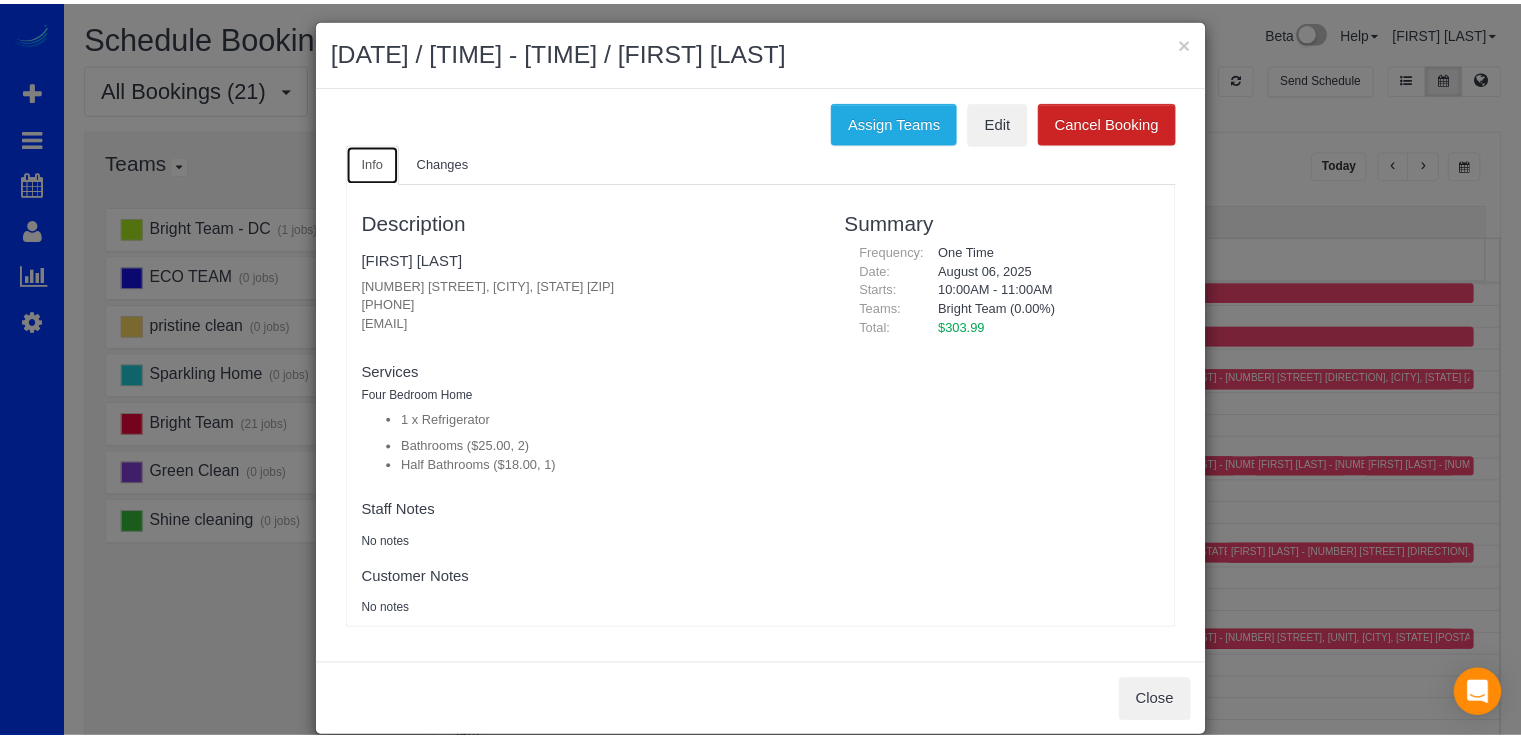 scroll, scrollTop: 0, scrollLeft: 0, axis: both 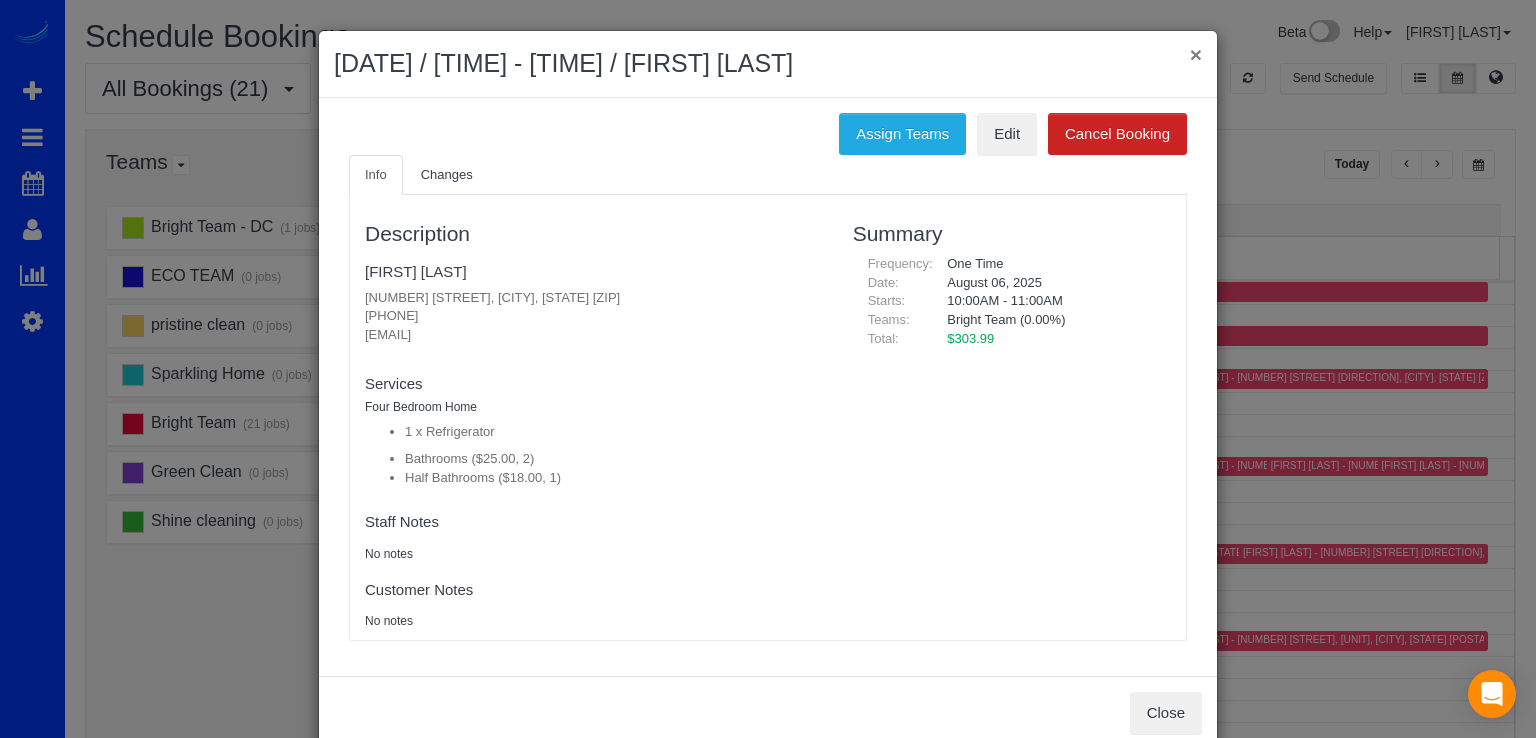 click on "×" at bounding box center (1196, 54) 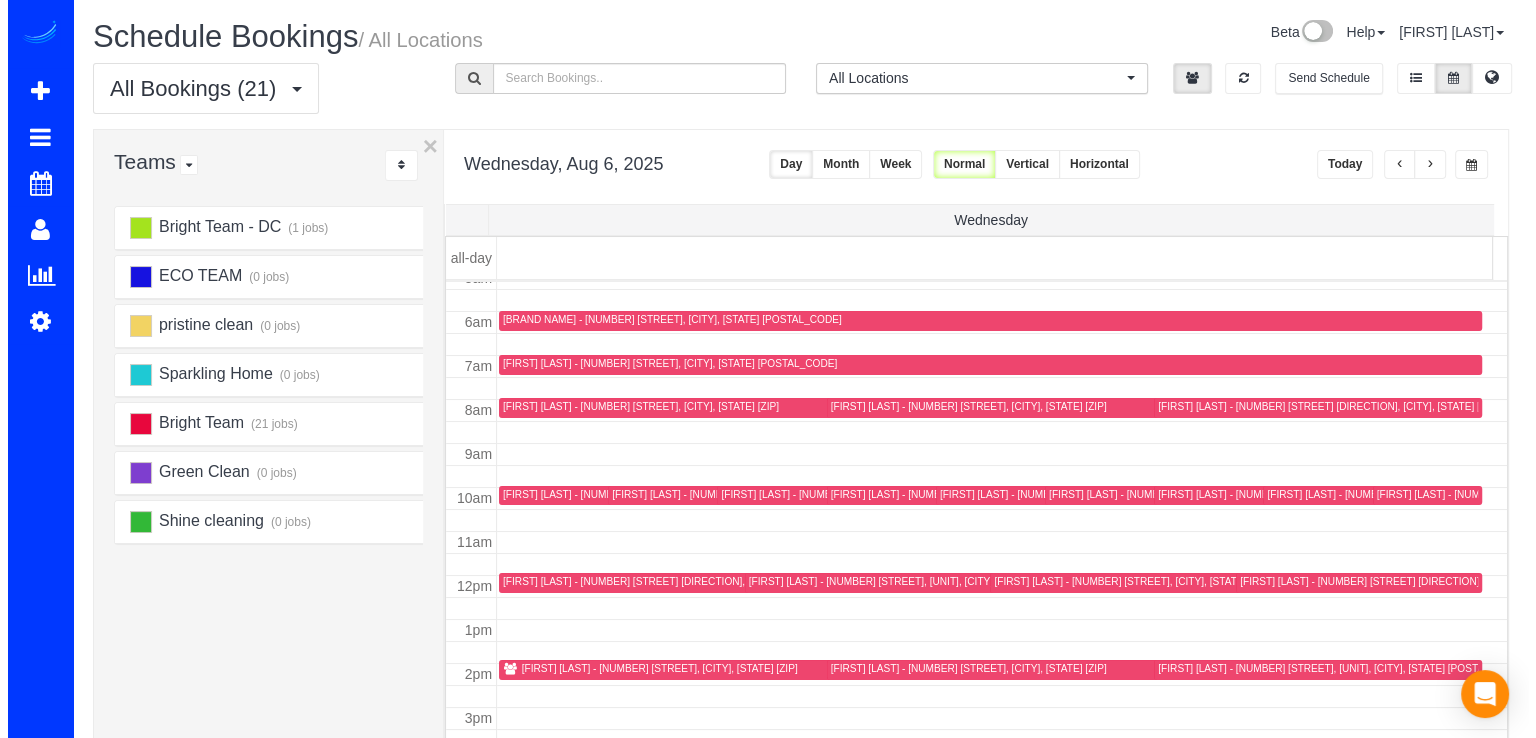 scroll, scrollTop: 263, scrollLeft: 0, axis: vertical 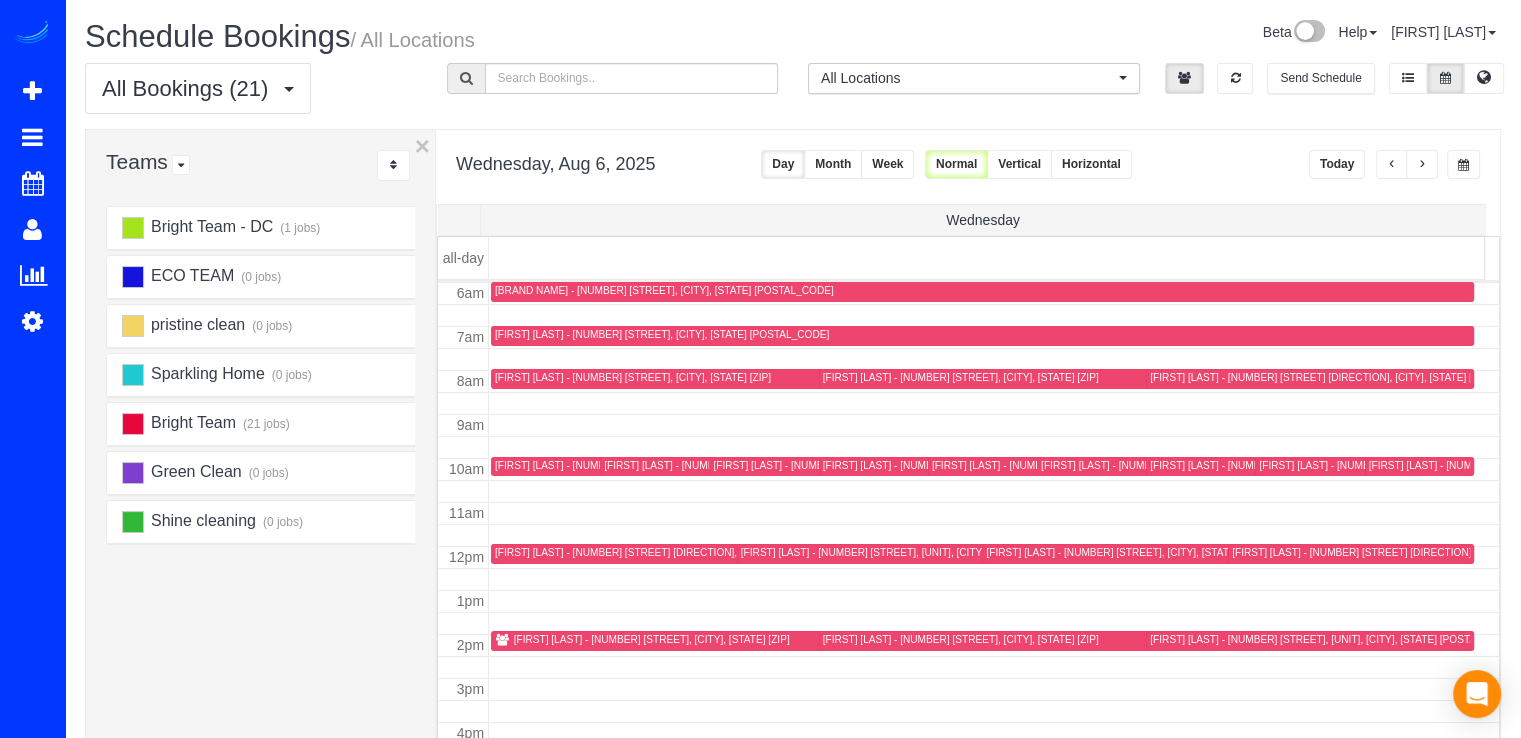 click on "[FIRST] [LAST] - [NUMBER] [STREET], [CITY], [STATE] [POSTAL_CODE]" at bounding box center (880, 465) 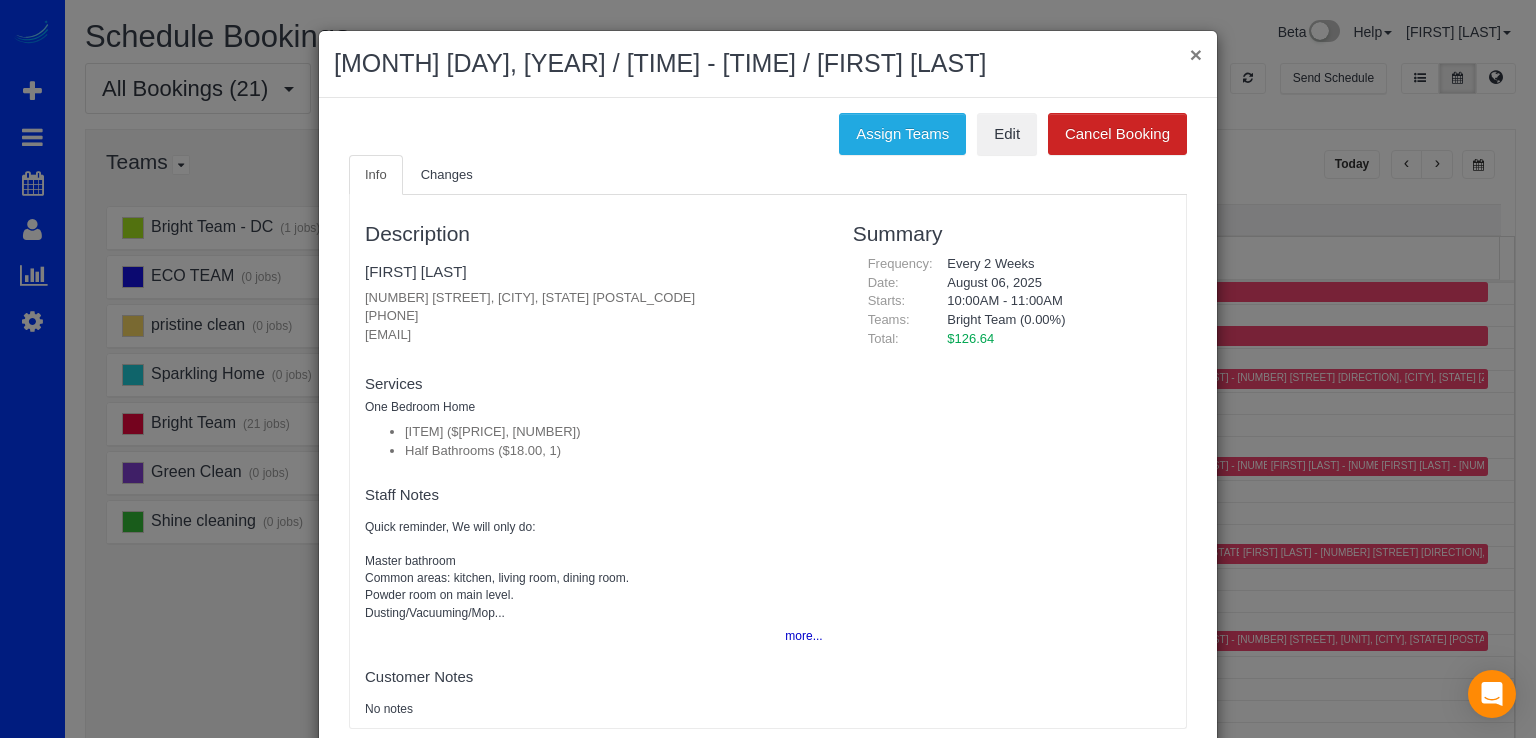 click on "×" at bounding box center [1196, 54] 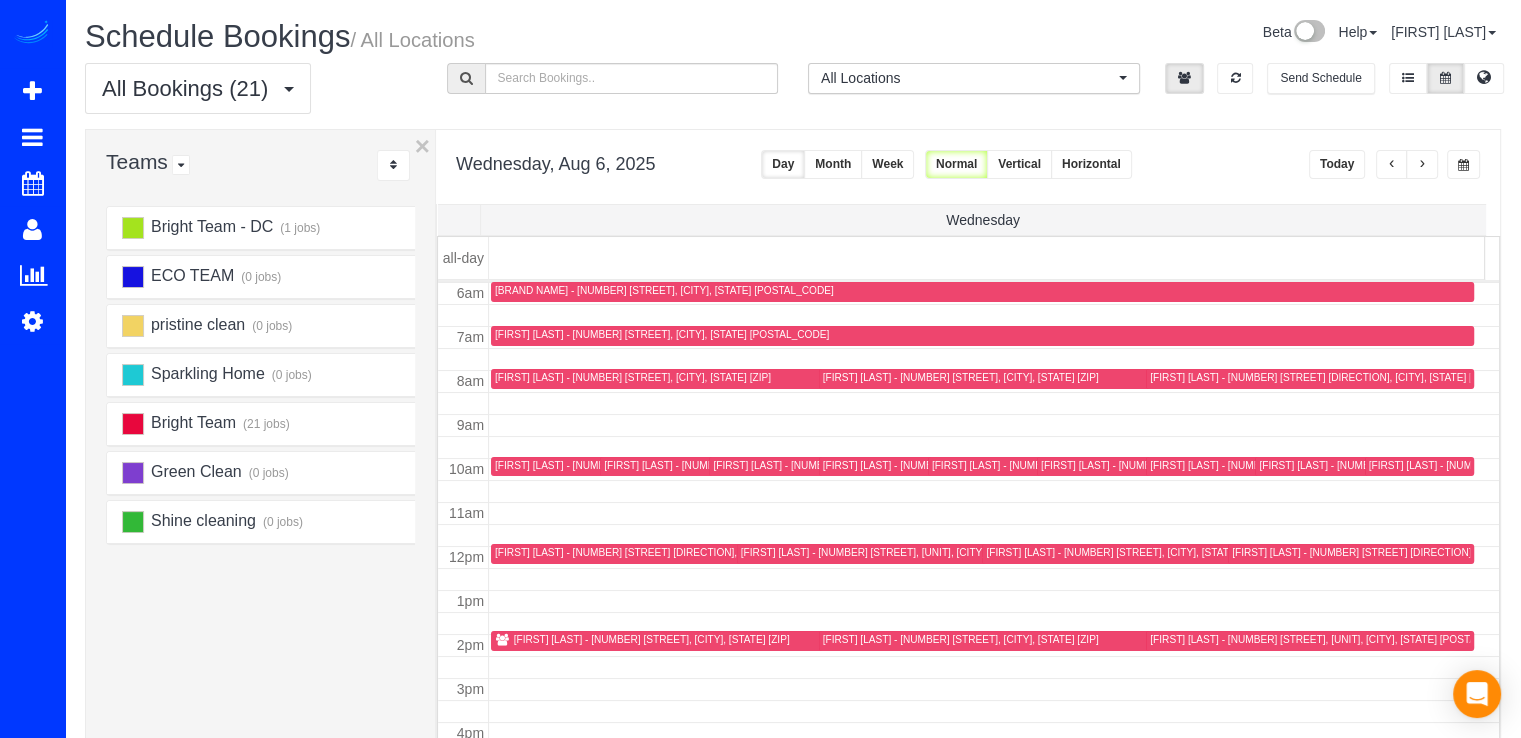 click on "[FIRST] [LAST] - [NUMBER] [STREET], [CITY], [STATE] [POSTAL_CODE]" at bounding box center [880, 465] 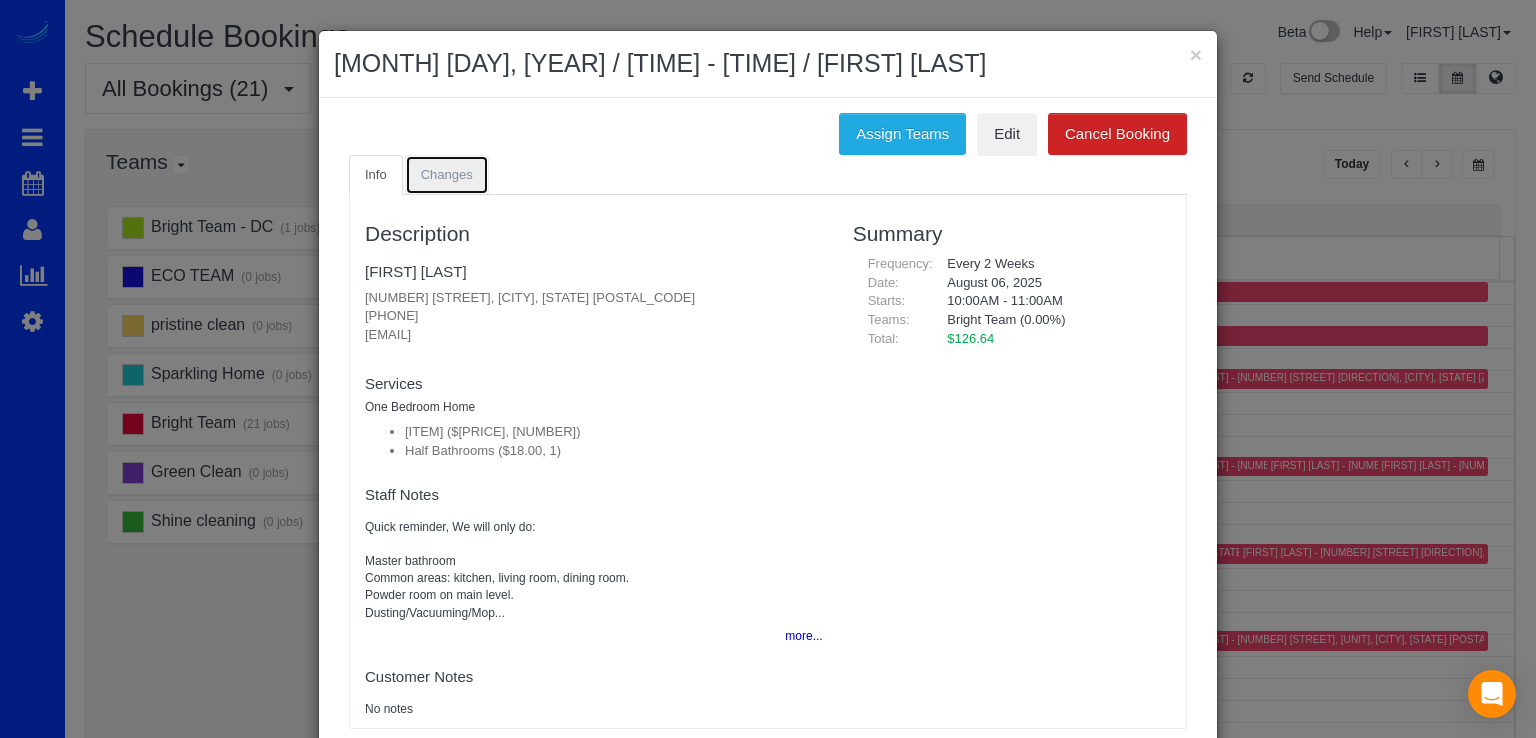 click on "Changes" at bounding box center (447, 174) 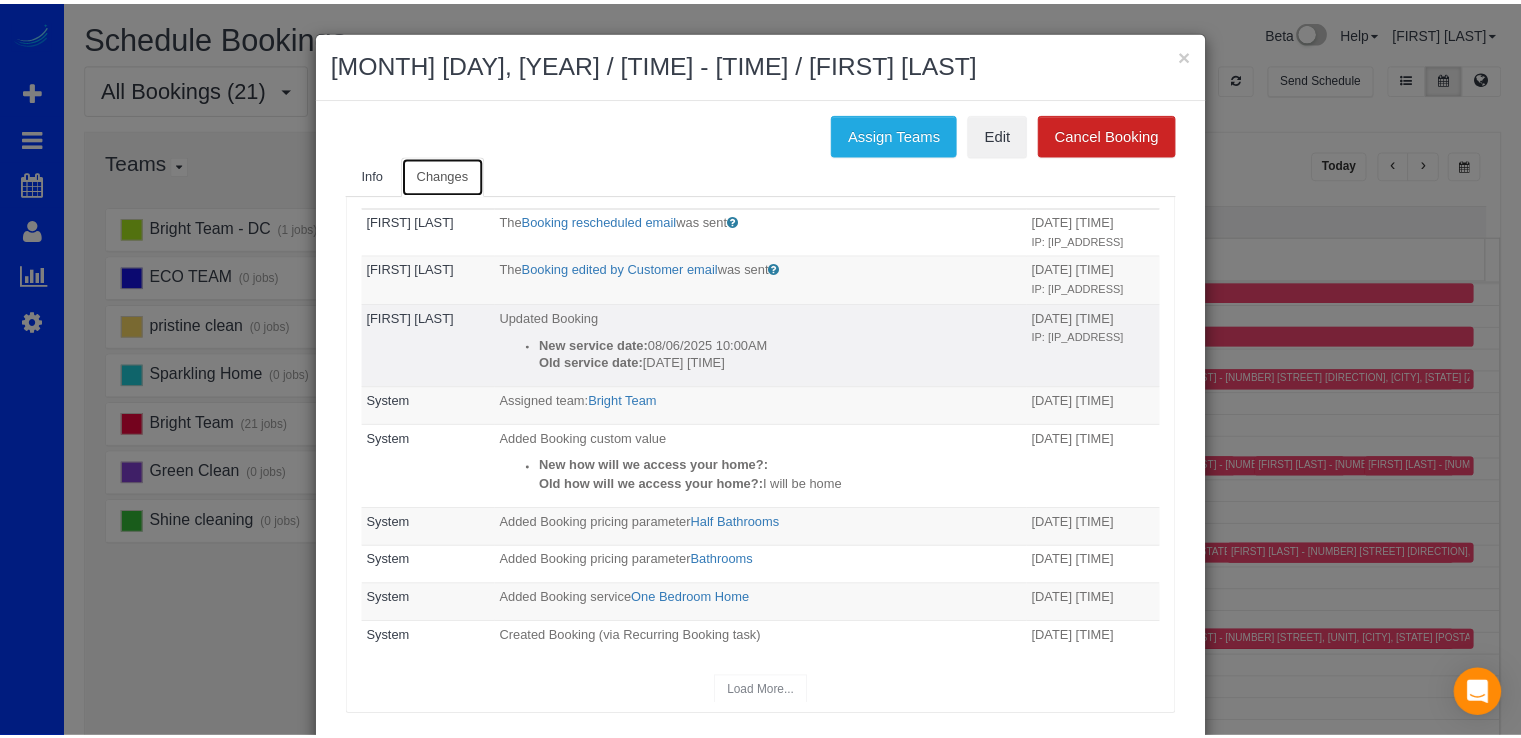 scroll, scrollTop: 0, scrollLeft: 0, axis: both 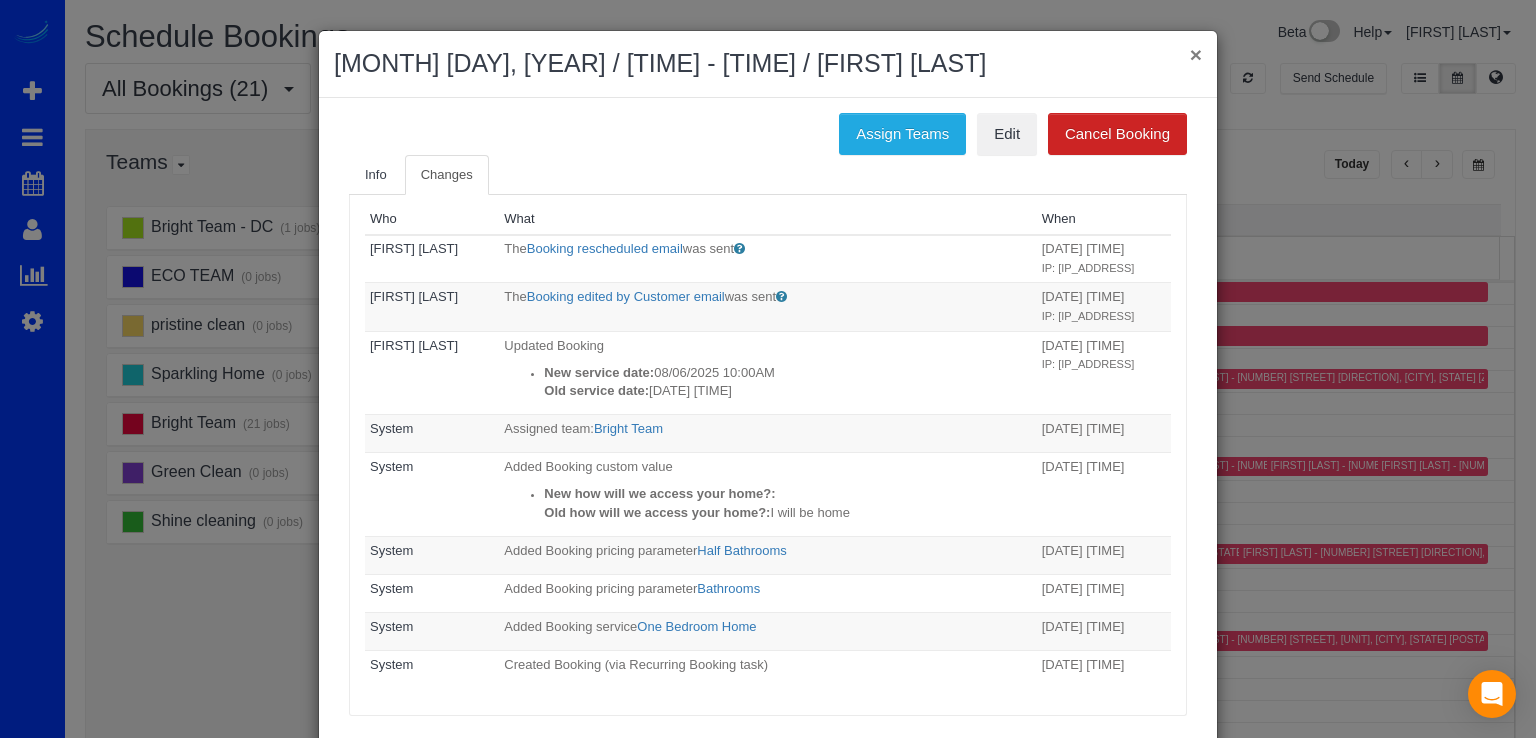 click on "×" at bounding box center [1196, 54] 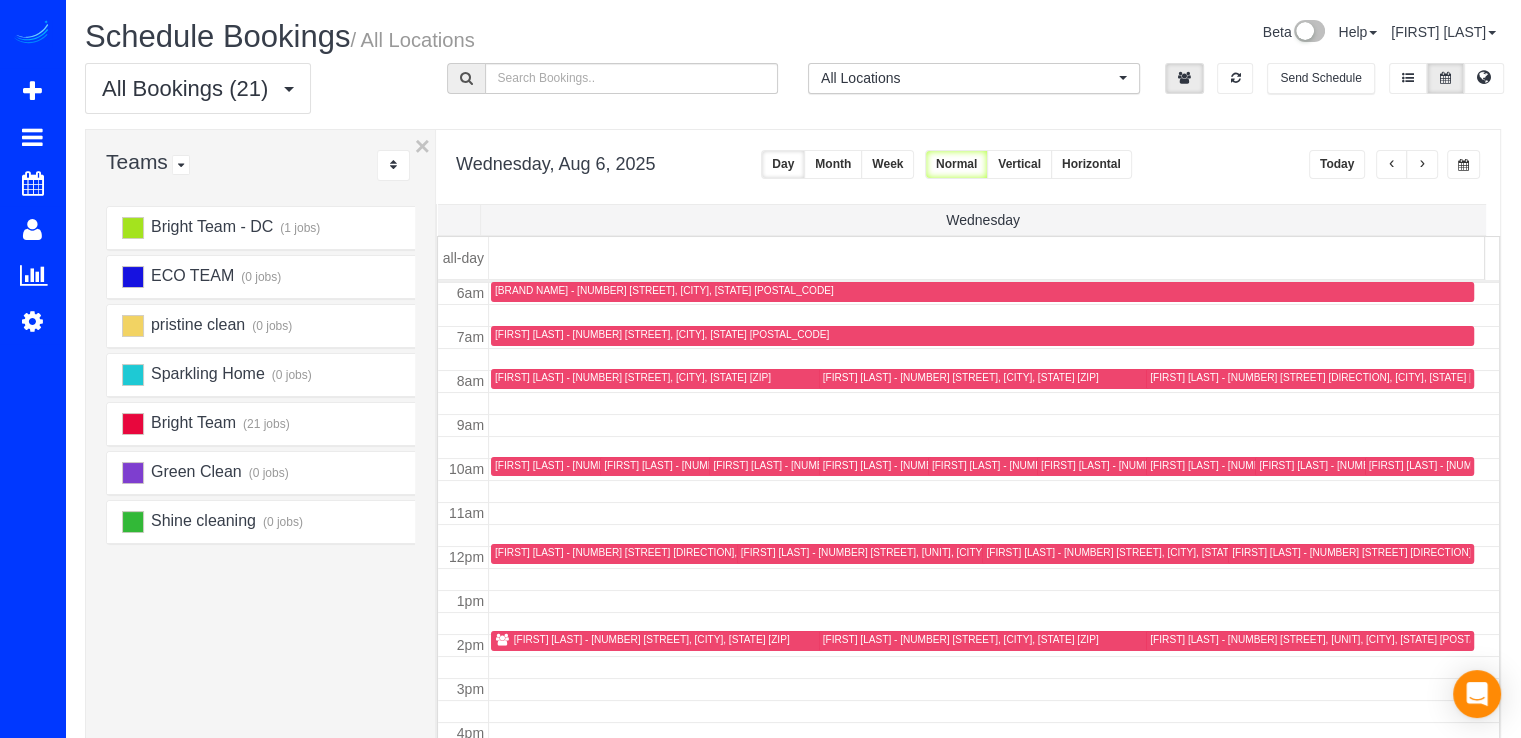 click at bounding box center [1392, 164] 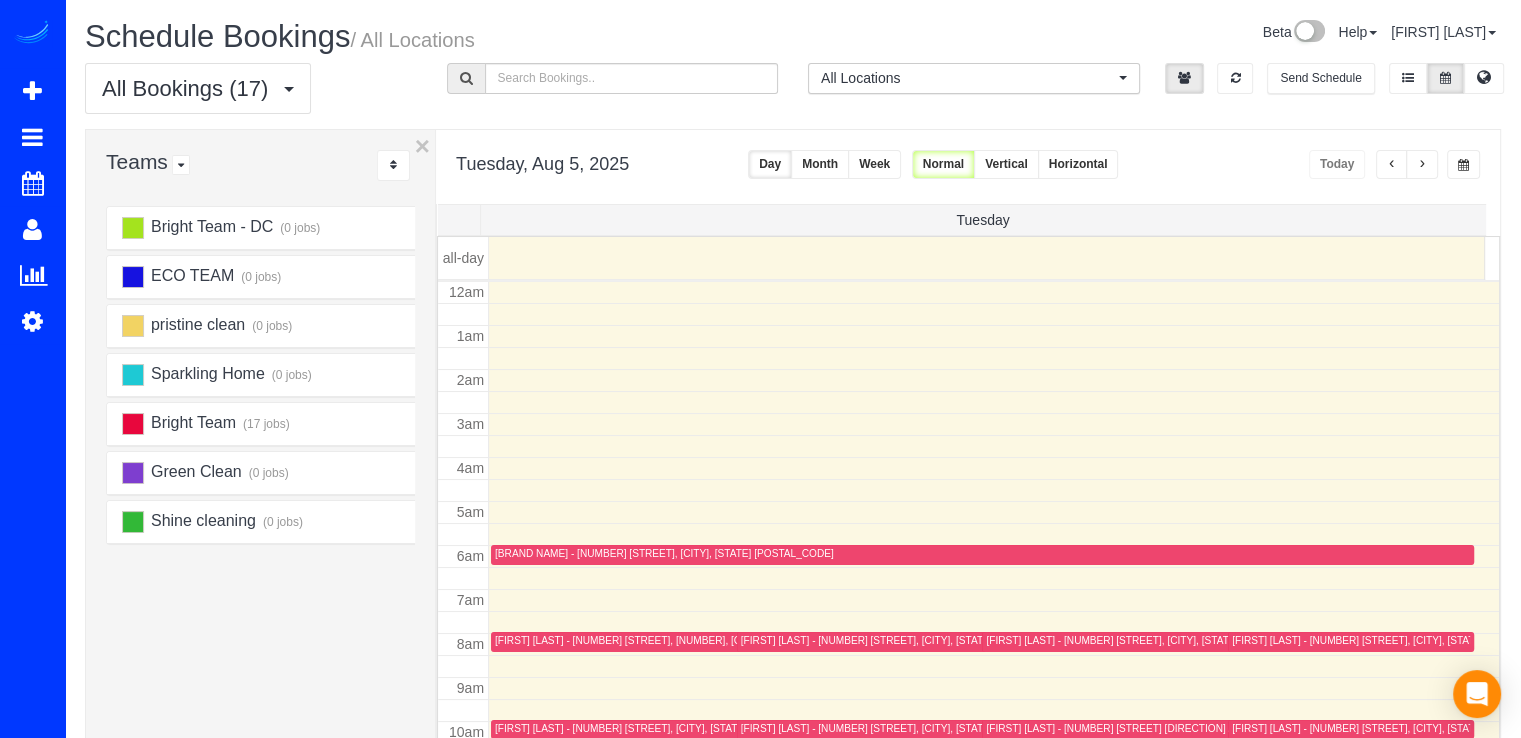scroll, scrollTop: 263, scrollLeft: 0, axis: vertical 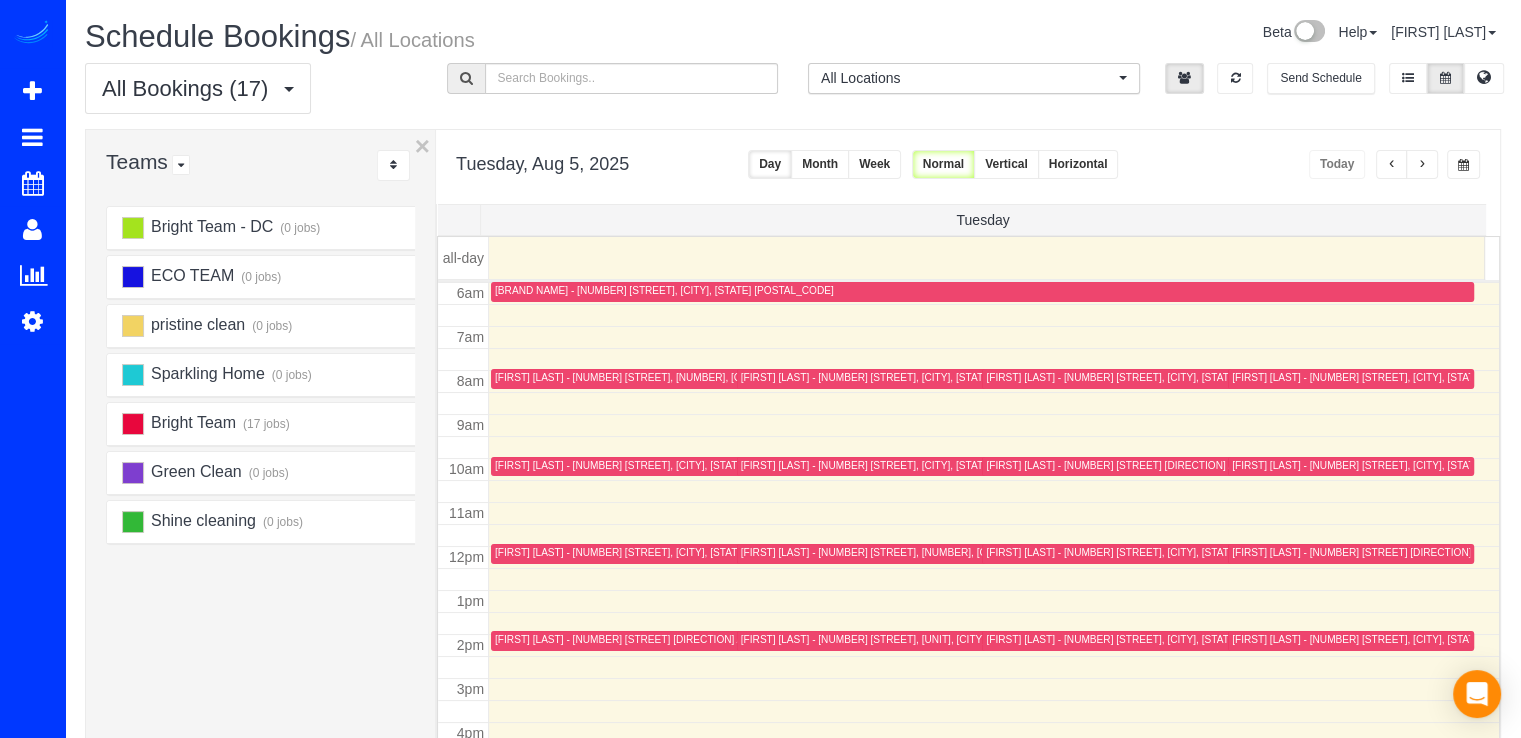 click at bounding box center (1422, 164) 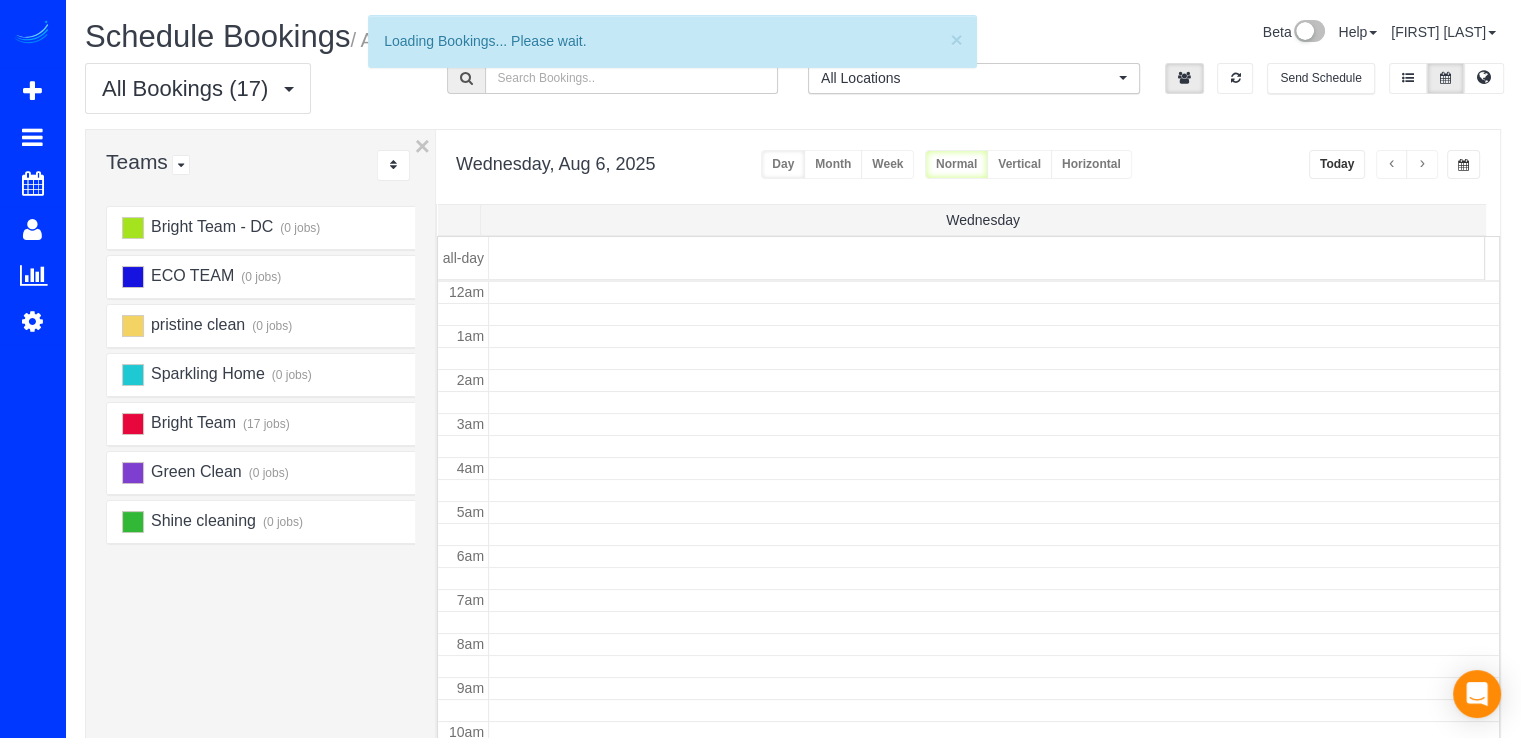 scroll, scrollTop: 263, scrollLeft: 0, axis: vertical 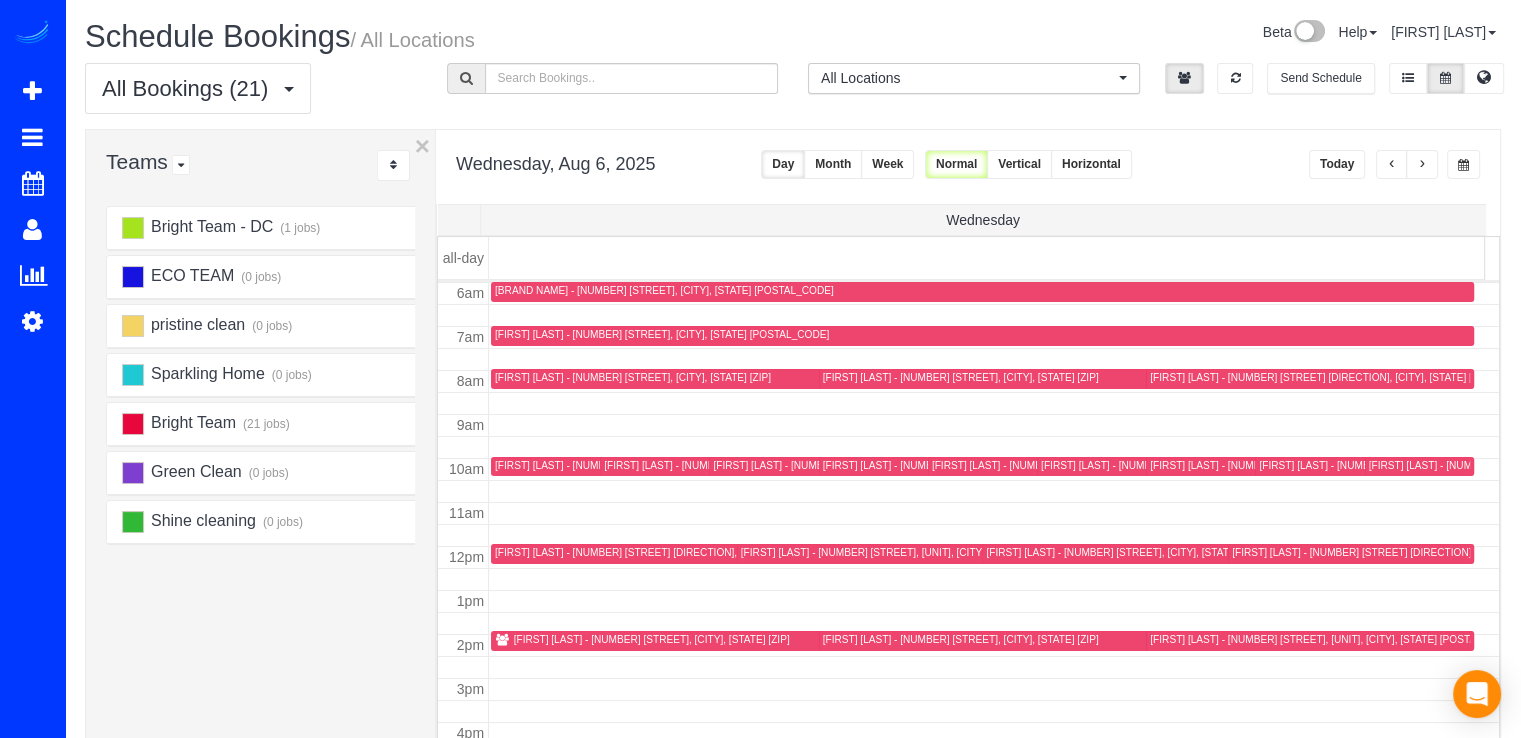 click at bounding box center (1392, 165) 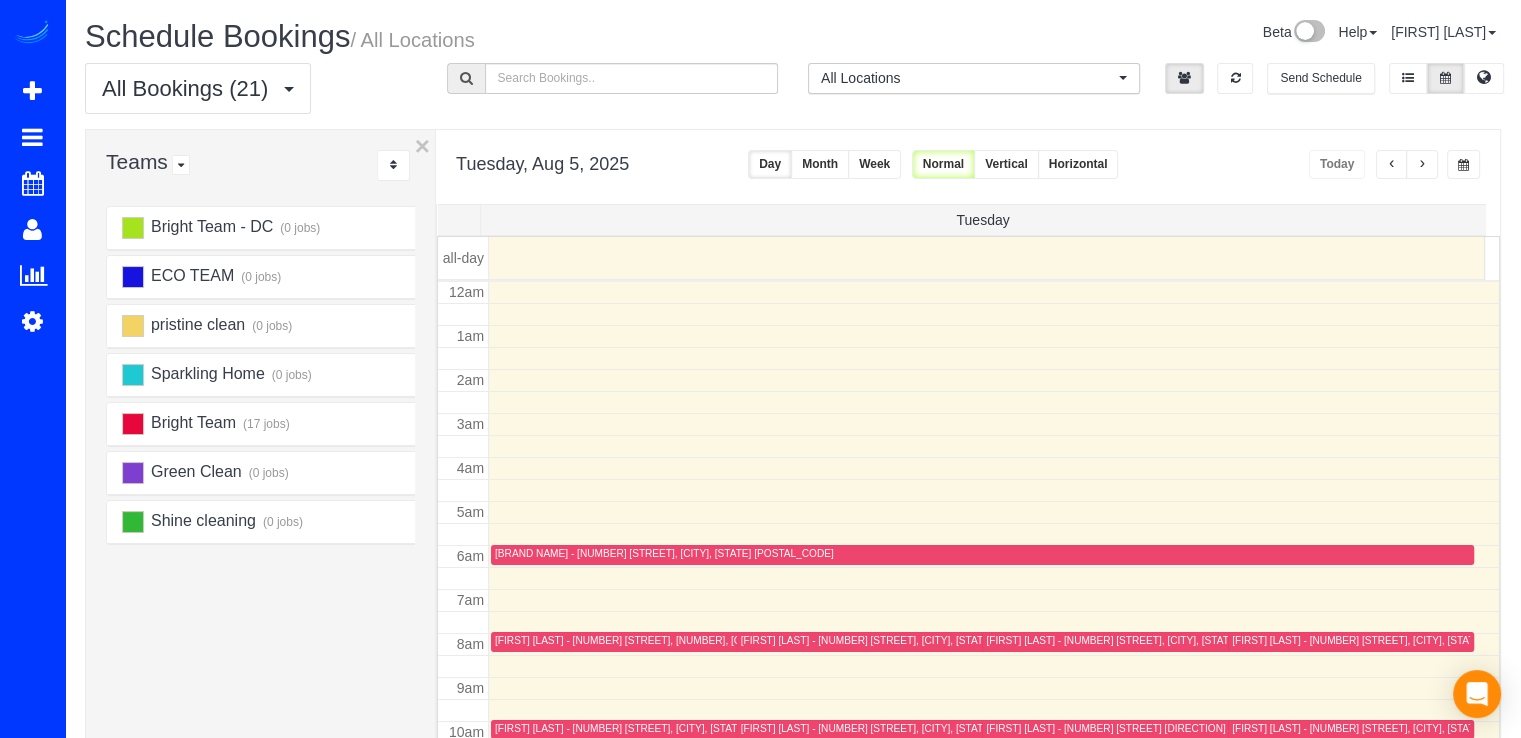 click at bounding box center (1392, 165) 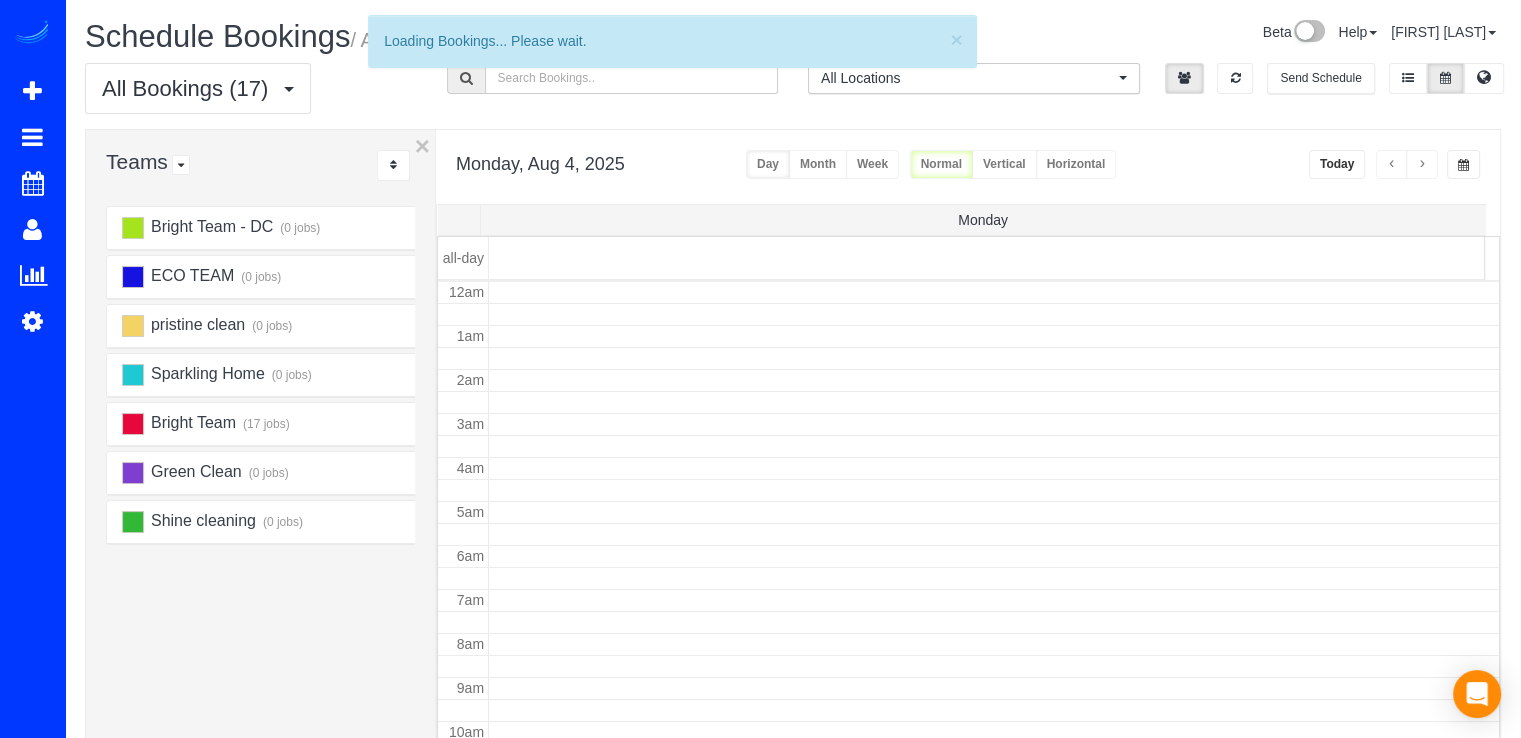 scroll, scrollTop: 263, scrollLeft: 0, axis: vertical 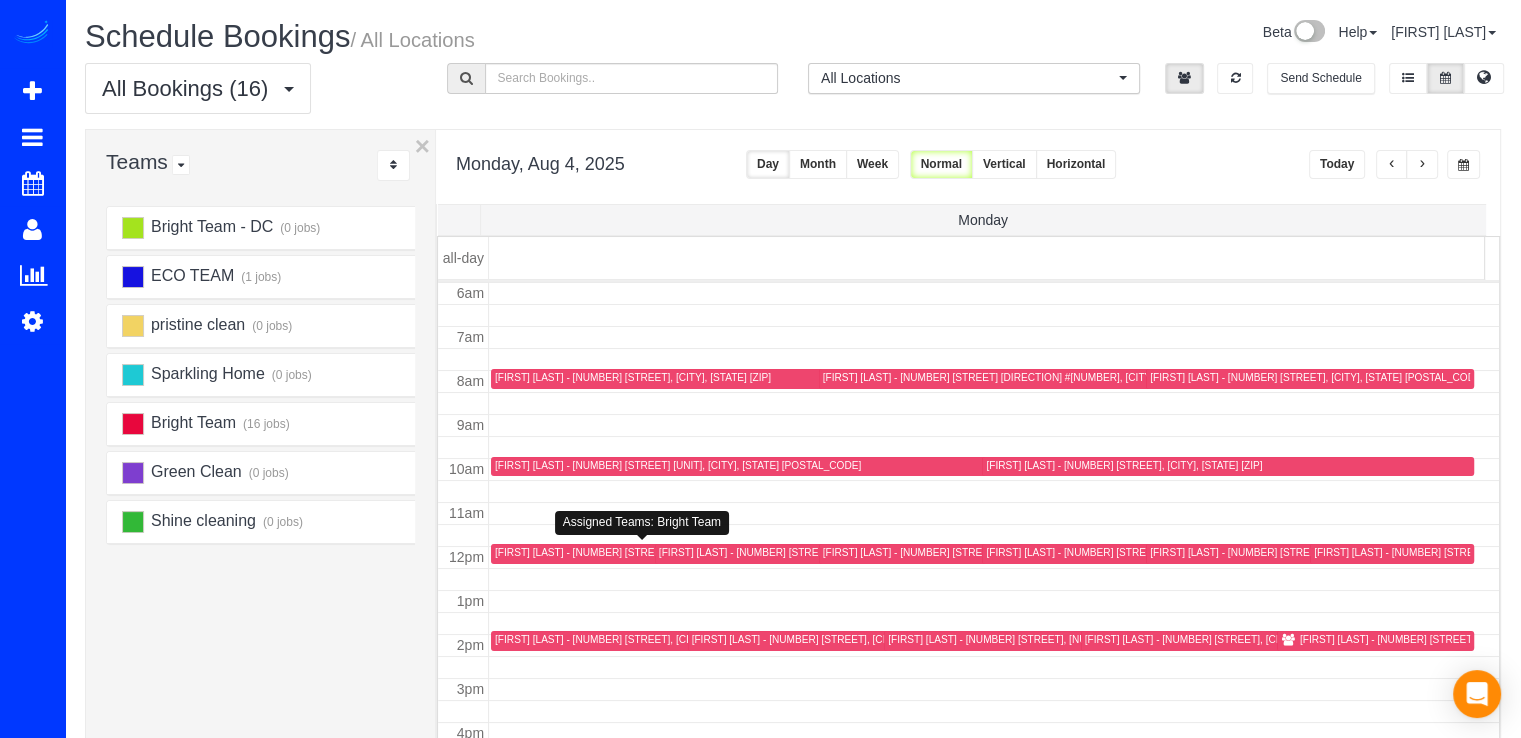 click on "Brian Coblitz - 11902 Grey Hollow Ct, Rockville, MD 20852" at bounding box center [633, 552] 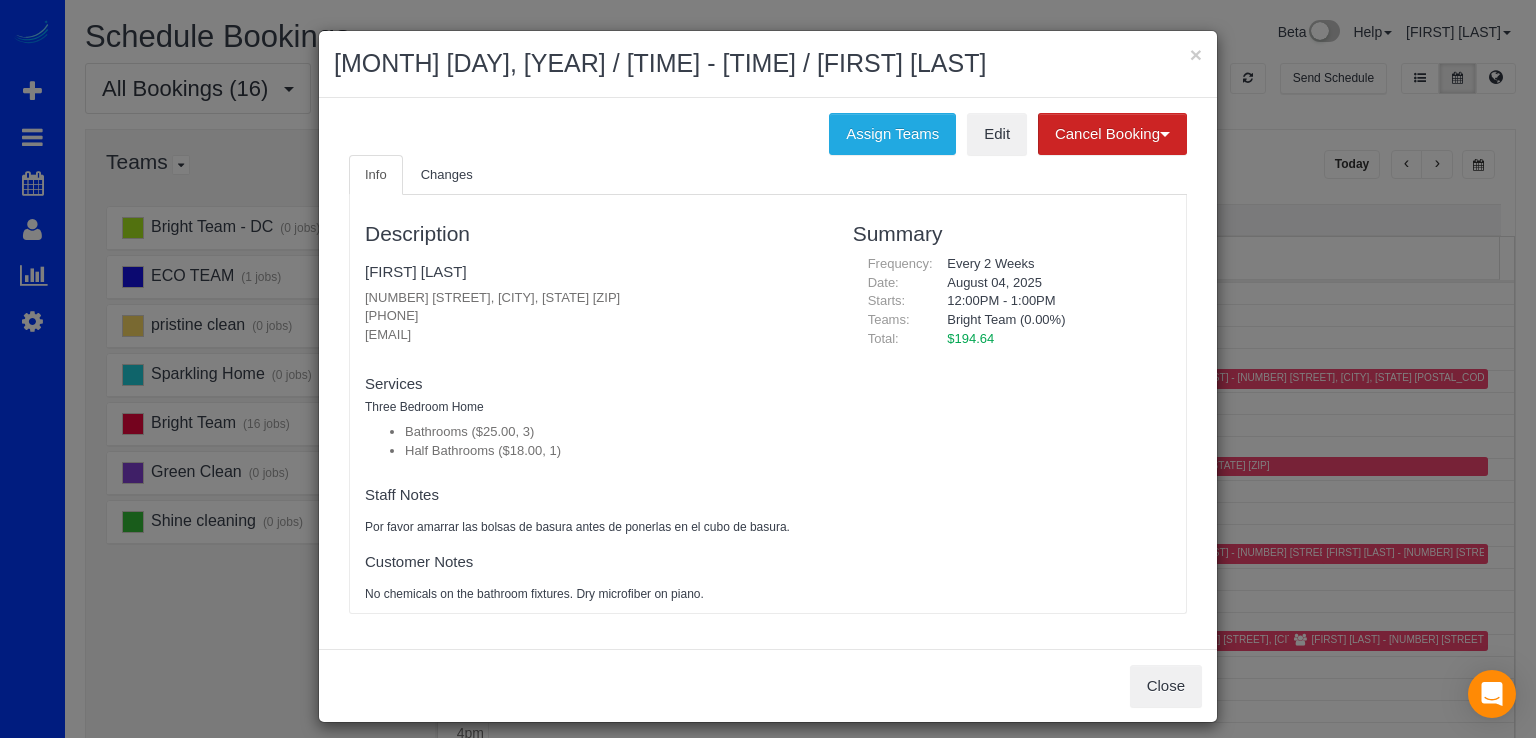 click on "August 04, 2025 /
12:00PM - 1:00PM /
Brian Coblitz" at bounding box center (768, 64) 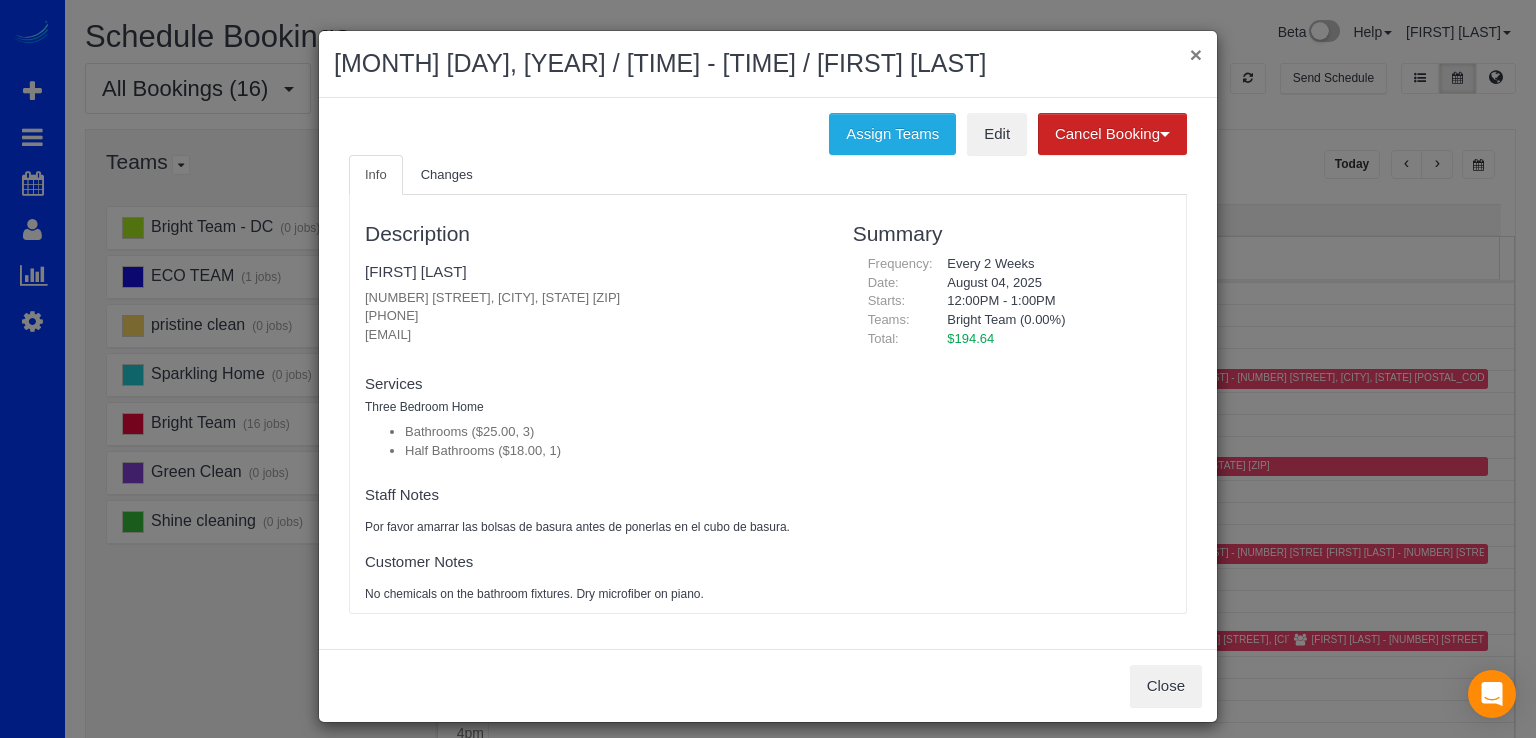 click on "×" at bounding box center (1196, 54) 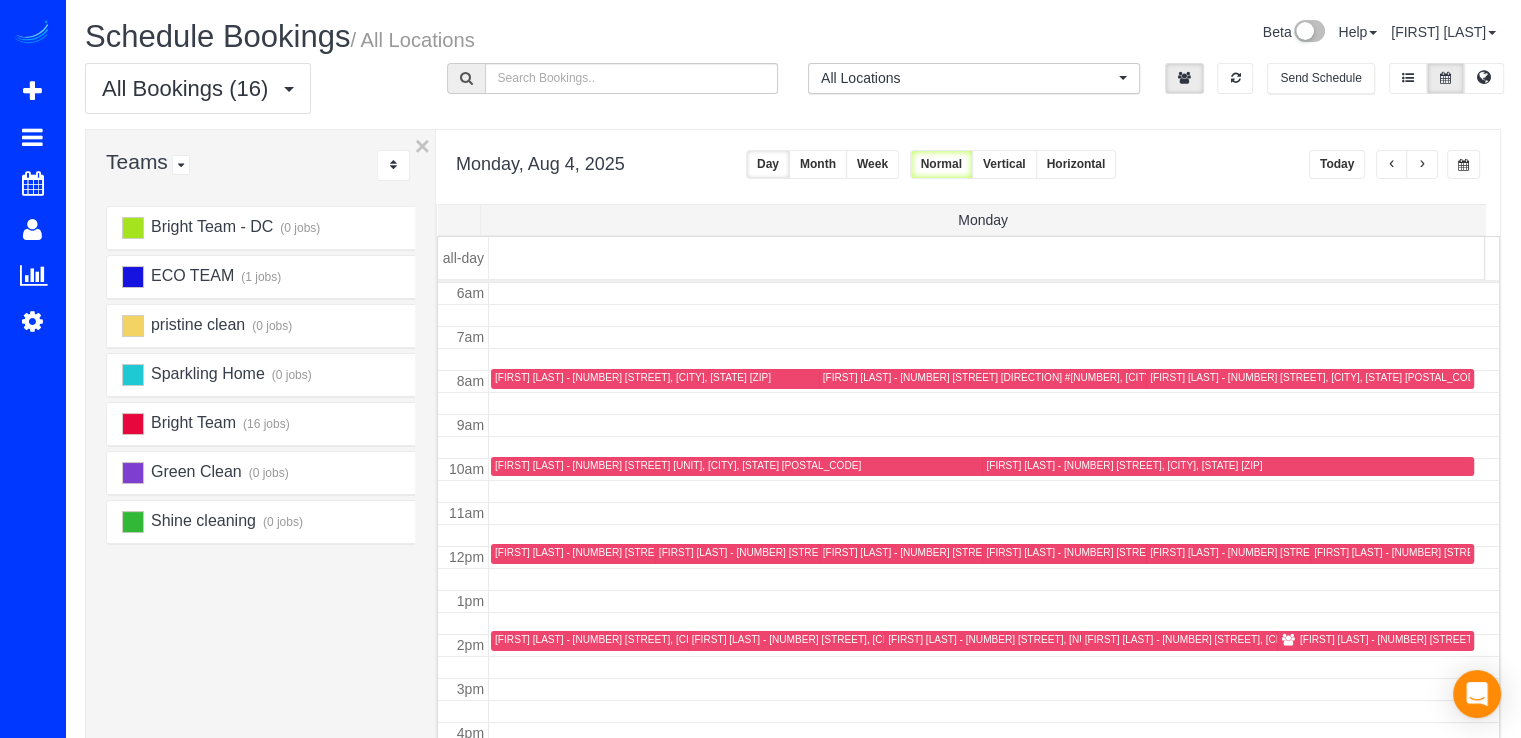click at bounding box center [1422, 164] 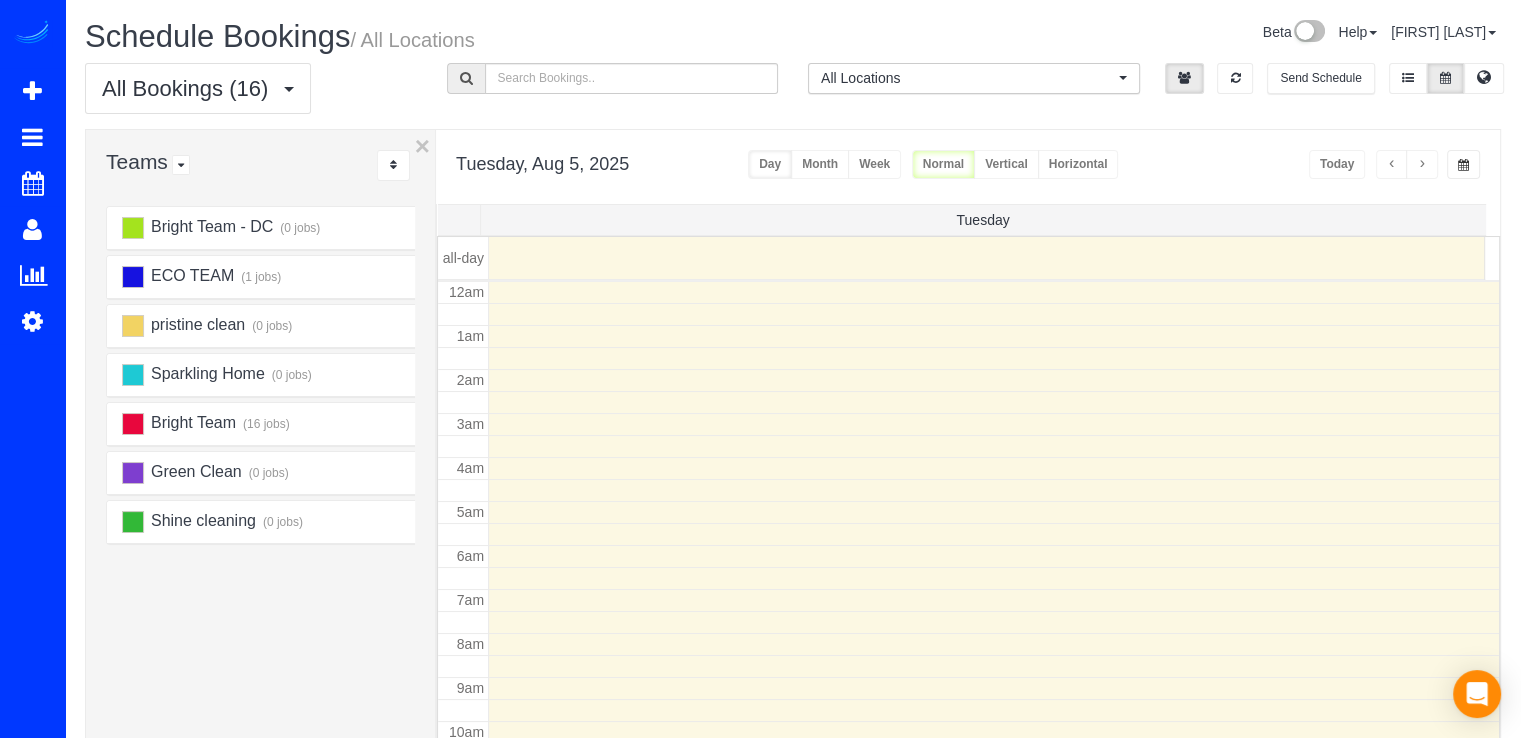 scroll, scrollTop: 263, scrollLeft: 0, axis: vertical 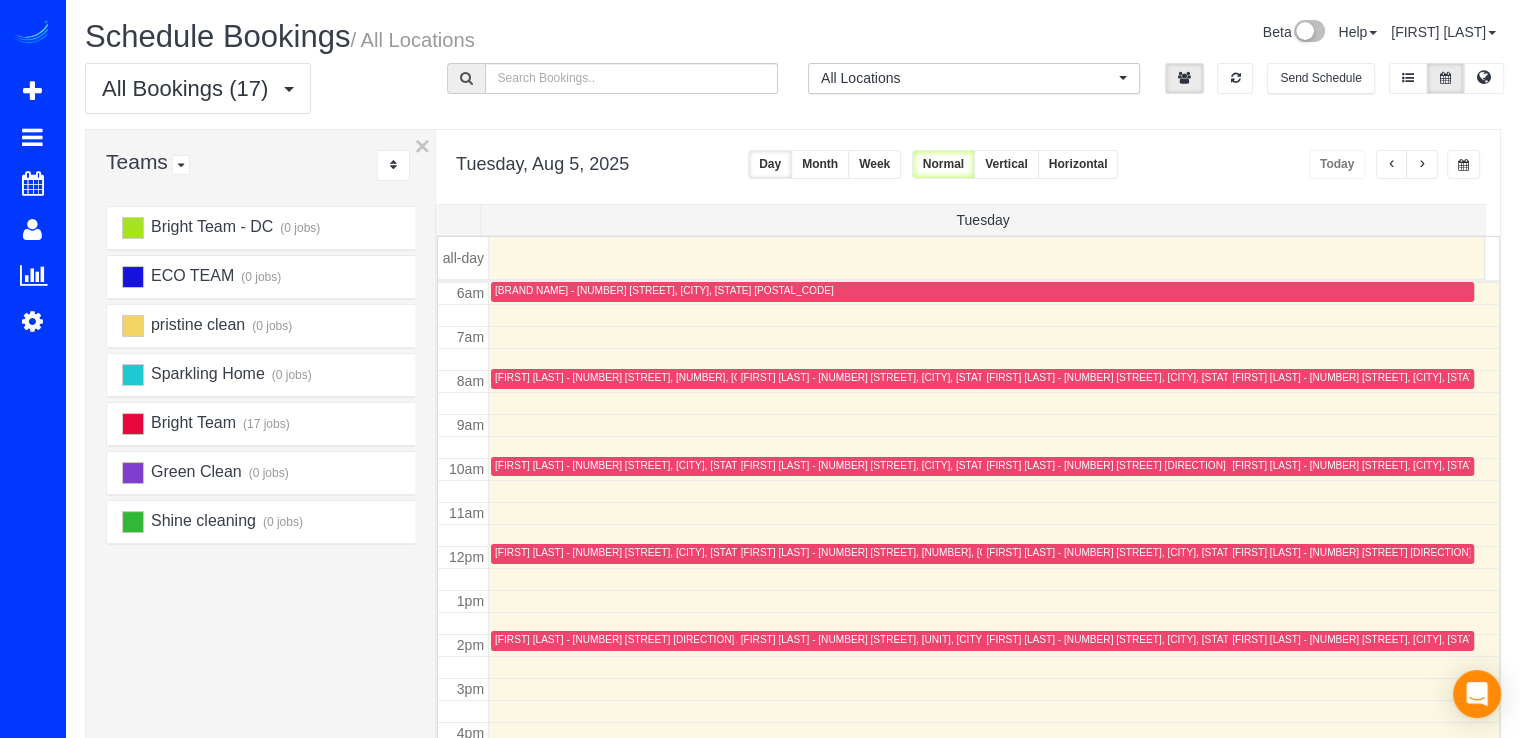click at bounding box center [1422, 165] 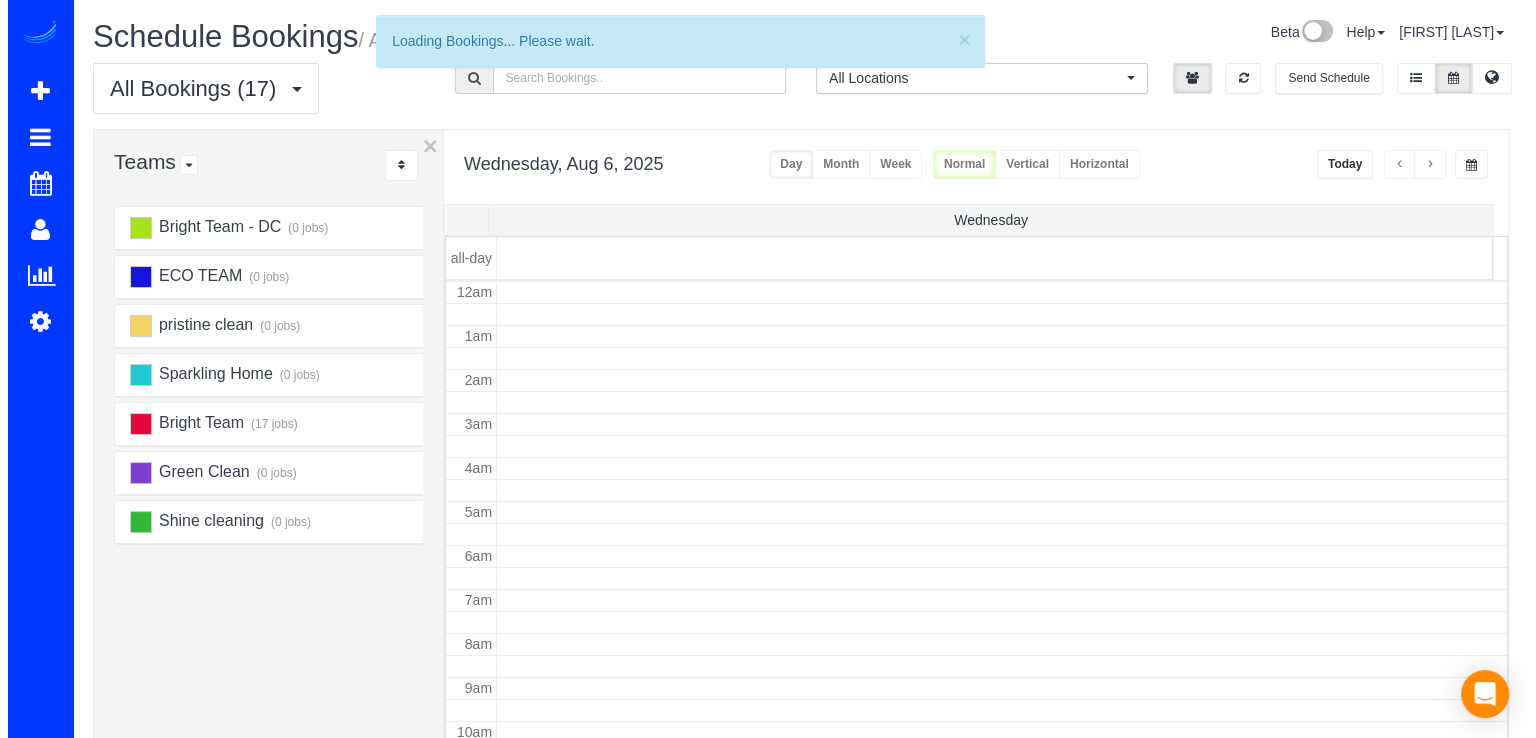 scroll, scrollTop: 263, scrollLeft: 0, axis: vertical 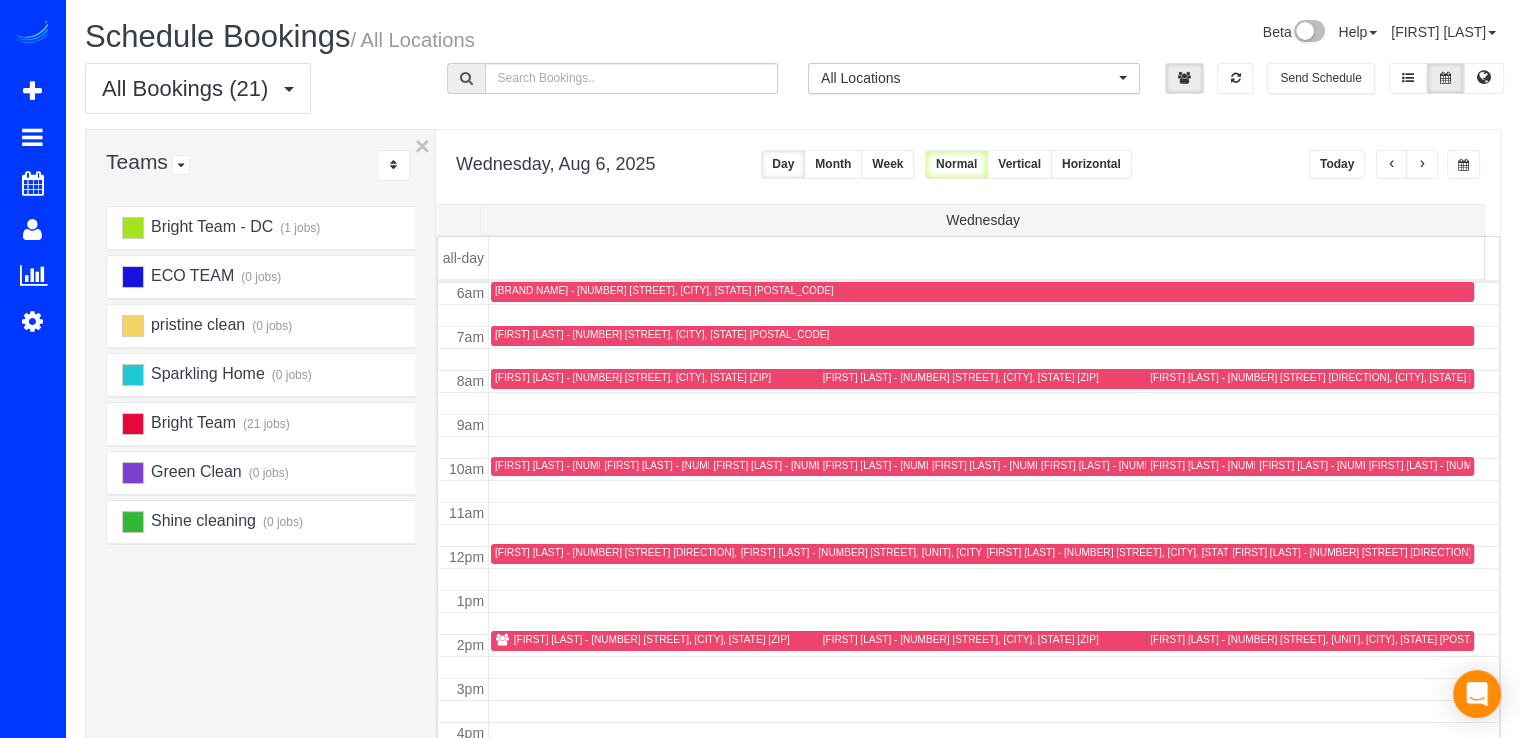 click at bounding box center (994, 491) 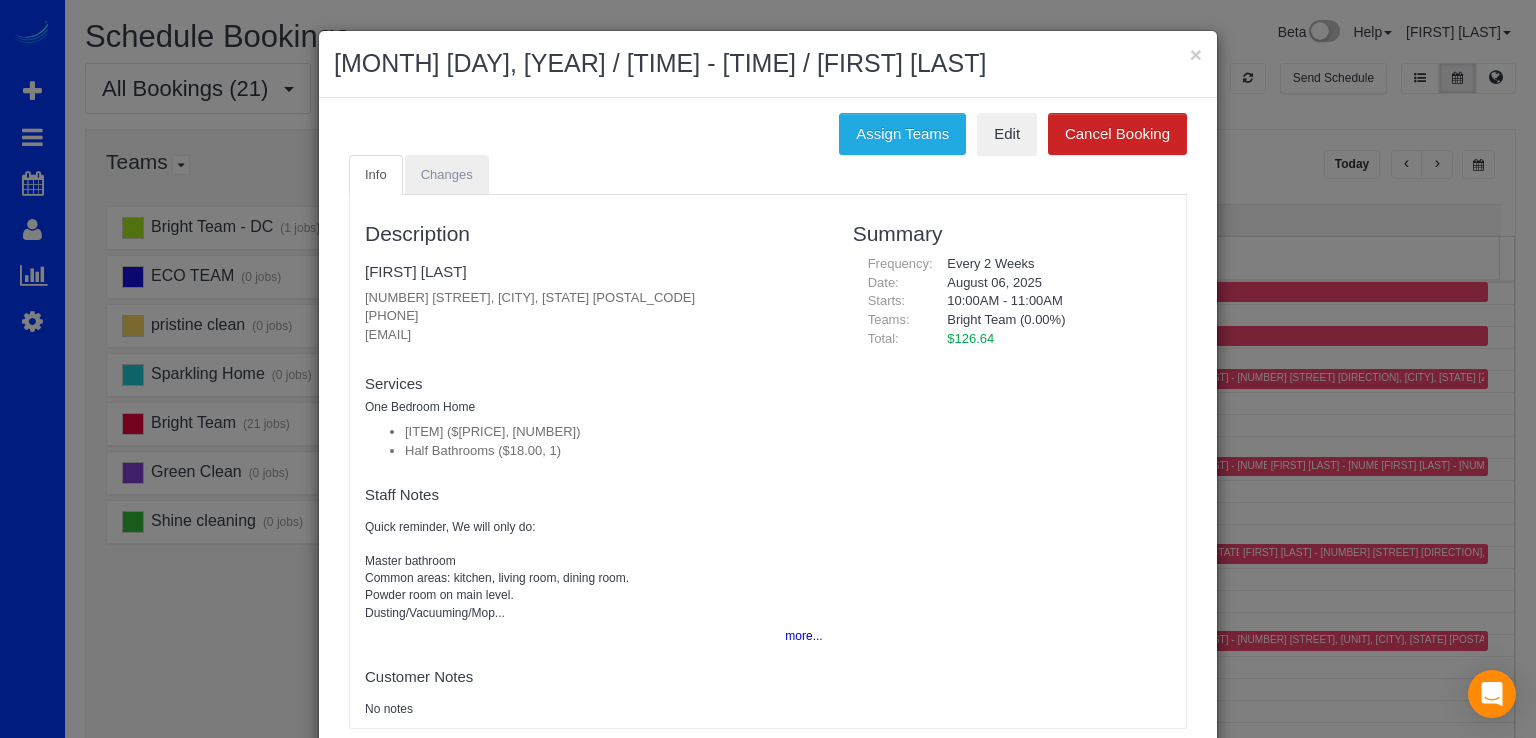 click on "Info
Changes" at bounding box center [768, 175] 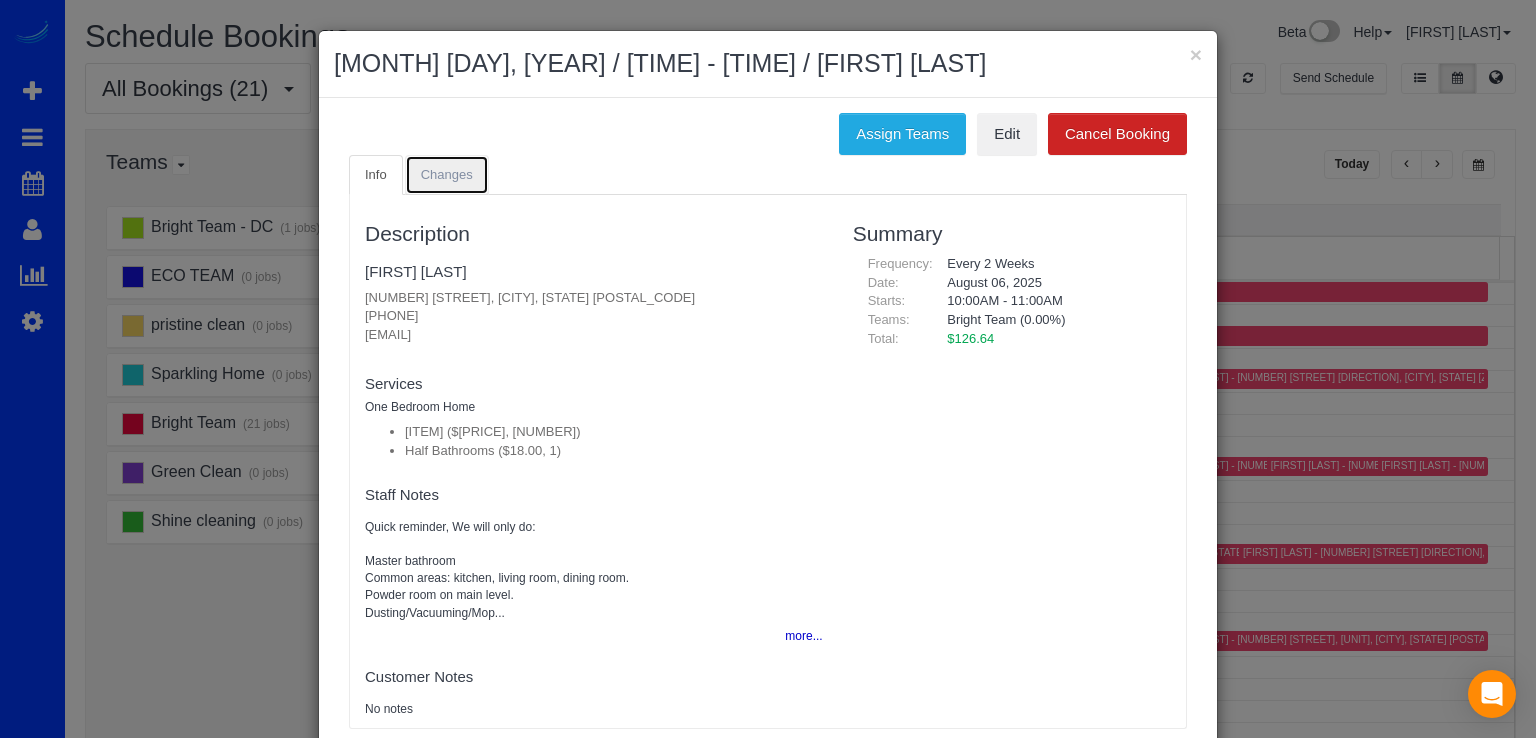 click on "Changes" at bounding box center (447, 175) 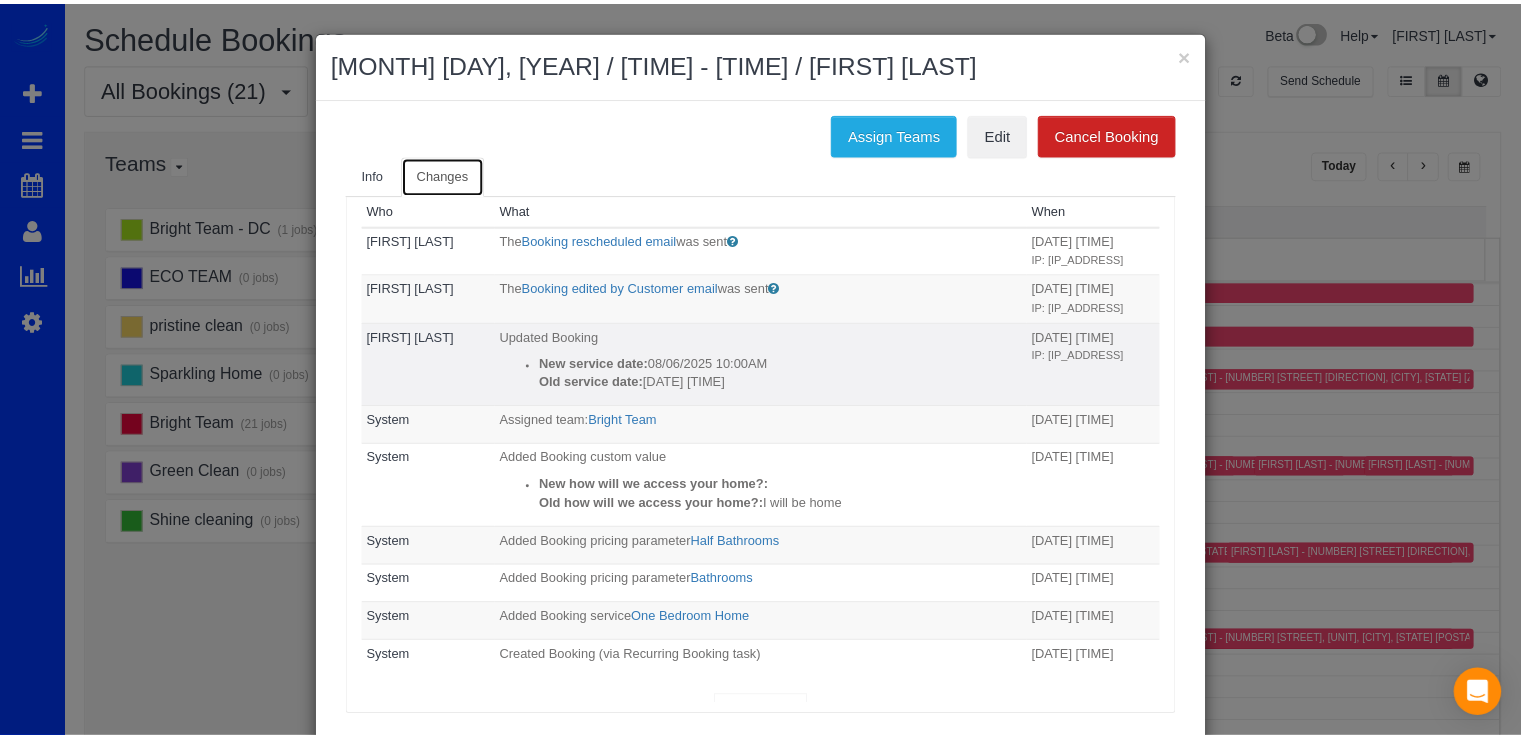 scroll, scrollTop: 0, scrollLeft: 0, axis: both 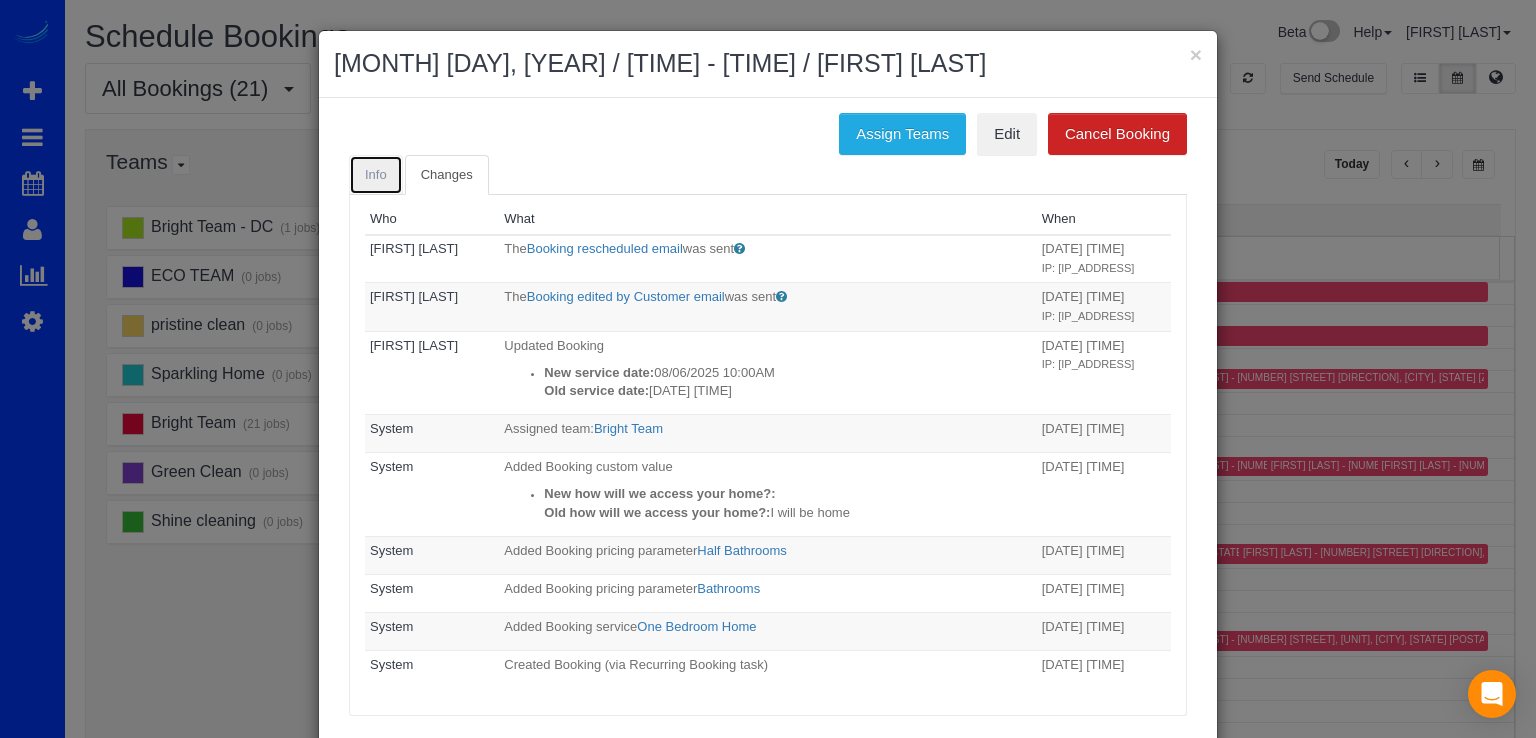 click on "Info" at bounding box center (376, 174) 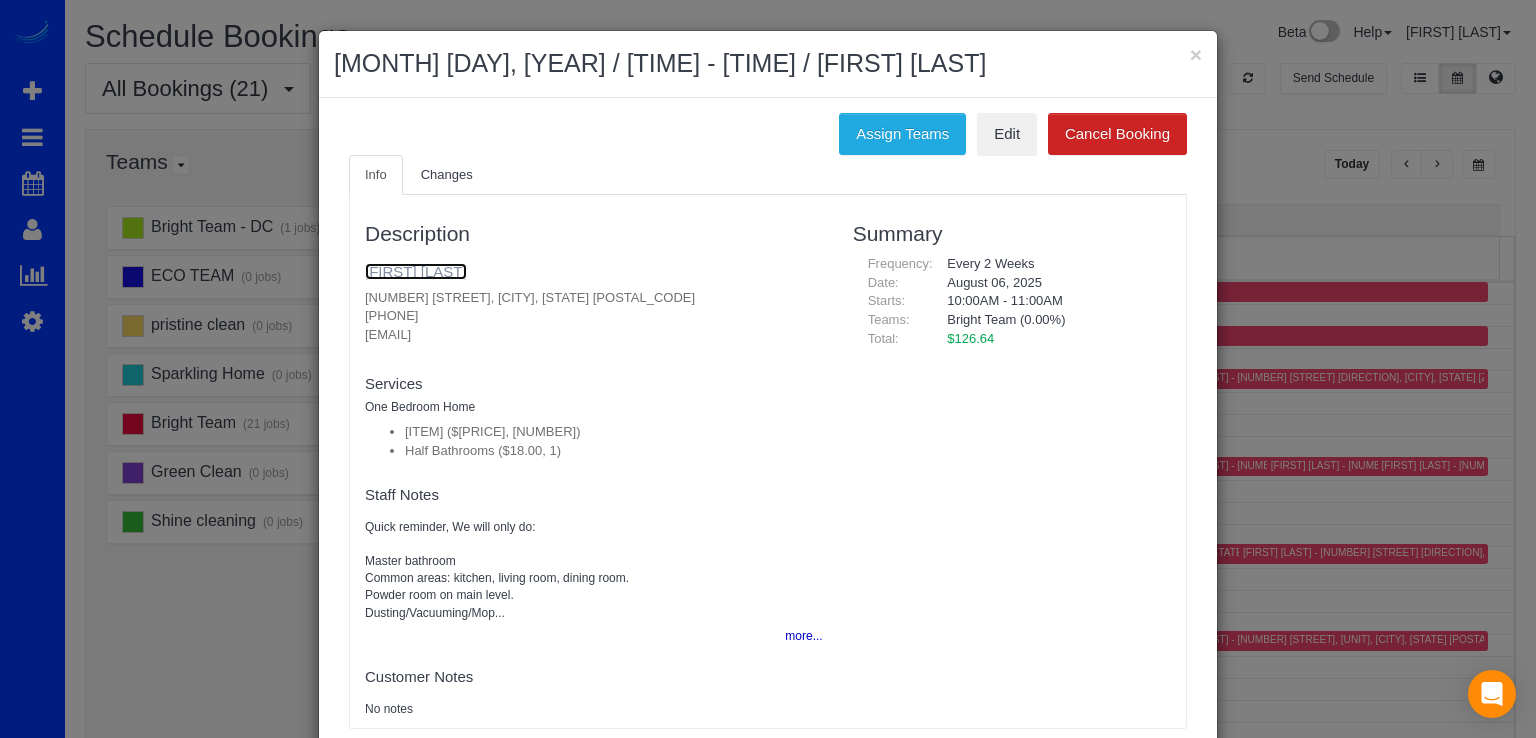 click on "Brian Meiggs" at bounding box center [416, 271] 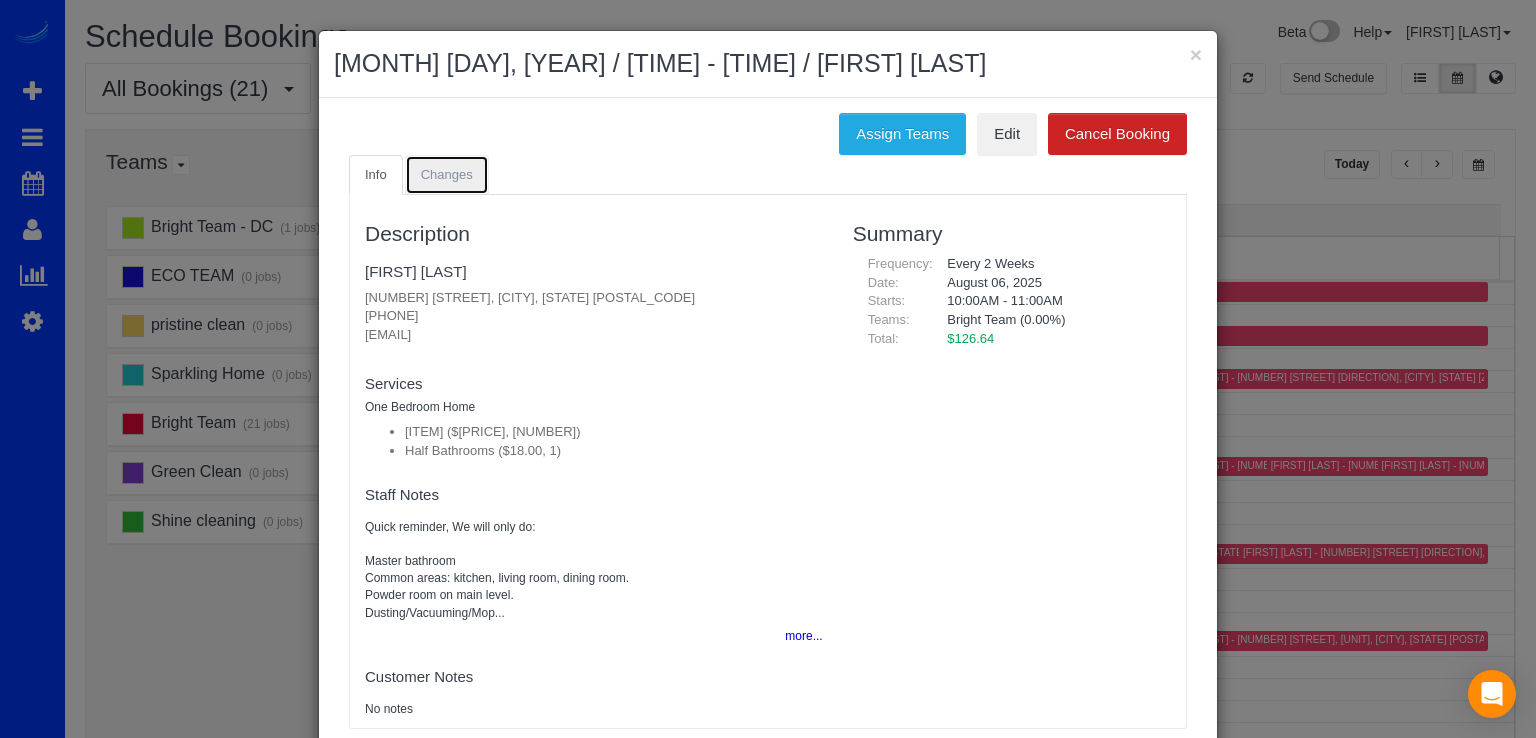 click on "Changes" at bounding box center [447, 174] 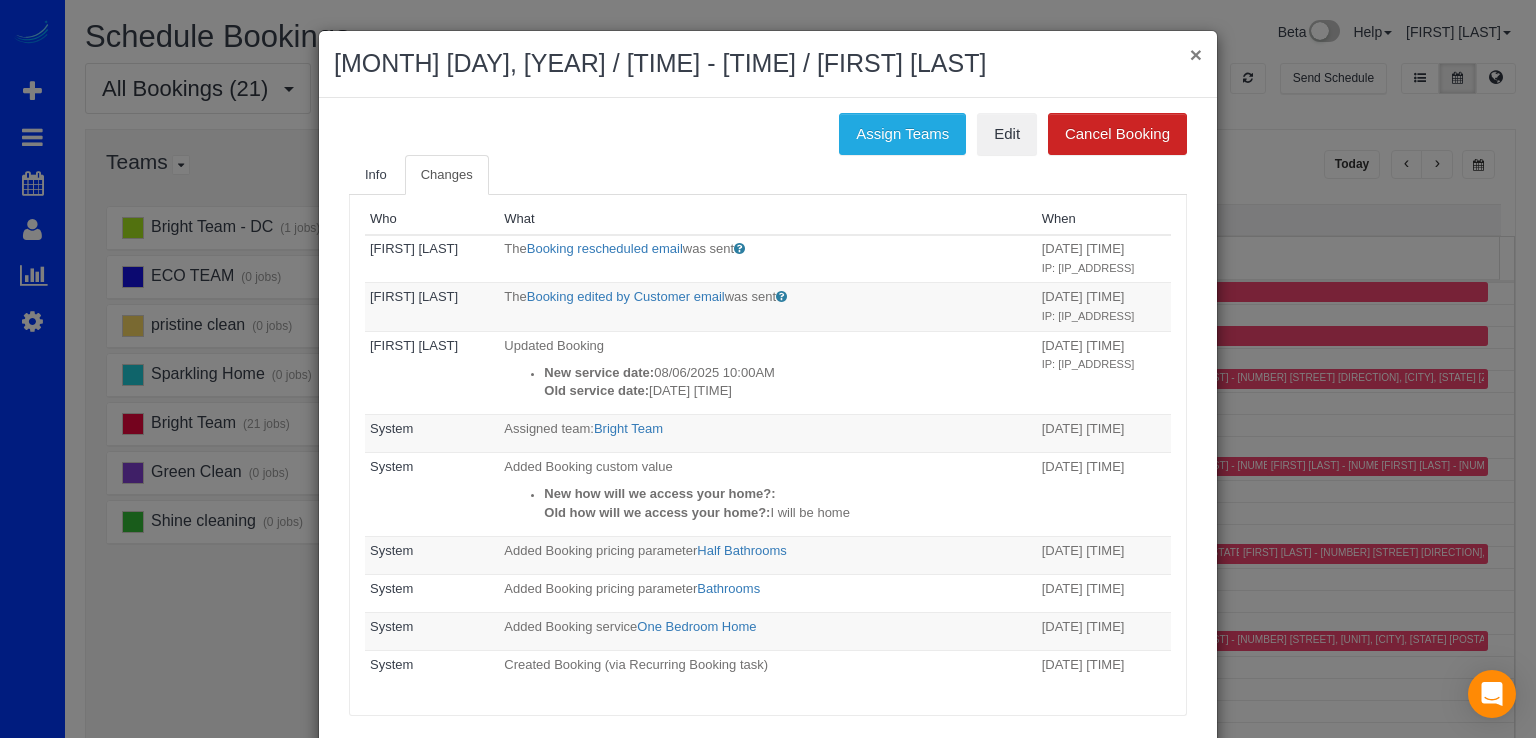 click on "×
August 06, 2025 /
10:00AM - 11:00AM /
Brian Meiggs" at bounding box center [768, 64] 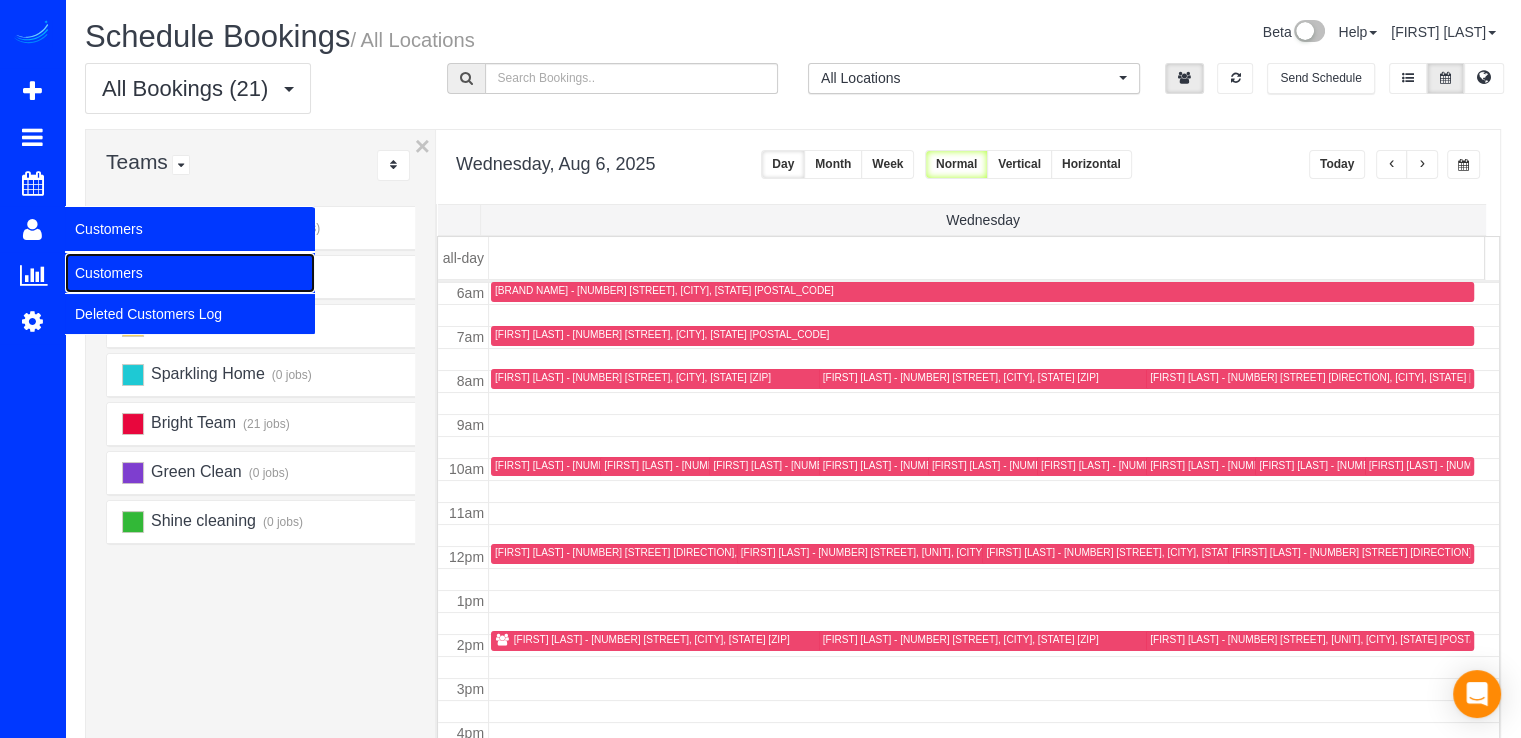 click on "Customers" at bounding box center (190, 273) 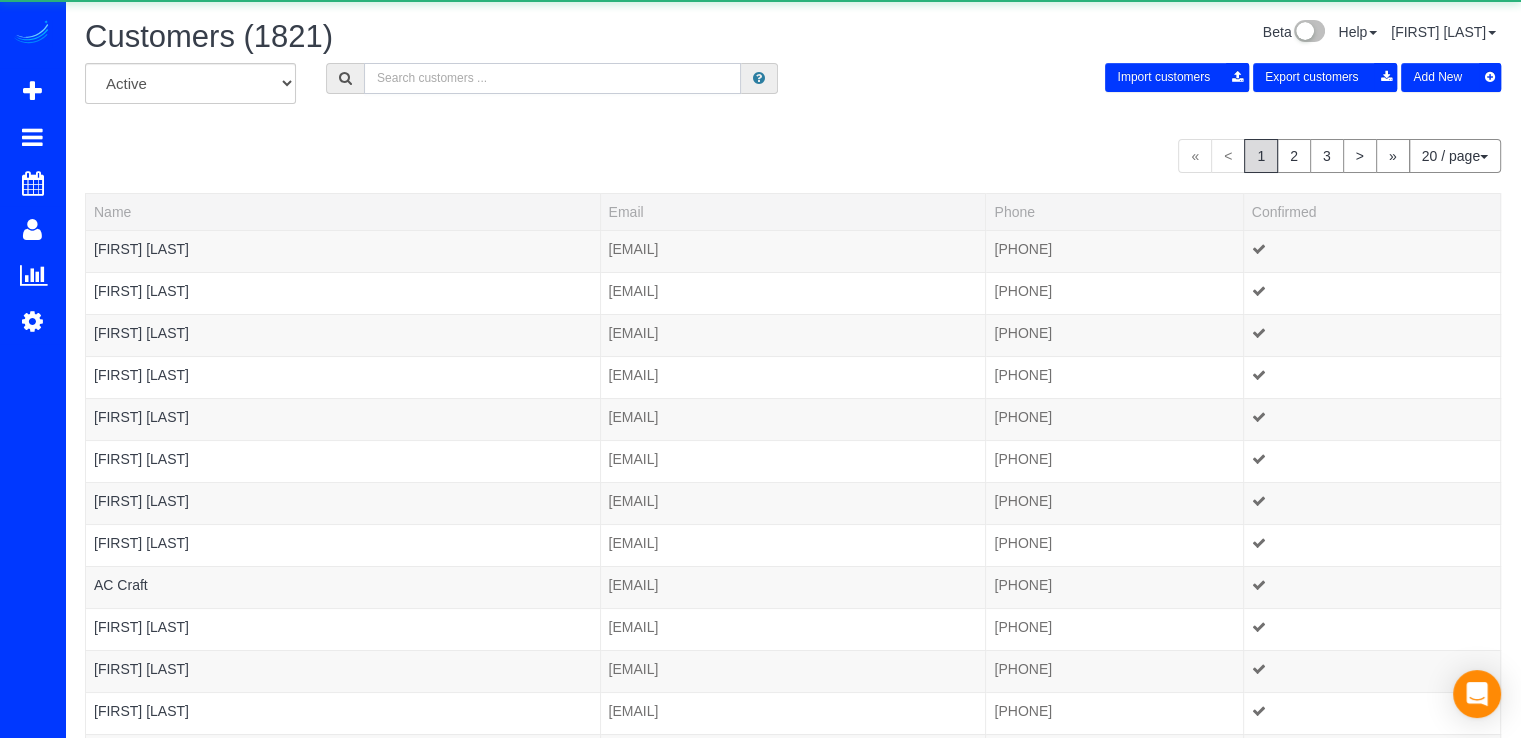 click at bounding box center (552, 78) 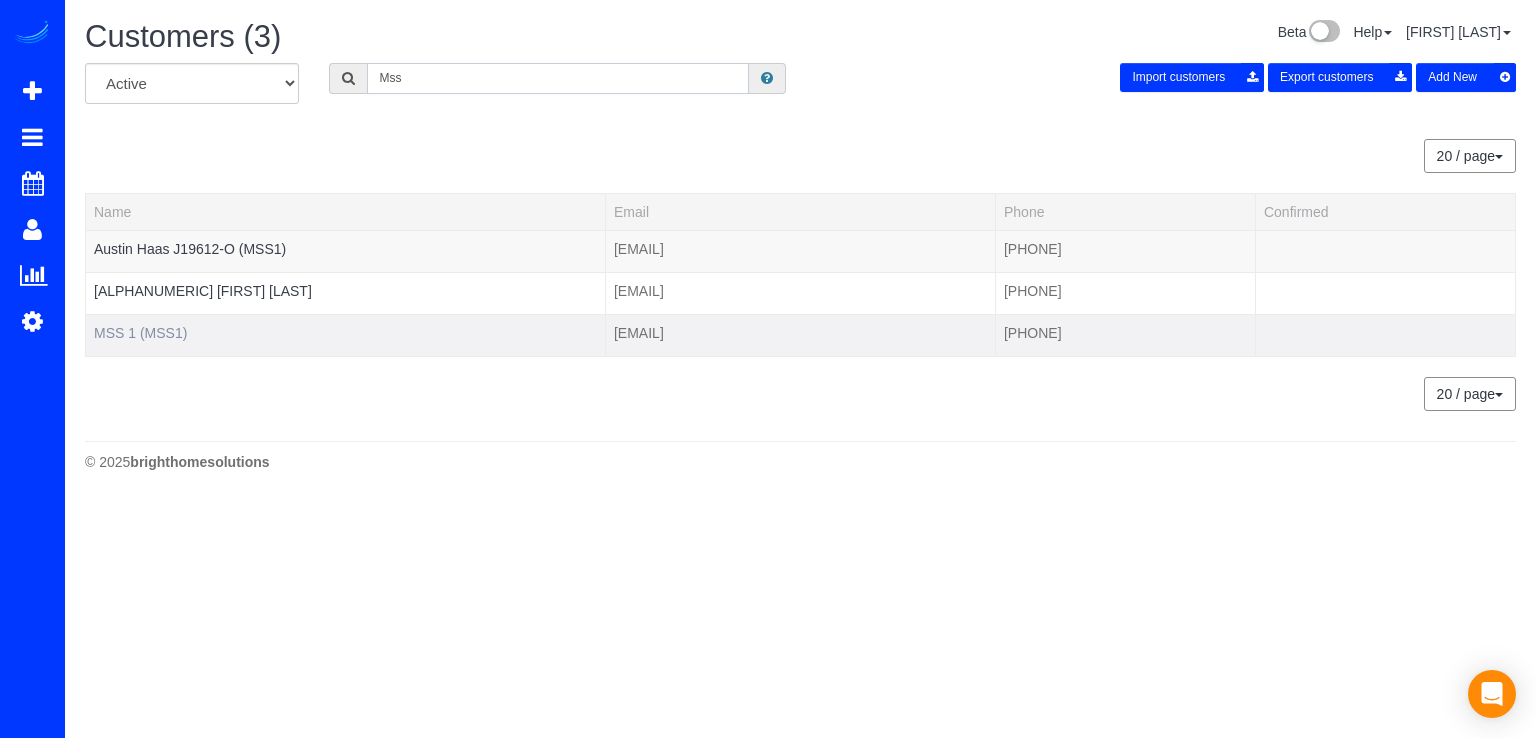 type on "Mss" 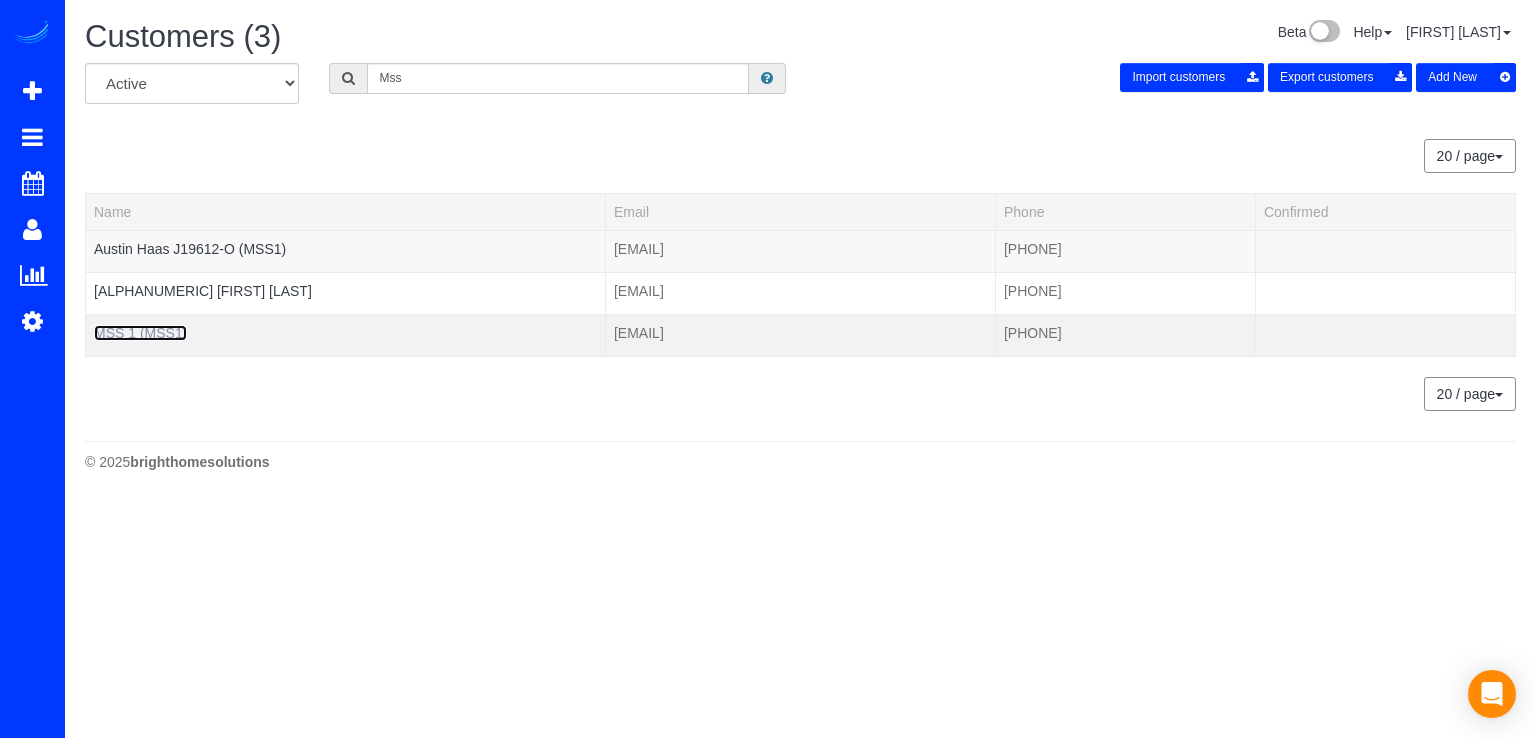 click on "MSS 1 (MSS1)" at bounding box center [140, 333] 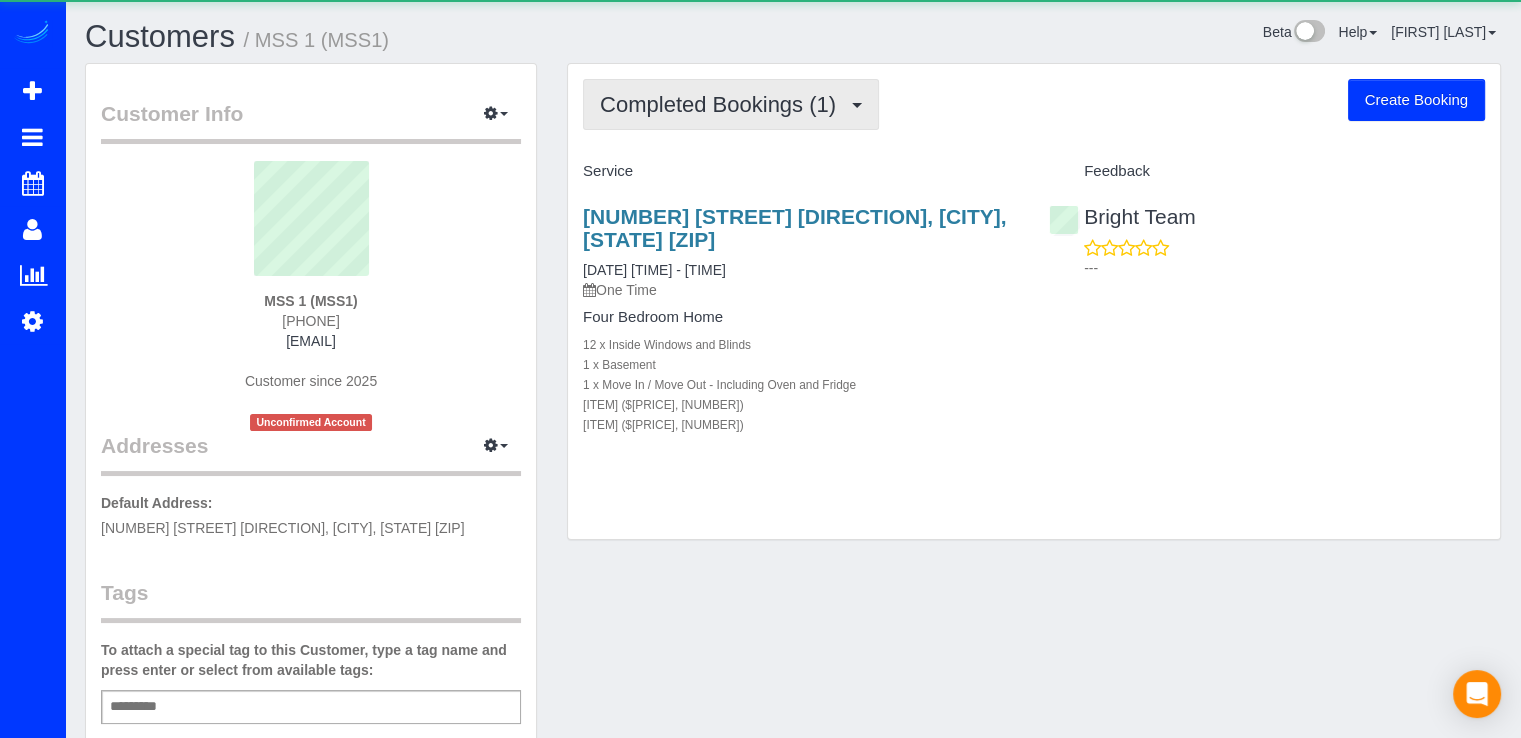 click on "Completed Bookings (1)" at bounding box center (731, 104) 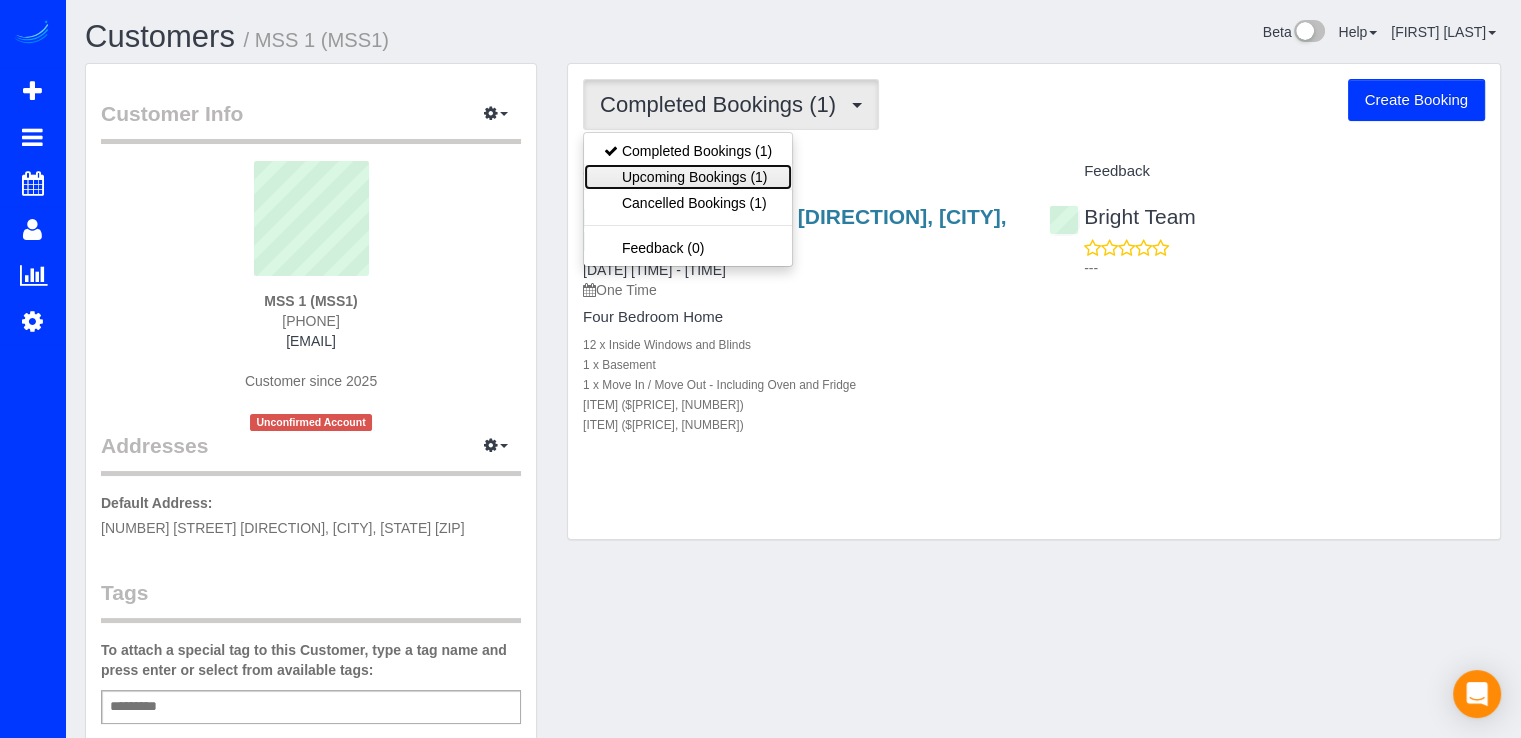 click on "Upcoming Bookings (1)" at bounding box center [688, 177] 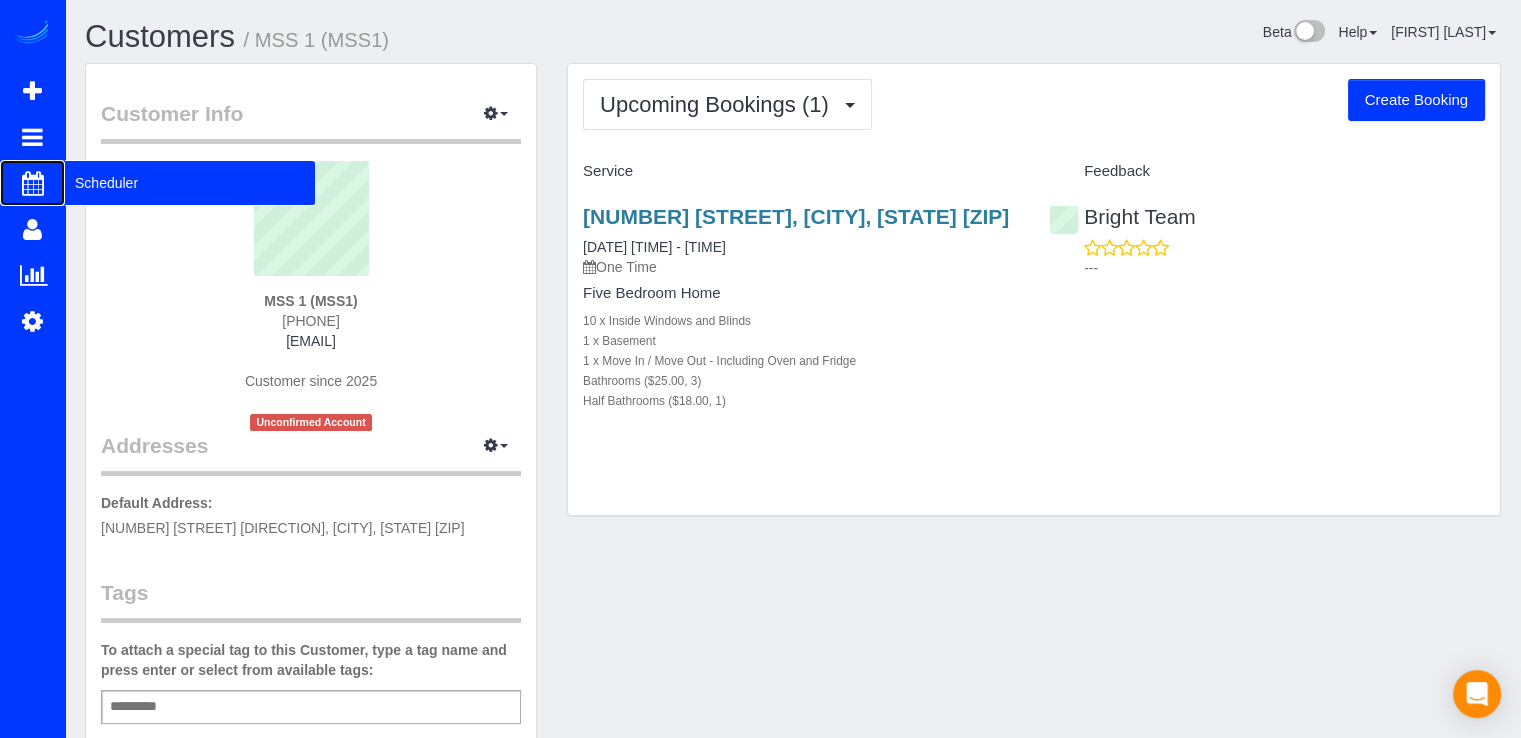 click on "Scheduler" at bounding box center (190, 183) 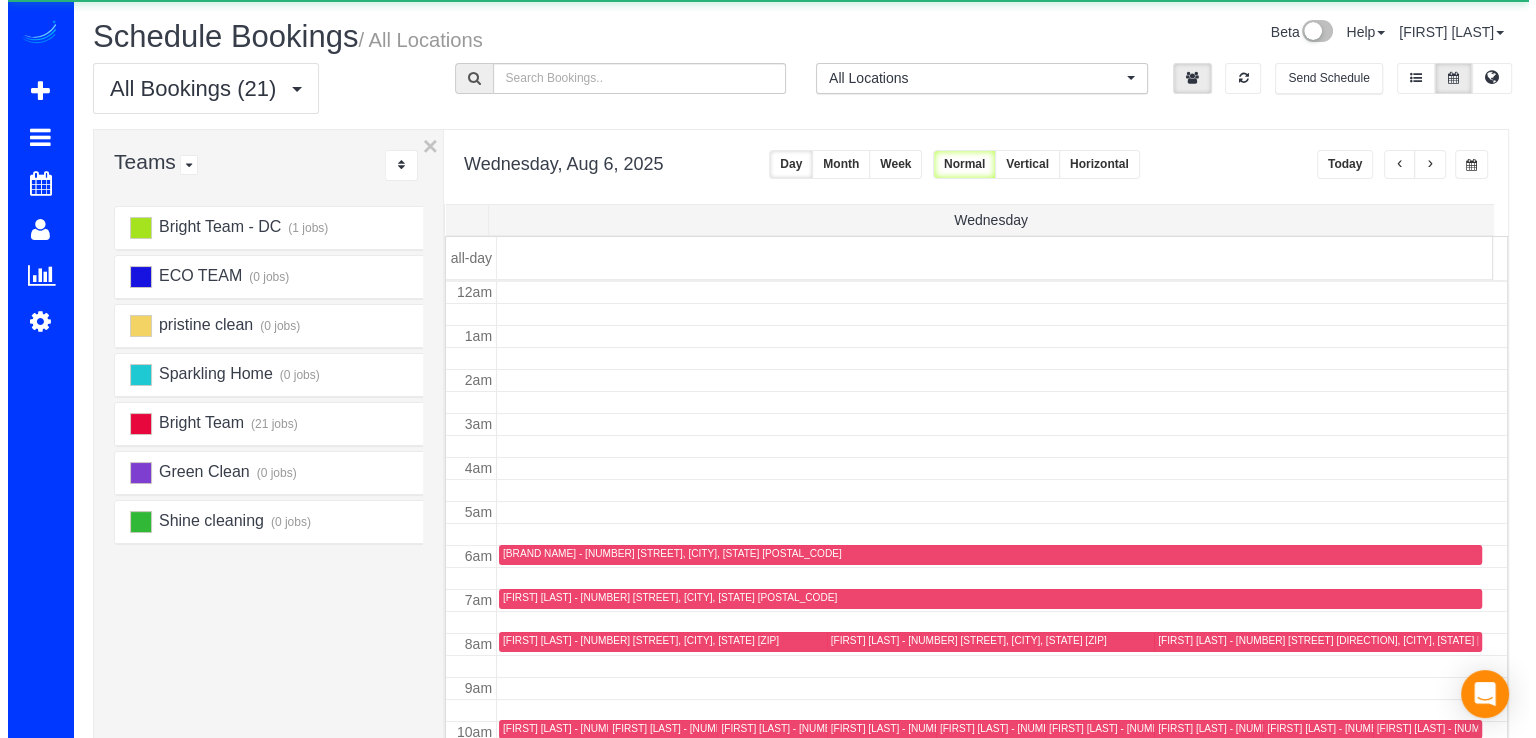 scroll, scrollTop: 263, scrollLeft: 0, axis: vertical 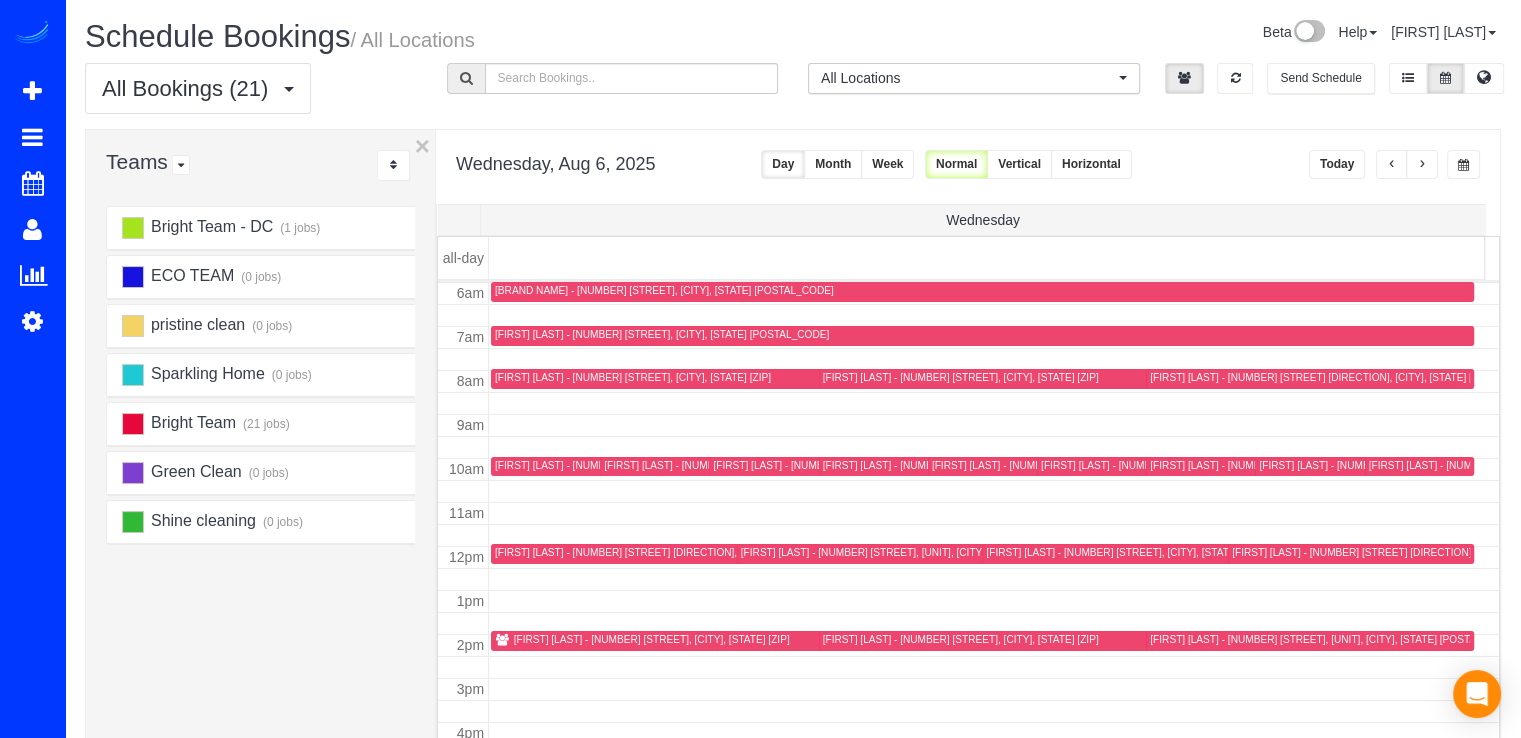 click at bounding box center (808, 467) 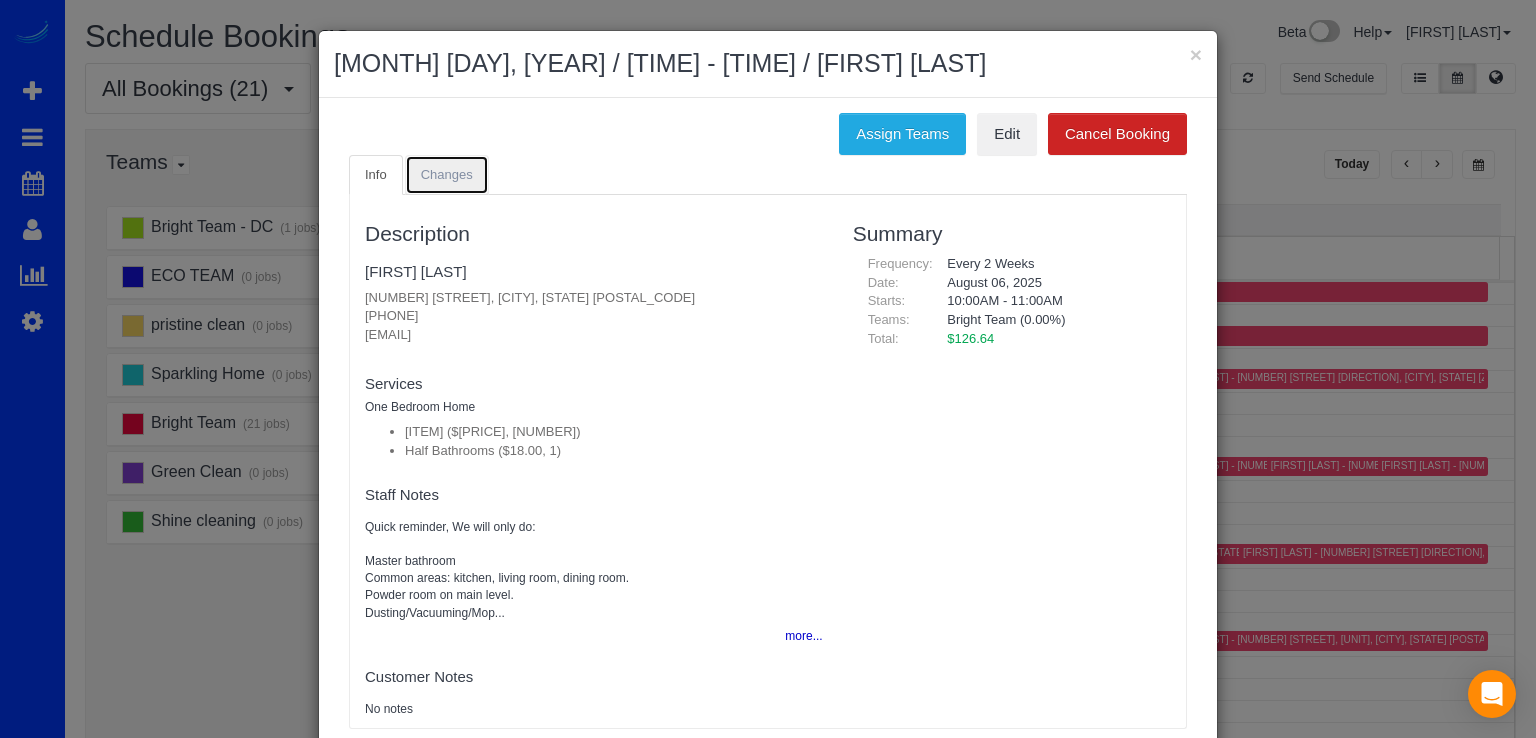 click on "Changes" at bounding box center (447, 174) 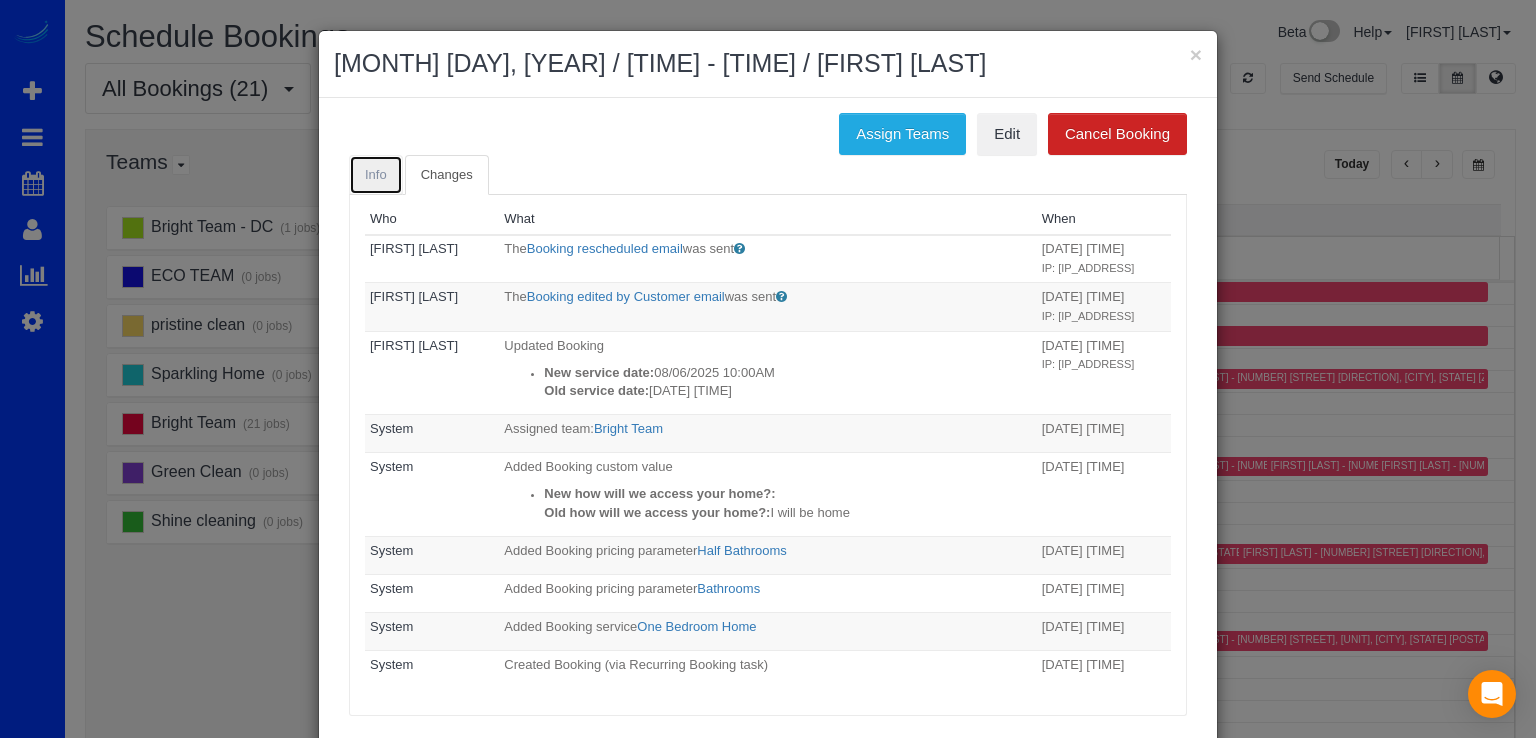 click on "Info" at bounding box center (376, 174) 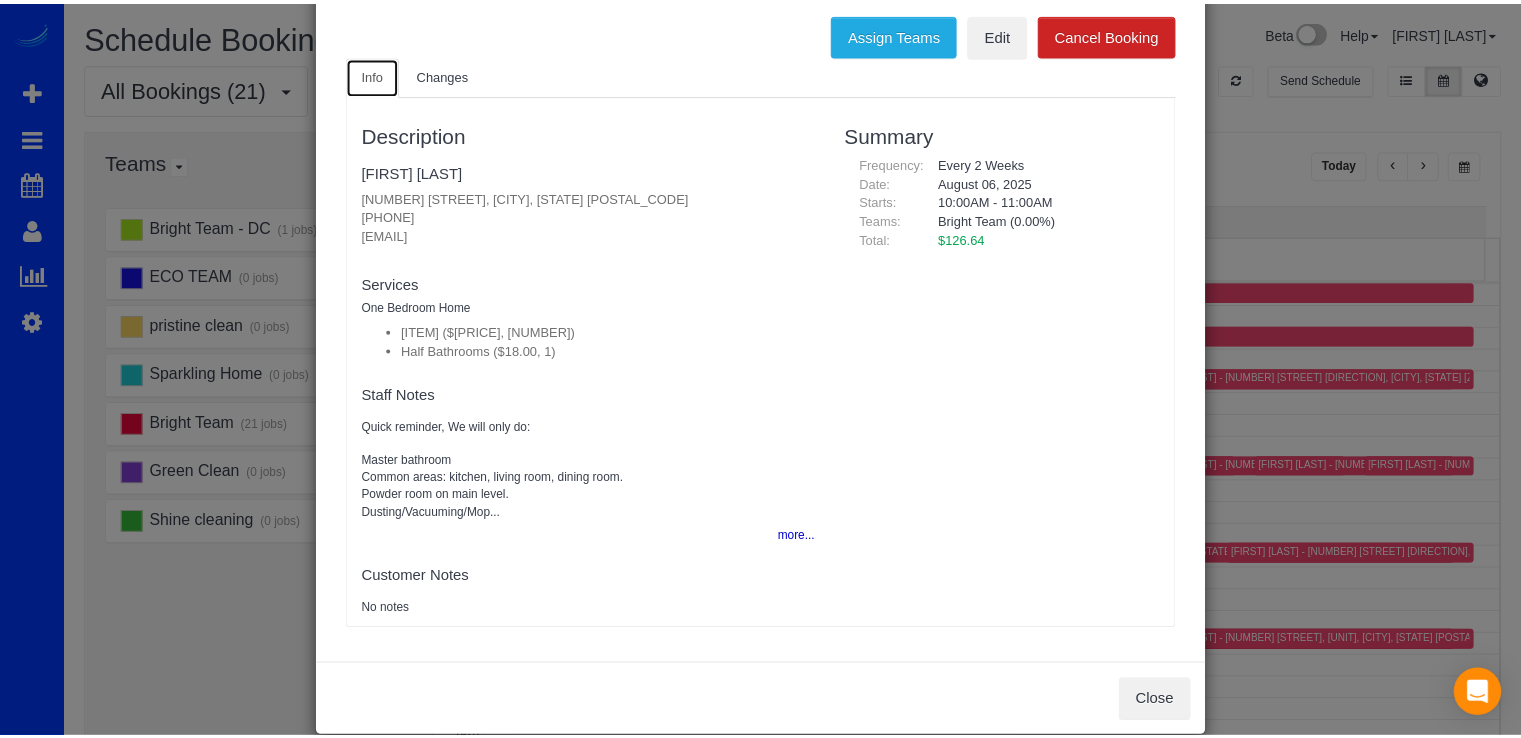scroll, scrollTop: 0, scrollLeft: 0, axis: both 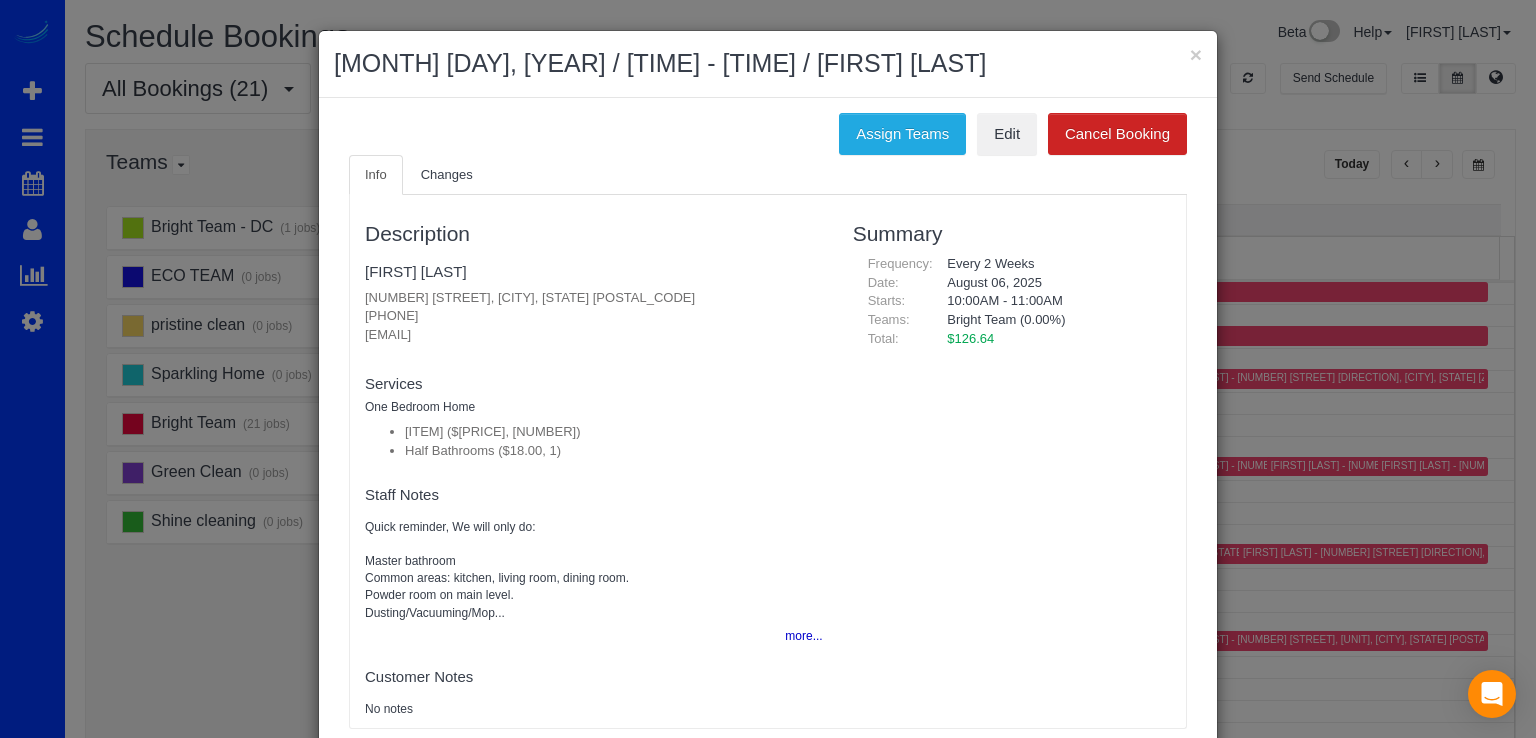 drag, startPoint x: 352, startPoint y: 329, endPoint x: 596, endPoint y: 329, distance: 244 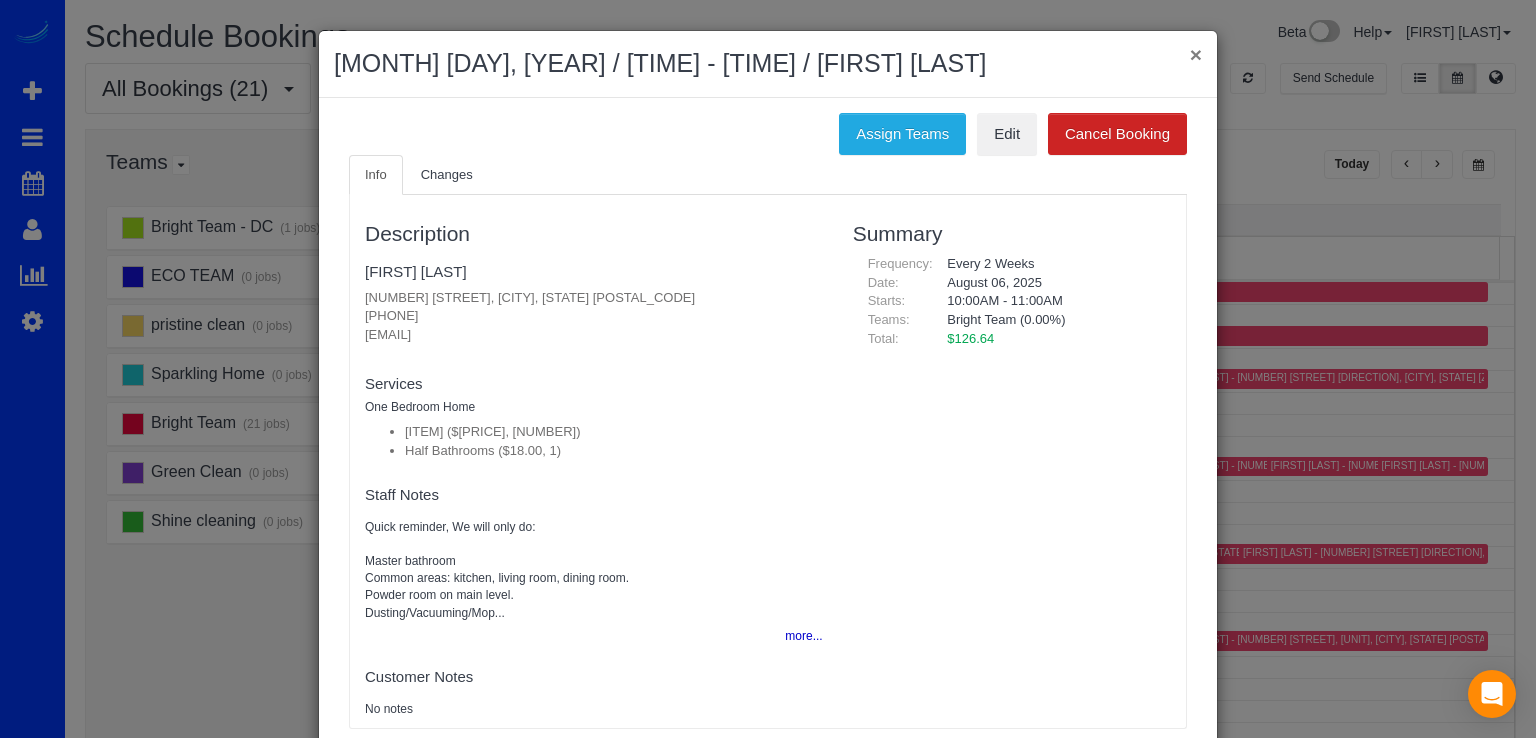 click on "×" at bounding box center [1196, 54] 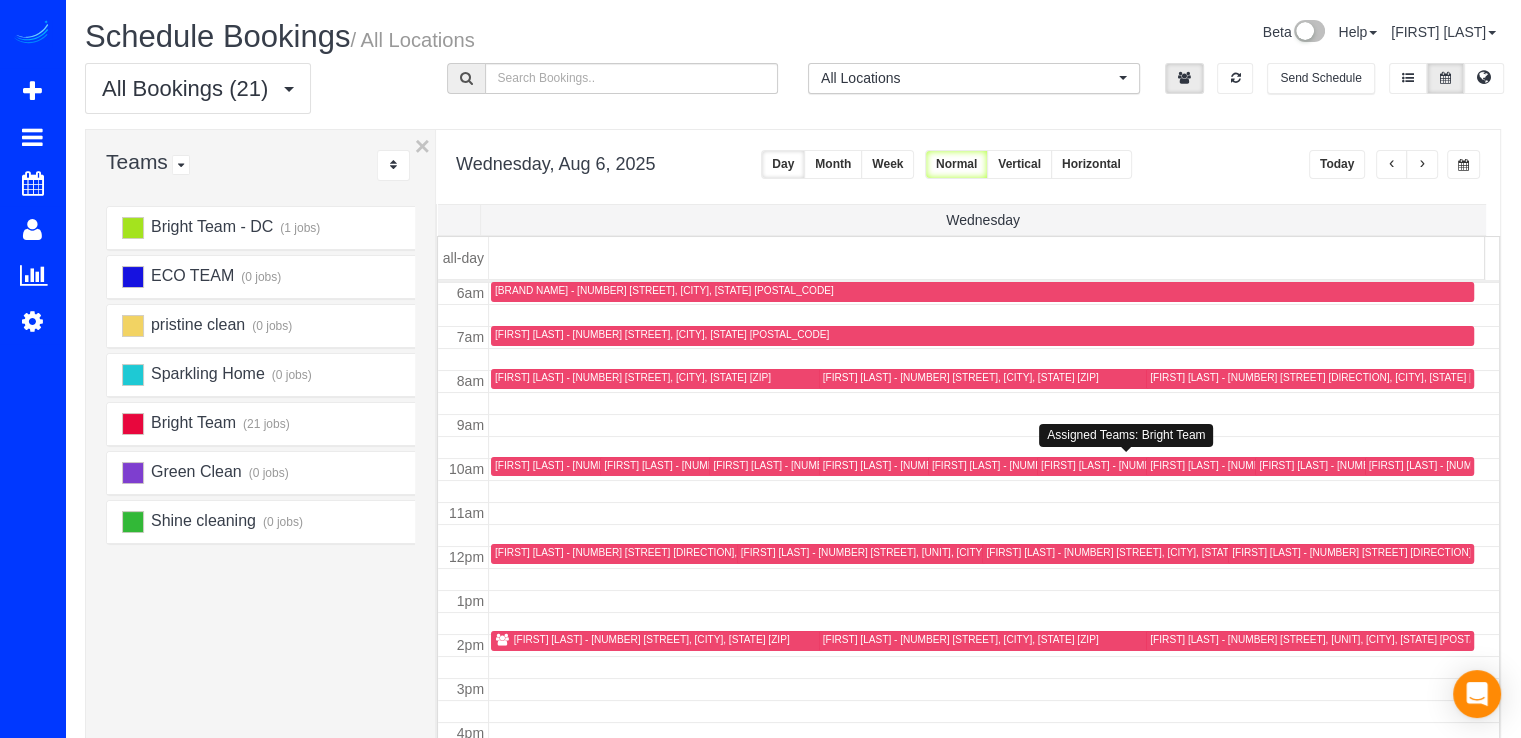 click on "[FIRST] [LAST] - [NUMBER] [STREET], [CITY], [STATE] [POSTAL_CODE]" at bounding box center [1208, 465] 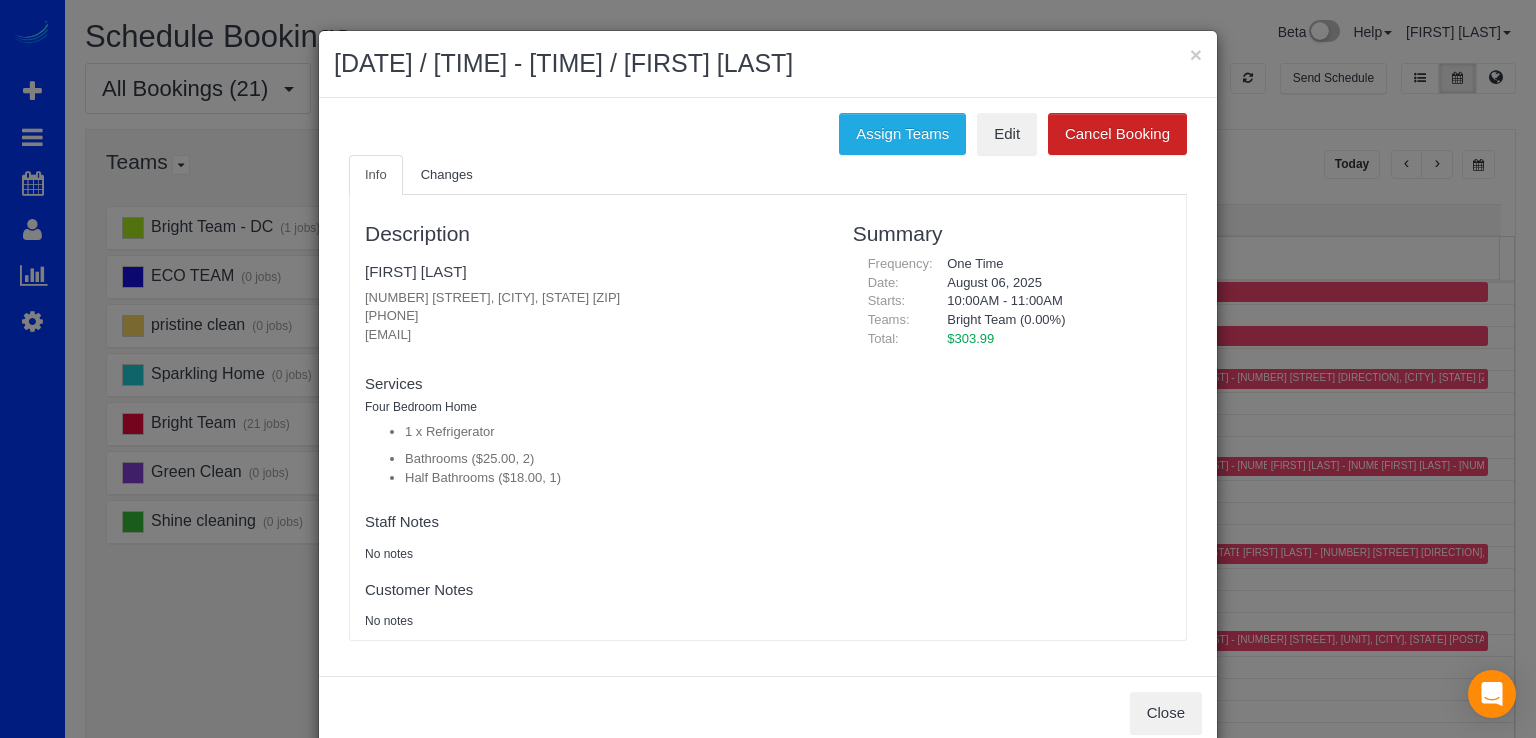 drag, startPoint x: 349, startPoint y: 334, endPoint x: 582, endPoint y: 333, distance: 233.00215 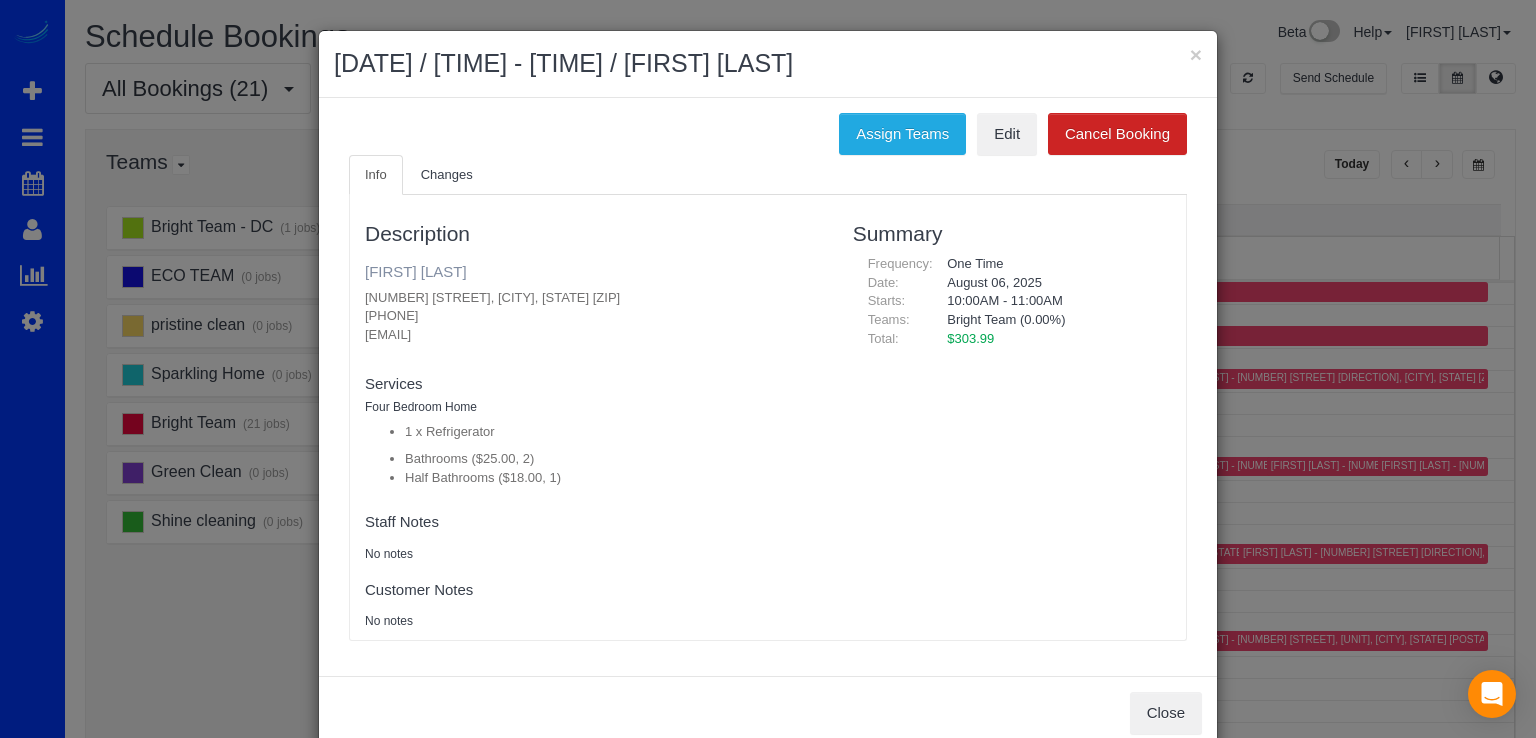 copy on "juliewolf10@gmail.com" 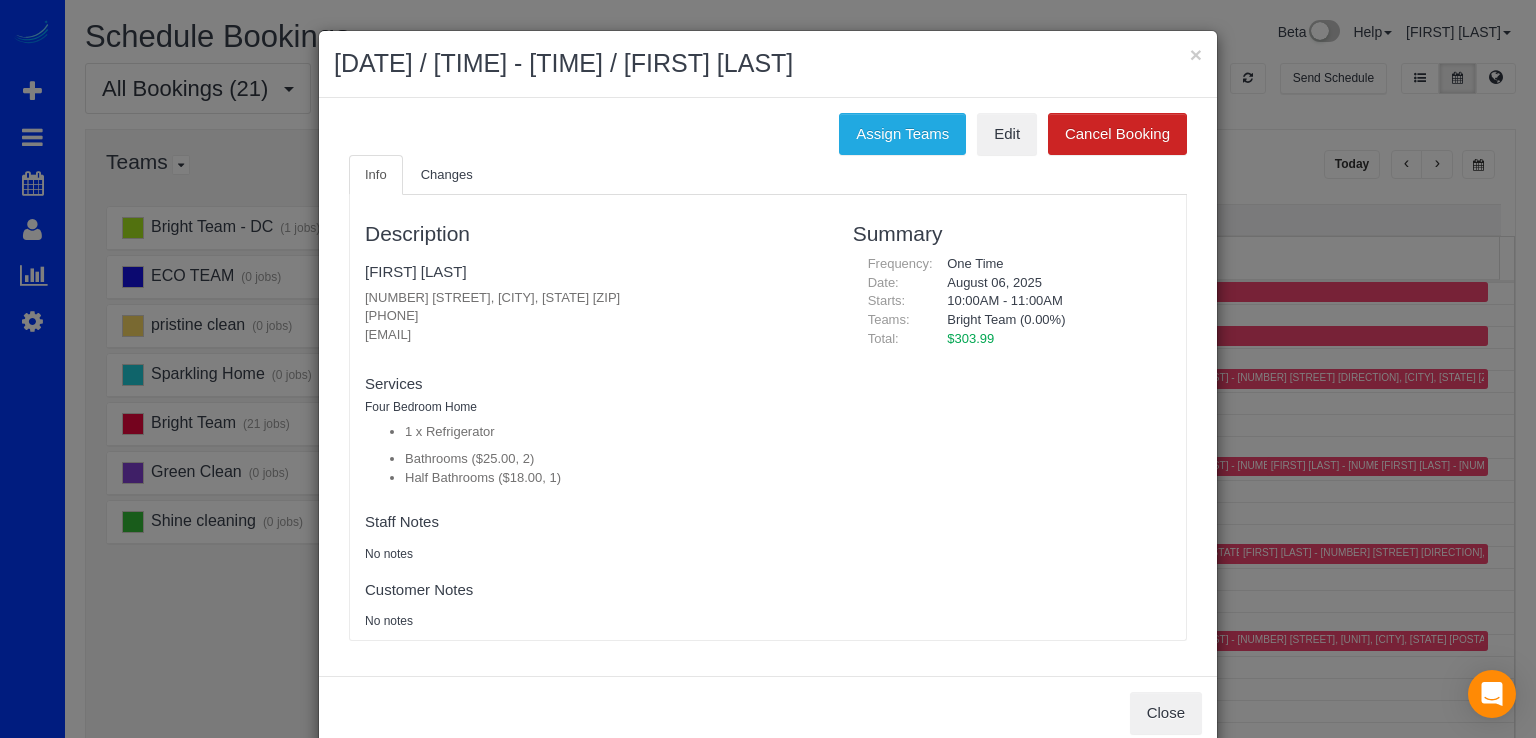 copy on "juliewolf10@gmail.com" 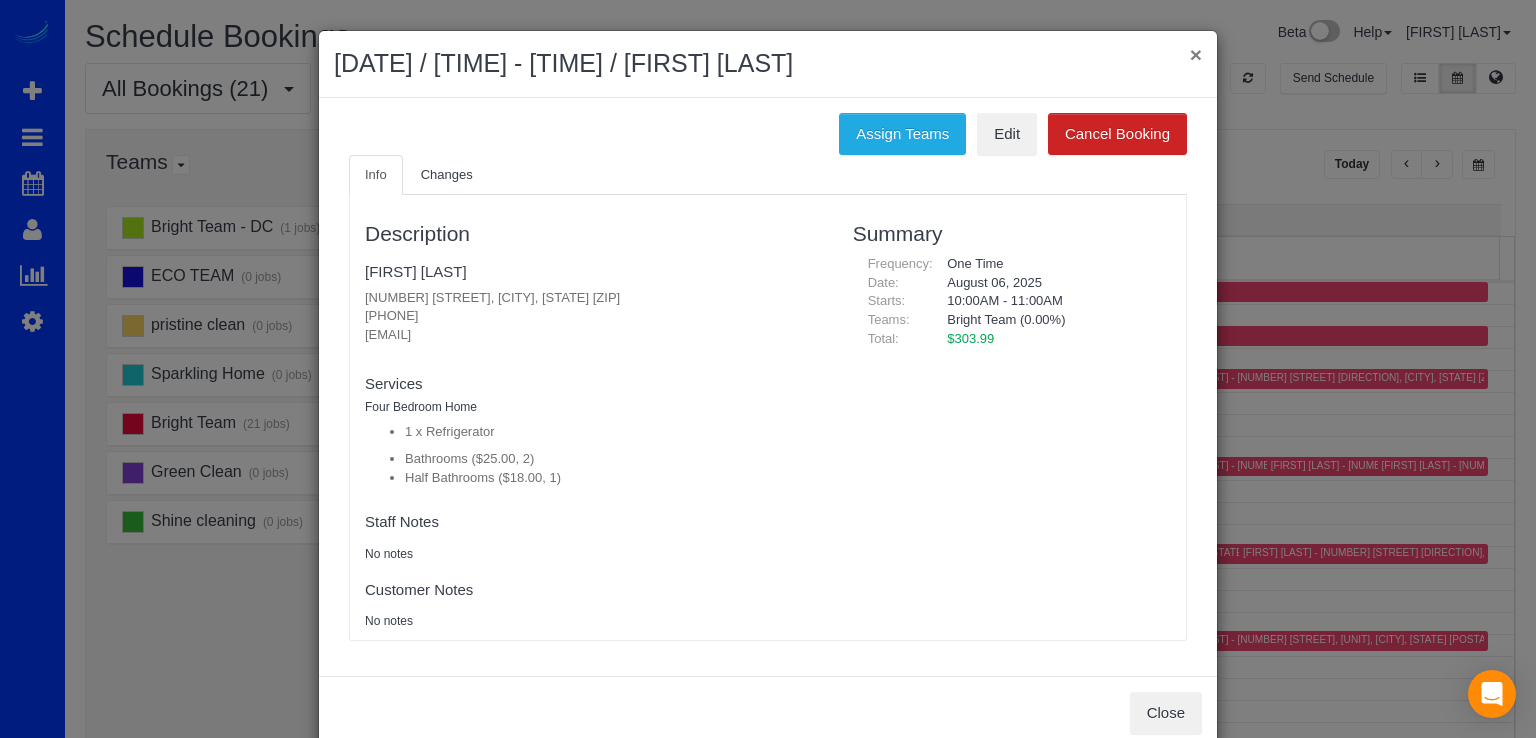 click on "×" at bounding box center [1196, 54] 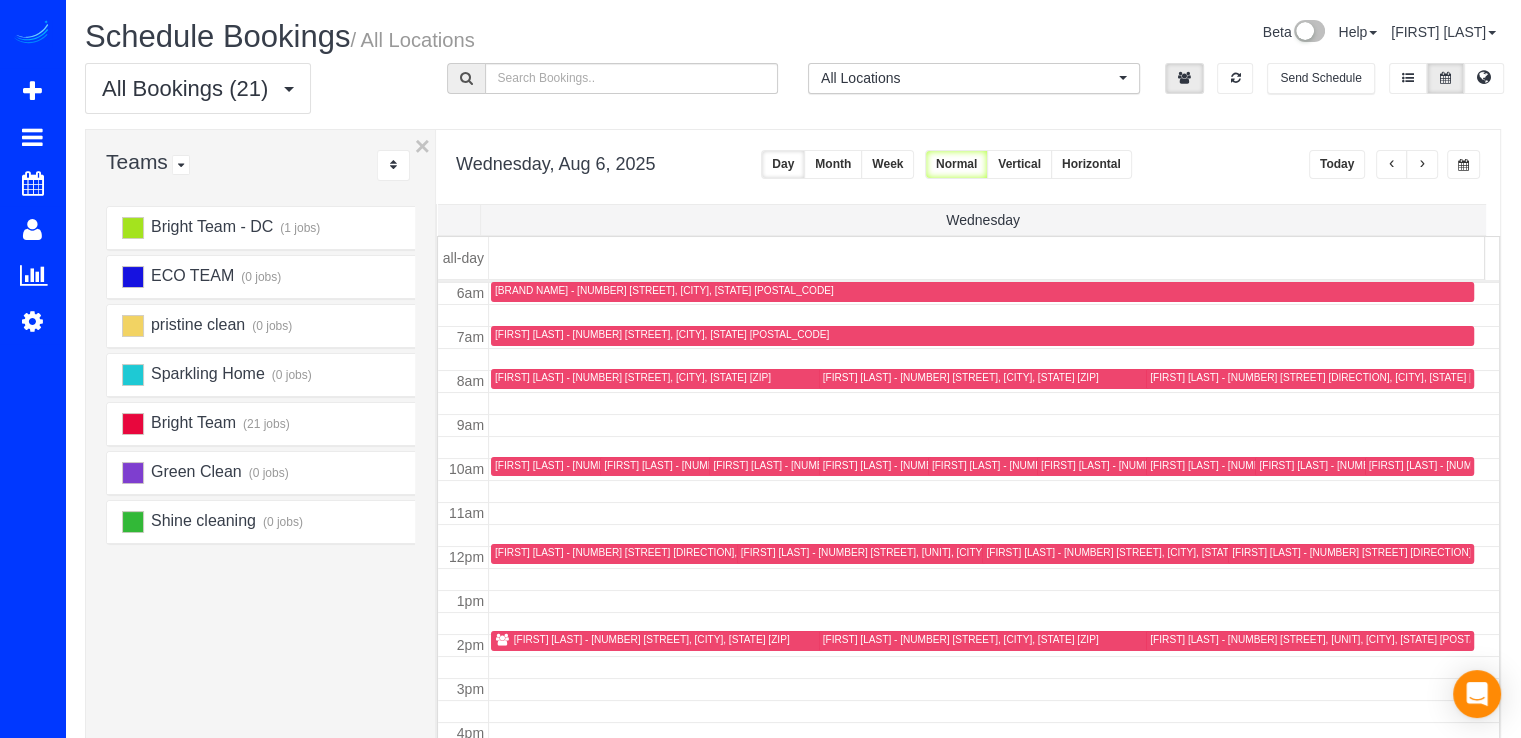 click at bounding box center [1392, 165] 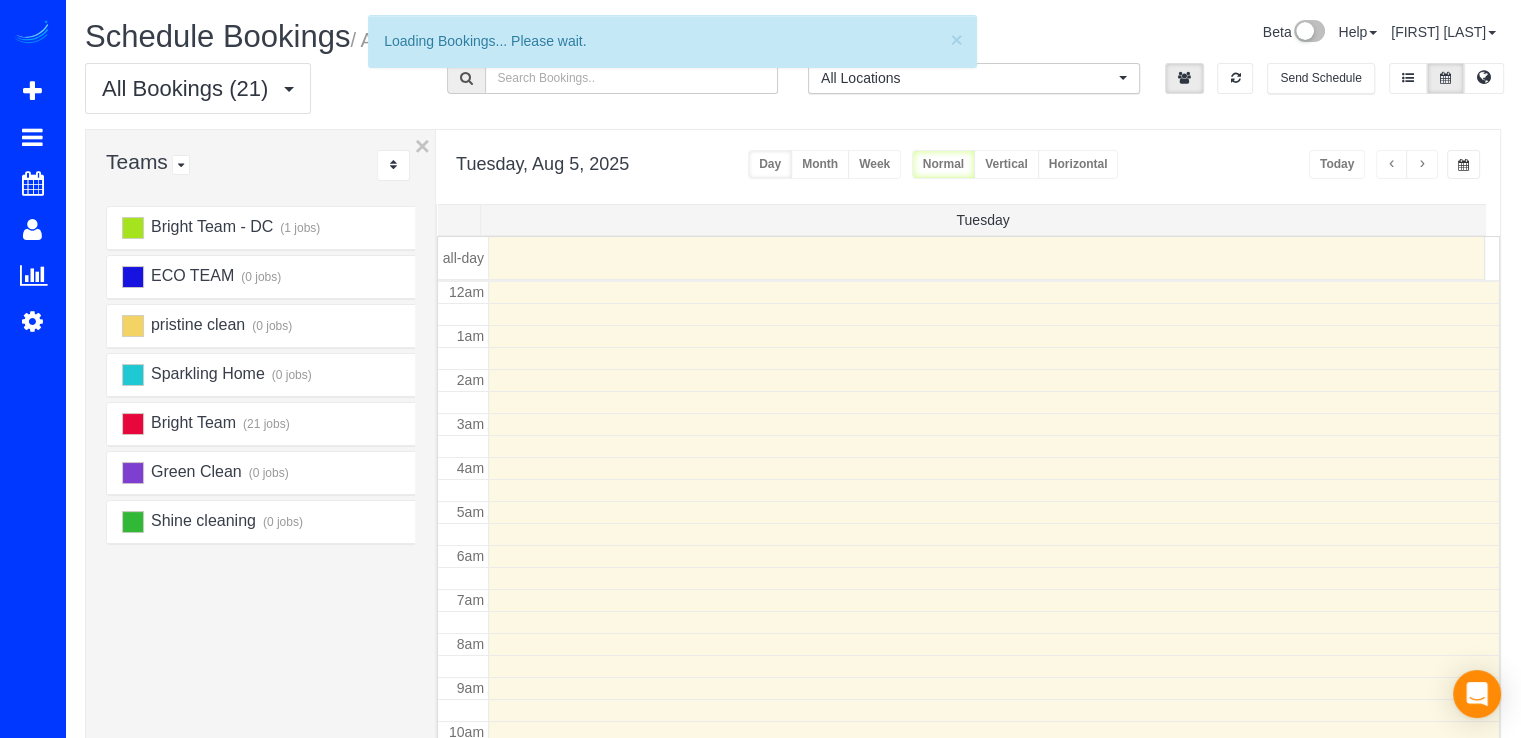 scroll, scrollTop: 263, scrollLeft: 0, axis: vertical 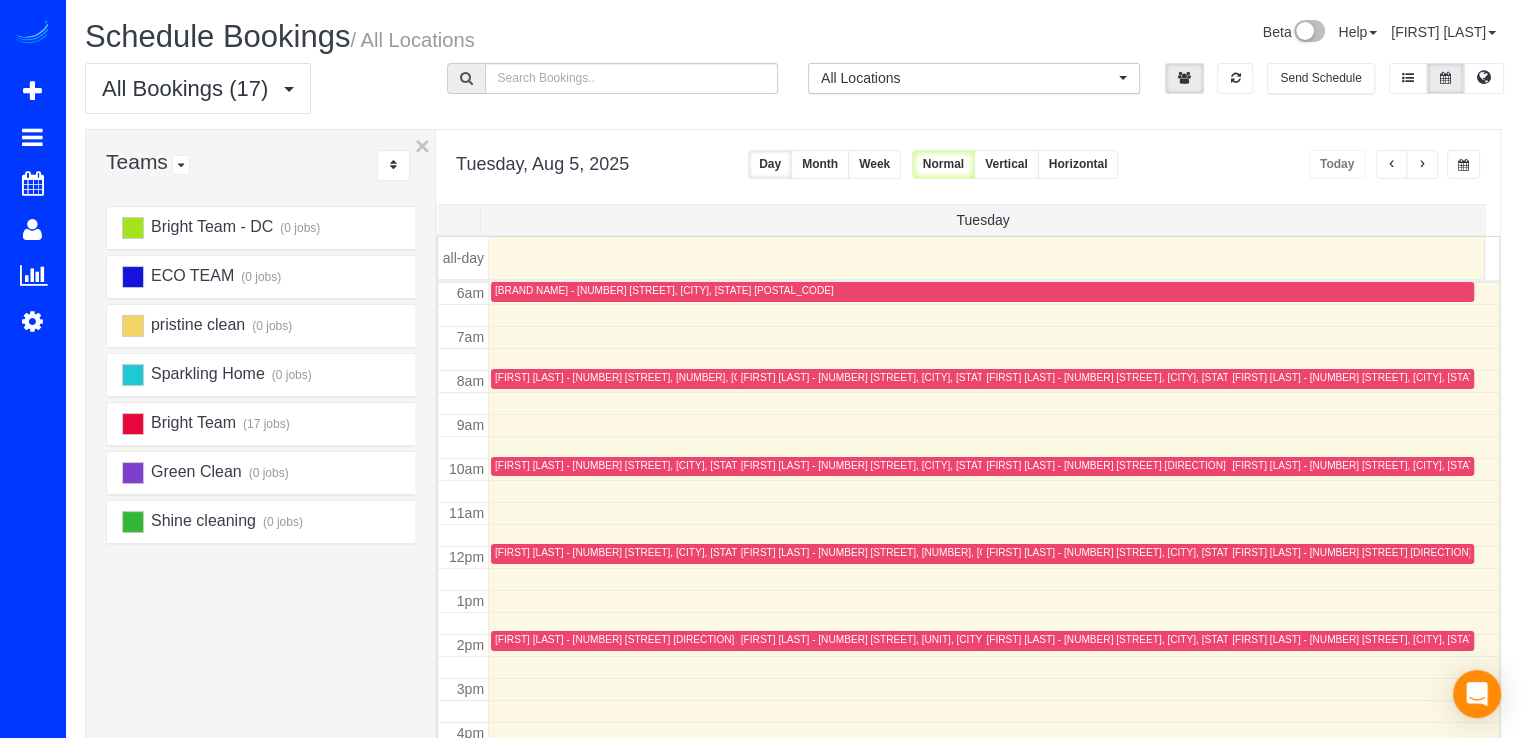 click at bounding box center [1392, 165] 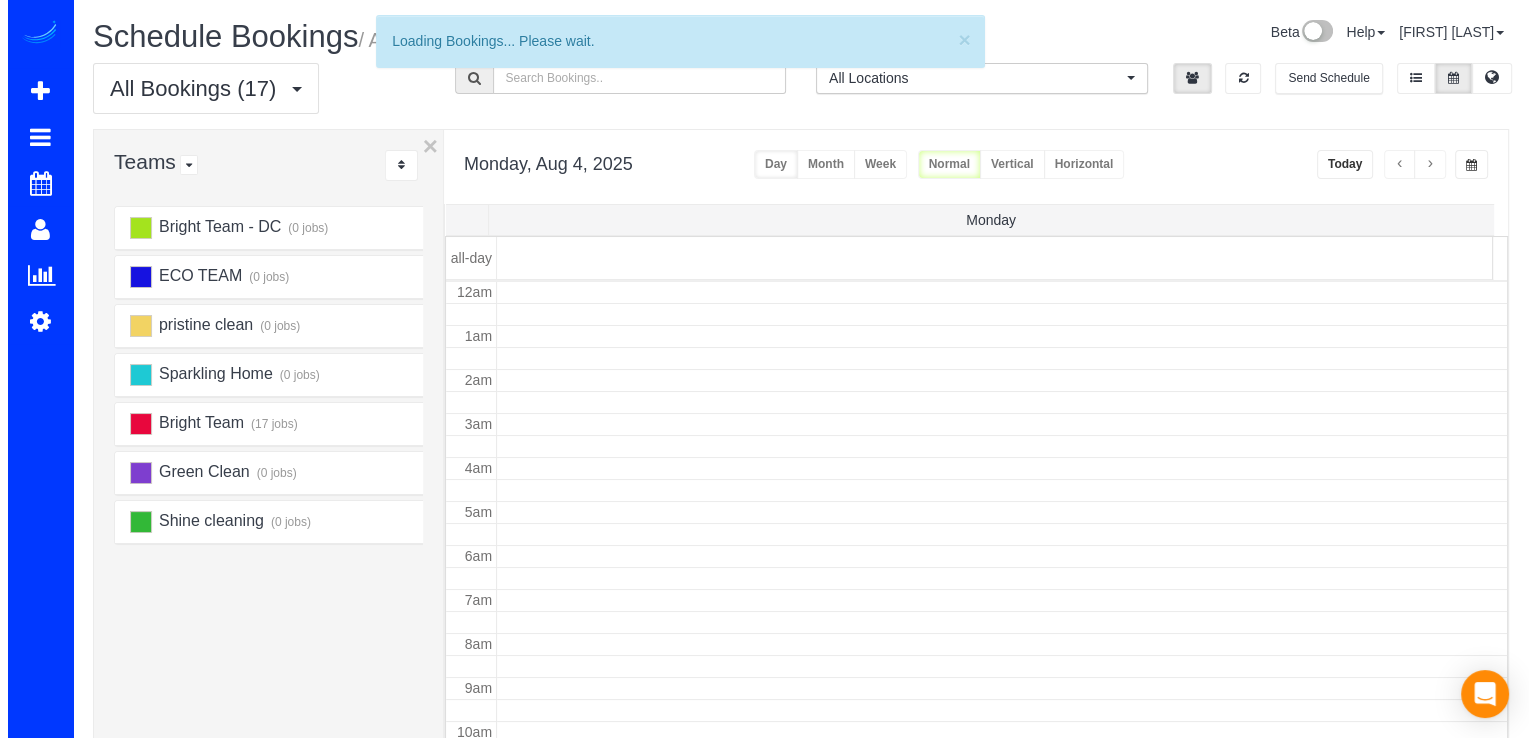 scroll, scrollTop: 263, scrollLeft: 0, axis: vertical 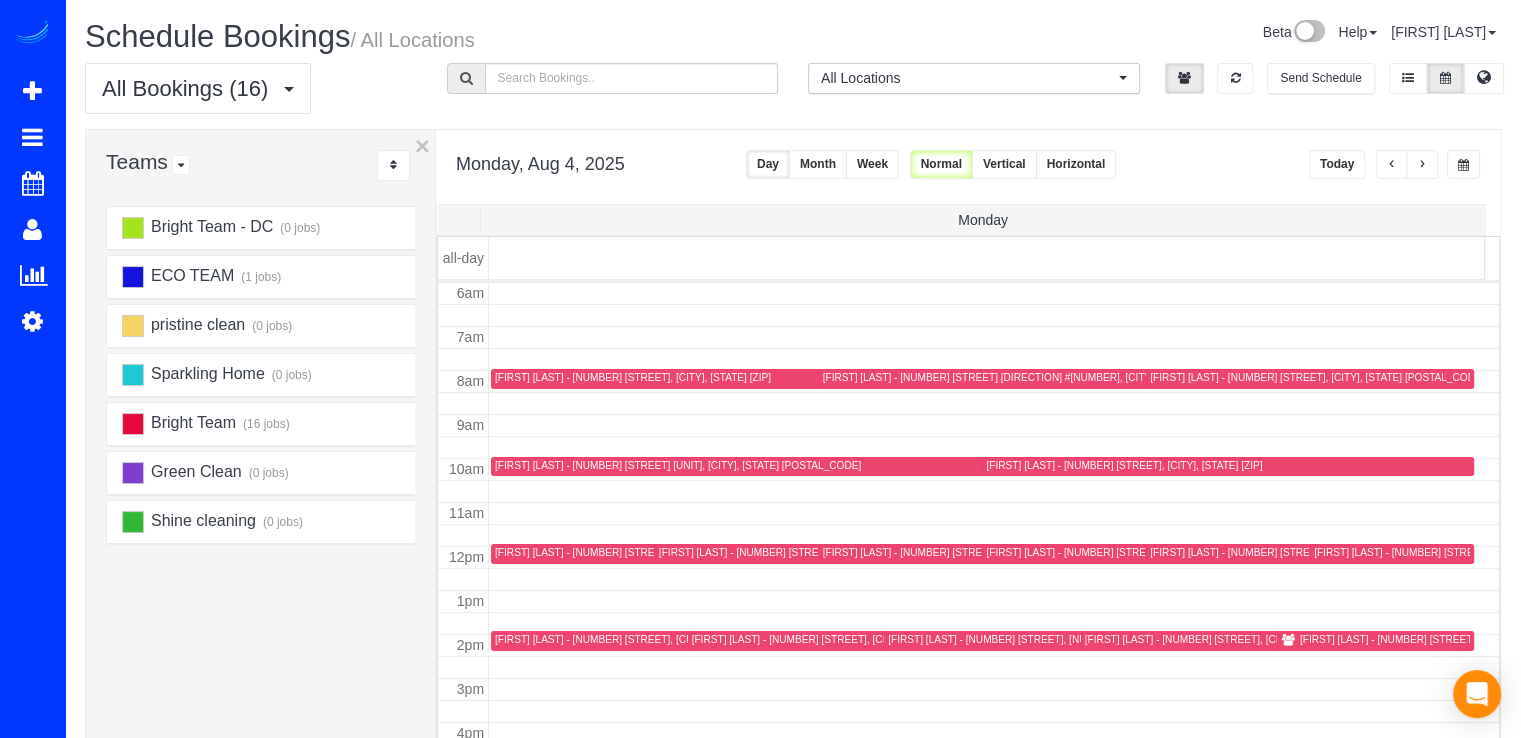 click on "Mindy Hendawi - 4801 Fairmont Ave  Apt #210, Bethesda, MD 20814" at bounding box center [678, 465] 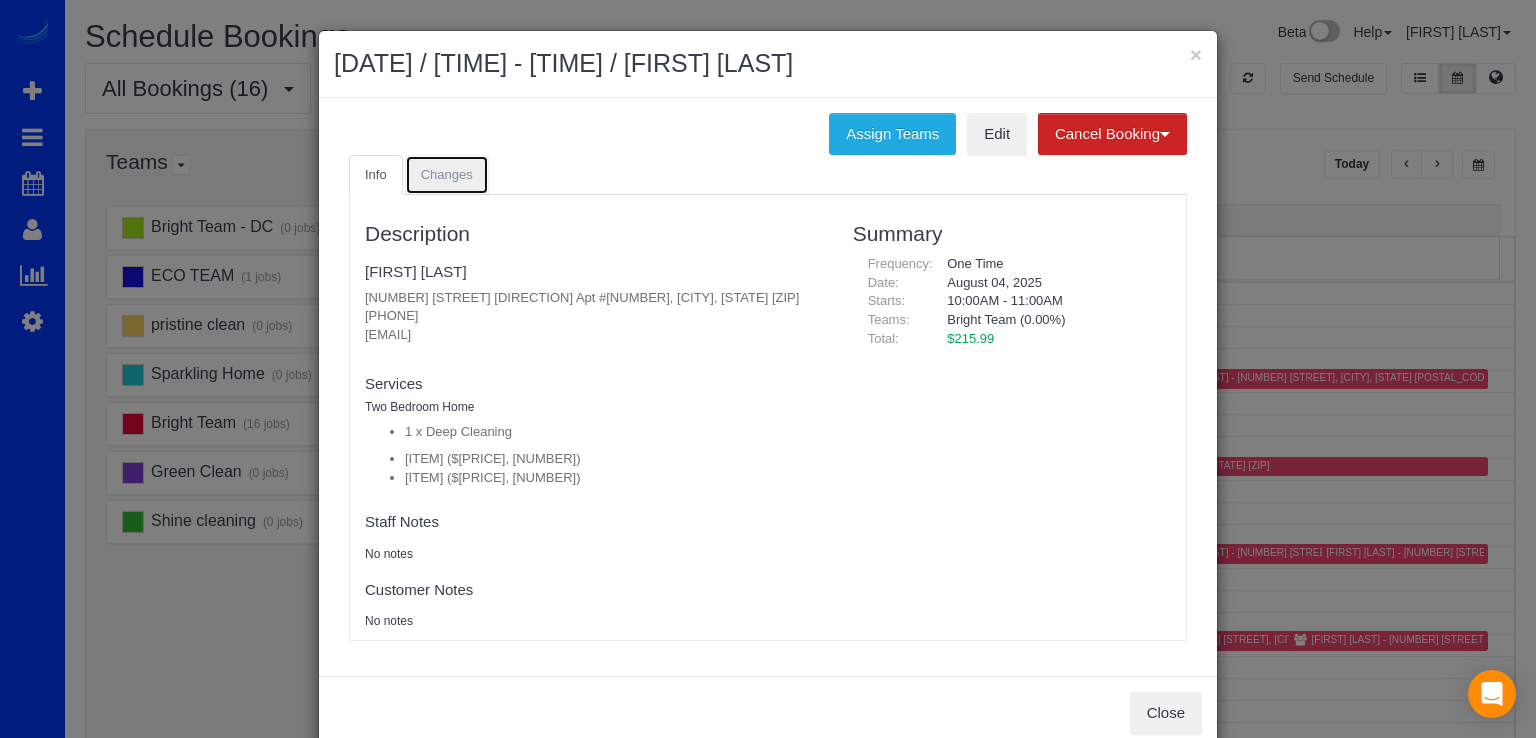 click on "Changes" at bounding box center [447, 175] 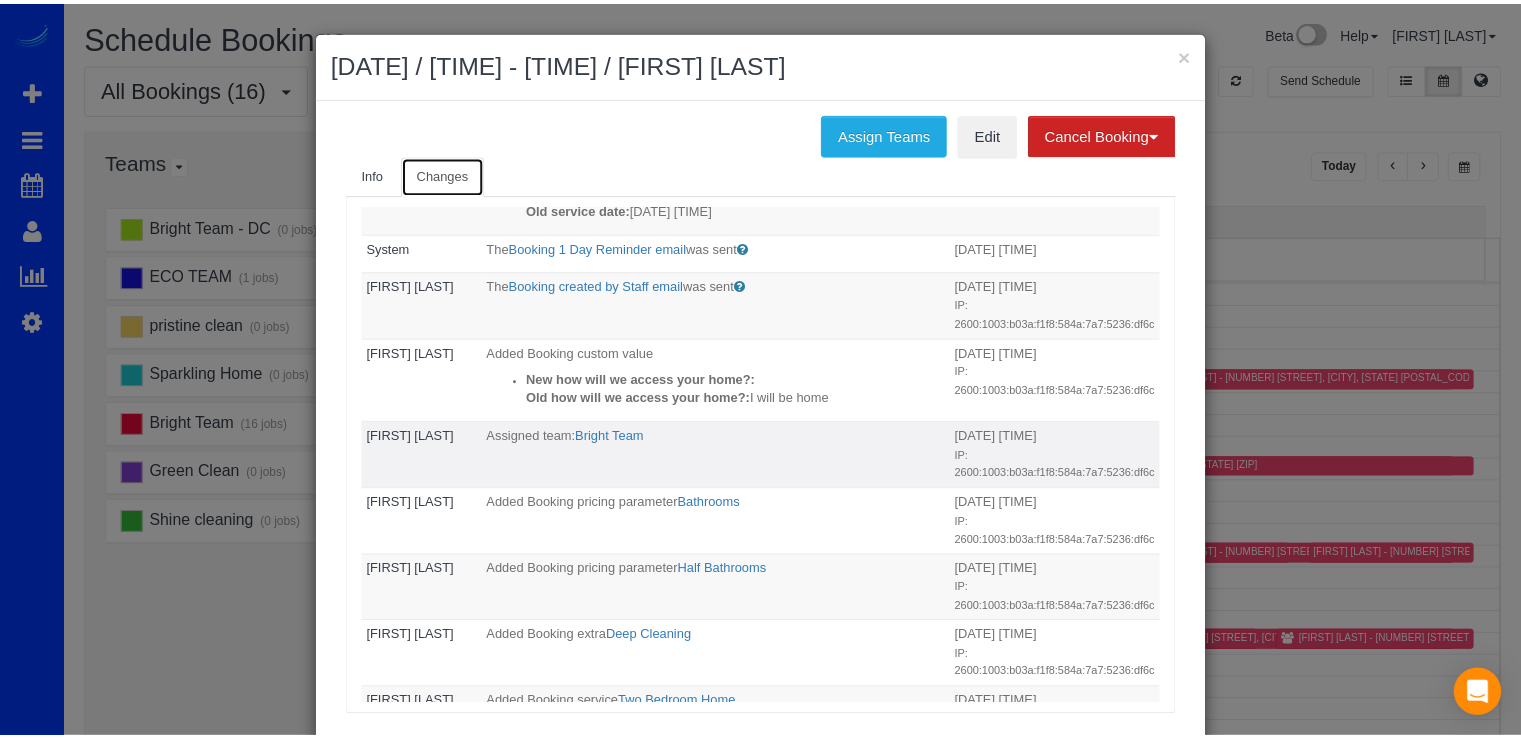 scroll, scrollTop: 300, scrollLeft: 0, axis: vertical 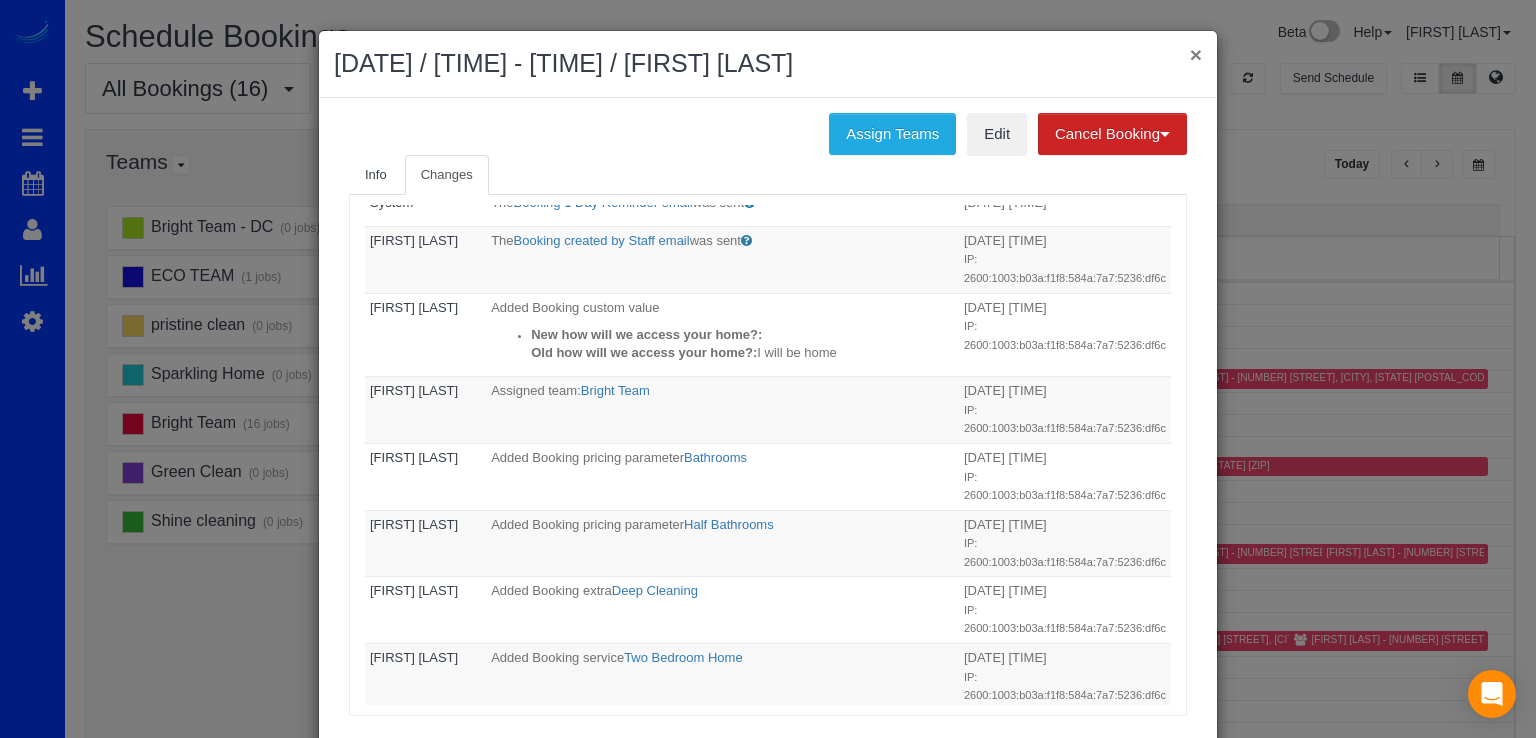 click on "×" at bounding box center [1196, 54] 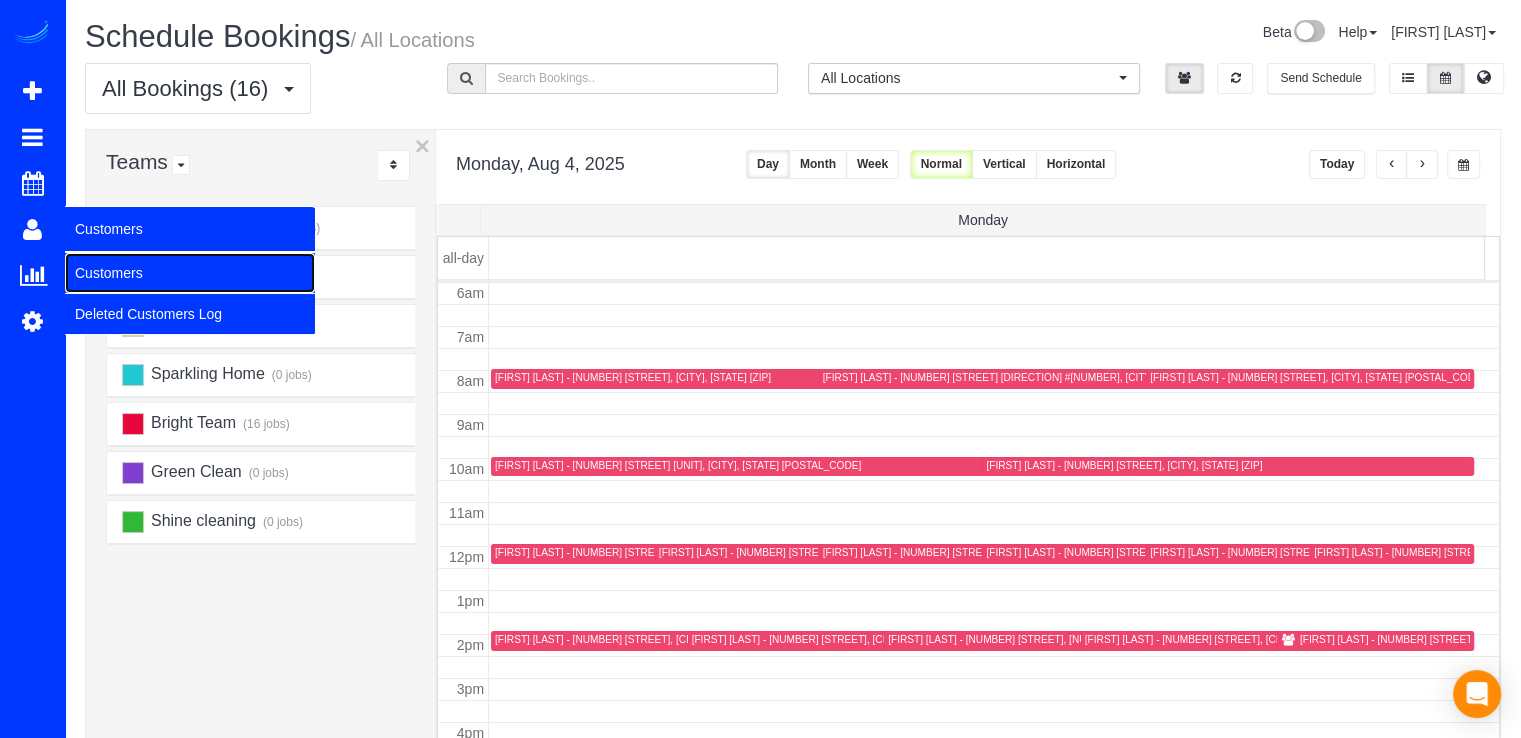 click on "Customers" at bounding box center [190, 273] 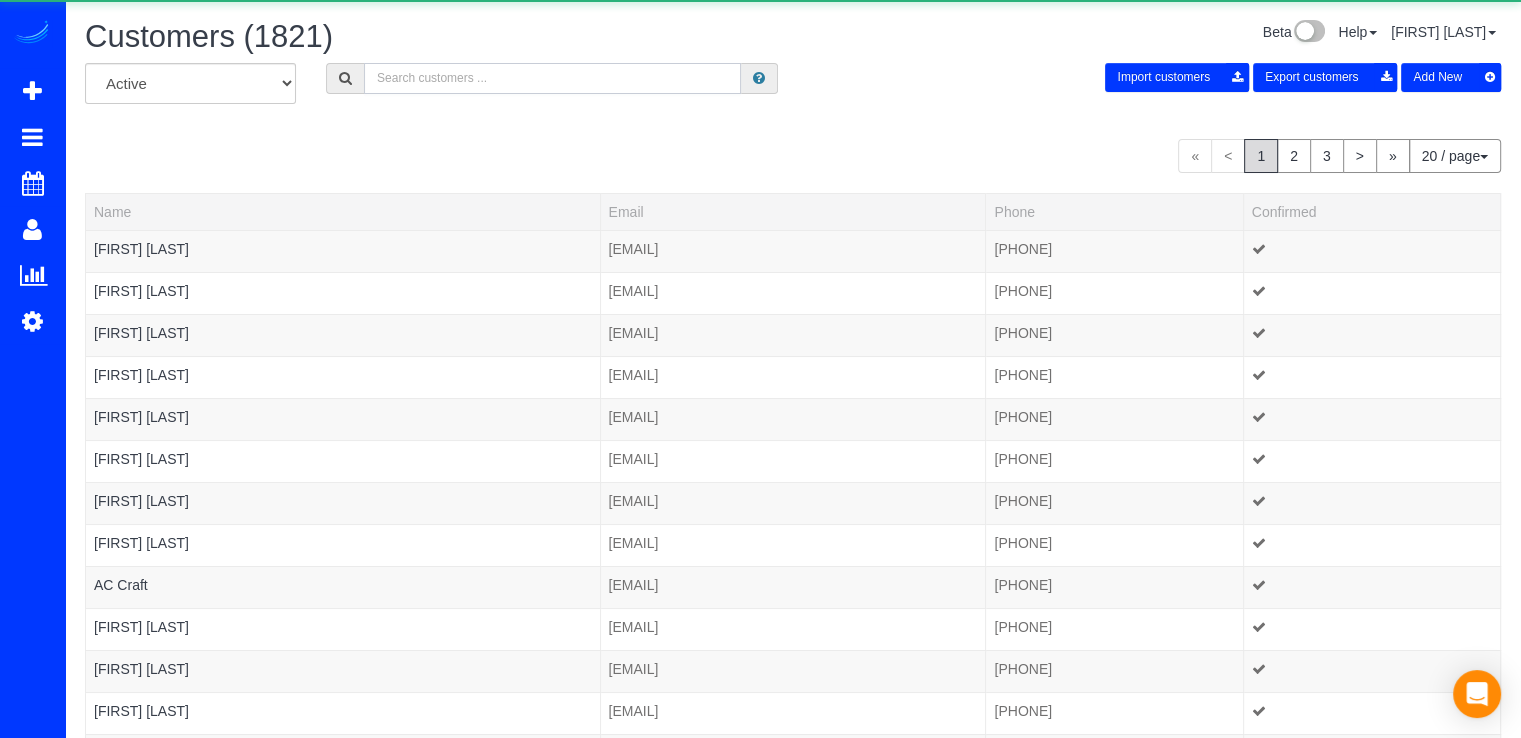 click at bounding box center (552, 78) 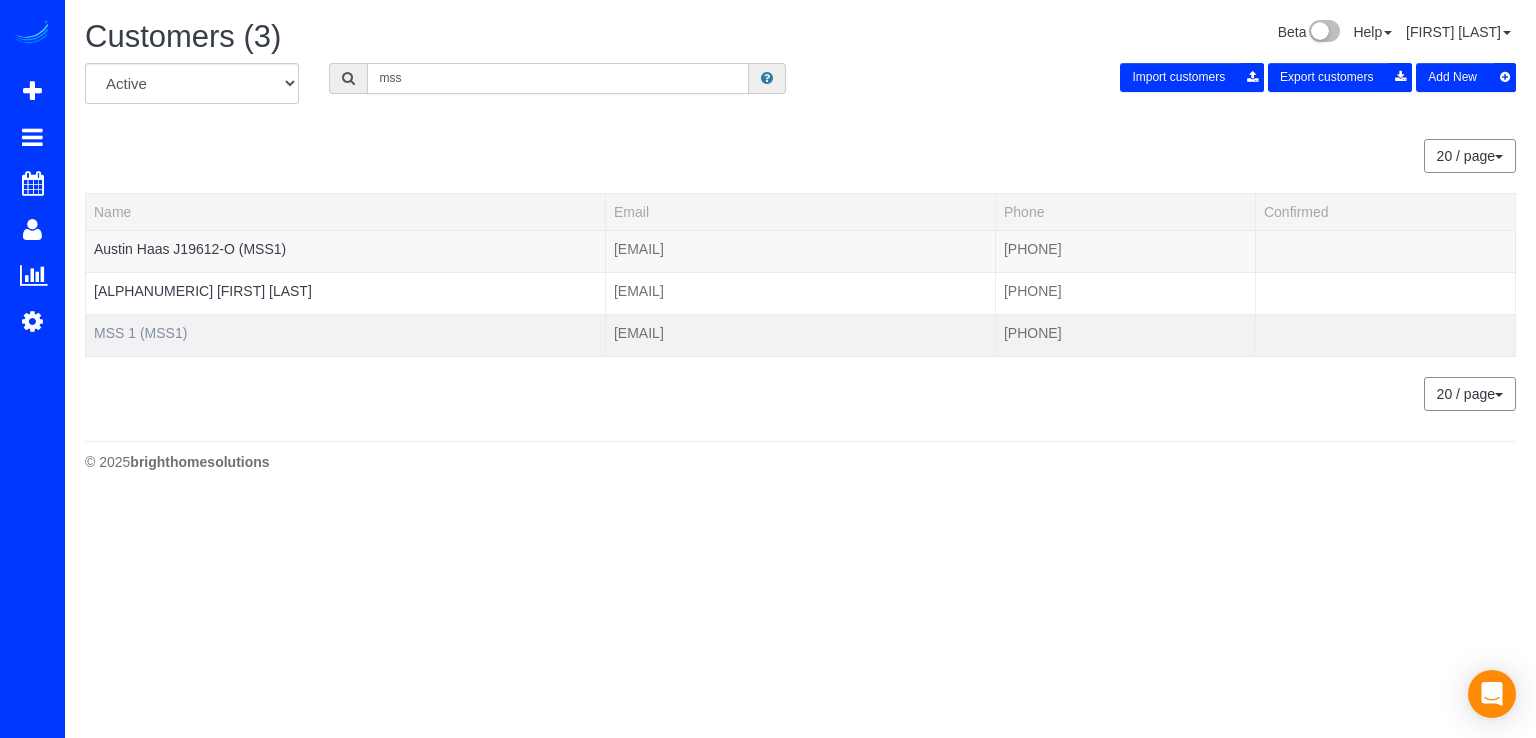 type on "mss" 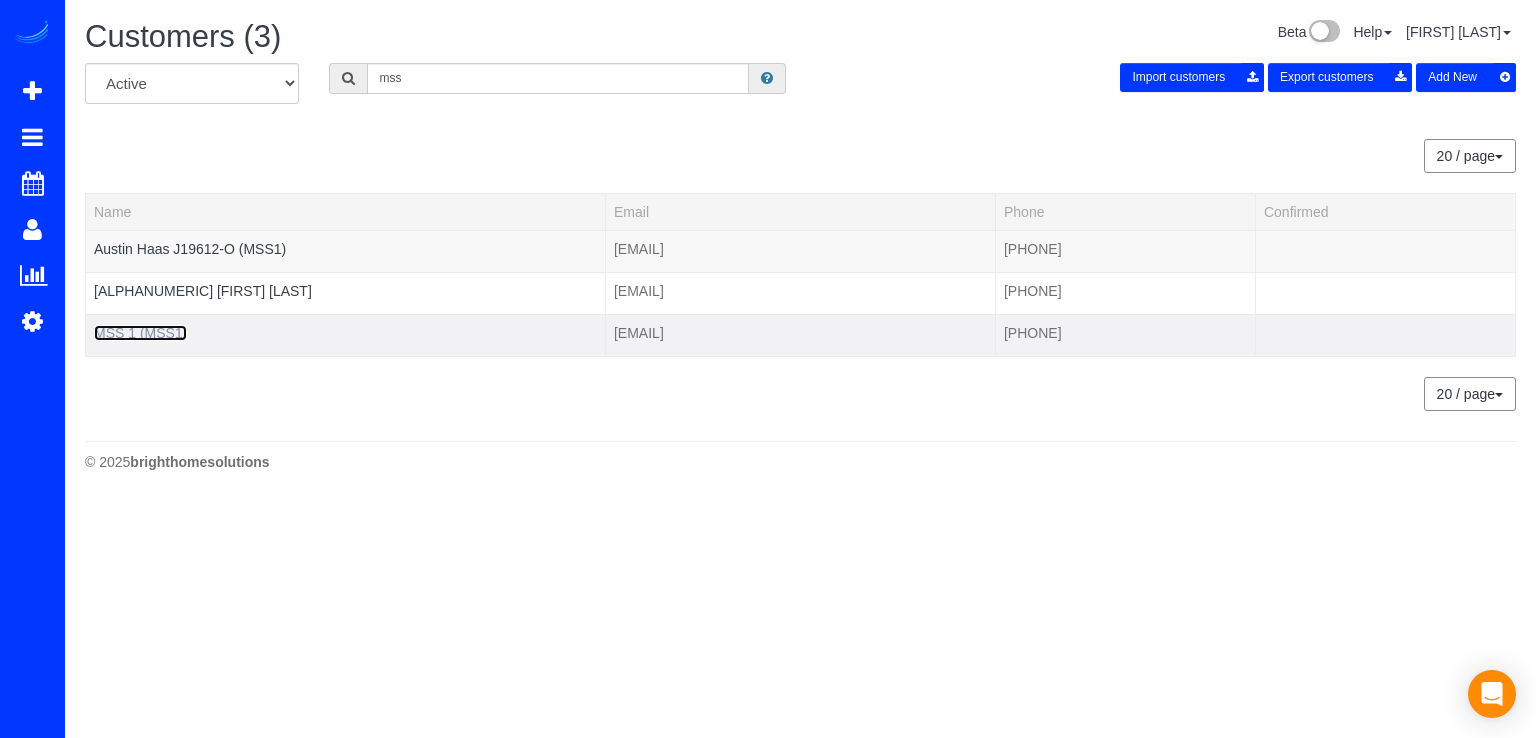 click on "MSS 1 (MSS1)" at bounding box center (140, 333) 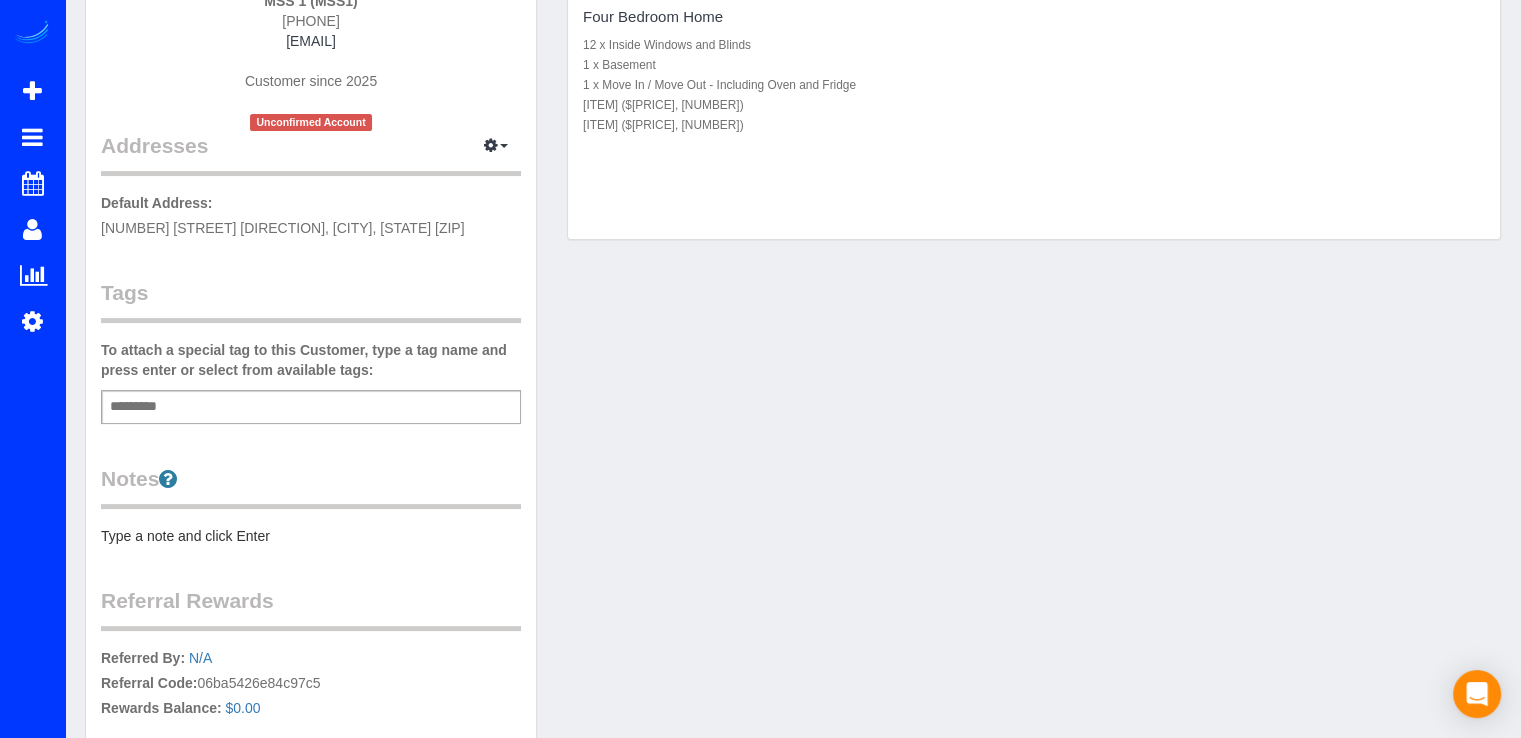scroll, scrollTop: 0, scrollLeft: 0, axis: both 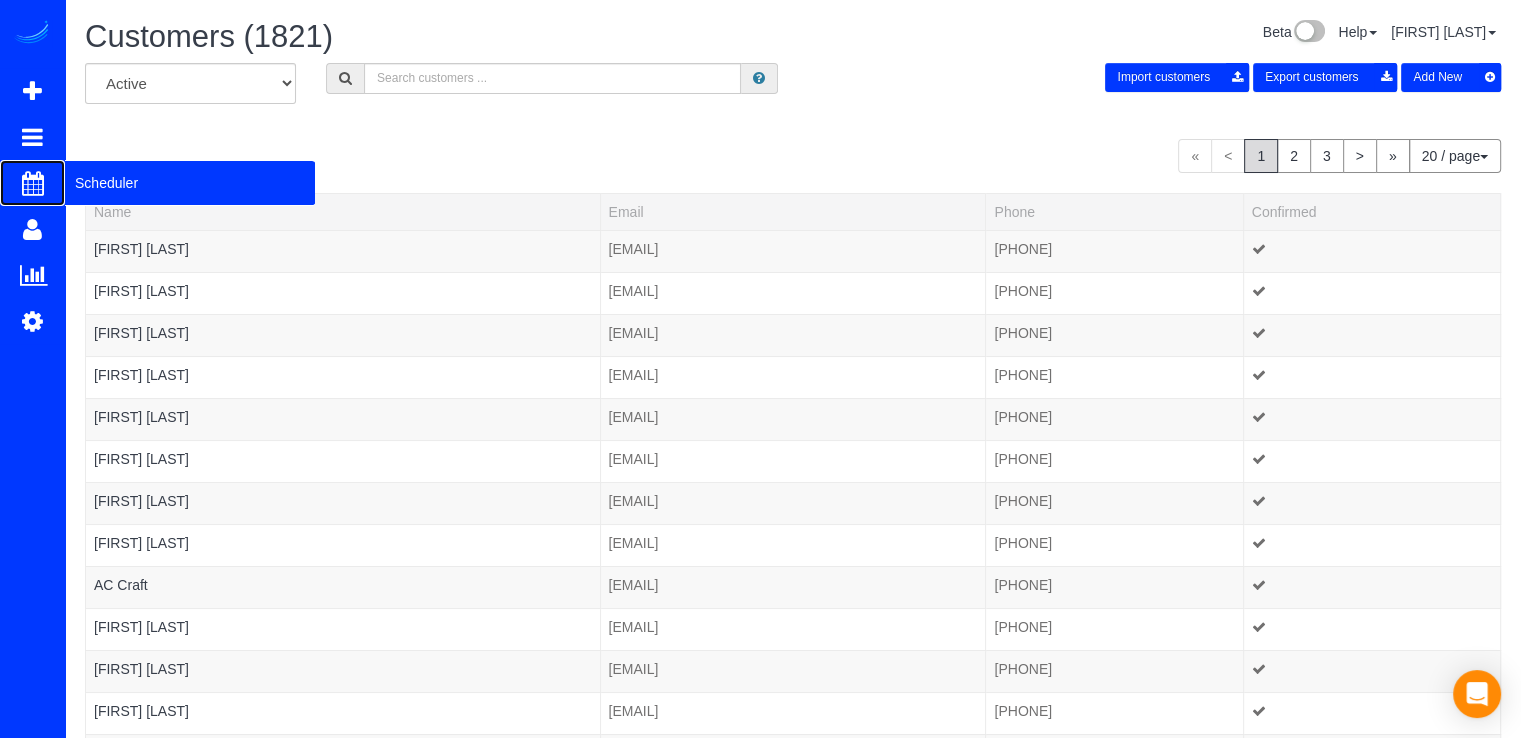 click on "Scheduler" at bounding box center (190, 183) 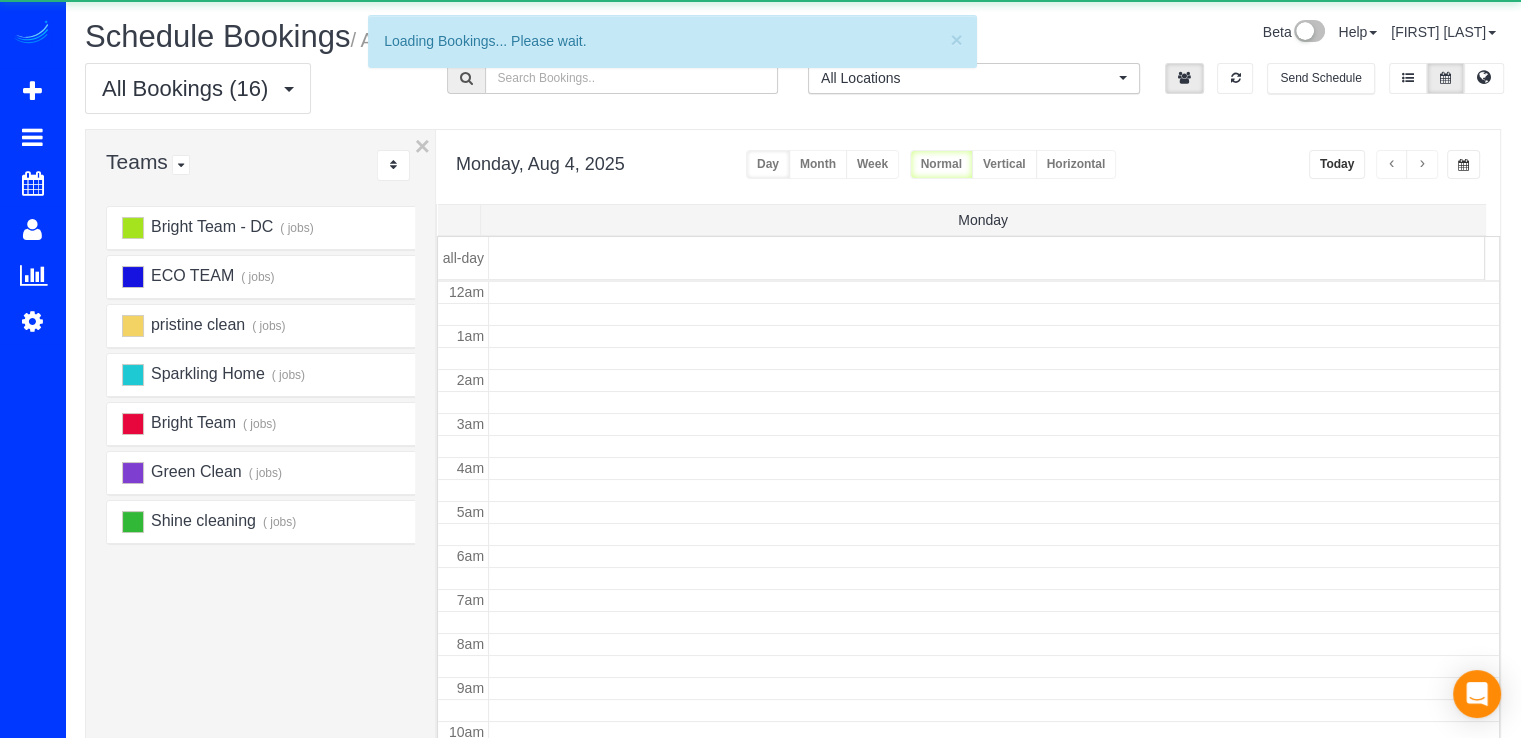 scroll, scrollTop: 263, scrollLeft: 0, axis: vertical 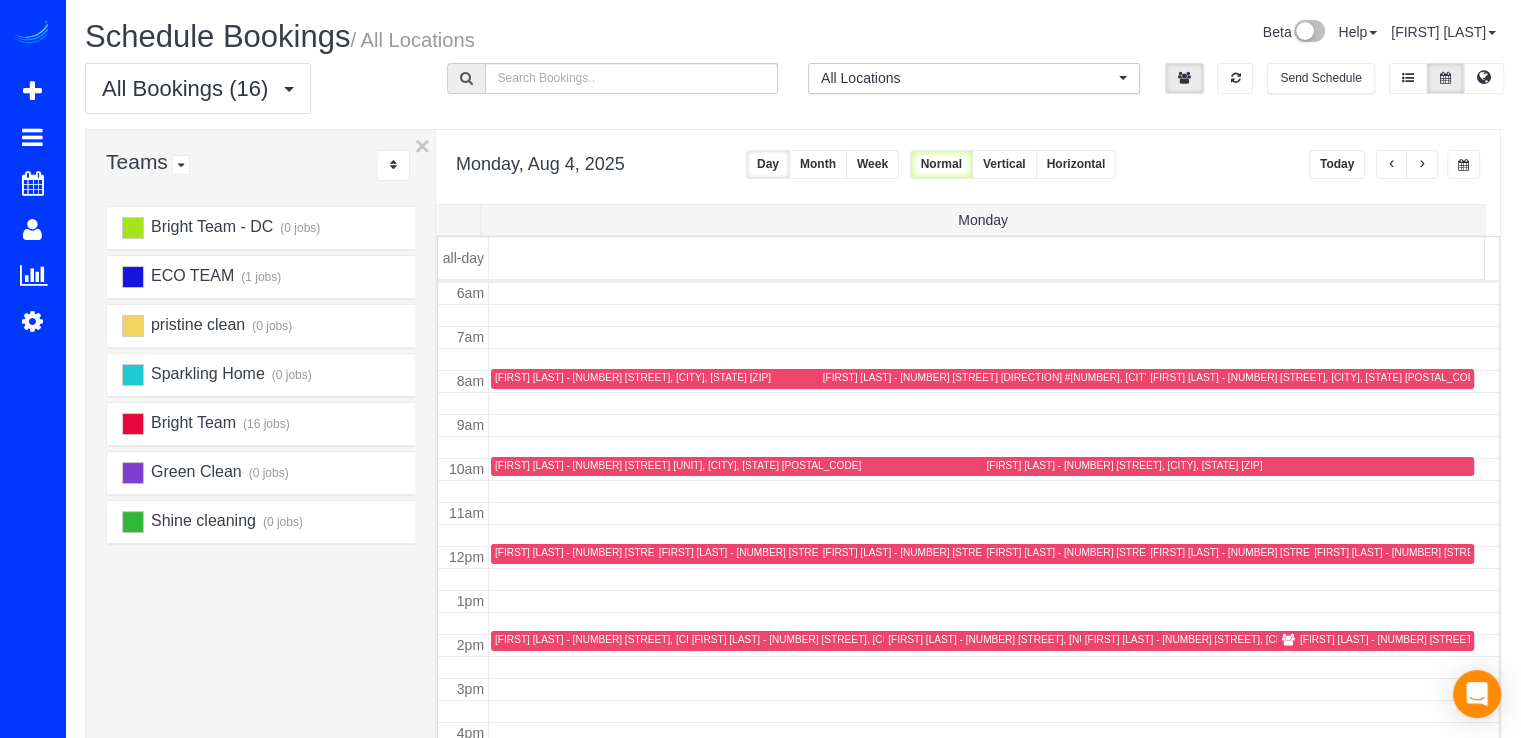 click at bounding box center [1422, 164] 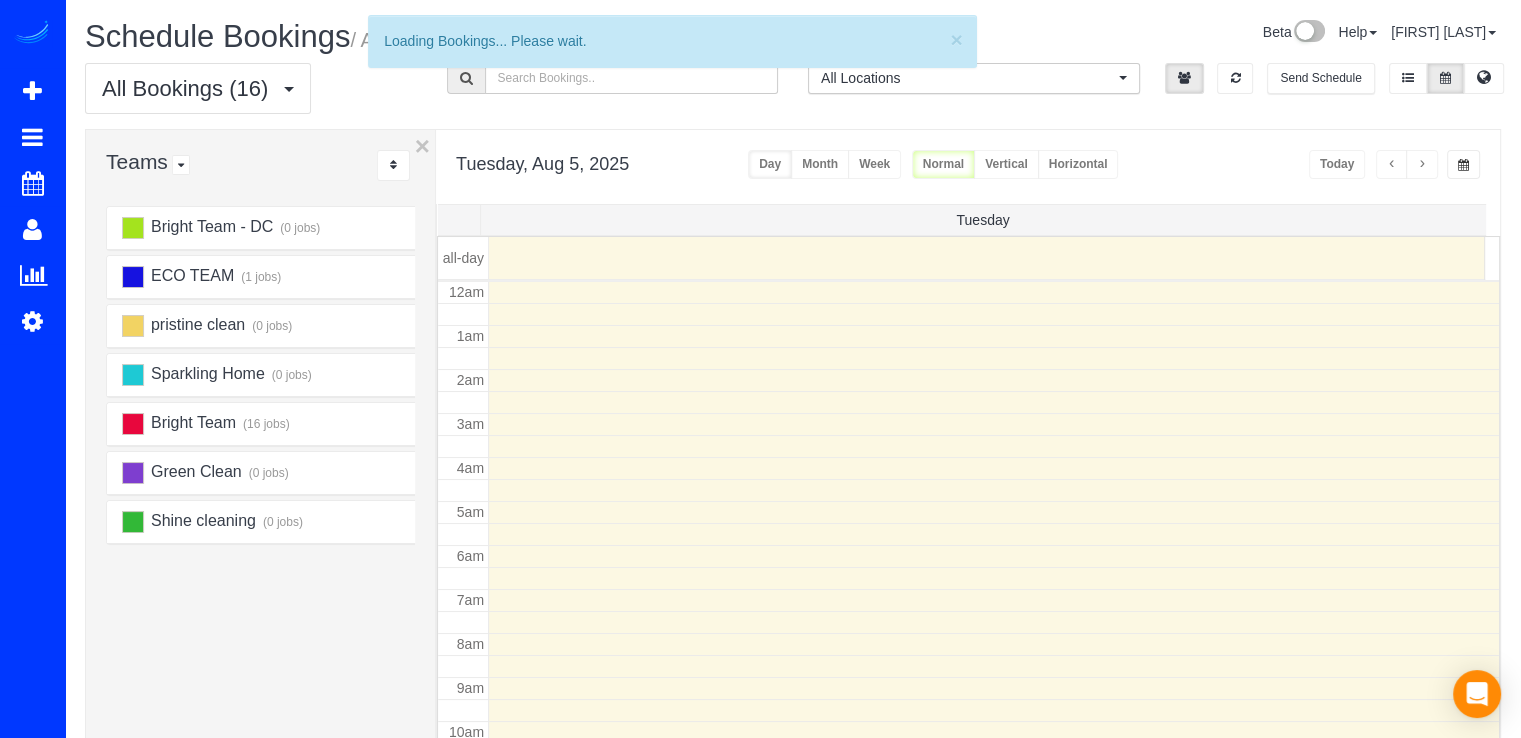 scroll, scrollTop: 263, scrollLeft: 0, axis: vertical 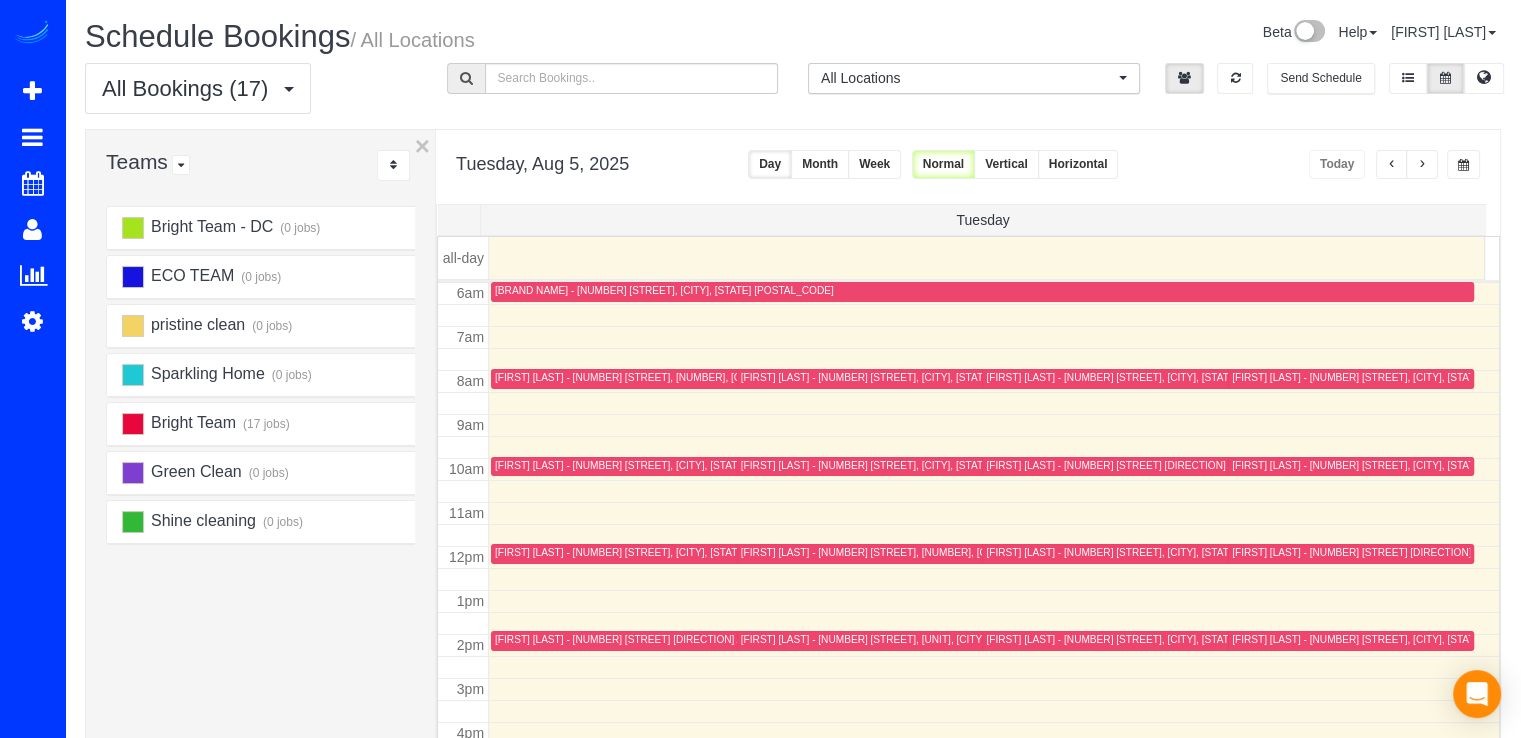 click at bounding box center (1422, 164) 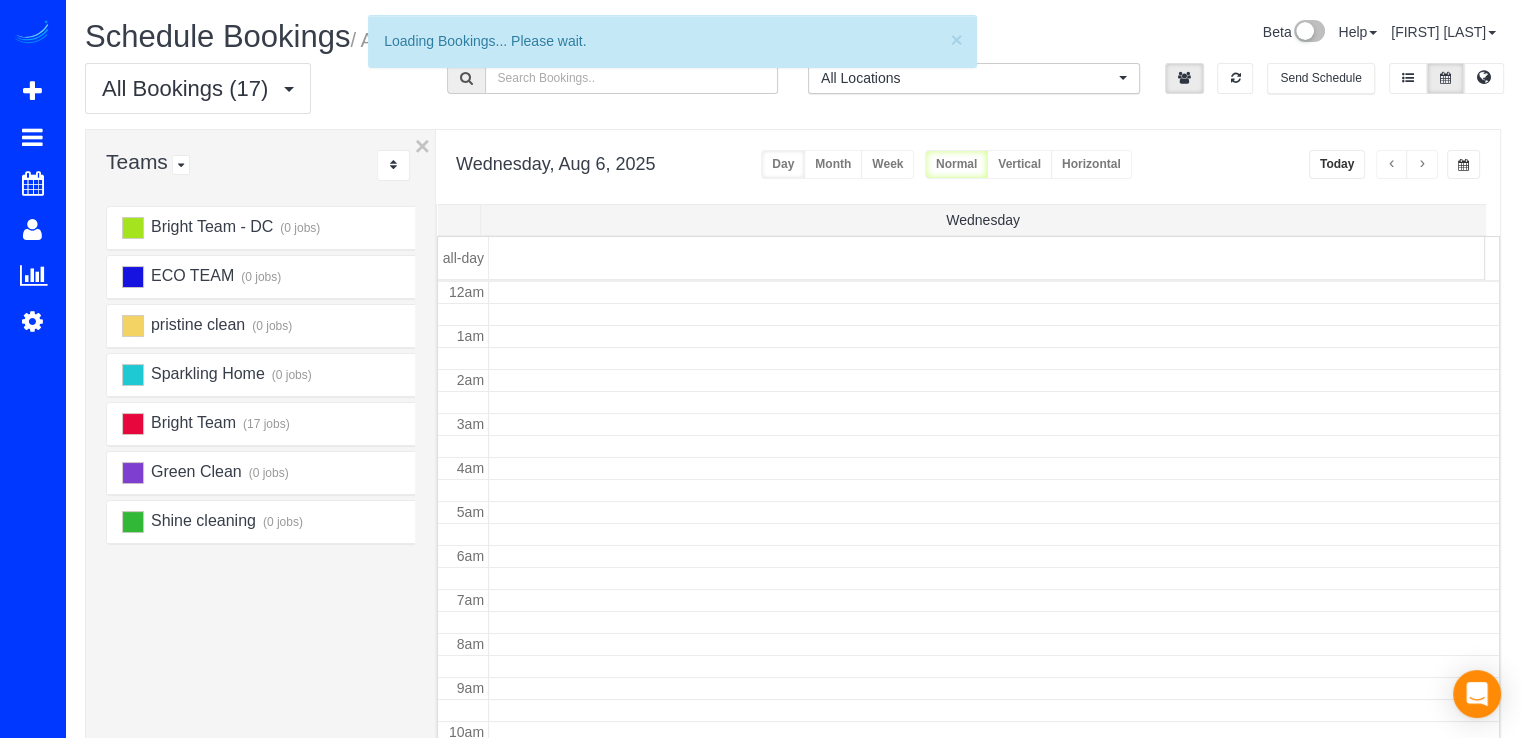 scroll, scrollTop: 263, scrollLeft: 0, axis: vertical 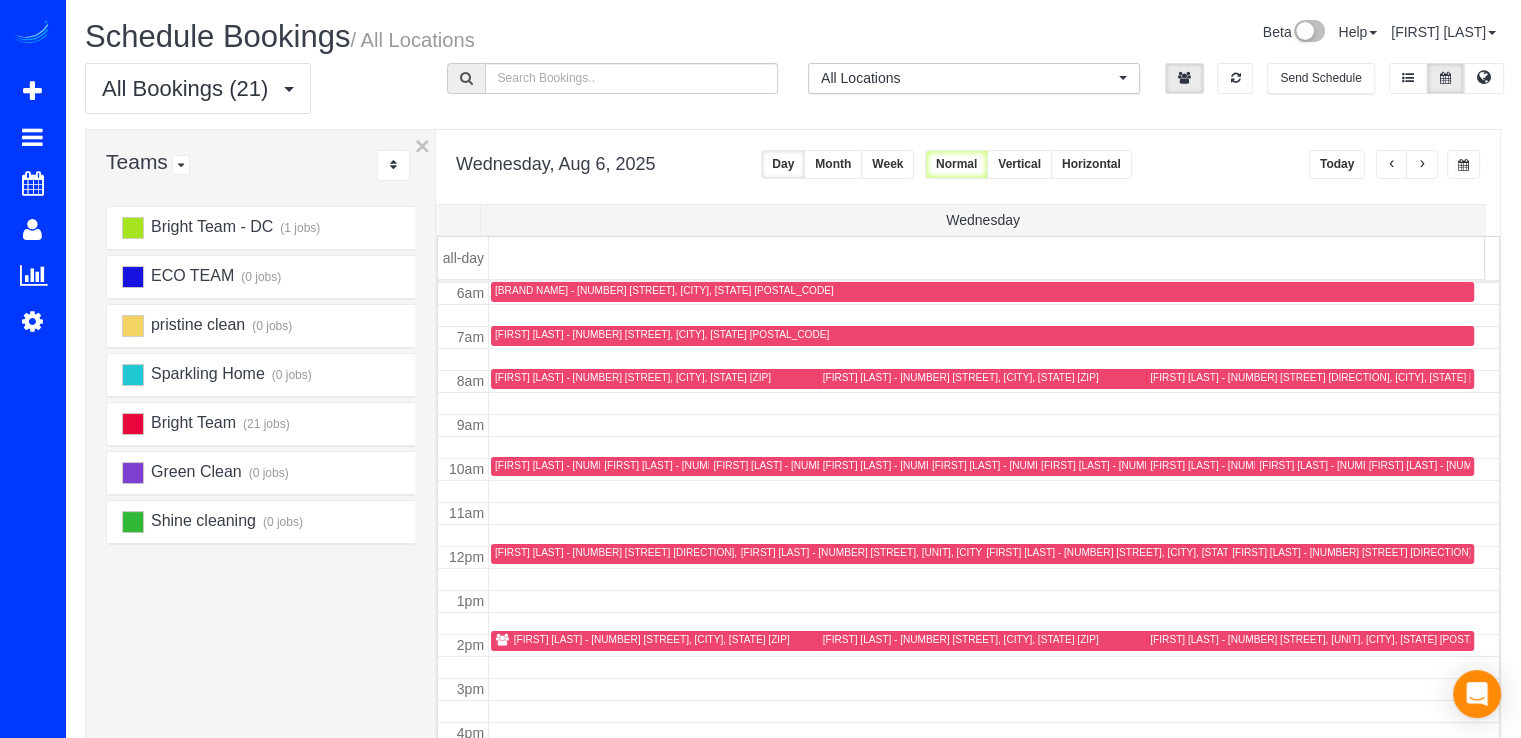 click at bounding box center (1422, 164) 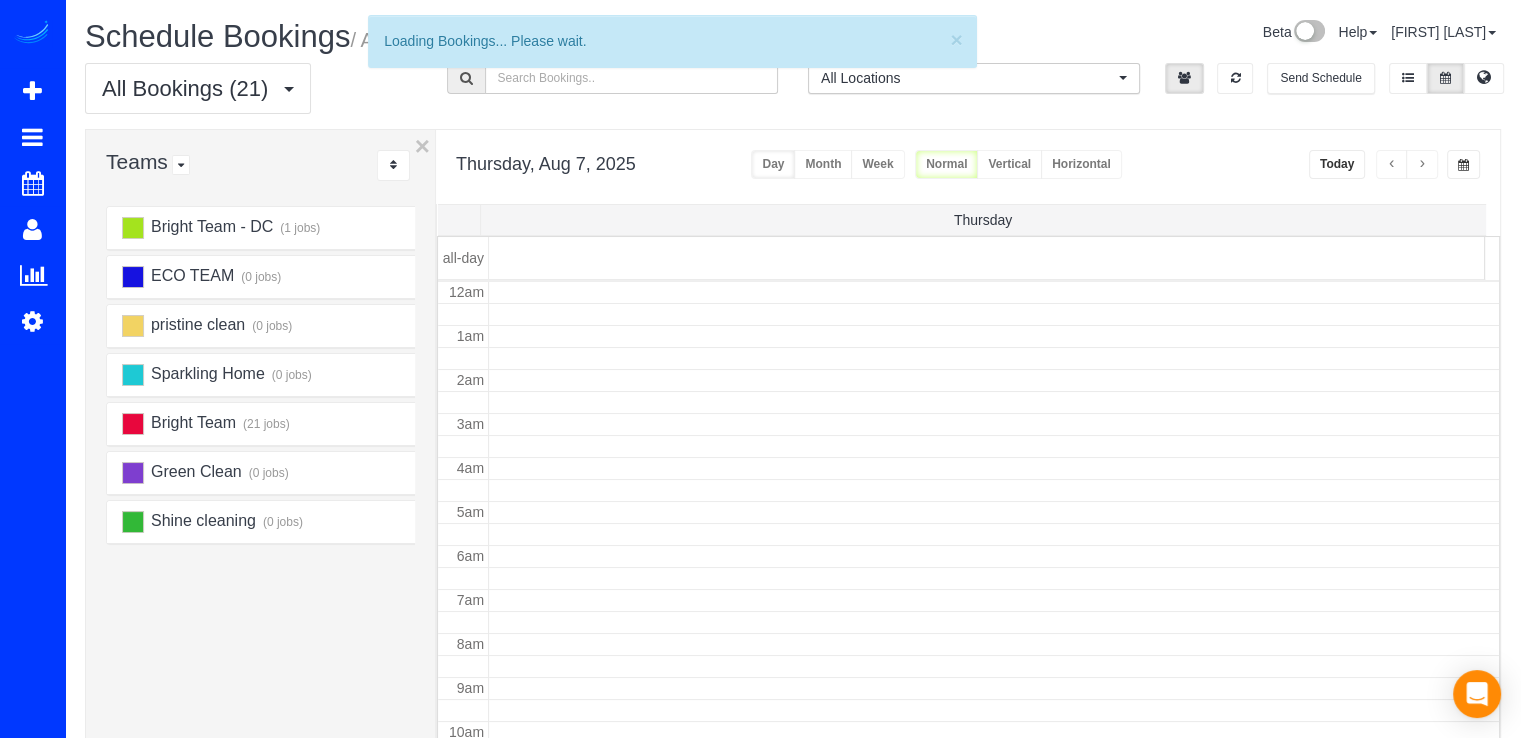 scroll, scrollTop: 263, scrollLeft: 0, axis: vertical 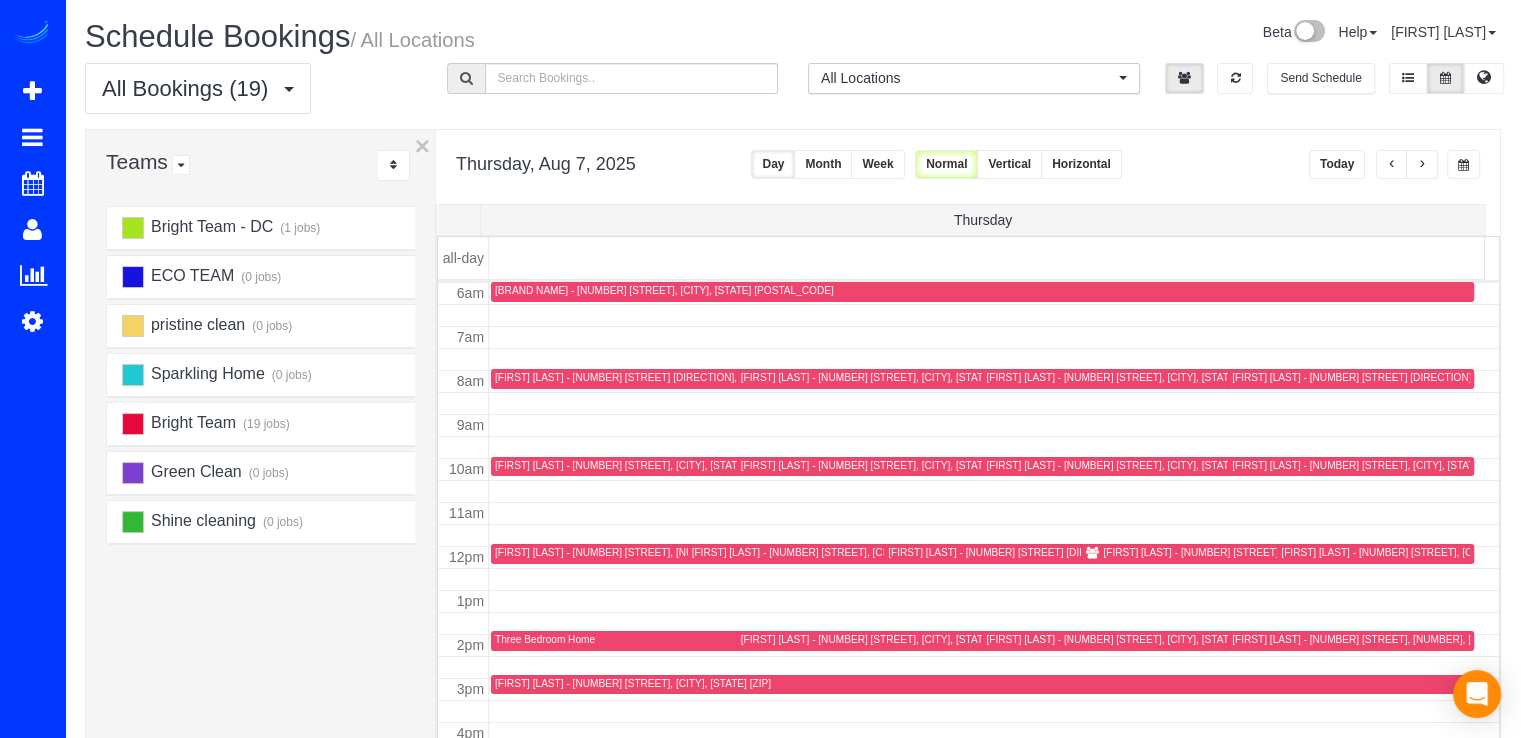 click at bounding box center [1422, 164] 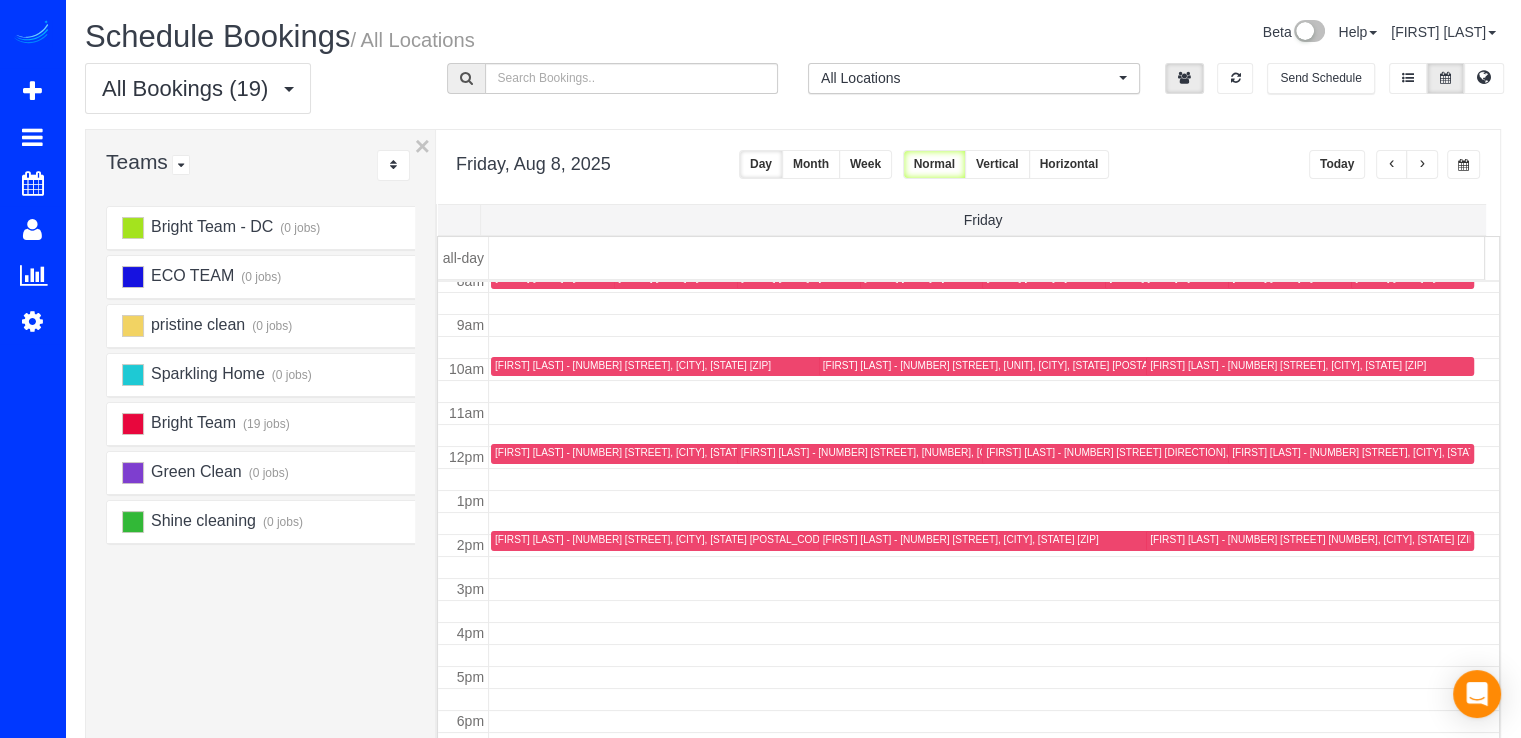 scroll, scrollTop: 263, scrollLeft: 0, axis: vertical 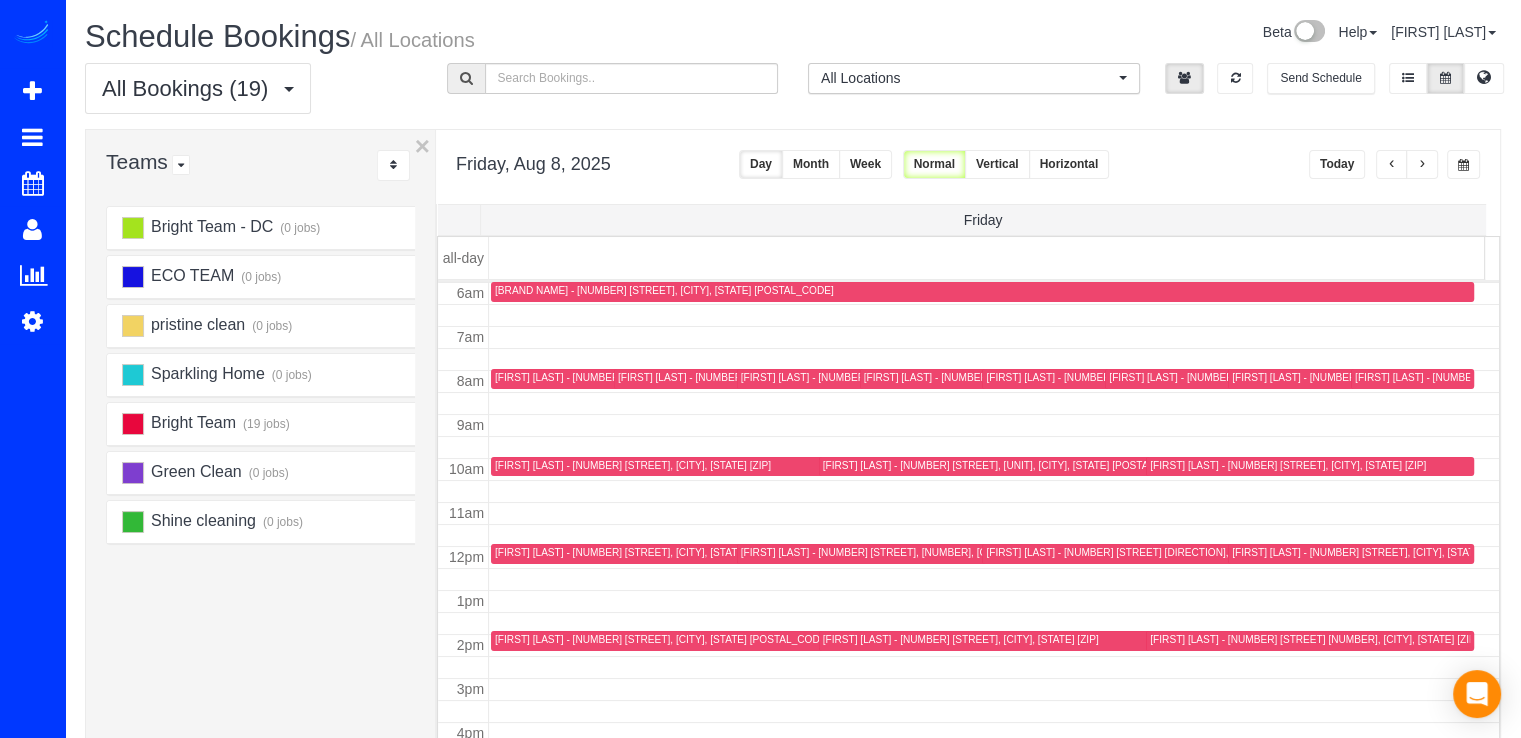click at bounding box center (1422, 165) 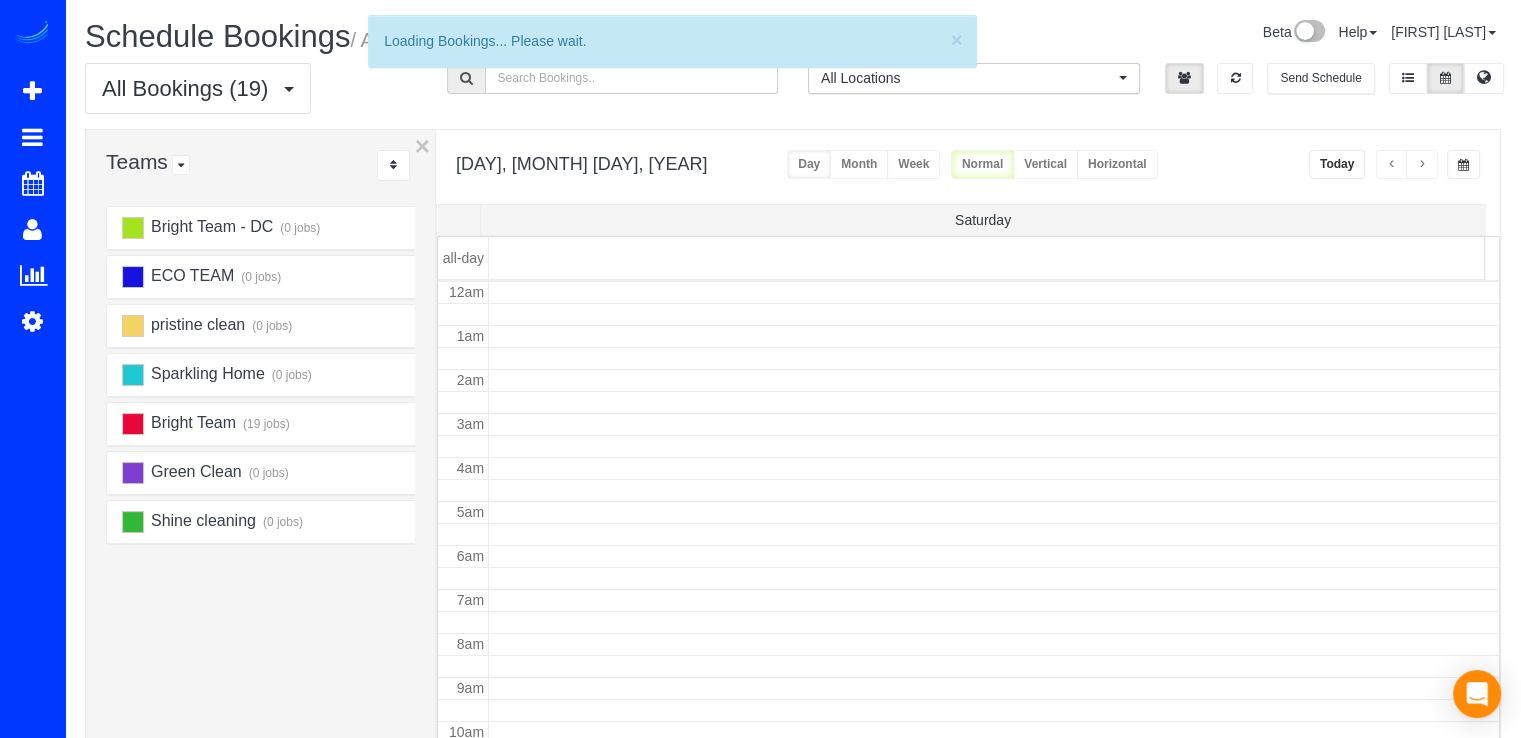 scroll, scrollTop: 263, scrollLeft: 0, axis: vertical 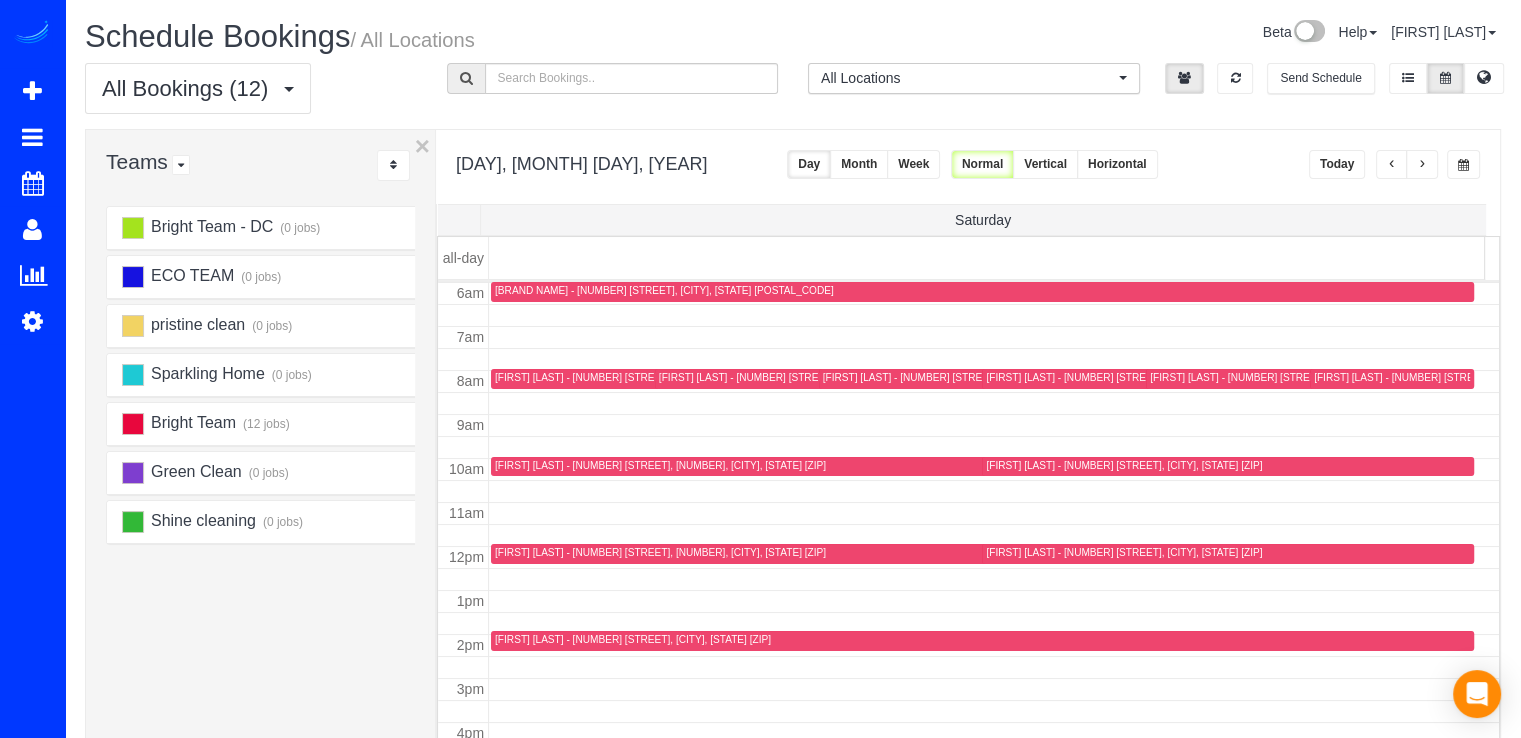 click at bounding box center (1392, 164) 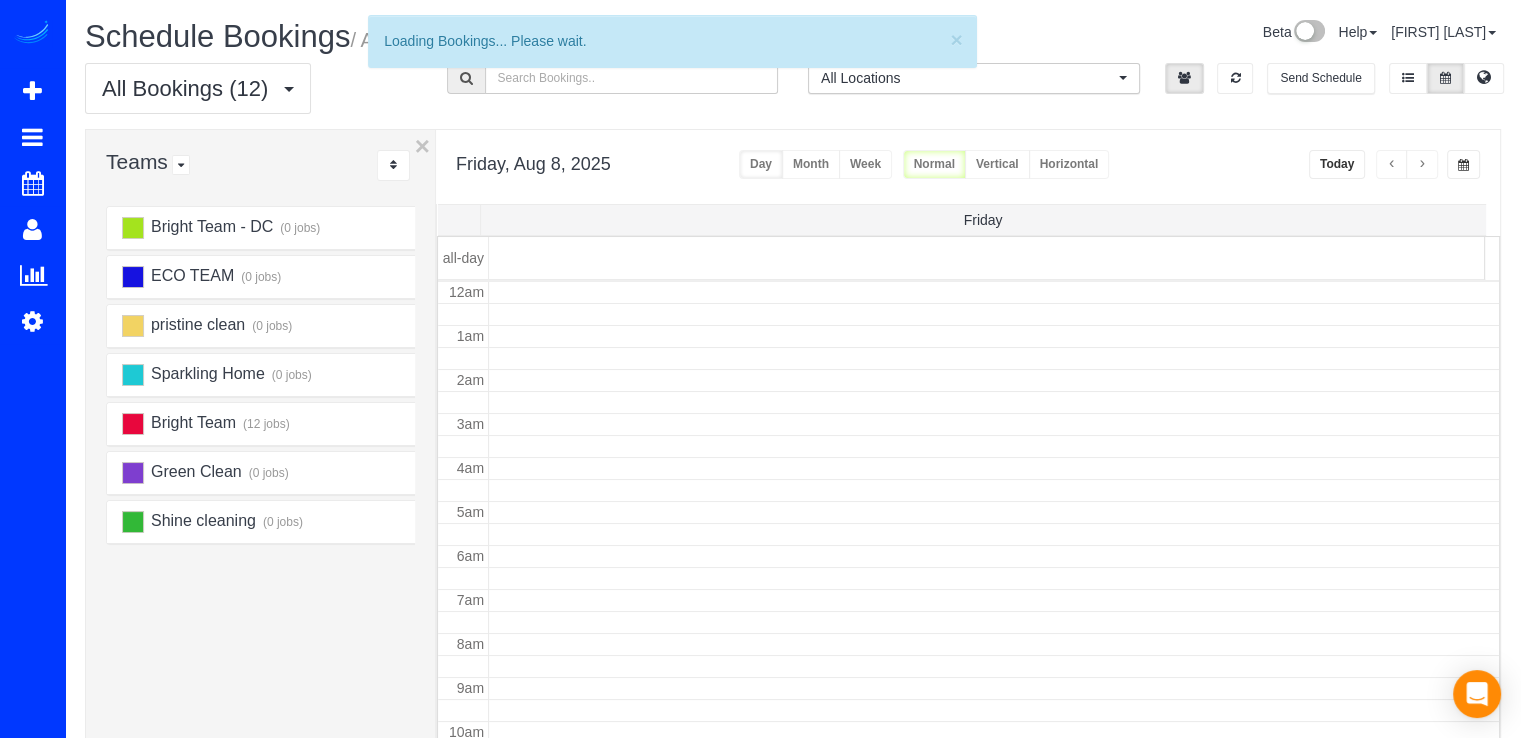 scroll, scrollTop: 263, scrollLeft: 0, axis: vertical 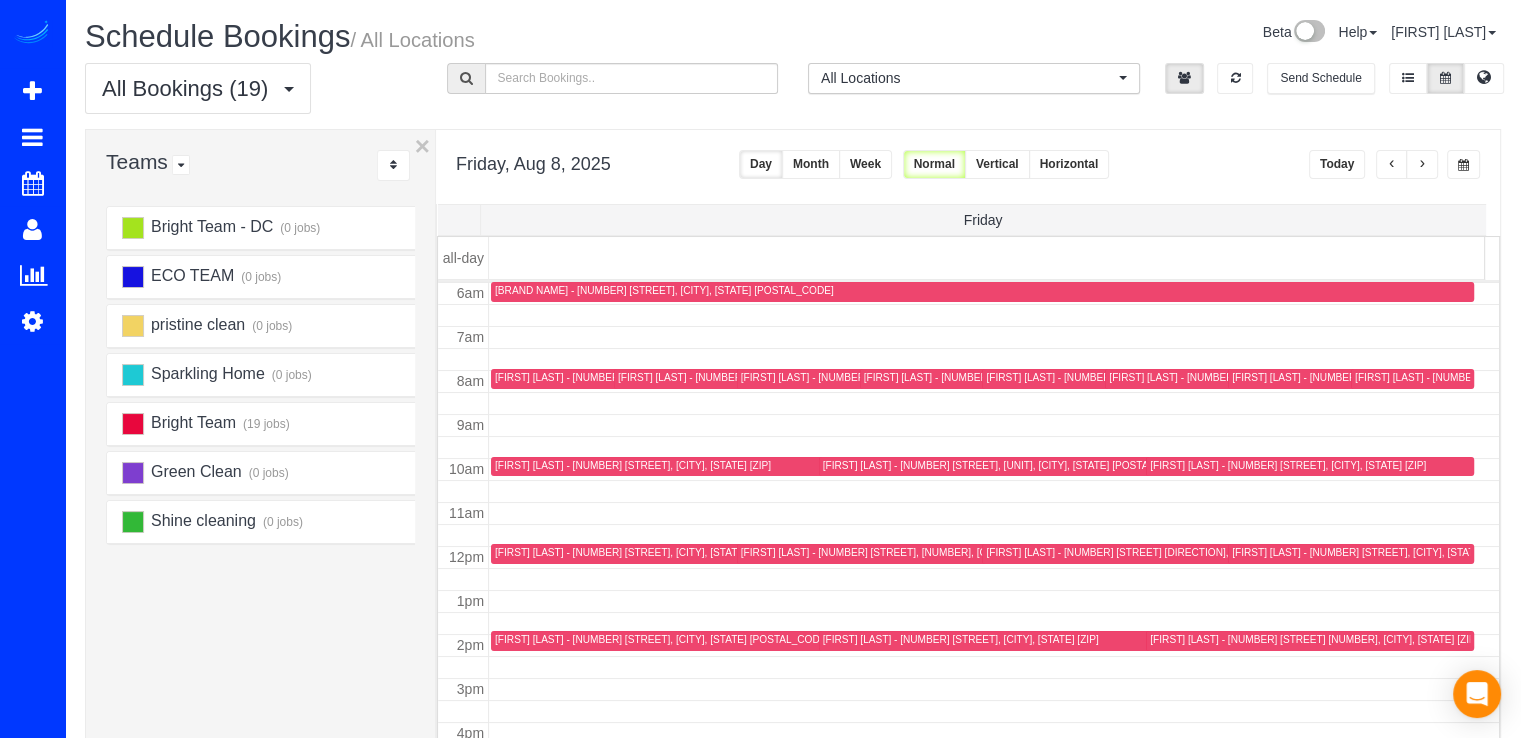 click at bounding box center (1392, 164) 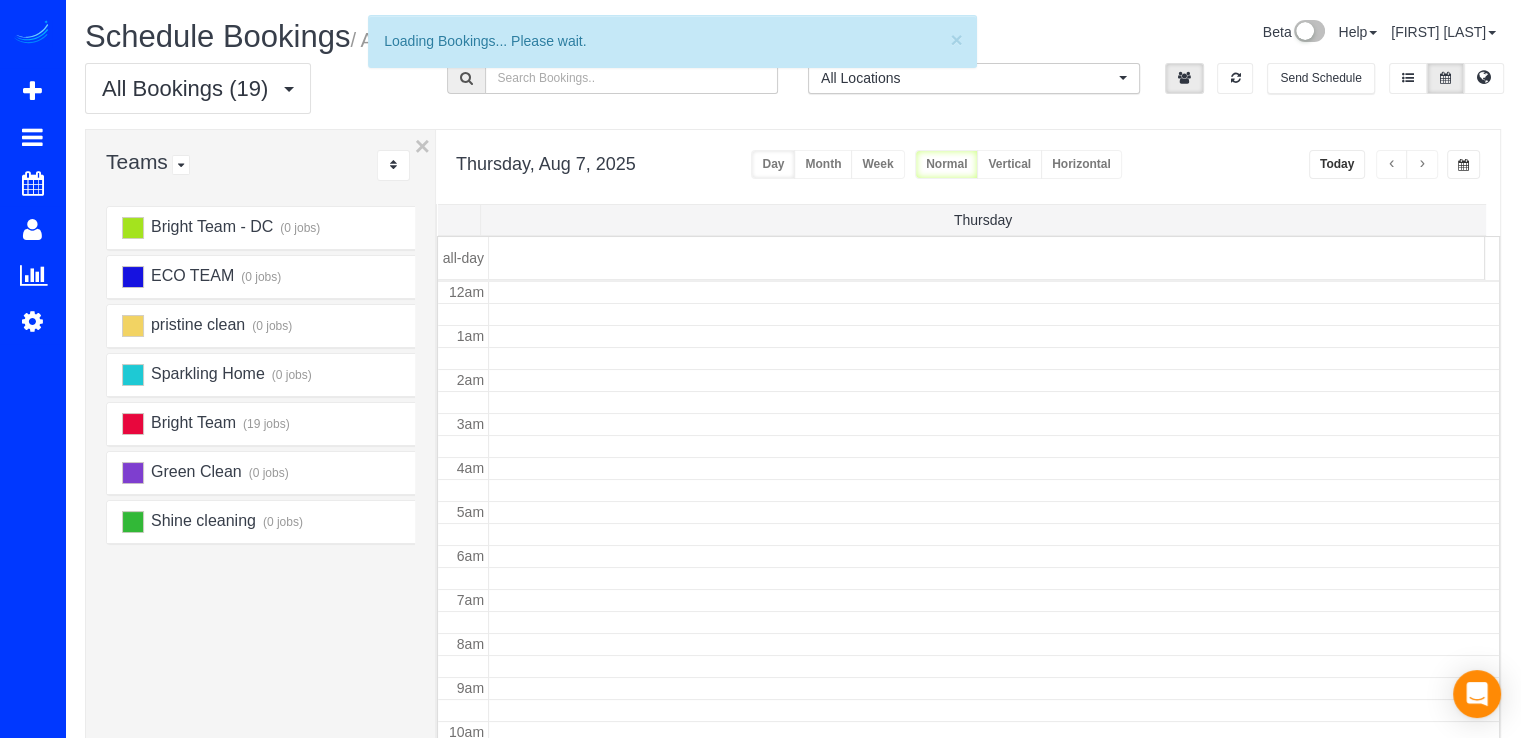 scroll, scrollTop: 263, scrollLeft: 0, axis: vertical 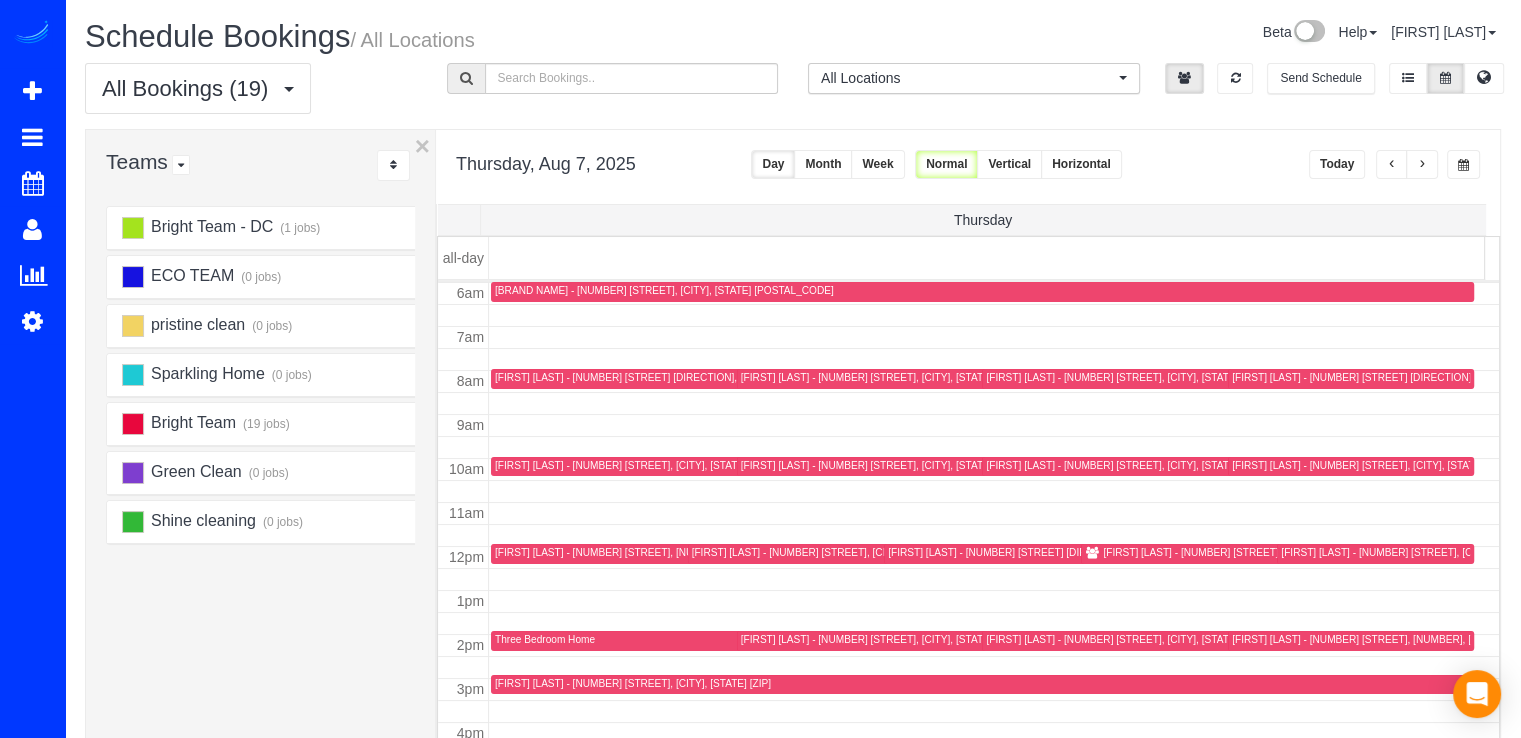click at bounding box center [1422, 165] 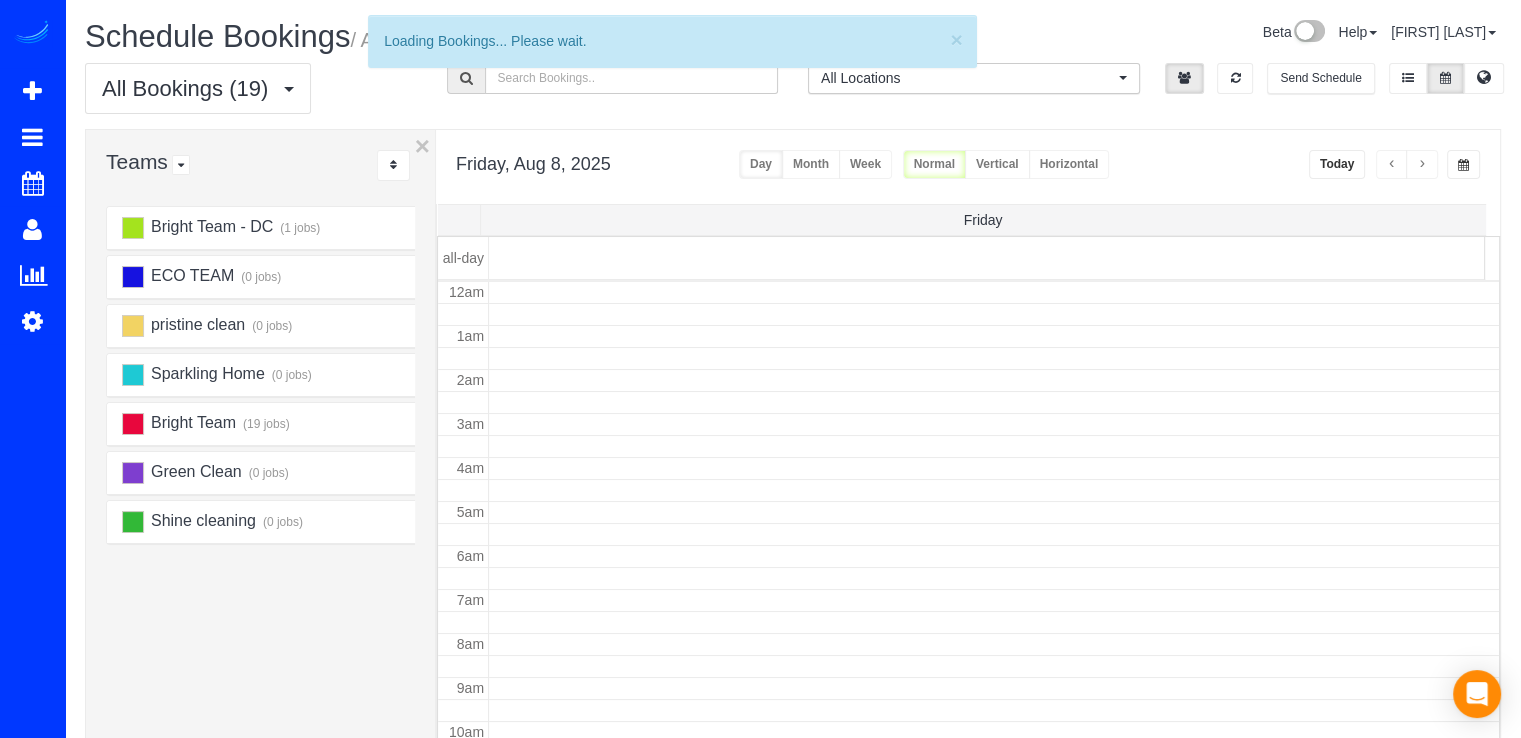 scroll, scrollTop: 263, scrollLeft: 0, axis: vertical 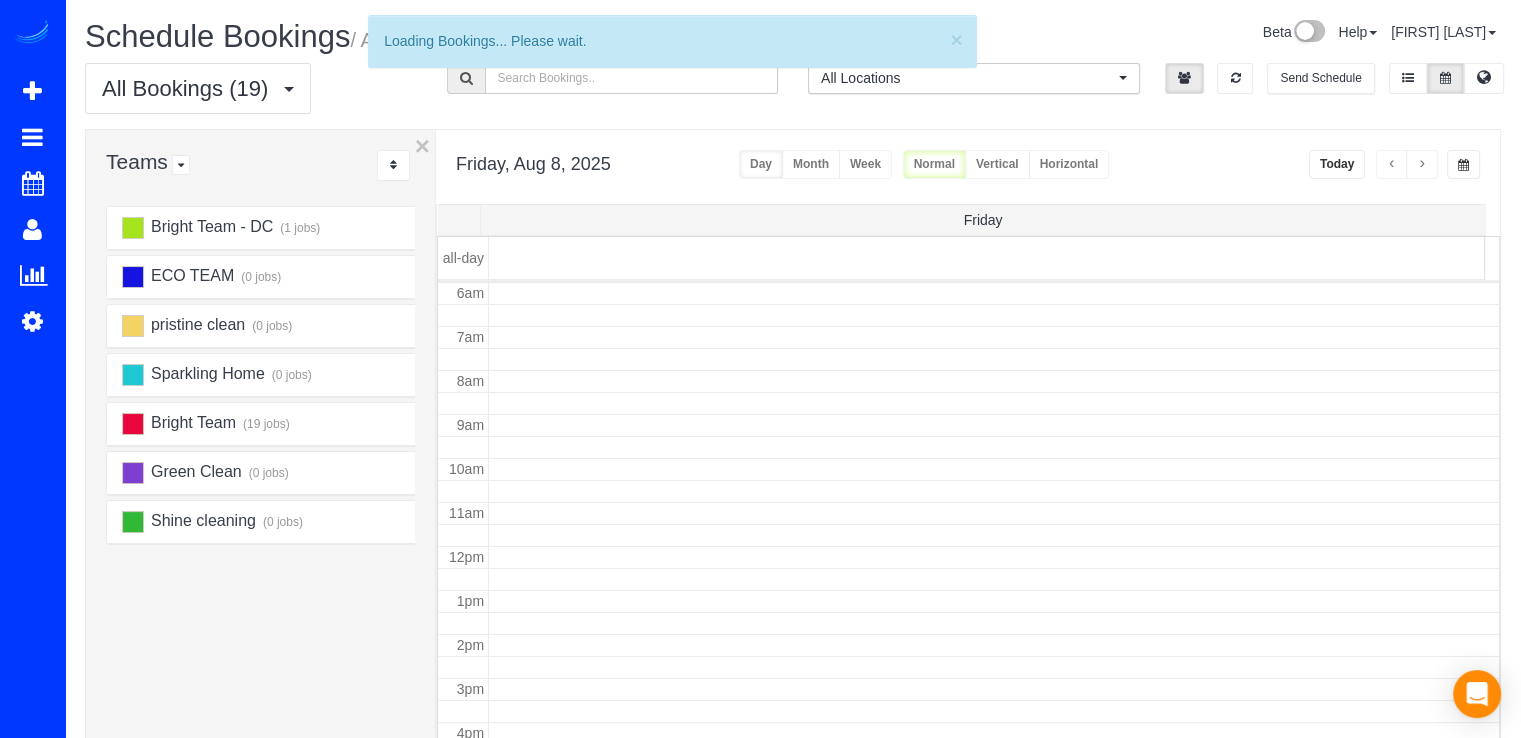 click at bounding box center (1422, 165) 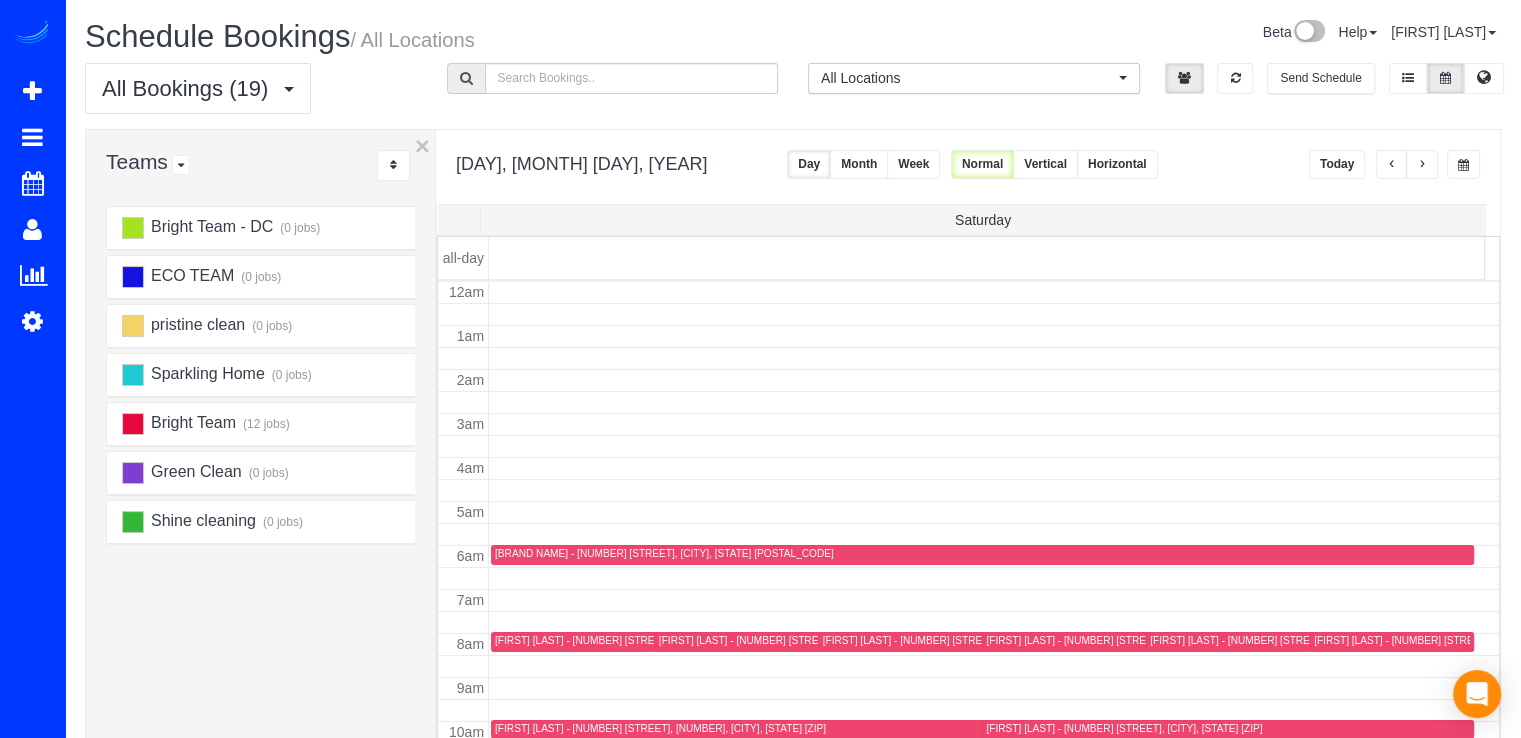 scroll, scrollTop: 263, scrollLeft: 0, axis: vertical 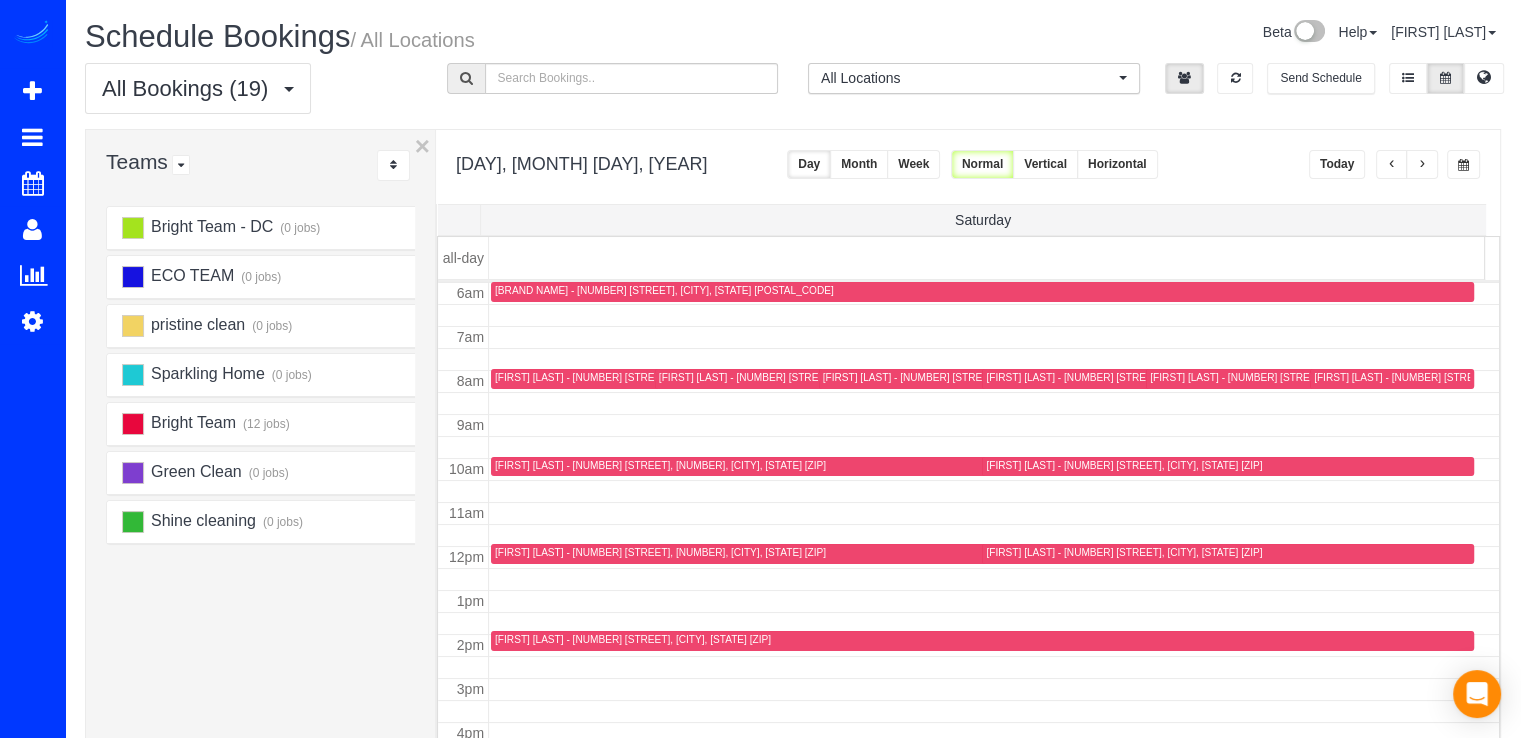 click at bounding box center (1422, 165) 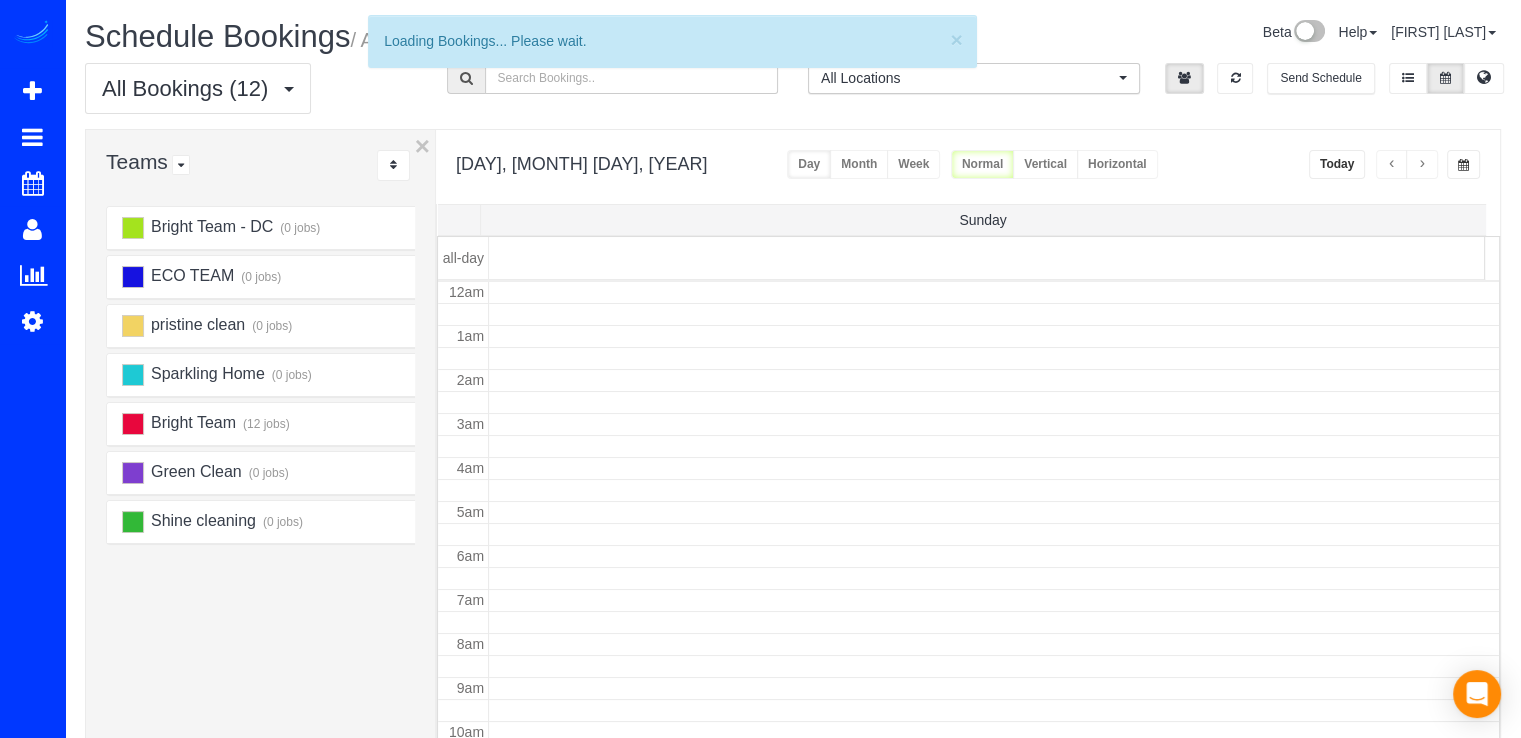 scroll, scrollTop: 263, scrollLeft: 0, axis: vertical 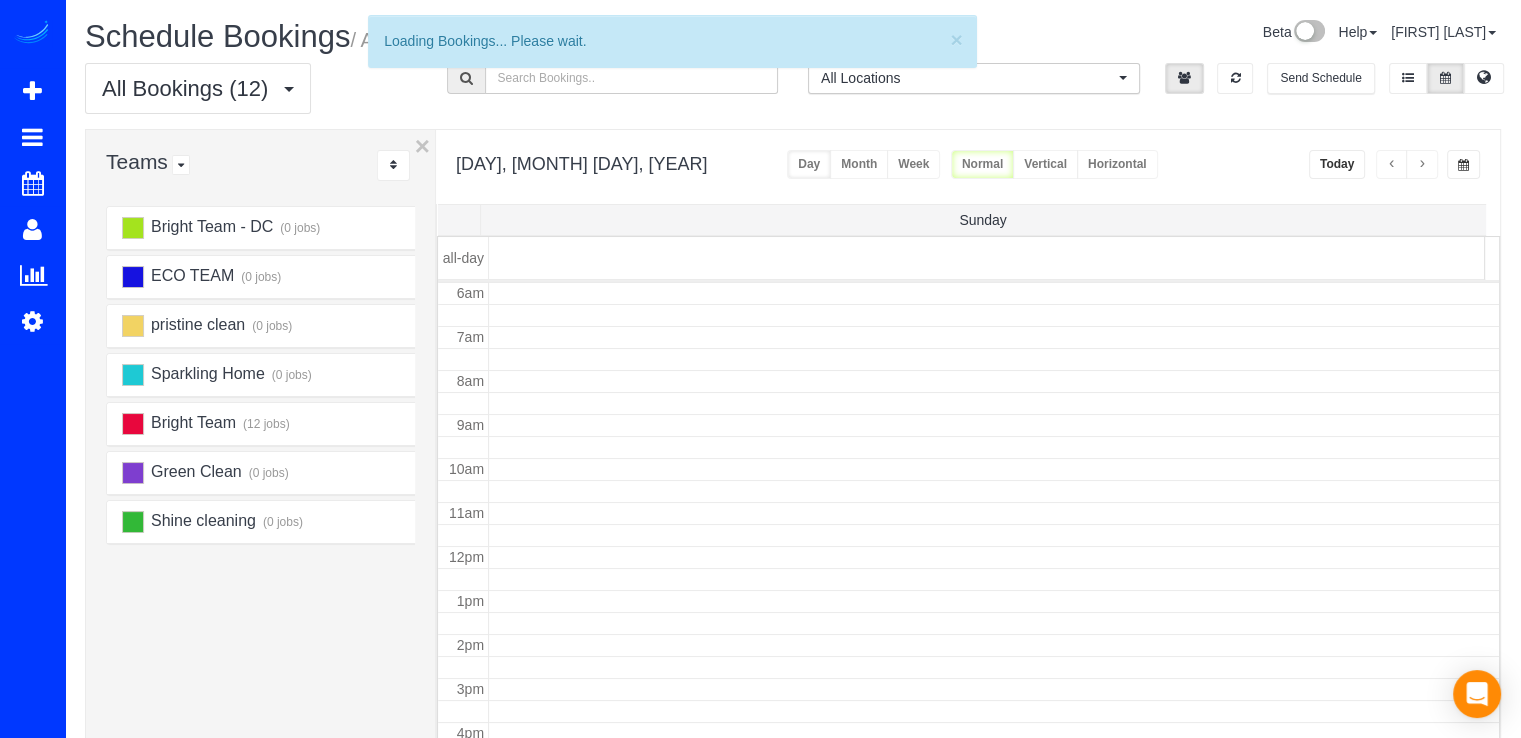 click at bounding box center [1422, 165] 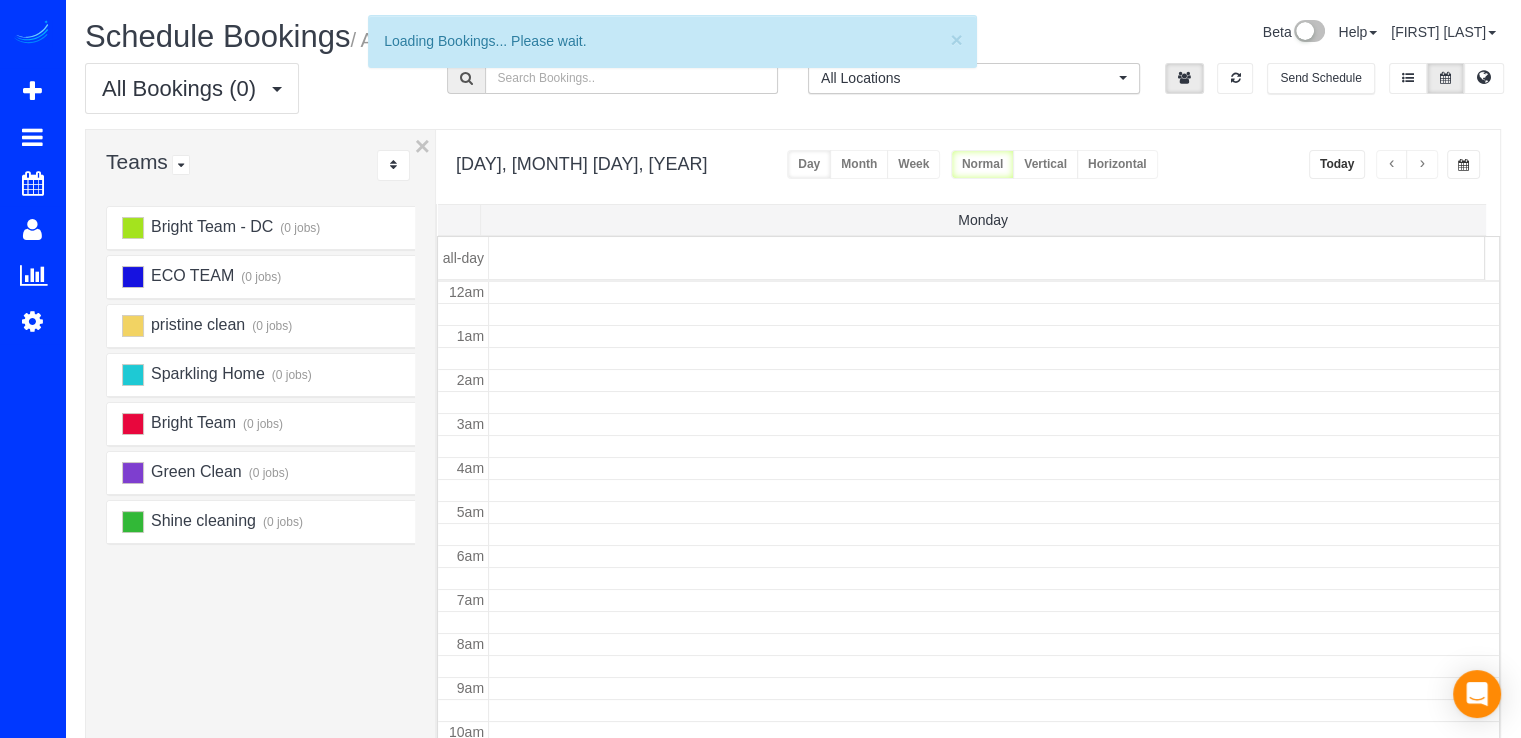 scroll, scrollTop: 263, scrollLeft: 0, axis: vertical 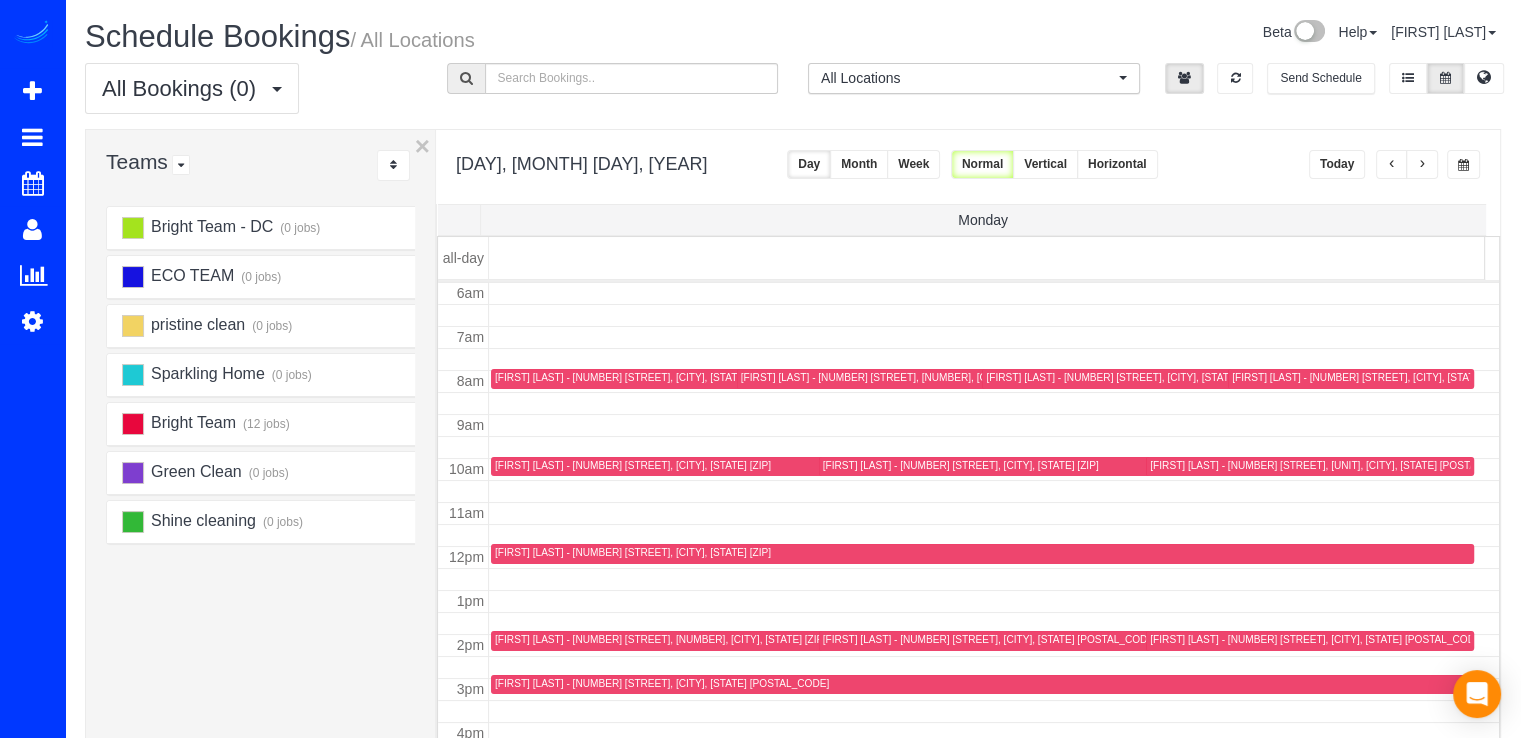 click at bounding box center [1422, 165] 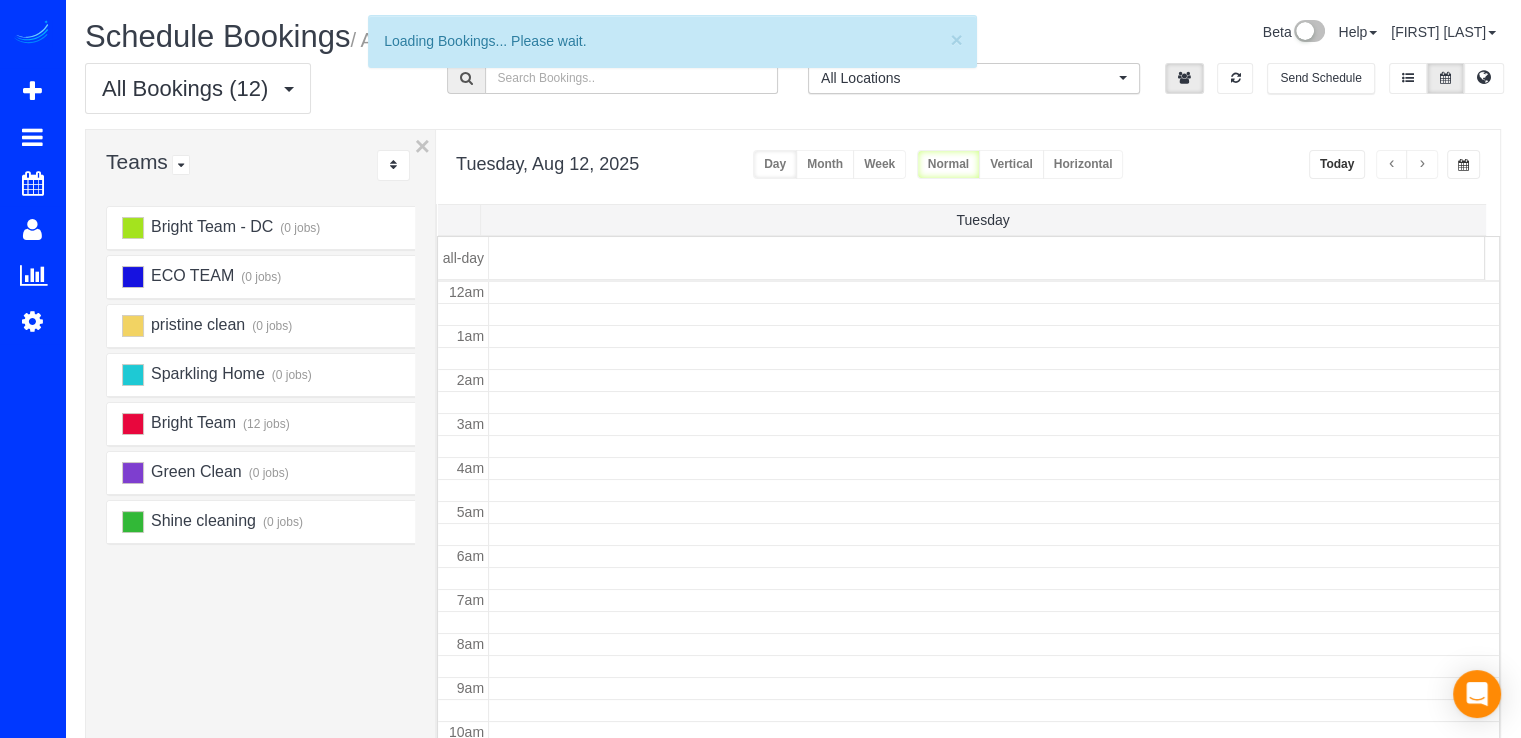 click at bounding box center (1422, 165) 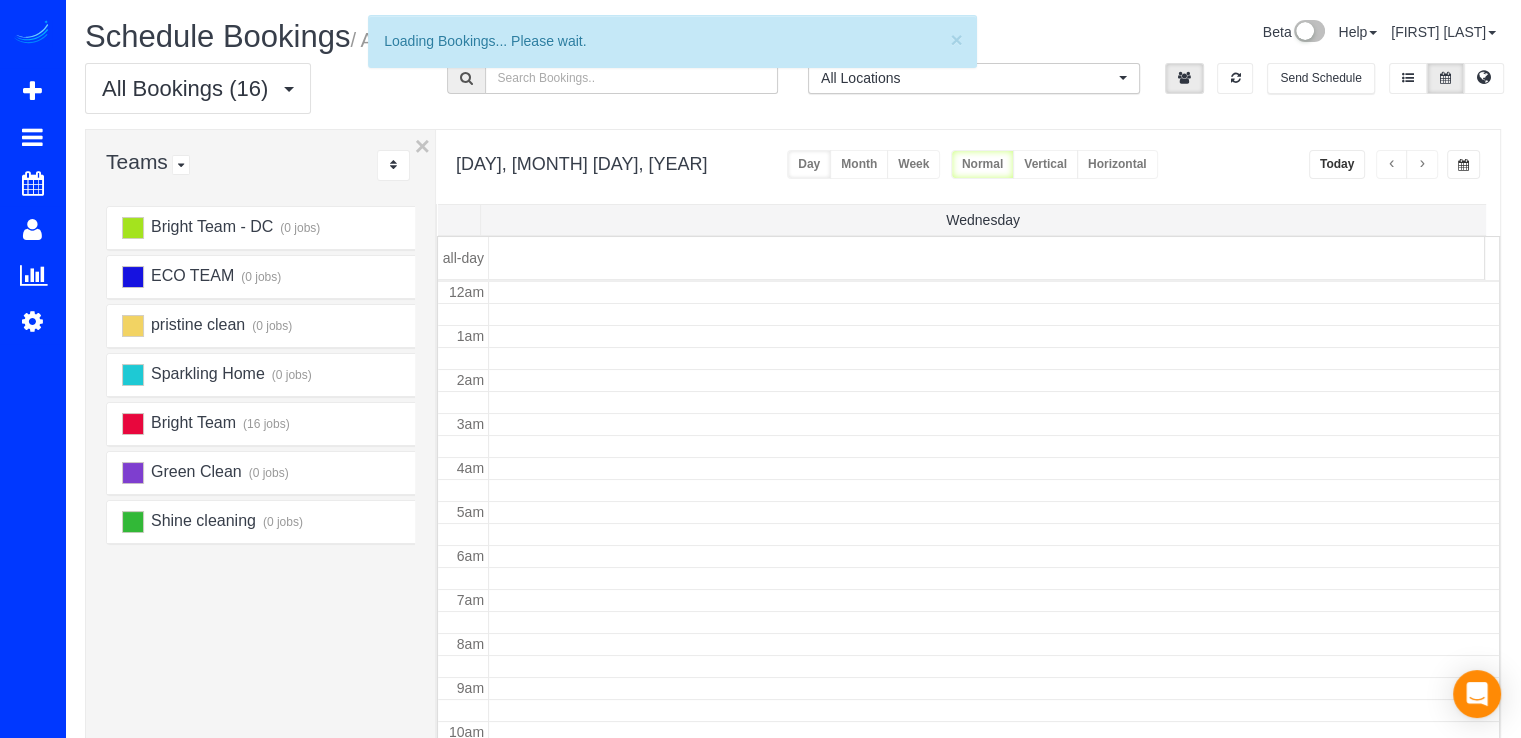 scroll, scrollTop: 263, scrollLeft: 0, axis: vertical 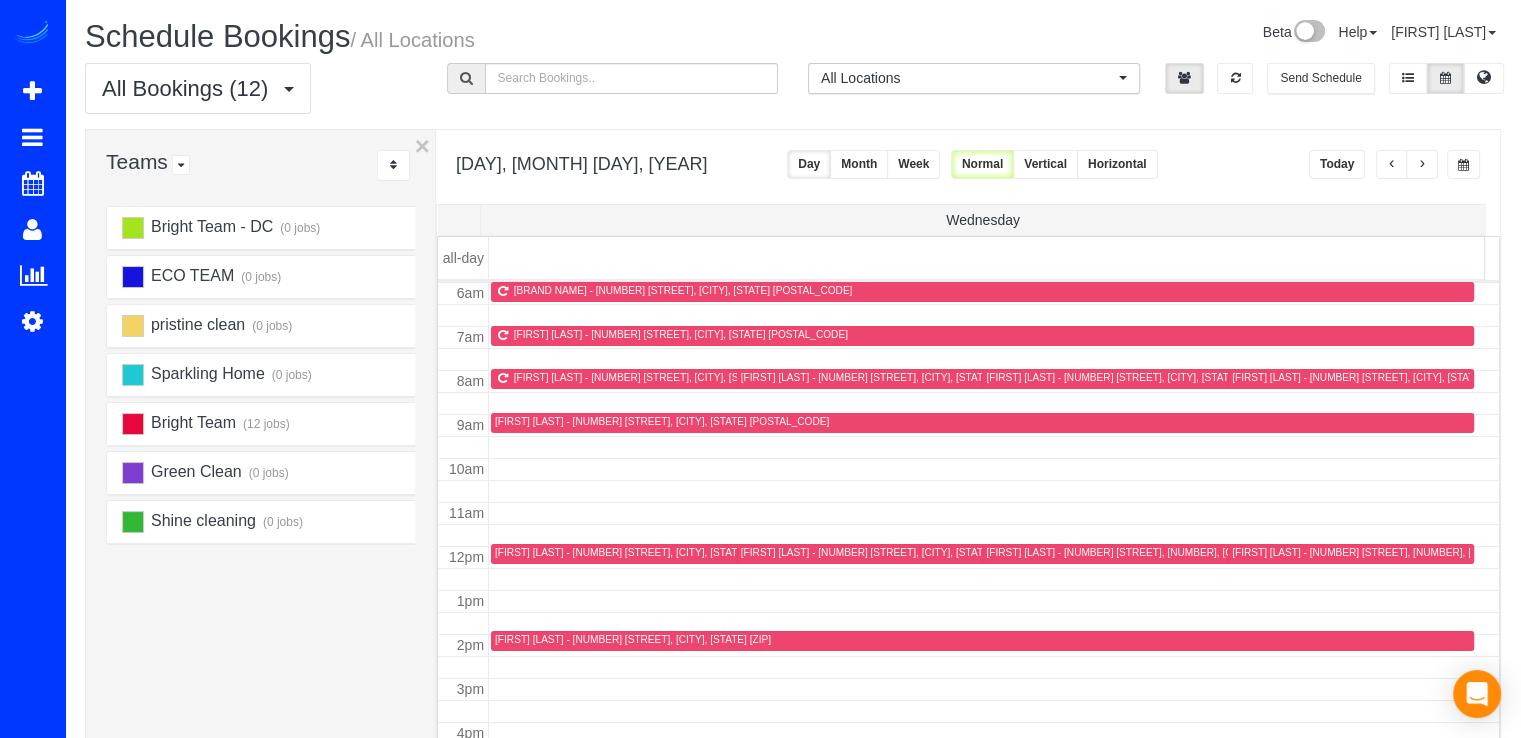 click at bounding box center (1422, 165) 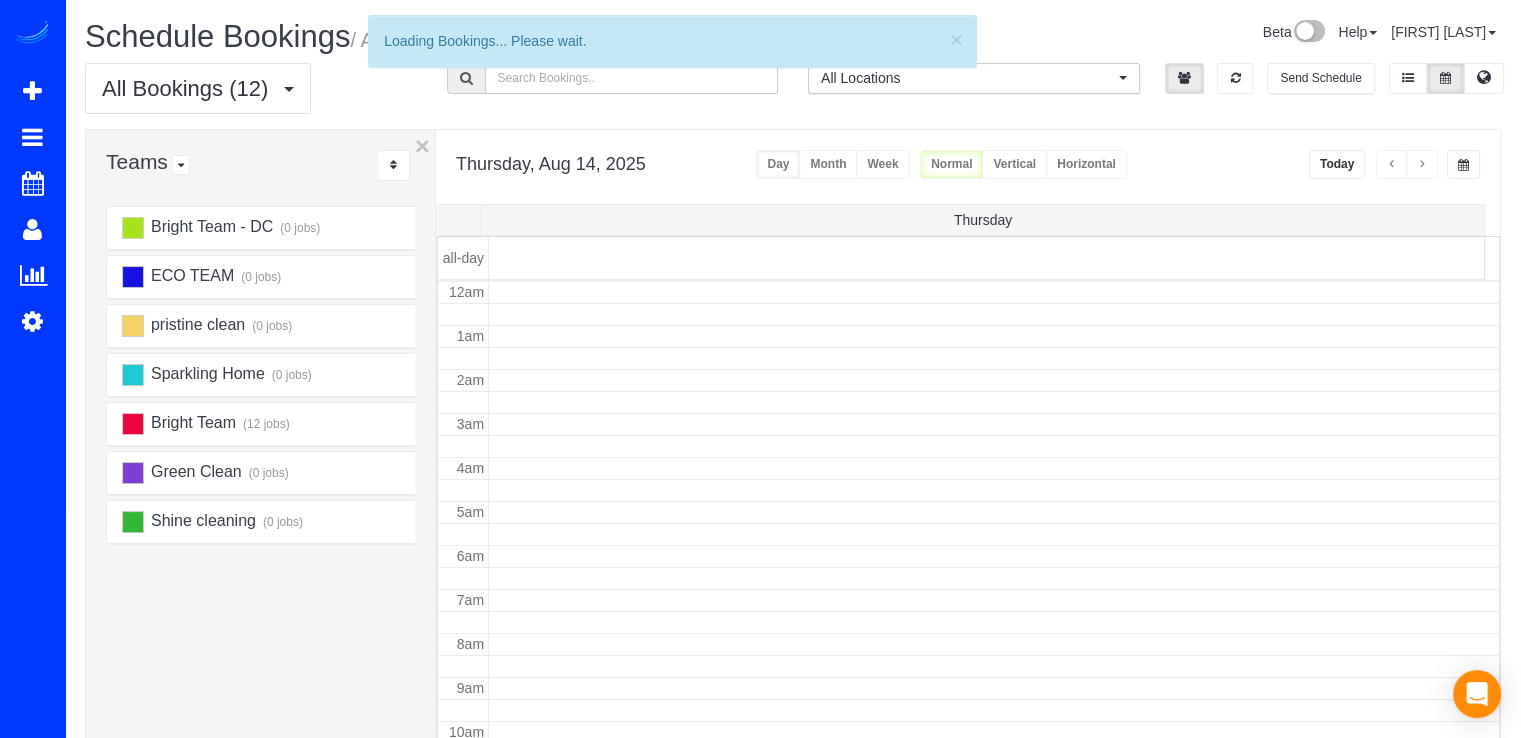 scroll, scrollTop: 263, scrollLeft: 0, axis: vertical 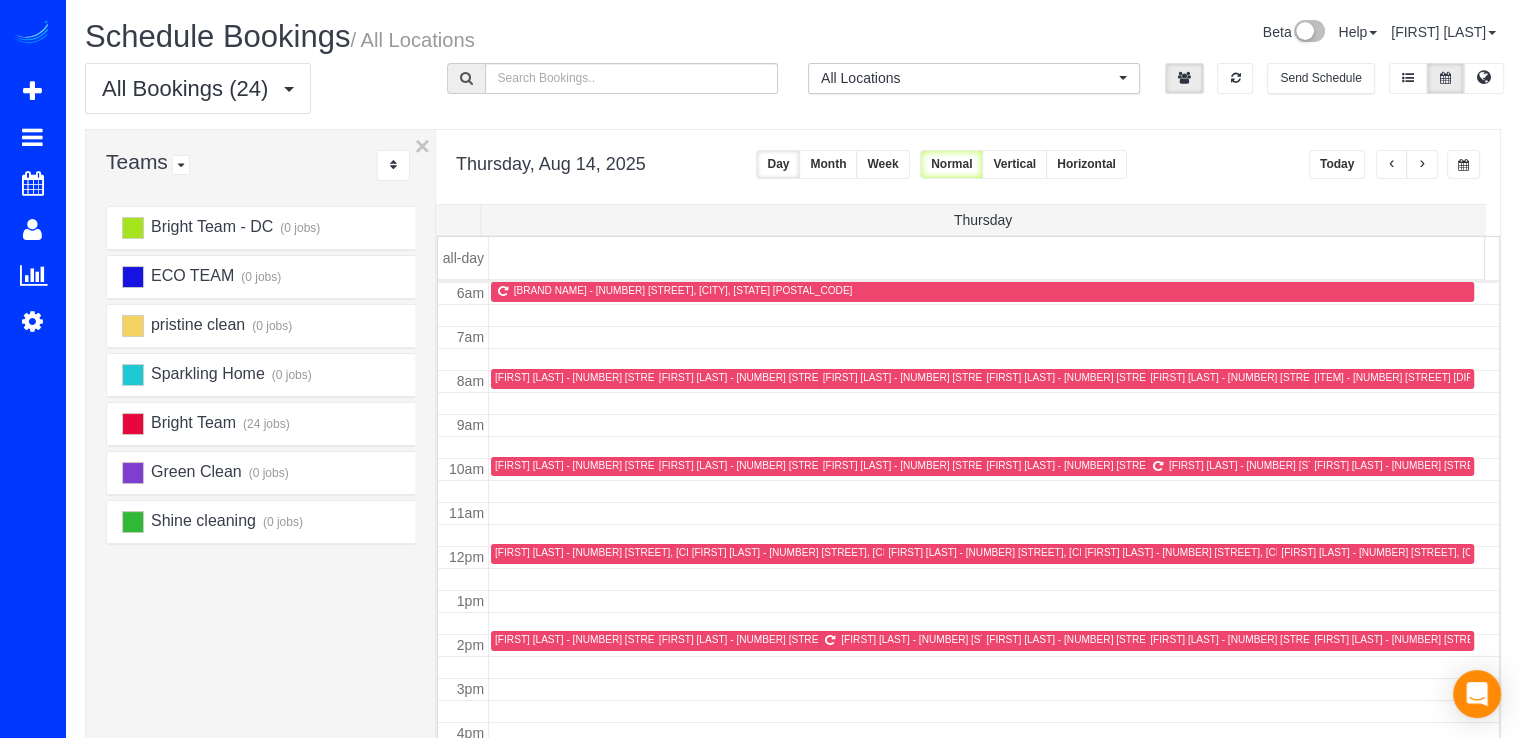 click at bounding box center (1392, 164) 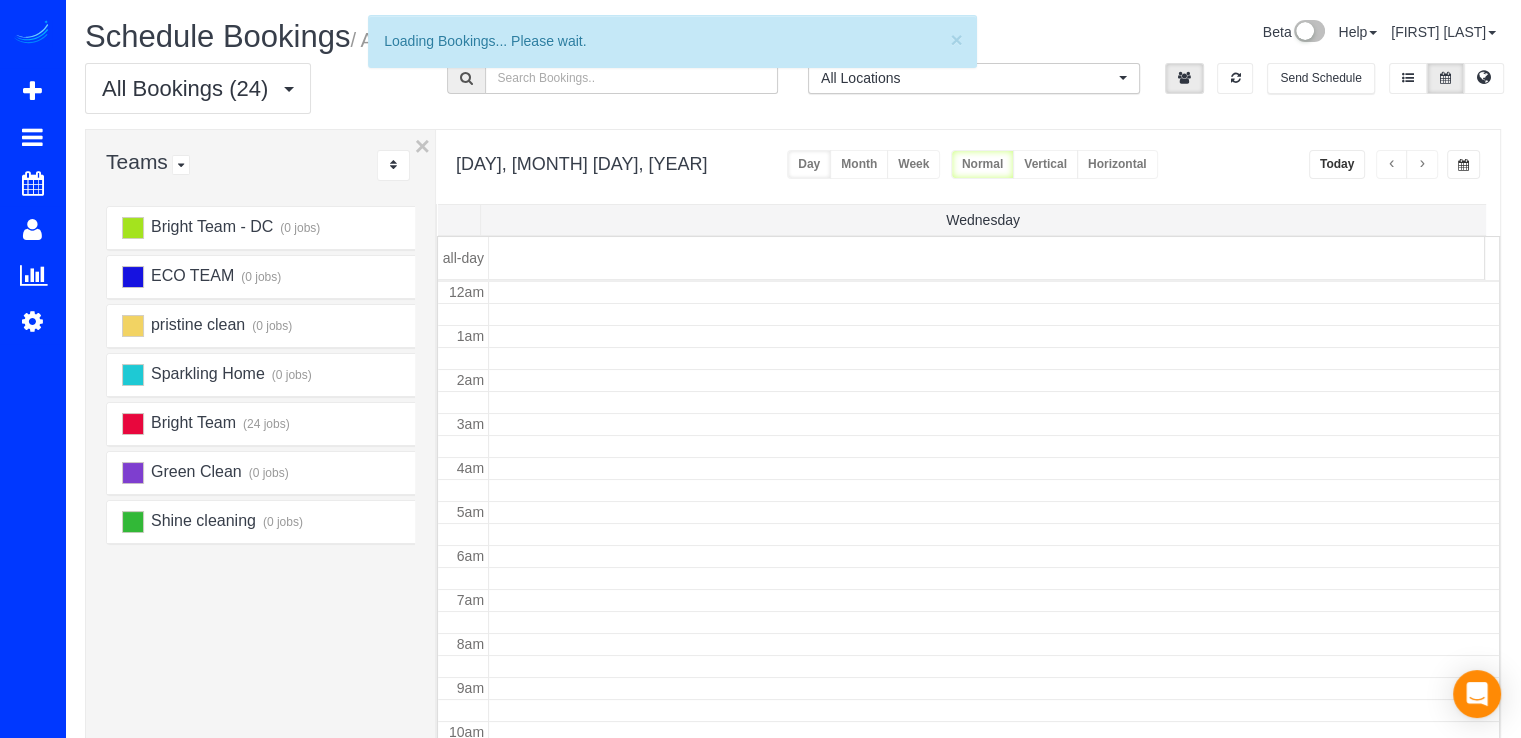 scroll, scrollTop: 263, scrollLeft: 0, axis: vertical 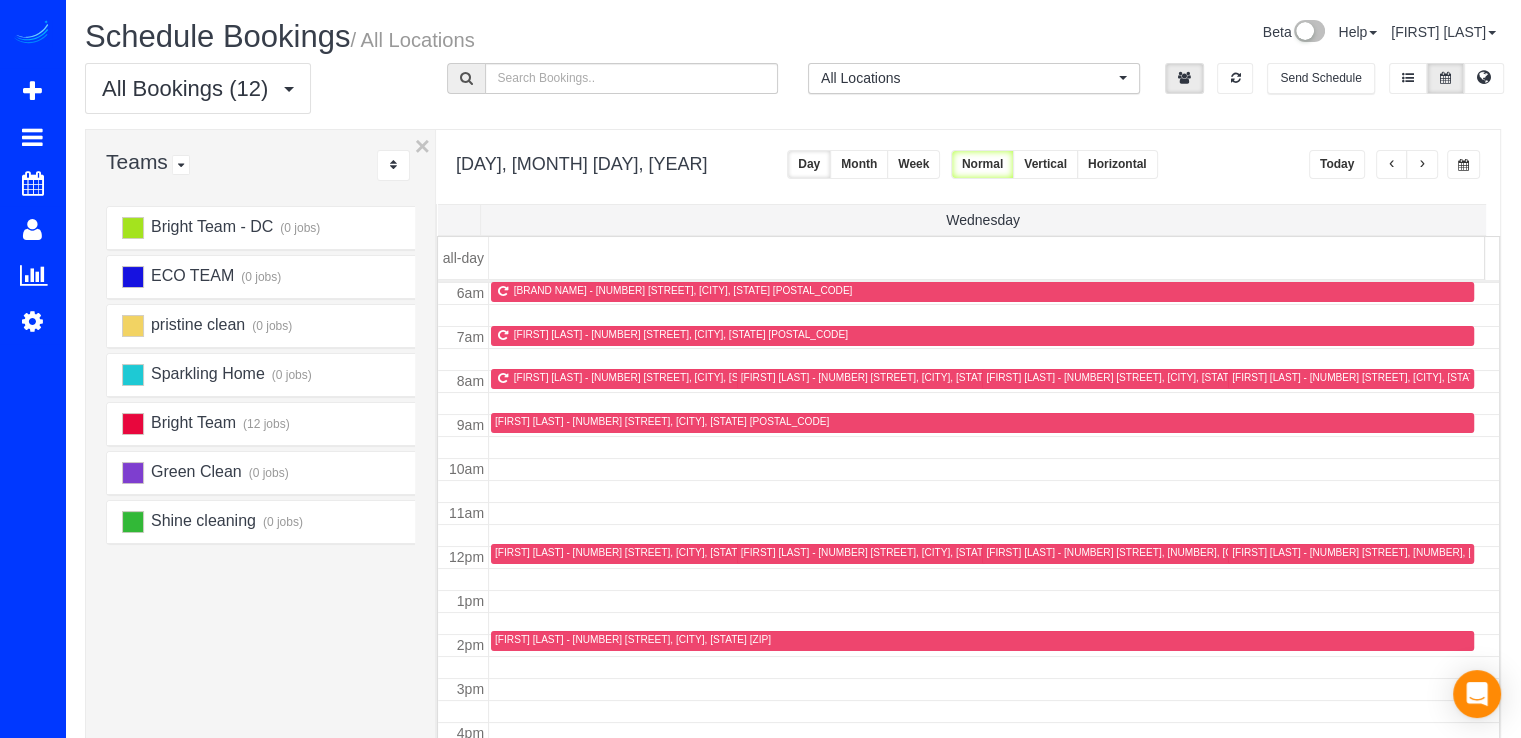 click at bounding box center [1422, 165] 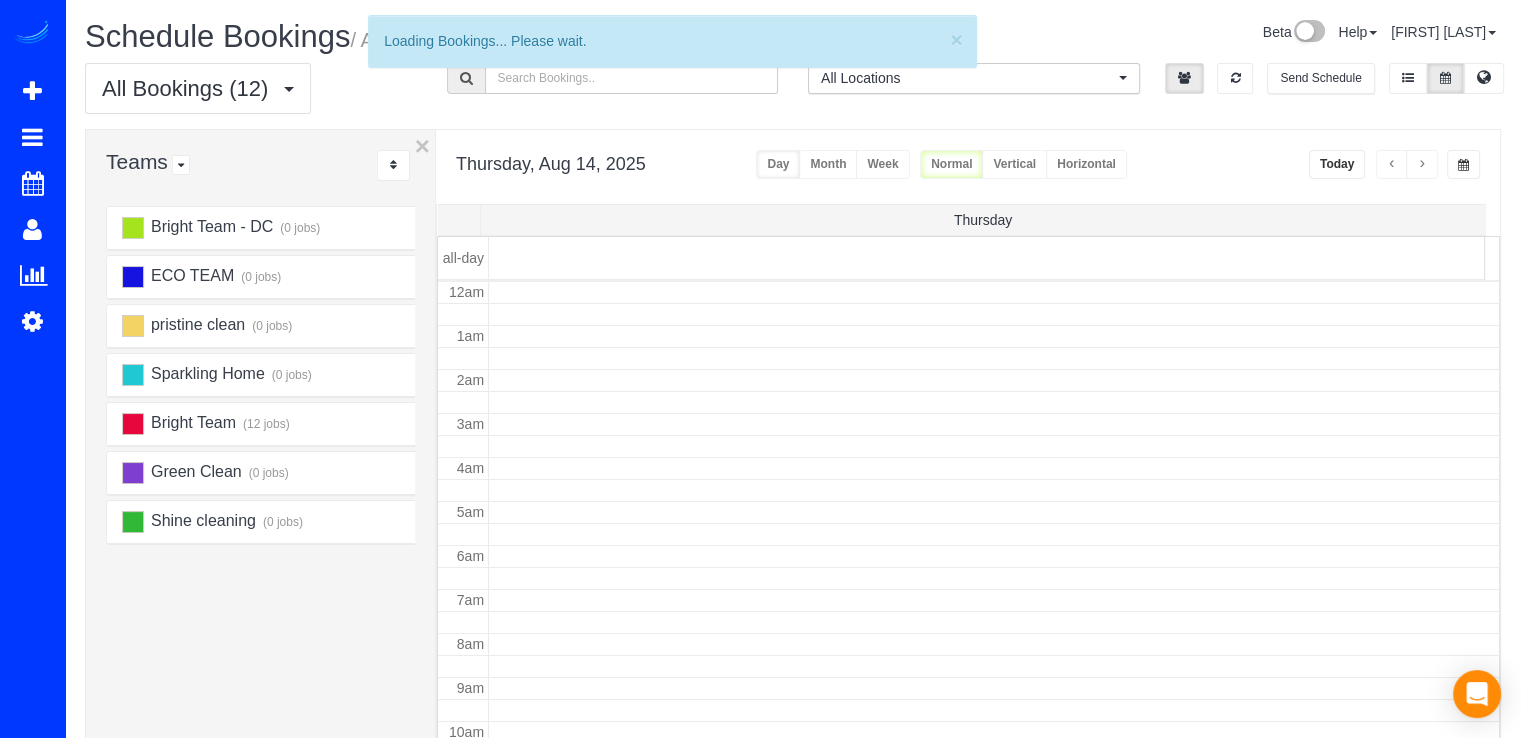 scroll, scrollTop: 263, scrollLeft: 0, axis: vertical 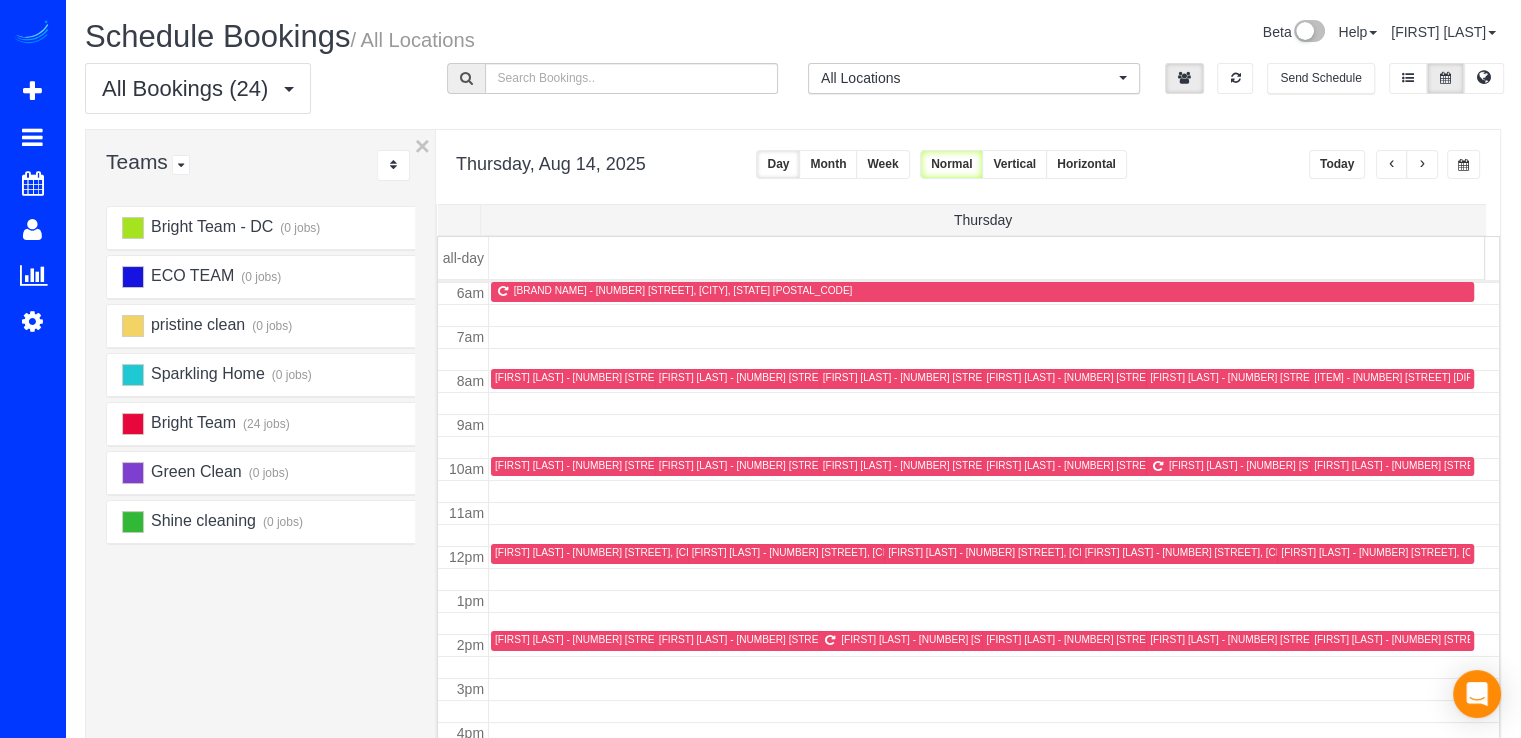 click at bounding box center (1392, 165) 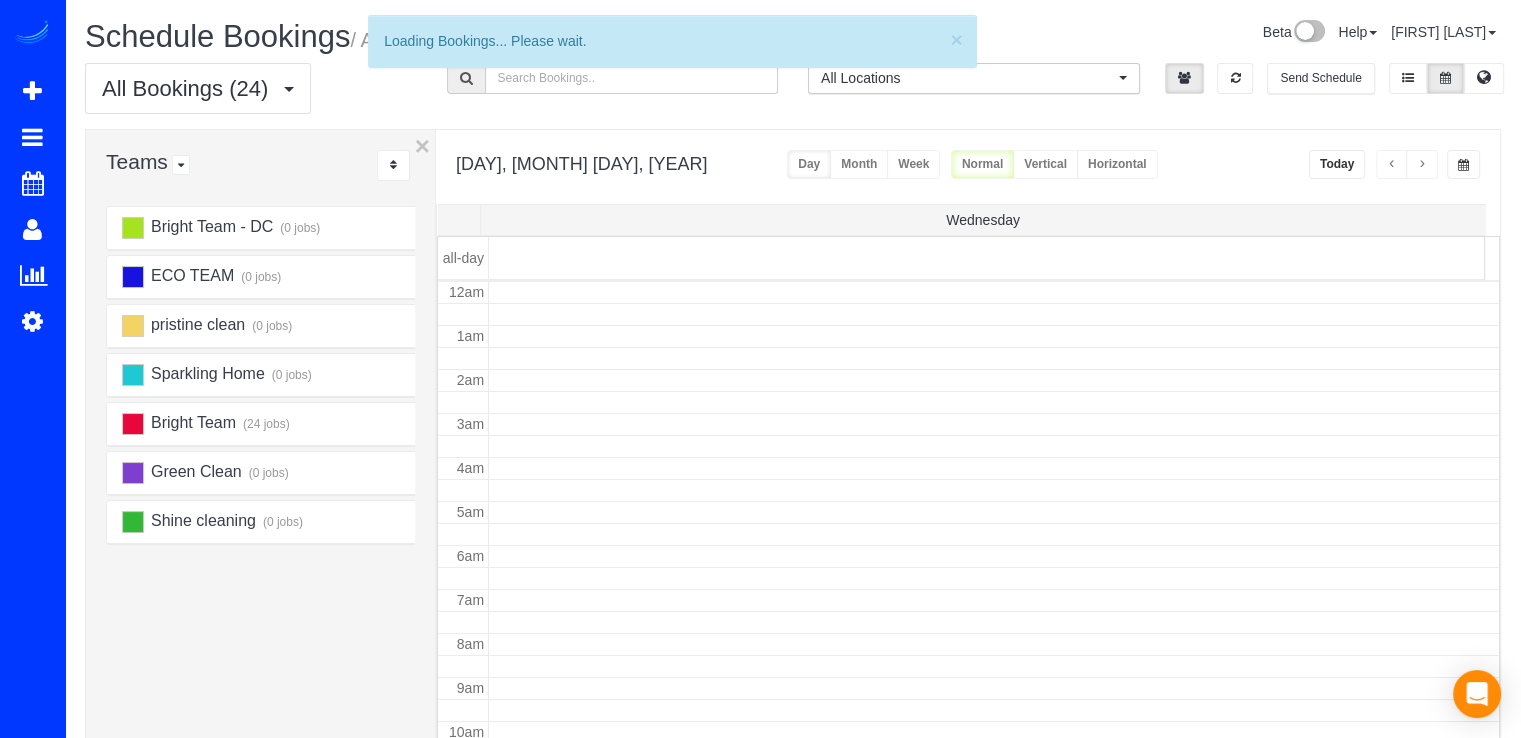 scroll, scrollTop: 263, scrollLeft: 0, axis: vertical 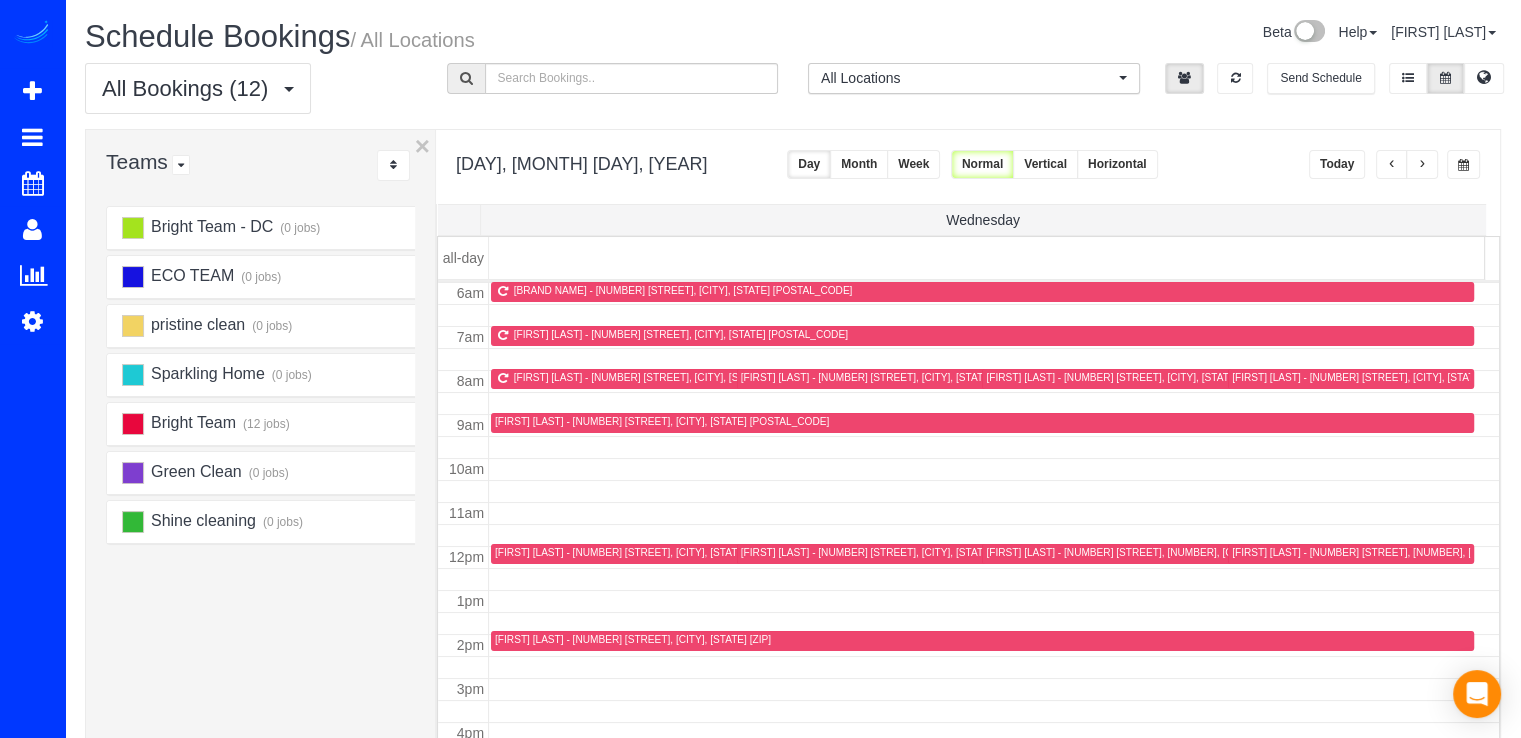 click at bounding box center (1392, 165) 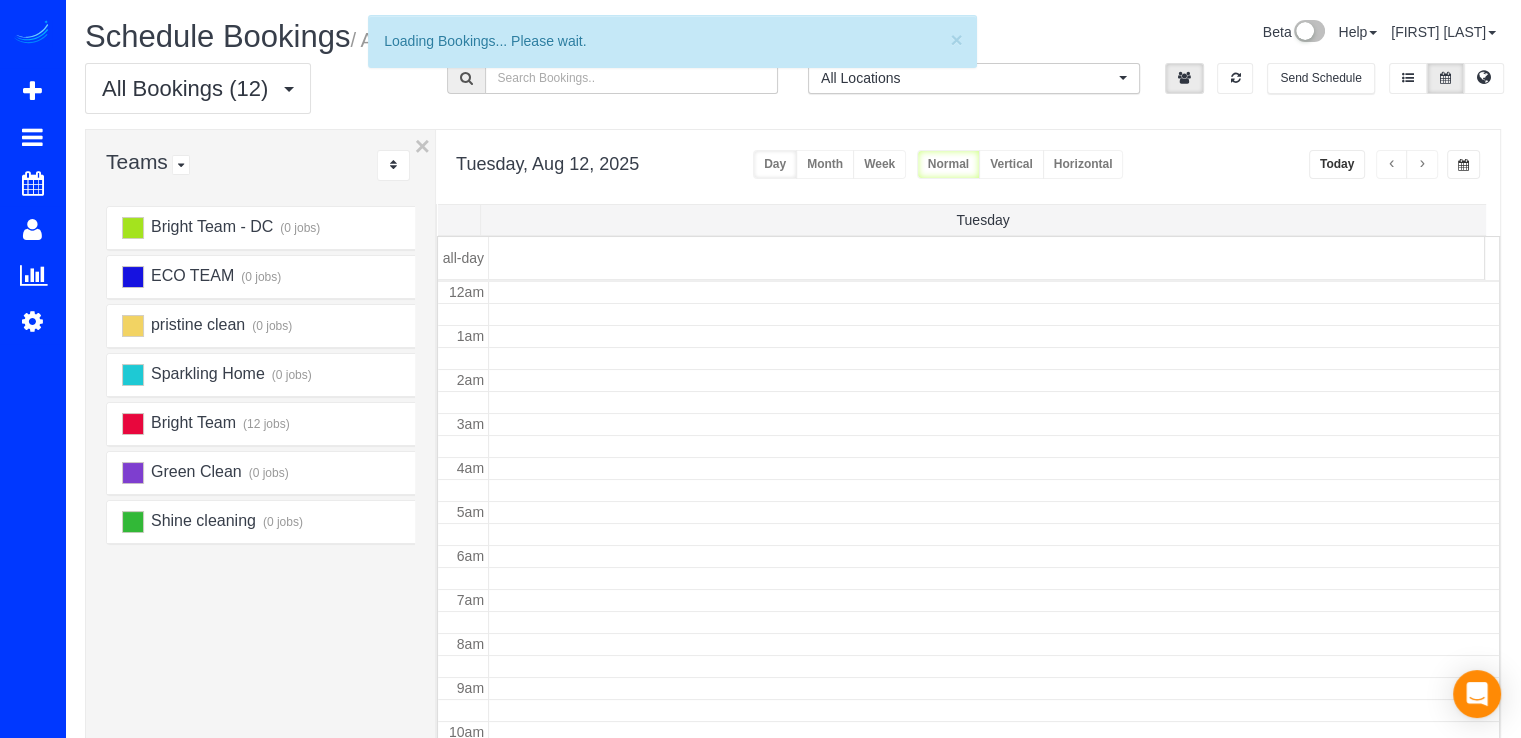 scroll, scrollTop: 263, scrollLeft: 0, axis: vertical 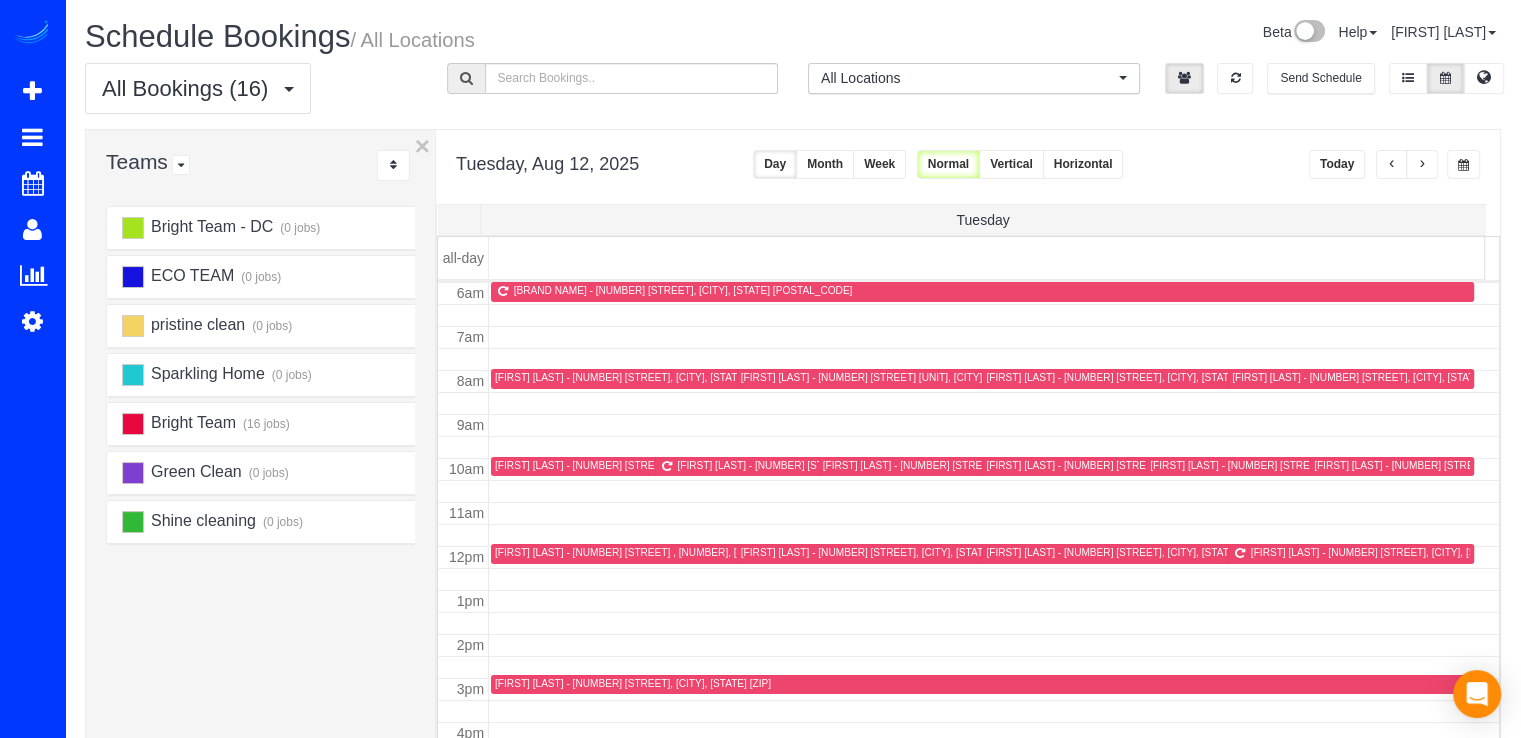 click at bounding box center [1392, 164] 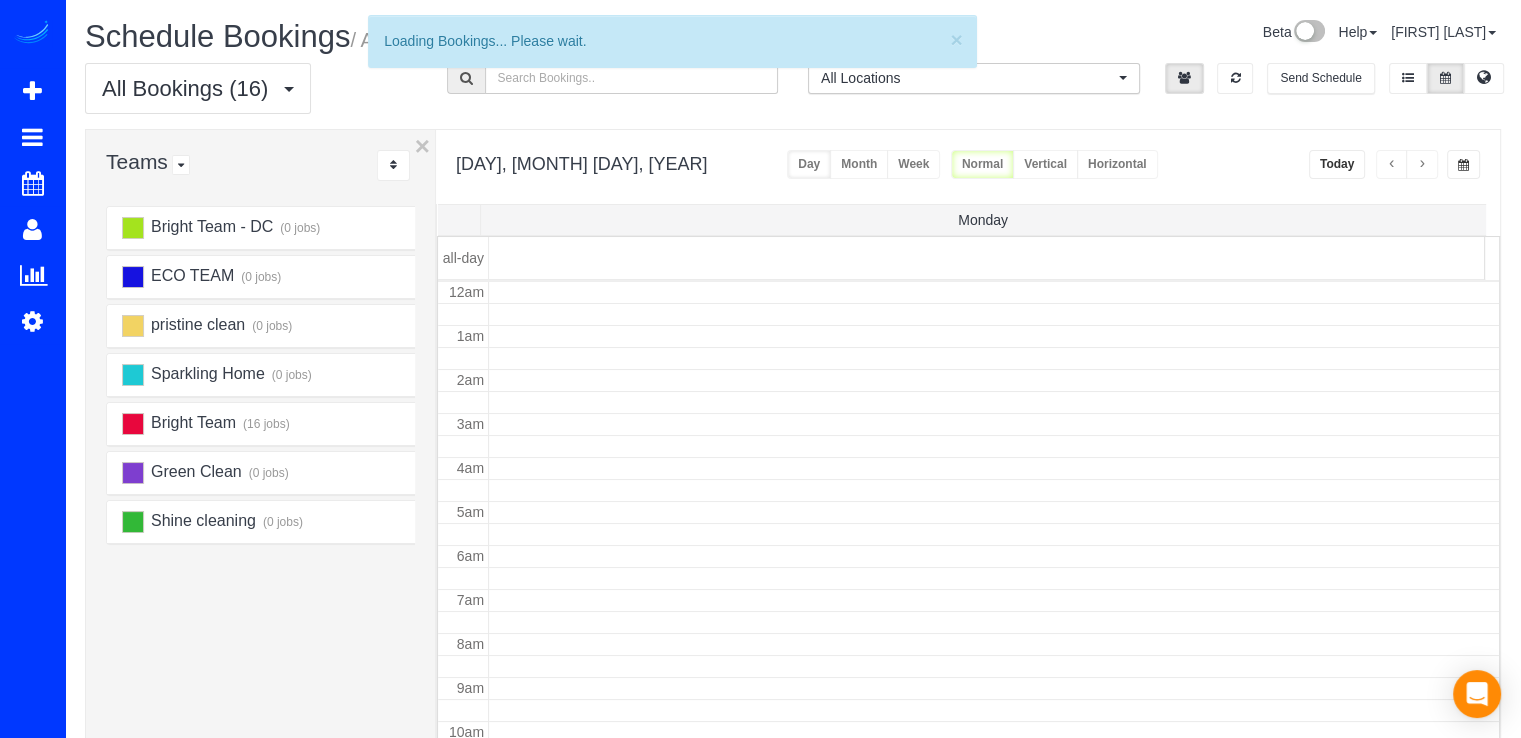 scroll, scrollTop: 263, scrollLeft: 0, axis: vertical 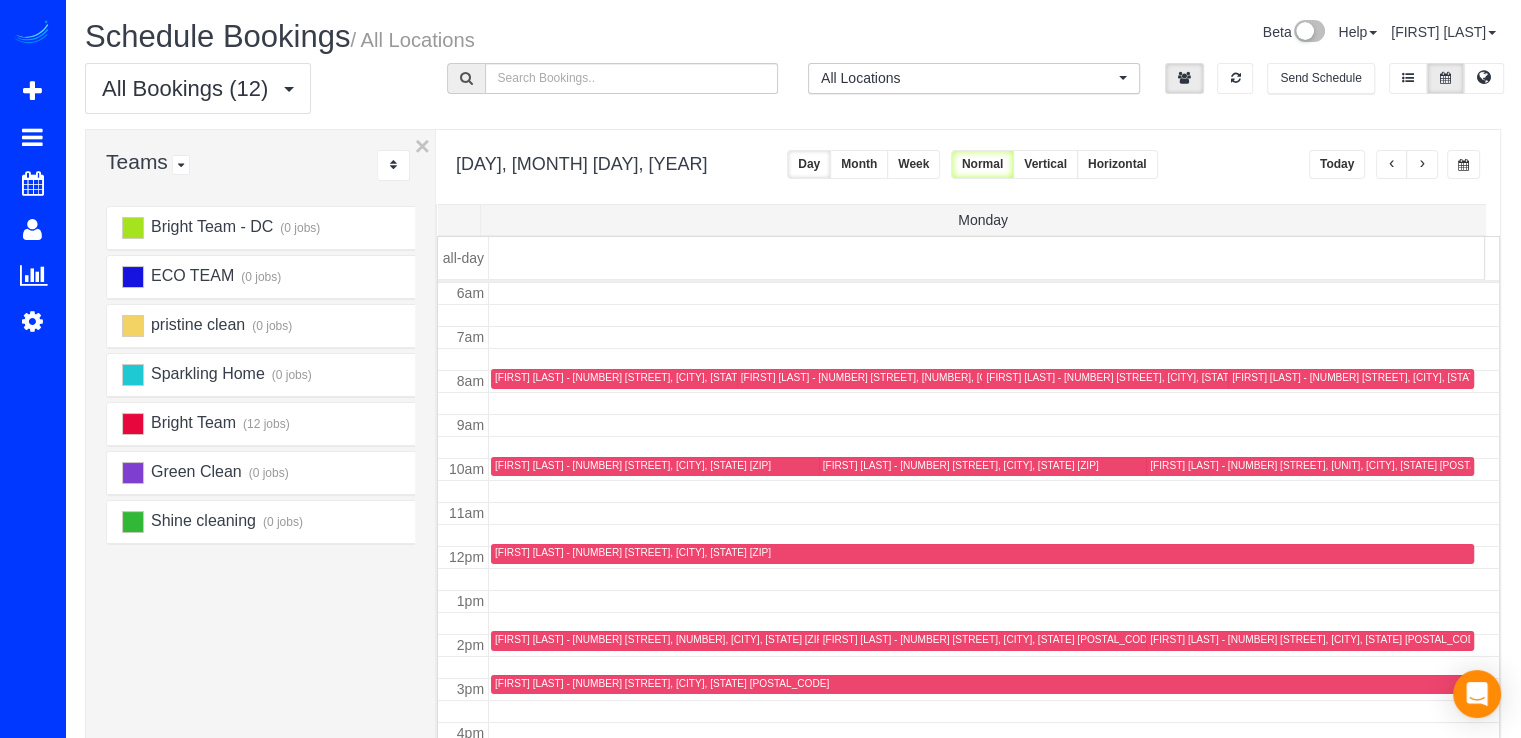 click at bounding box center [1422, 165] 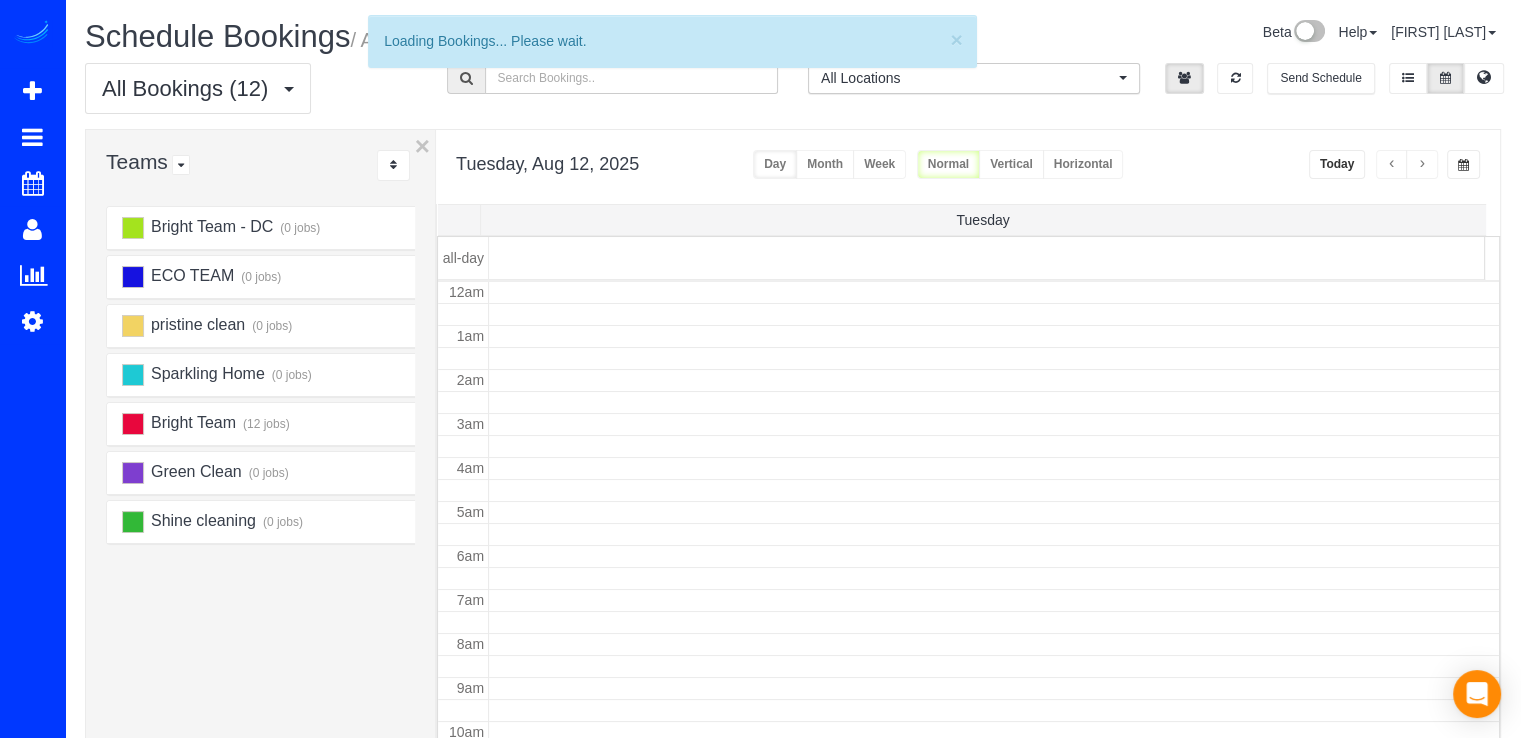 scroll, scrollTop: 263, scrollLeft: 0, axis: vertical 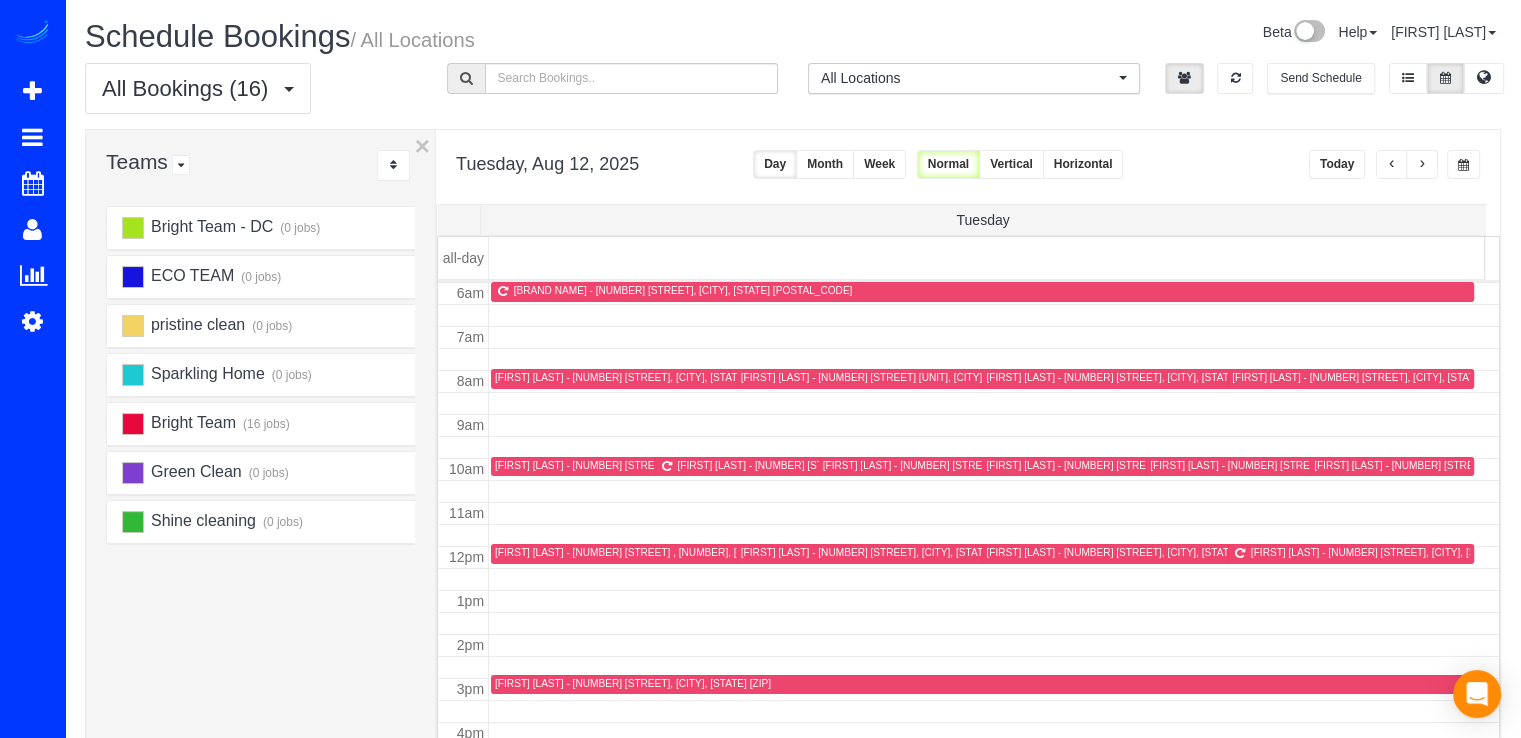 click at bounding box center [1392, 164] 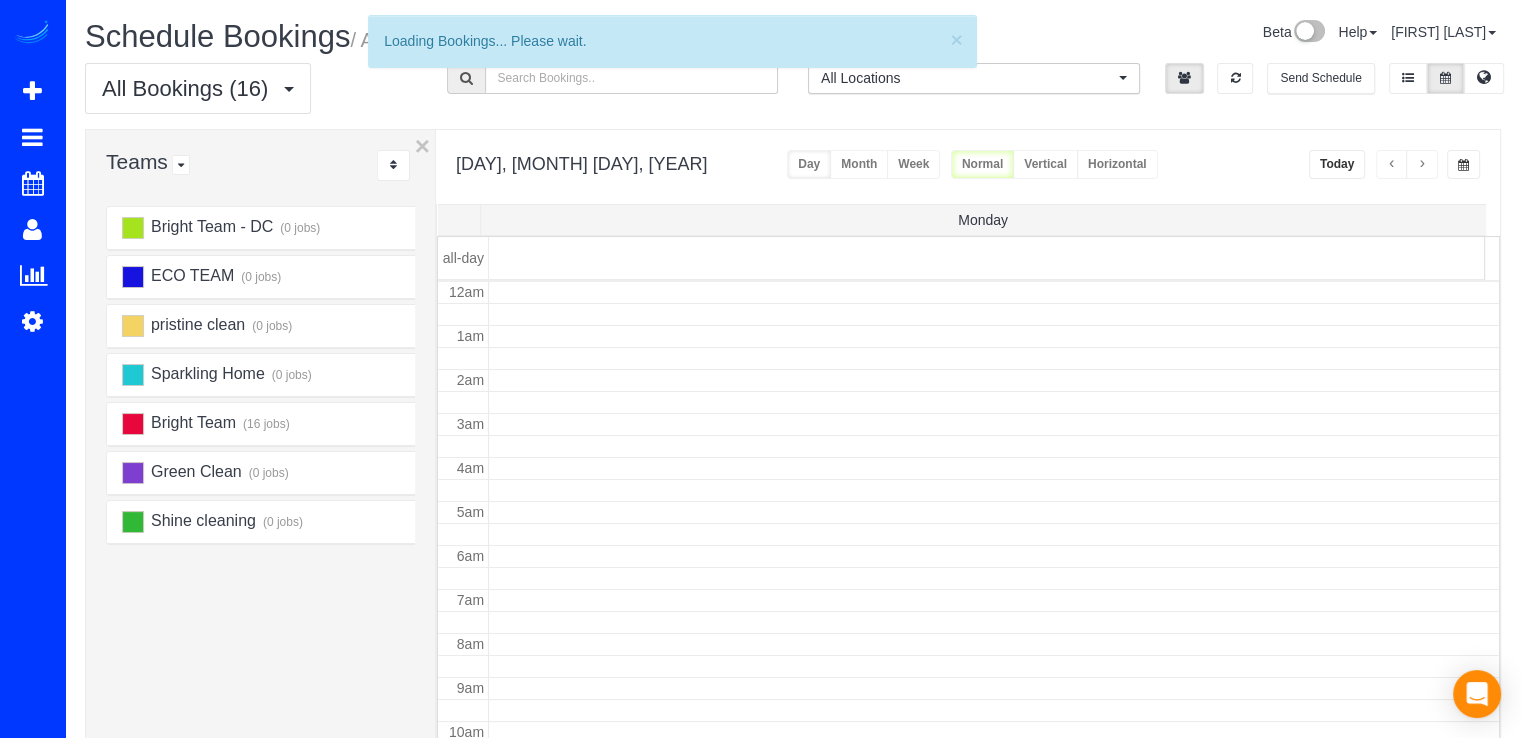 scroll, scrollTop: 263, scrollLeft: 0, axis: vertical 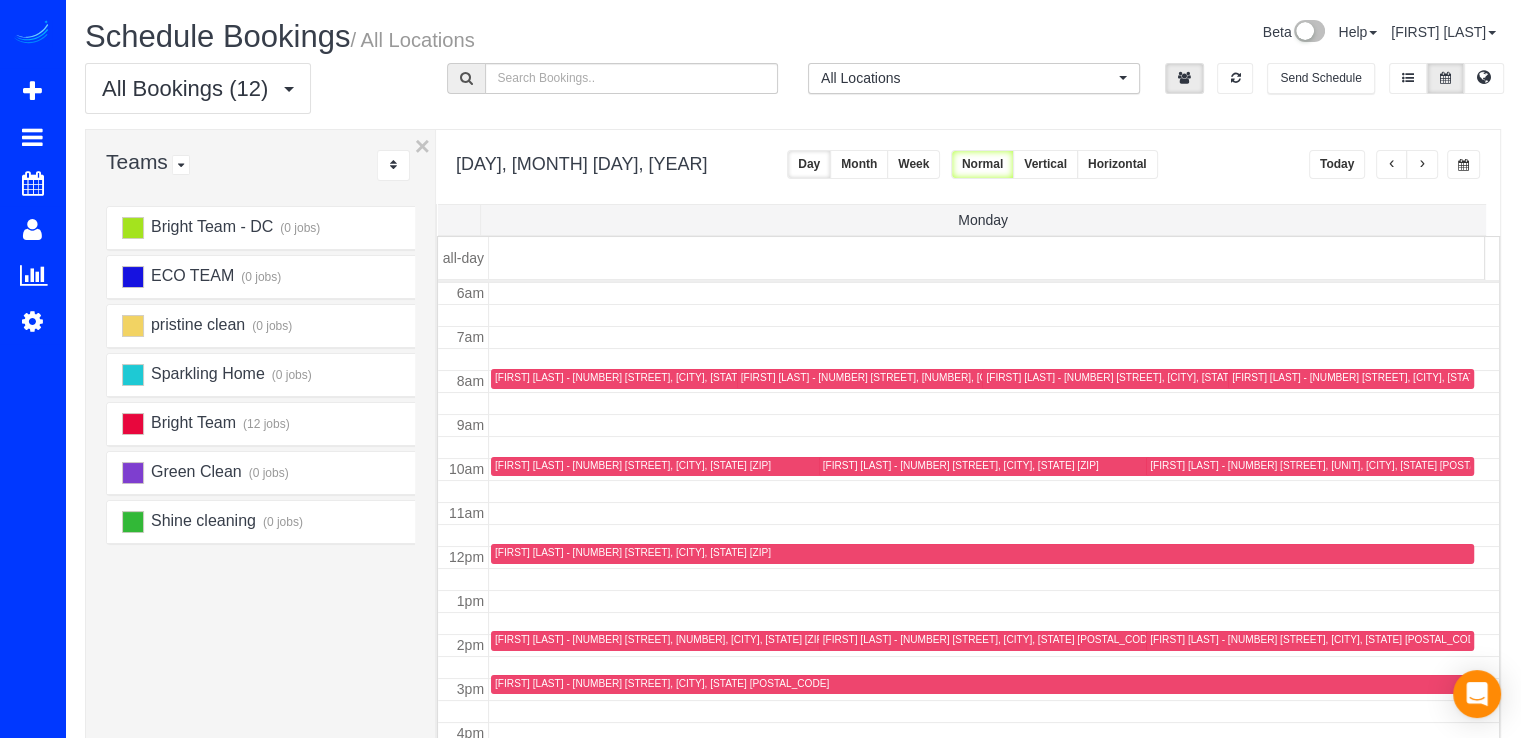 click at bounding box center [1422, 165] 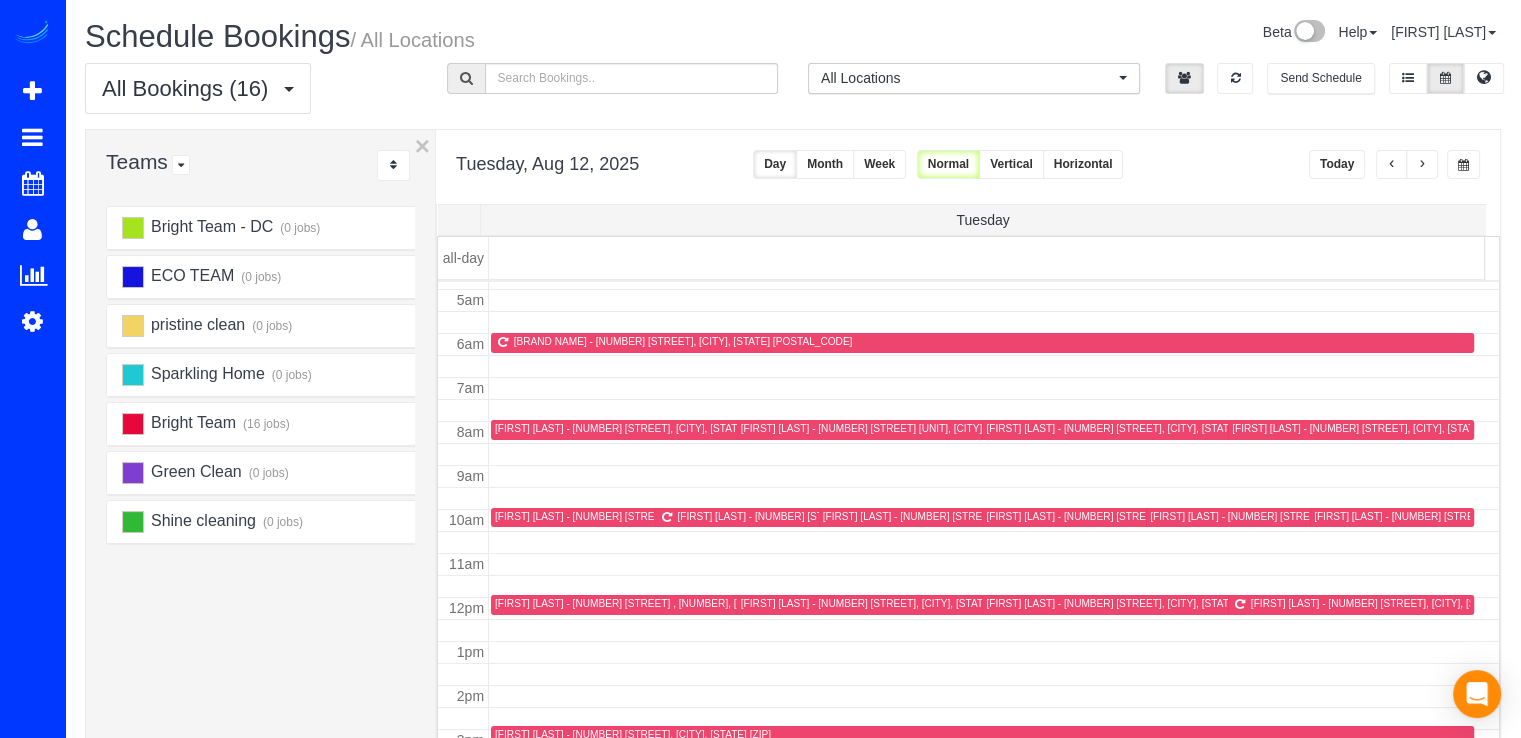 scroll, scrollTop: 163, scrollLeft: 0, axis: vertical 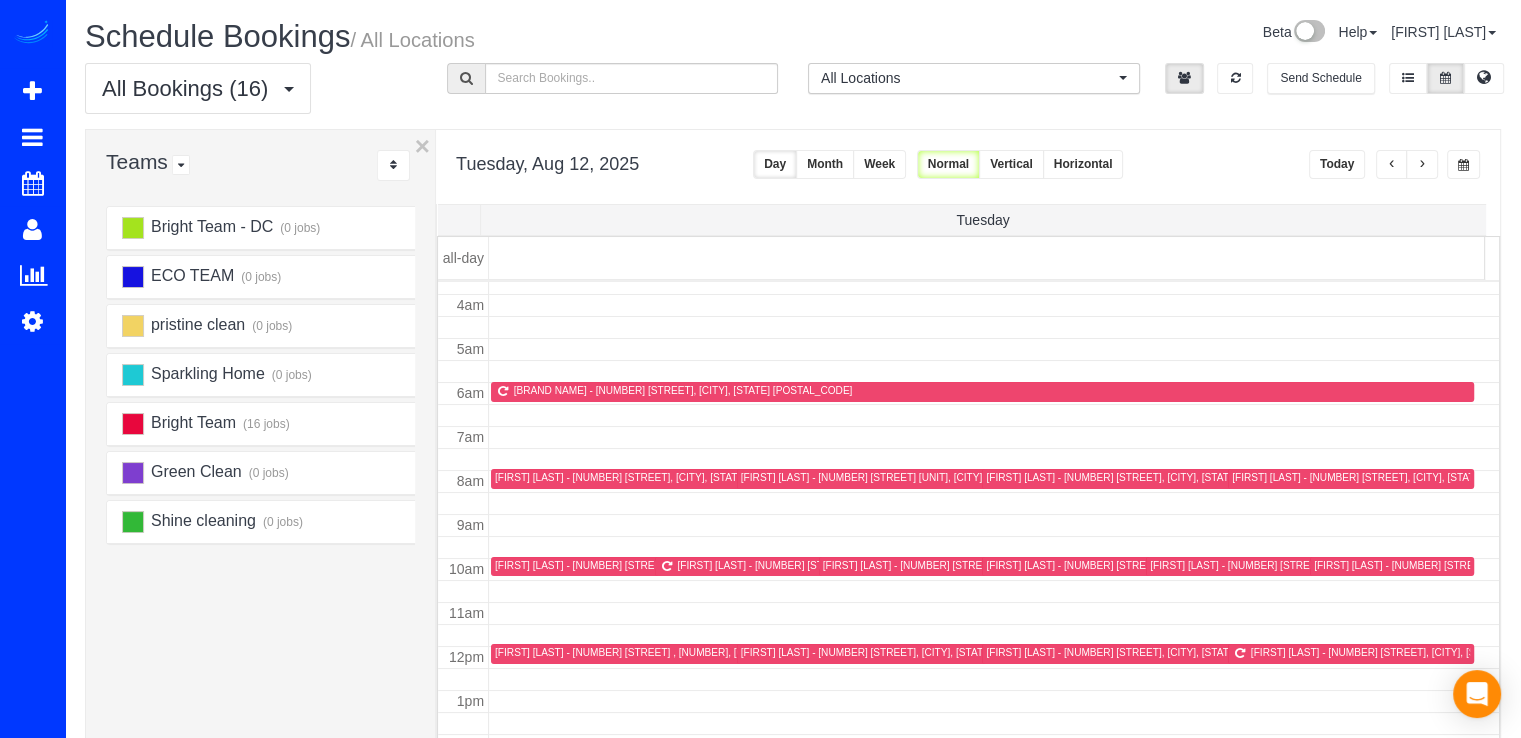 click at bounding box center (1422, 165) 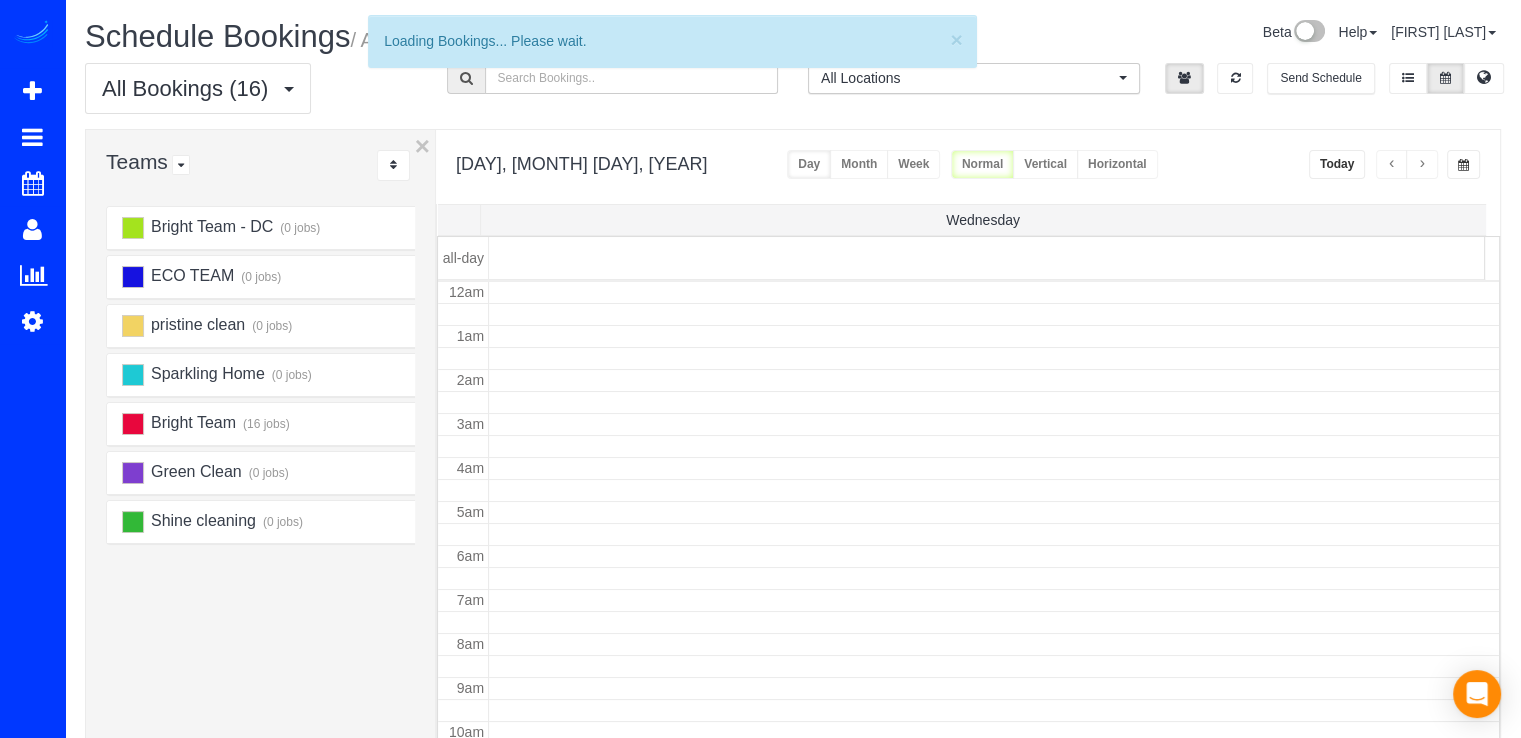scroll, scrollTop: 263, scrollLeft: 0, axis: vertical 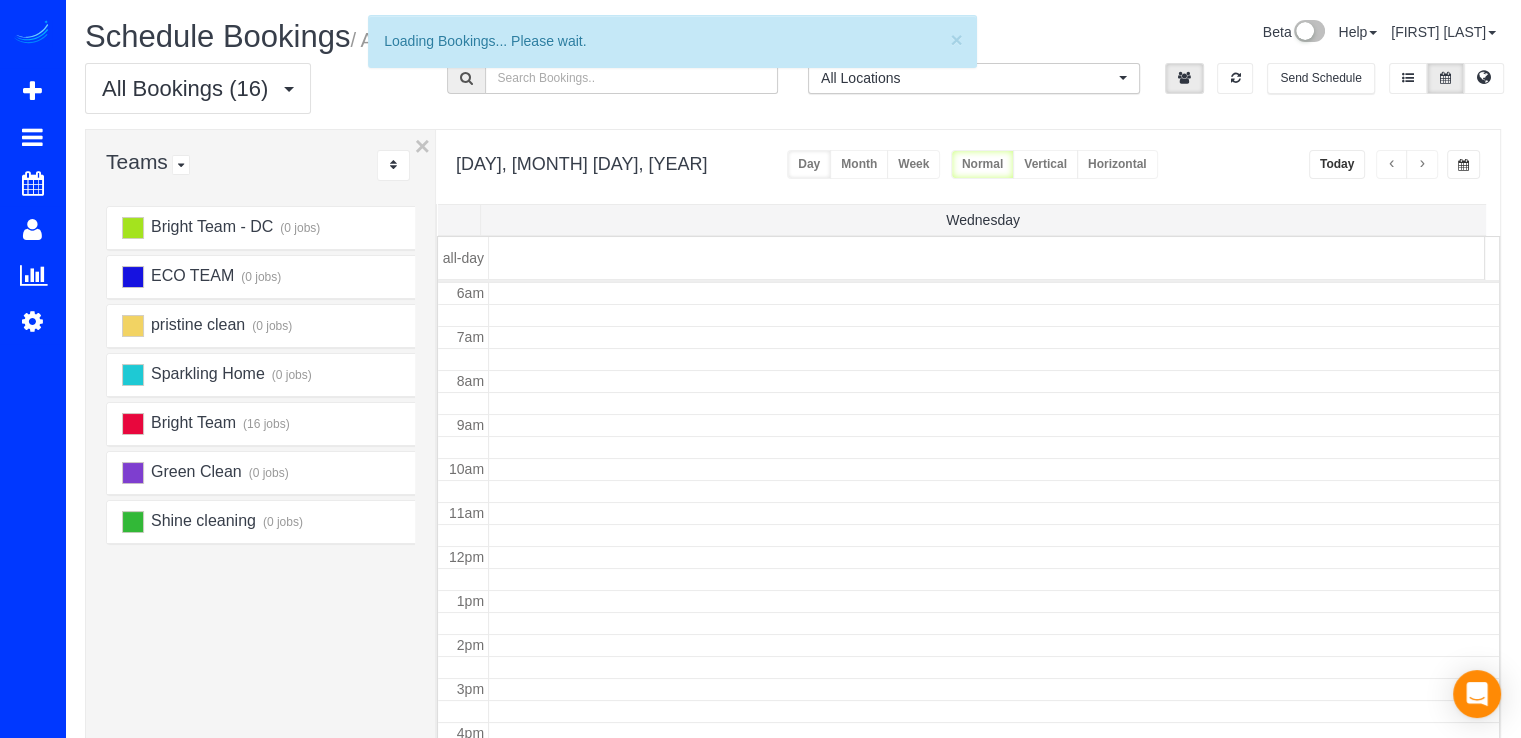 click at bounding box center (1422, 165) 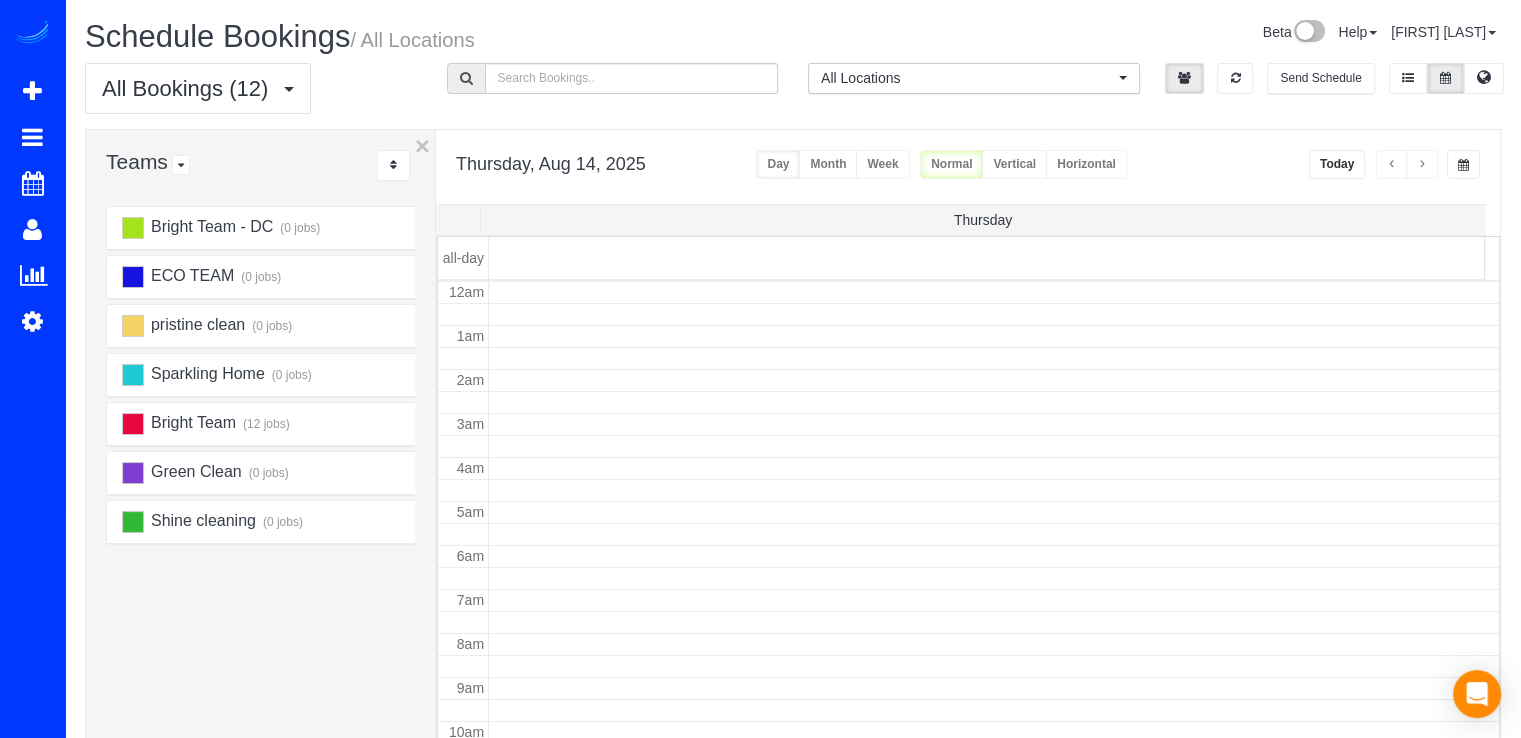 scroll, scrollTop: 263, scrollLeft: 0, axis: vertical 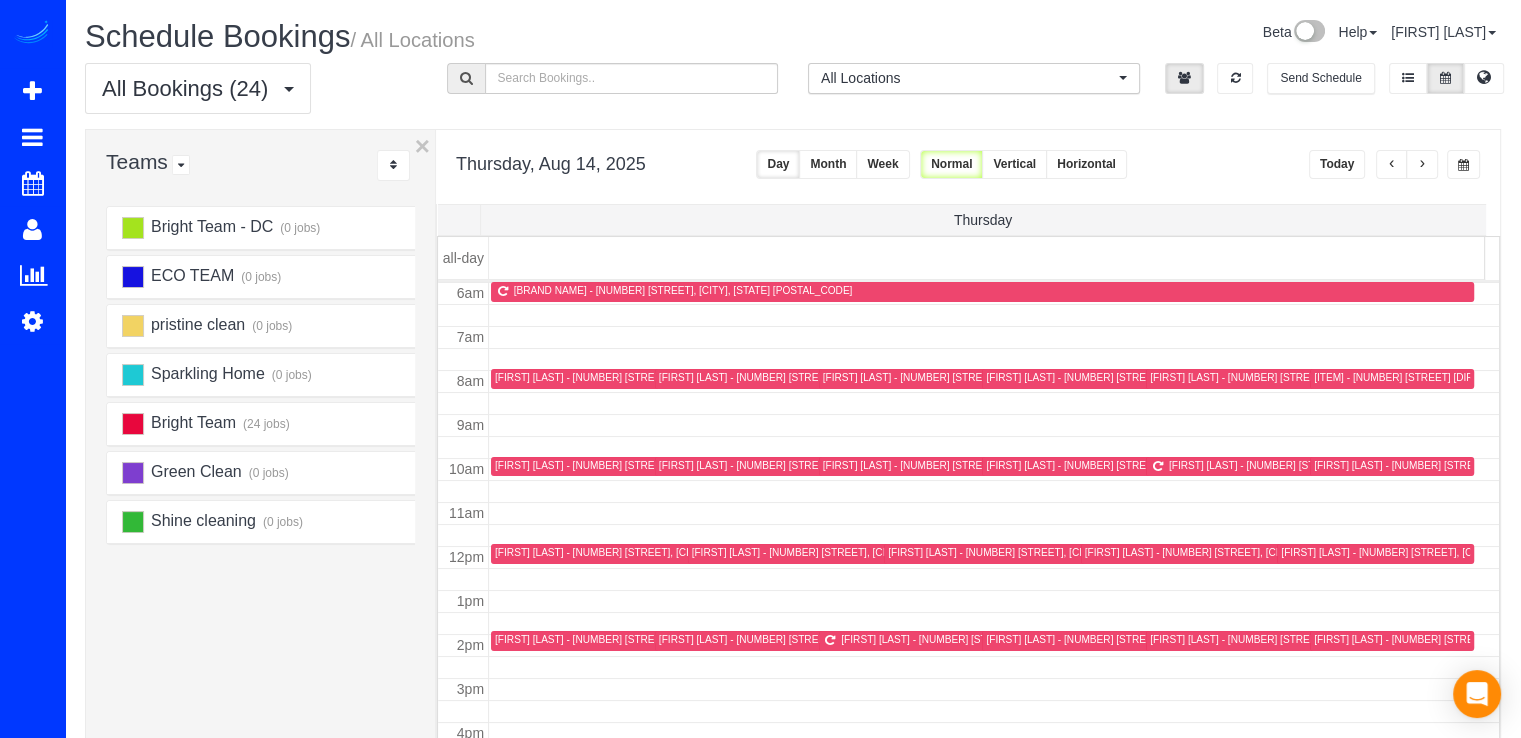 click at bounding box center [1392, 165] 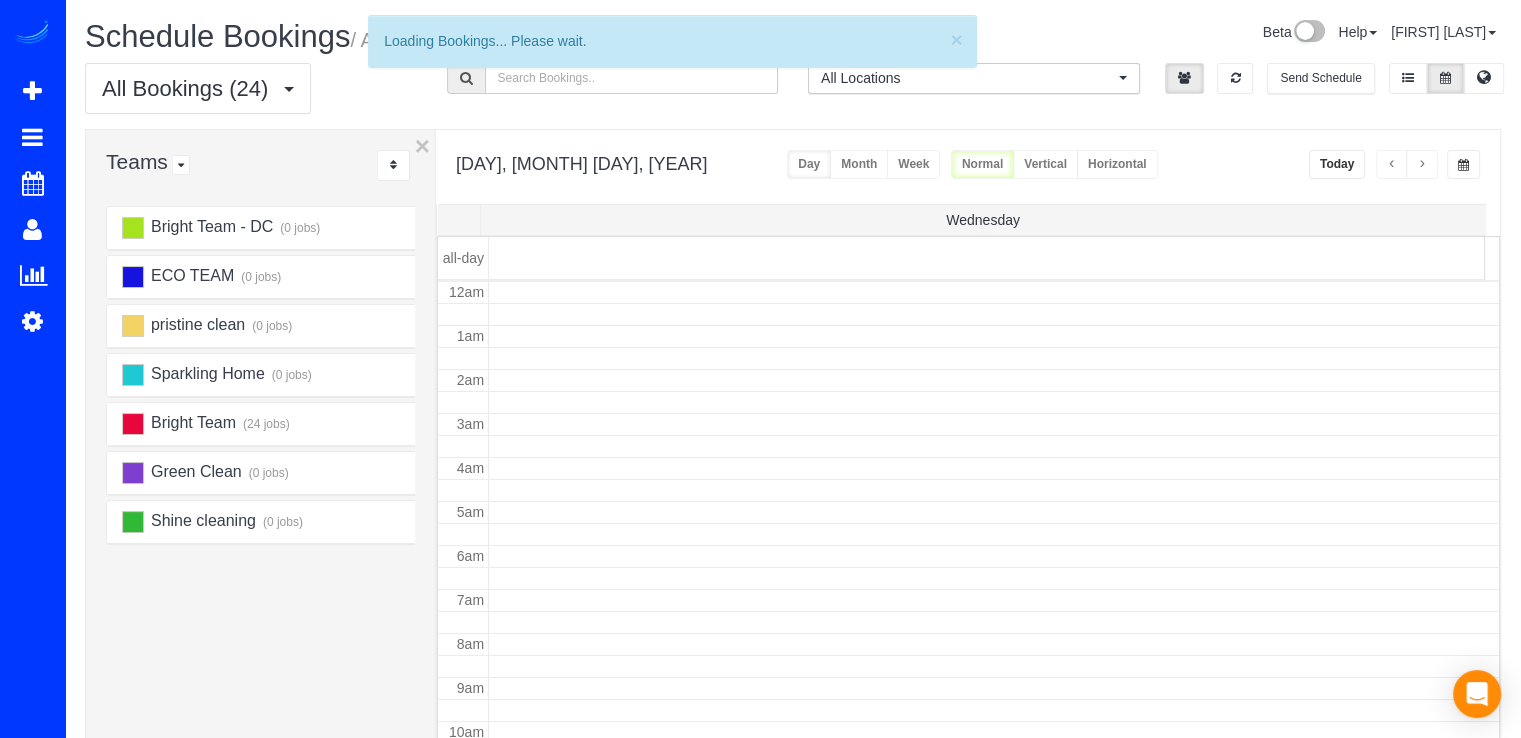 scroll, scrollTop: 263, scrollLeft: 0, axis: vertical 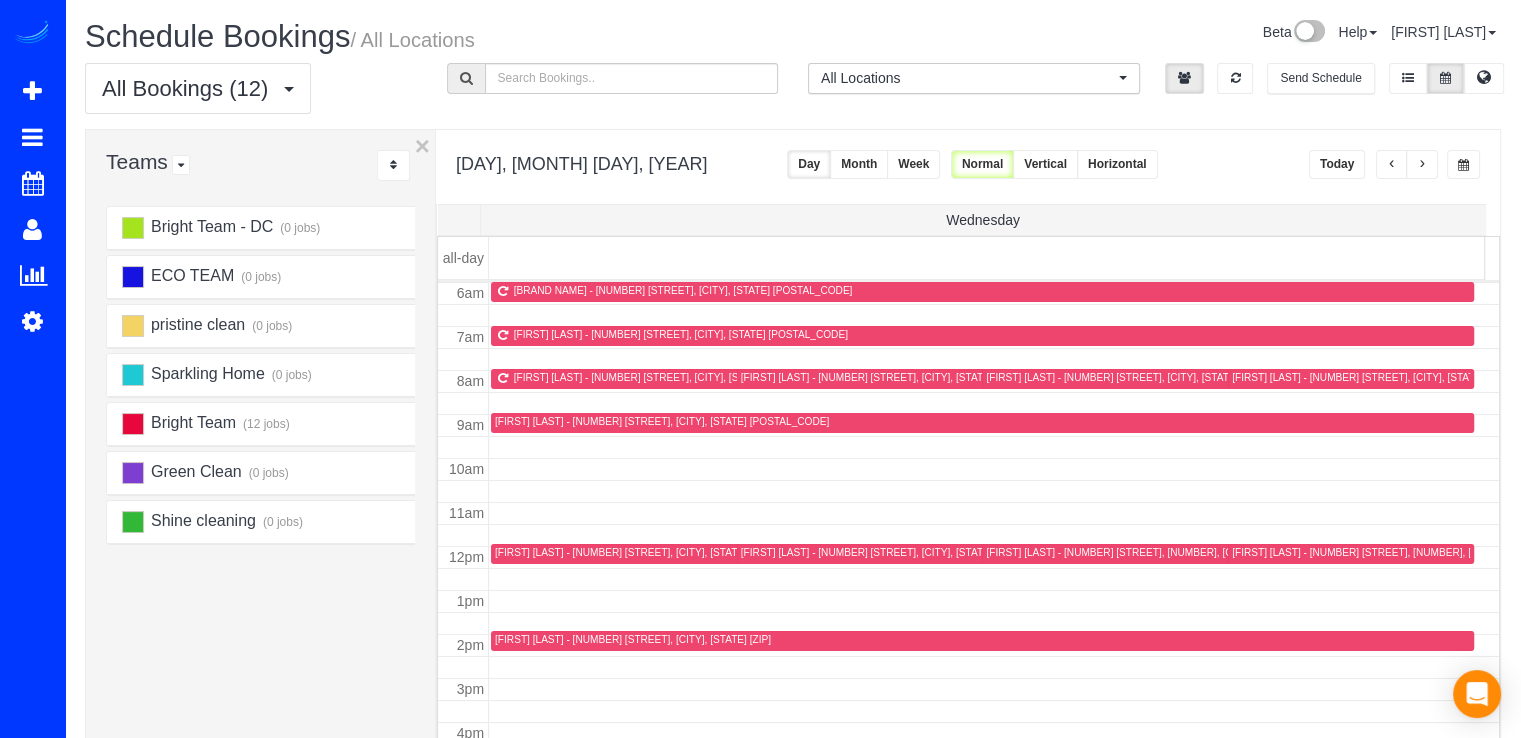 click on "Today" at bounding box center (1337, 164) 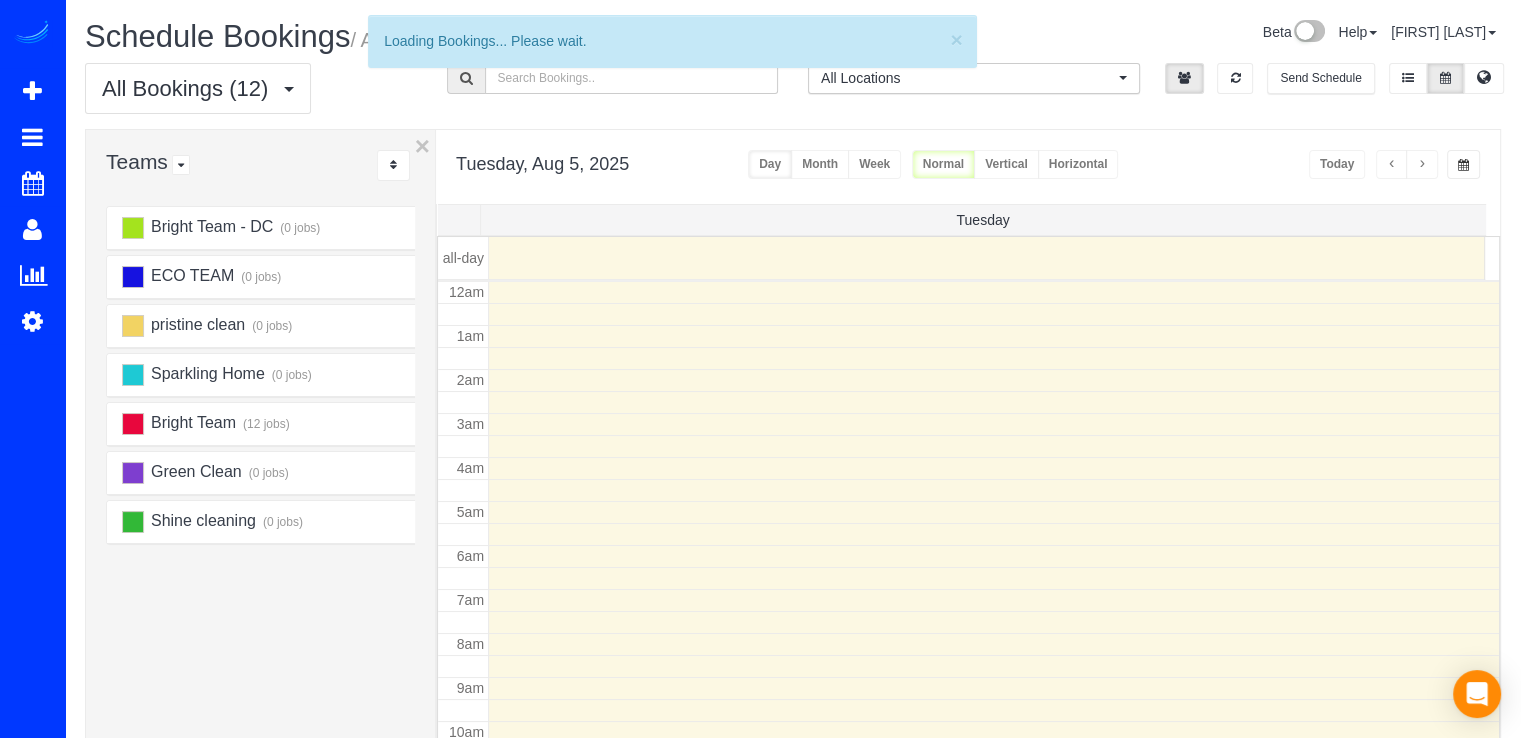 scroll, scrollTop: 263, scrollLeft: 0, axis: vertical 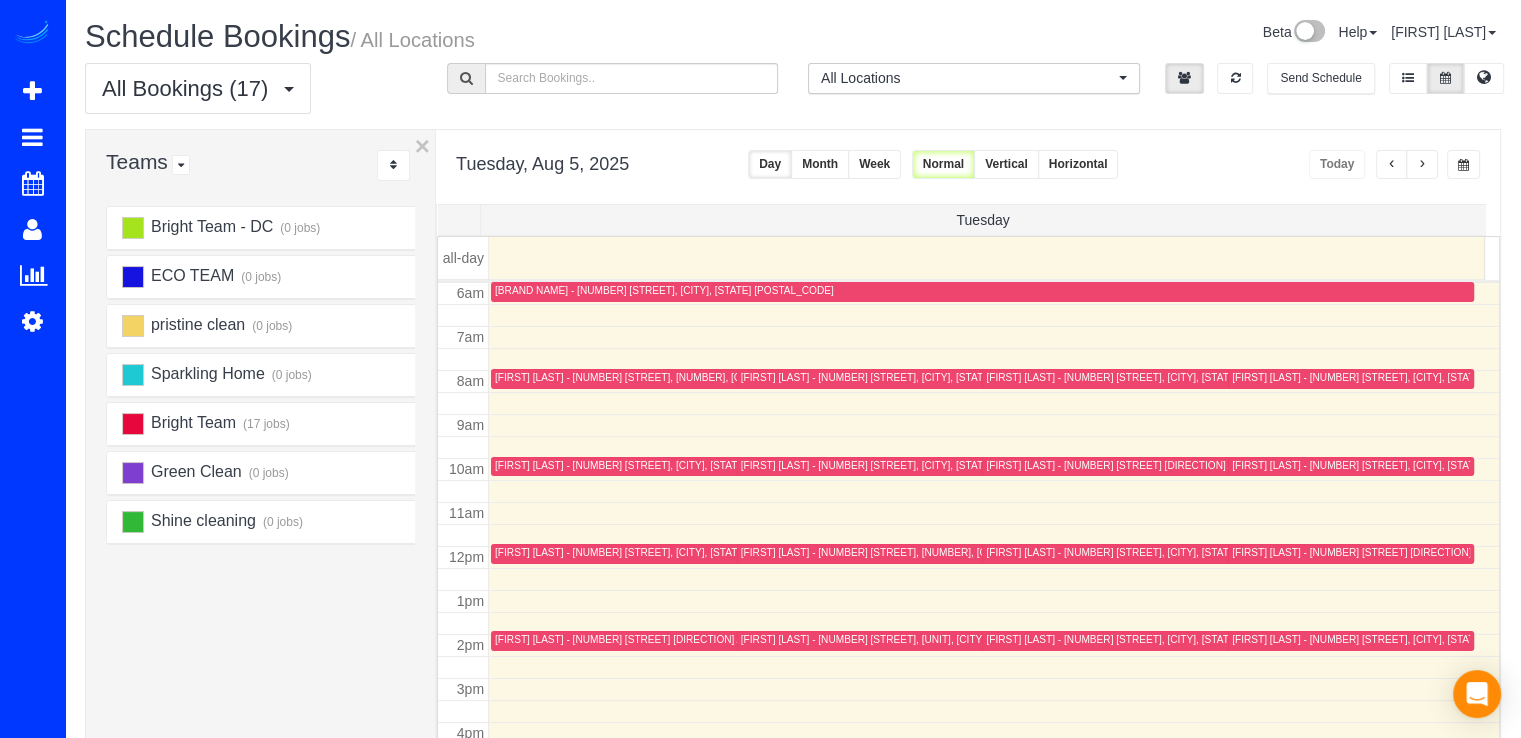 click at bounding box center (1422, 164) 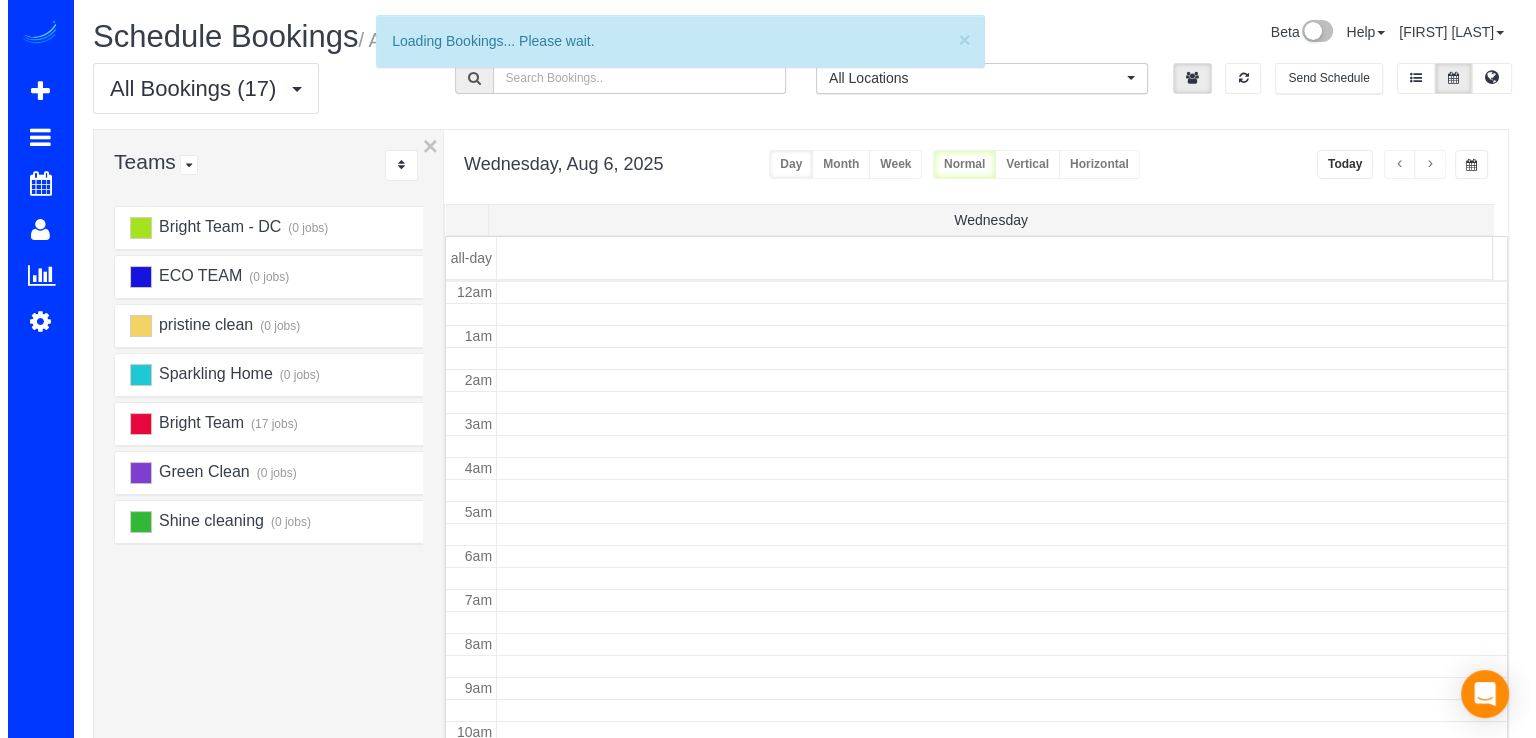 scroll, scrollTop: 263, scrollLeft: 0, axis: vertical 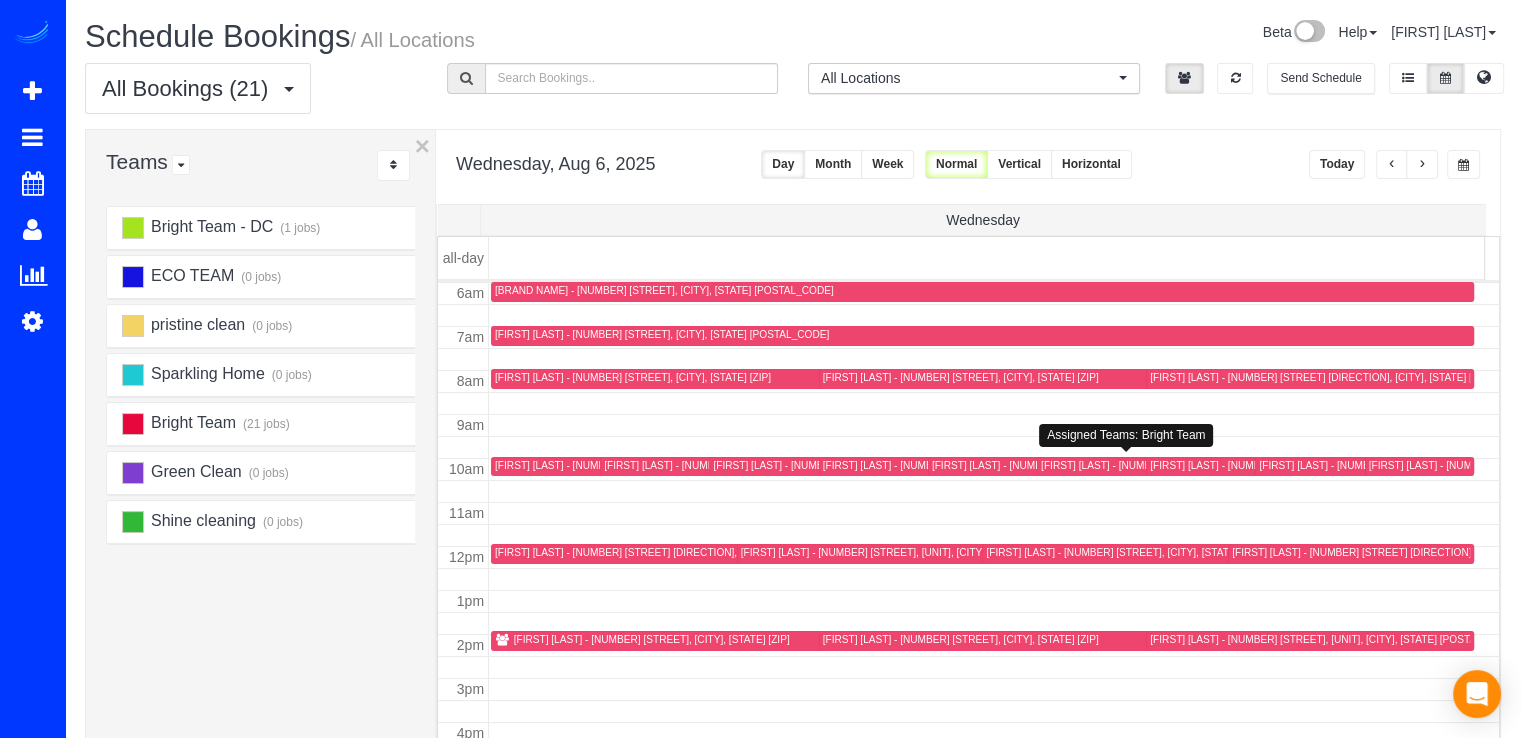 click on "[FIRST] [LAST] - [NUMBER] [STREET], [CITY], [STATE] [POSTAL_CODE]" at bounding box center [1208, 465] 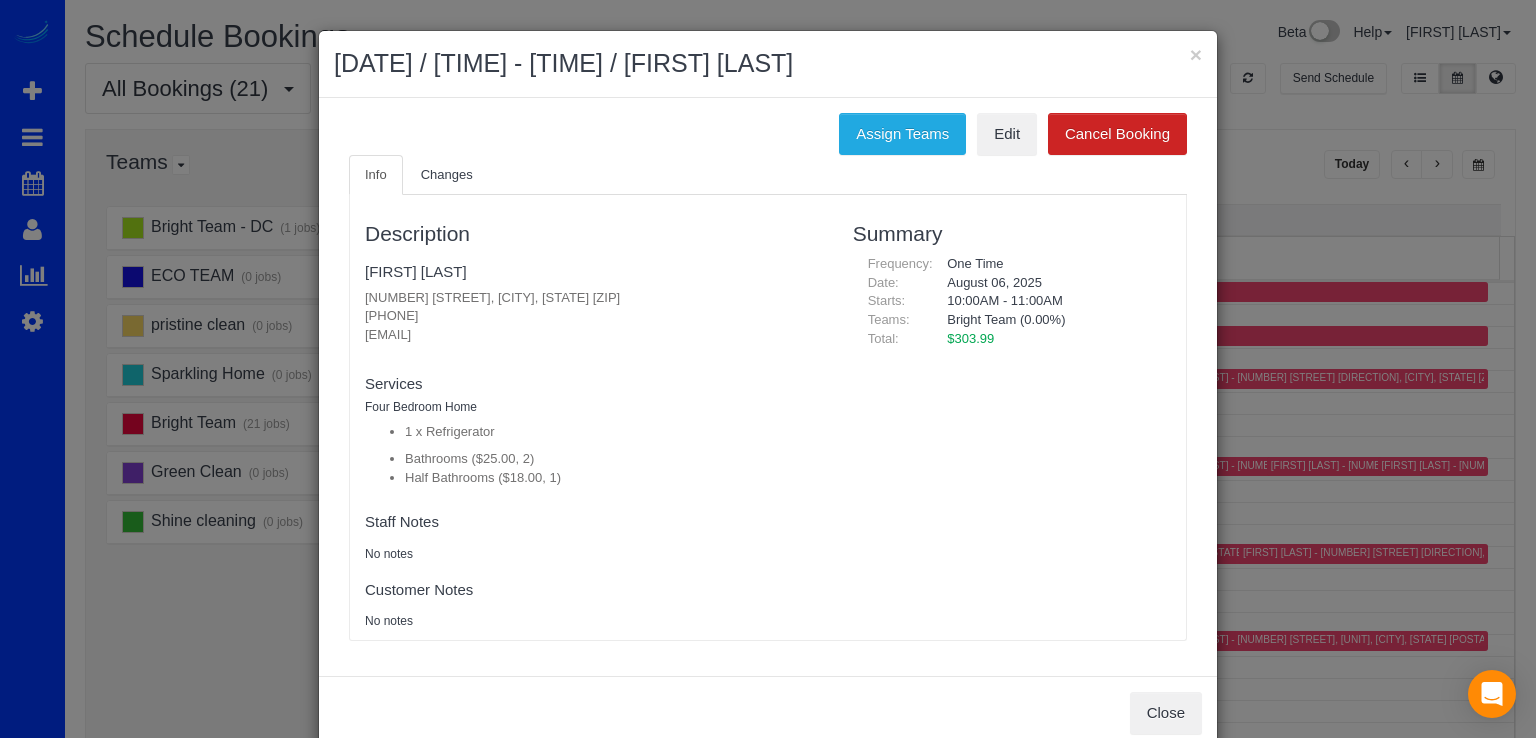click on "Info
Changes" at bounding box center (768, 175) 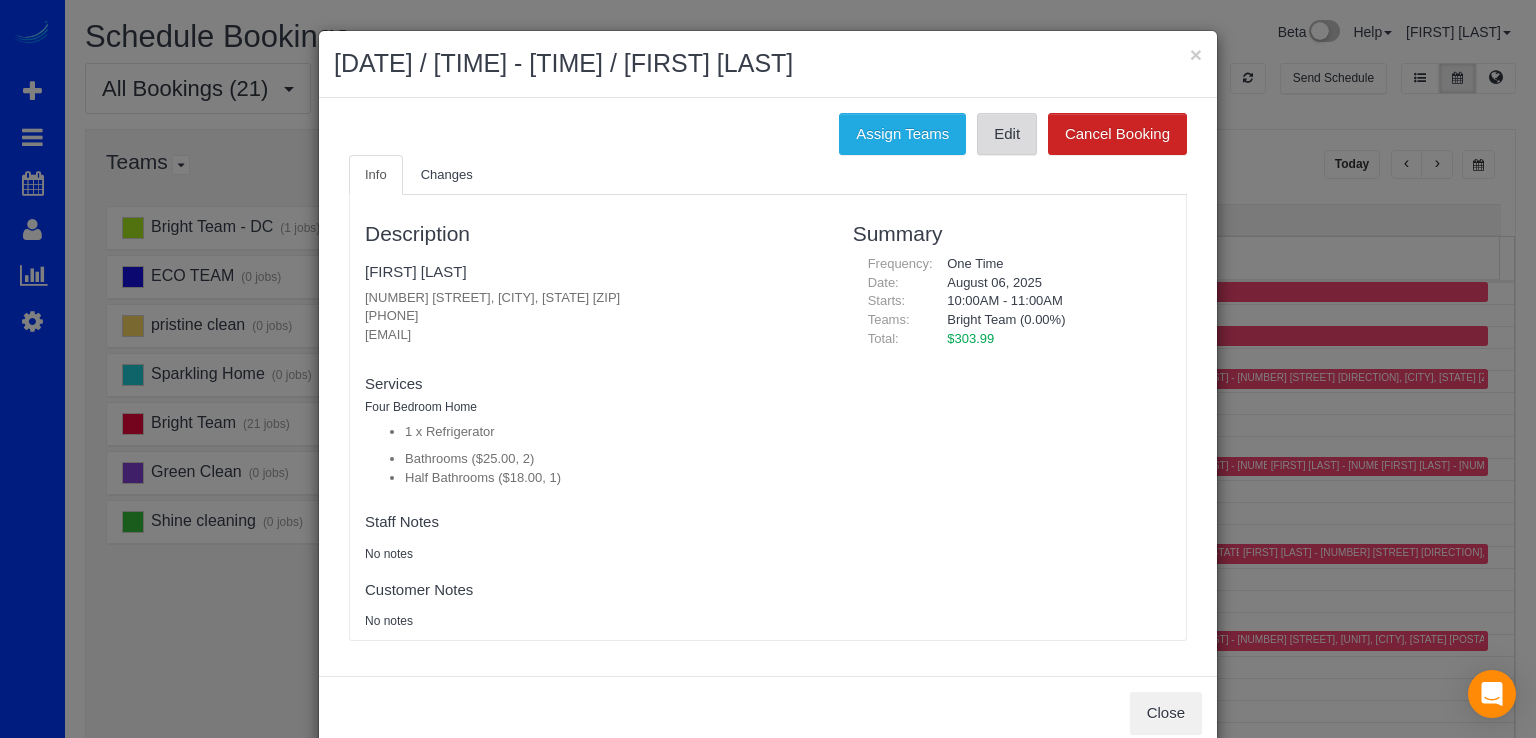 click on "Edit" at bounding box center [1007, 134] 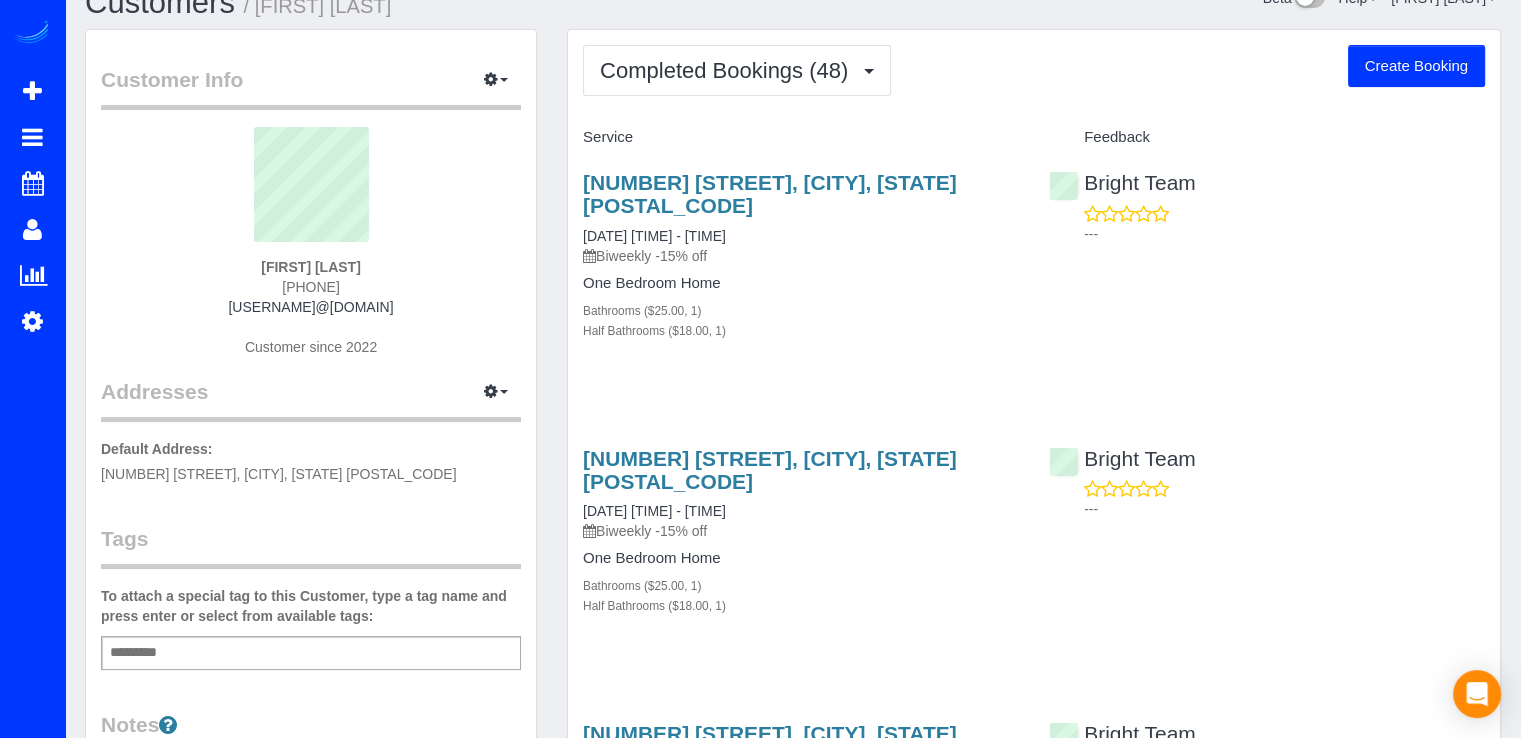 scroll, scrollTop: 0, scrollLeft: 0, axis: both 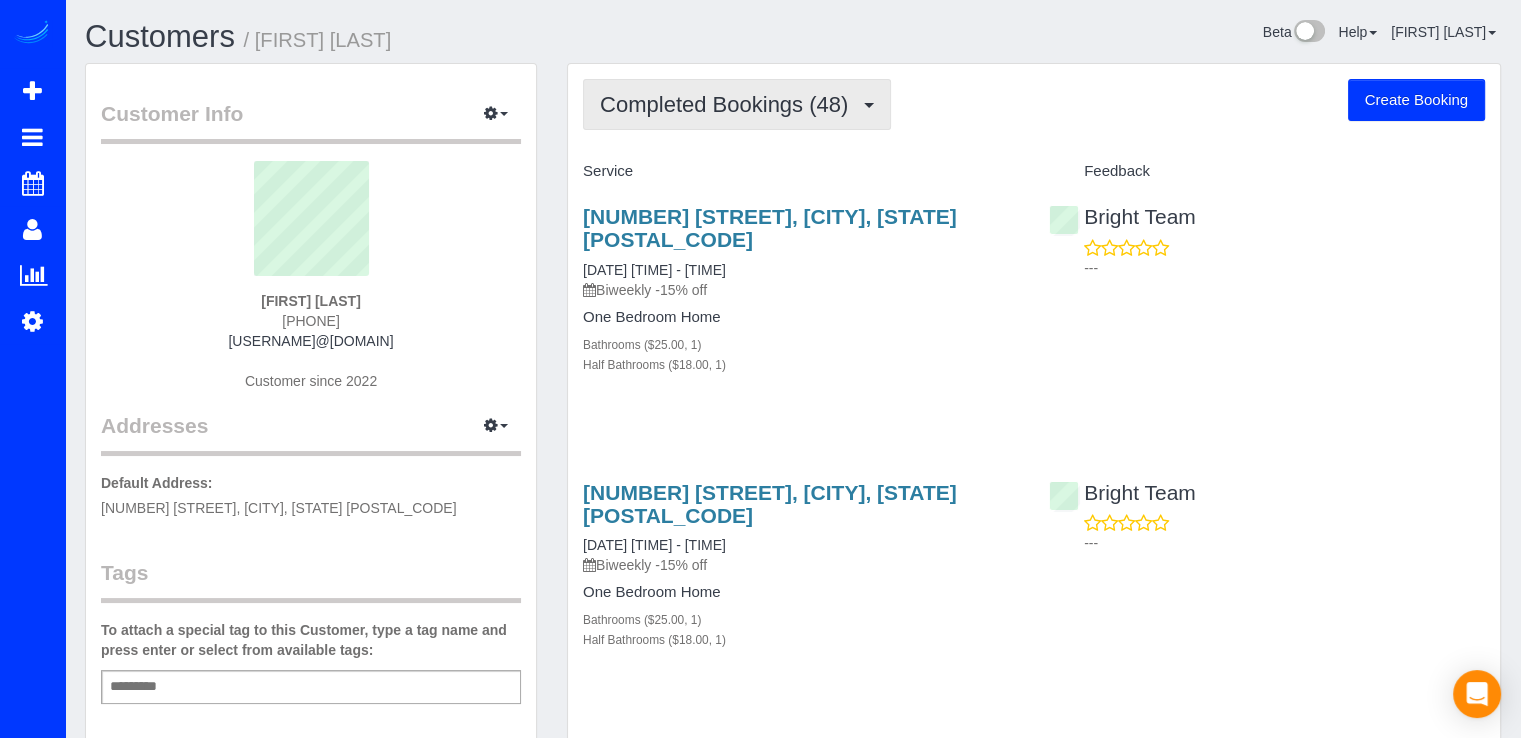 click on "Completed Bookings (48)" at bounding box center [737, 104] 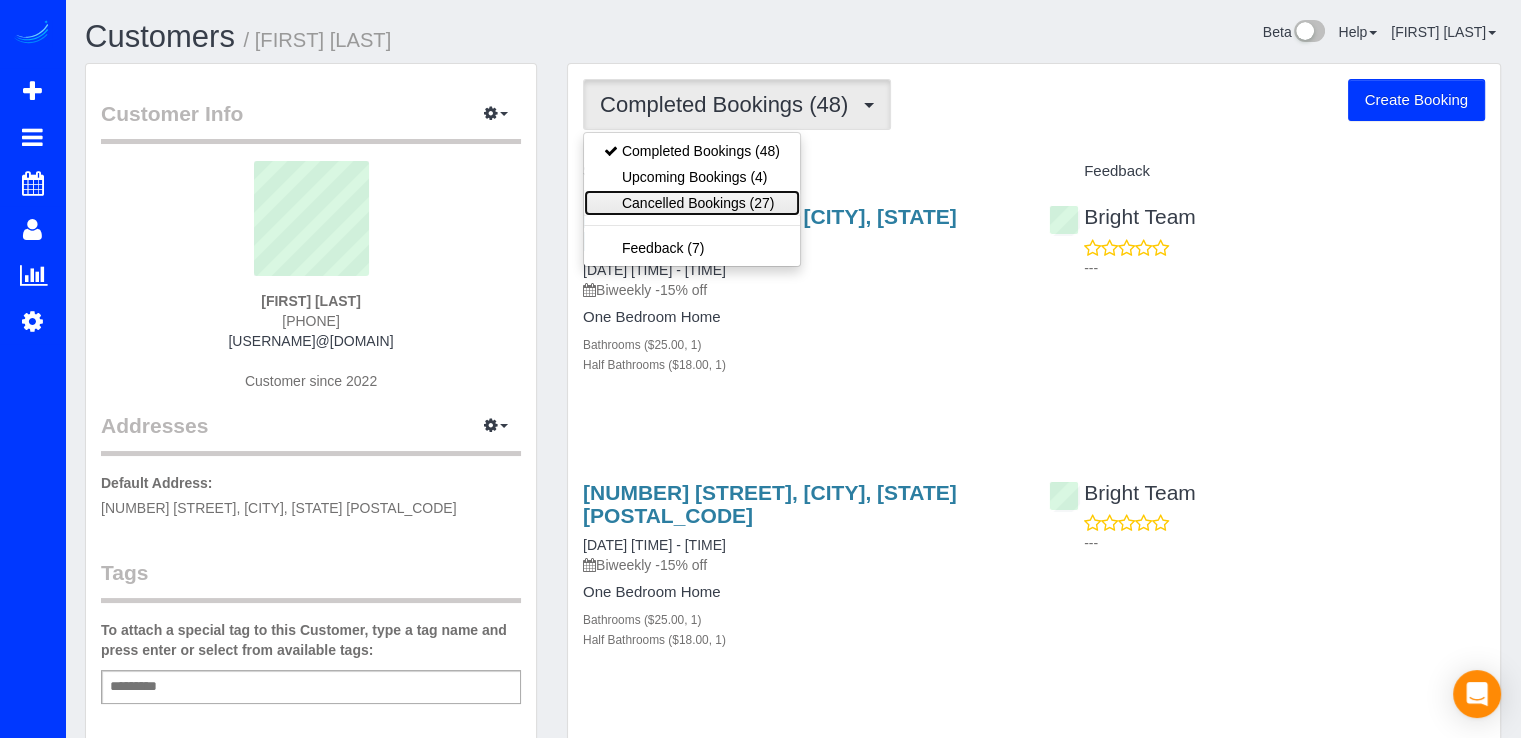 click on "Cancelled Bookings (27)" at bounding box center (692, 203) 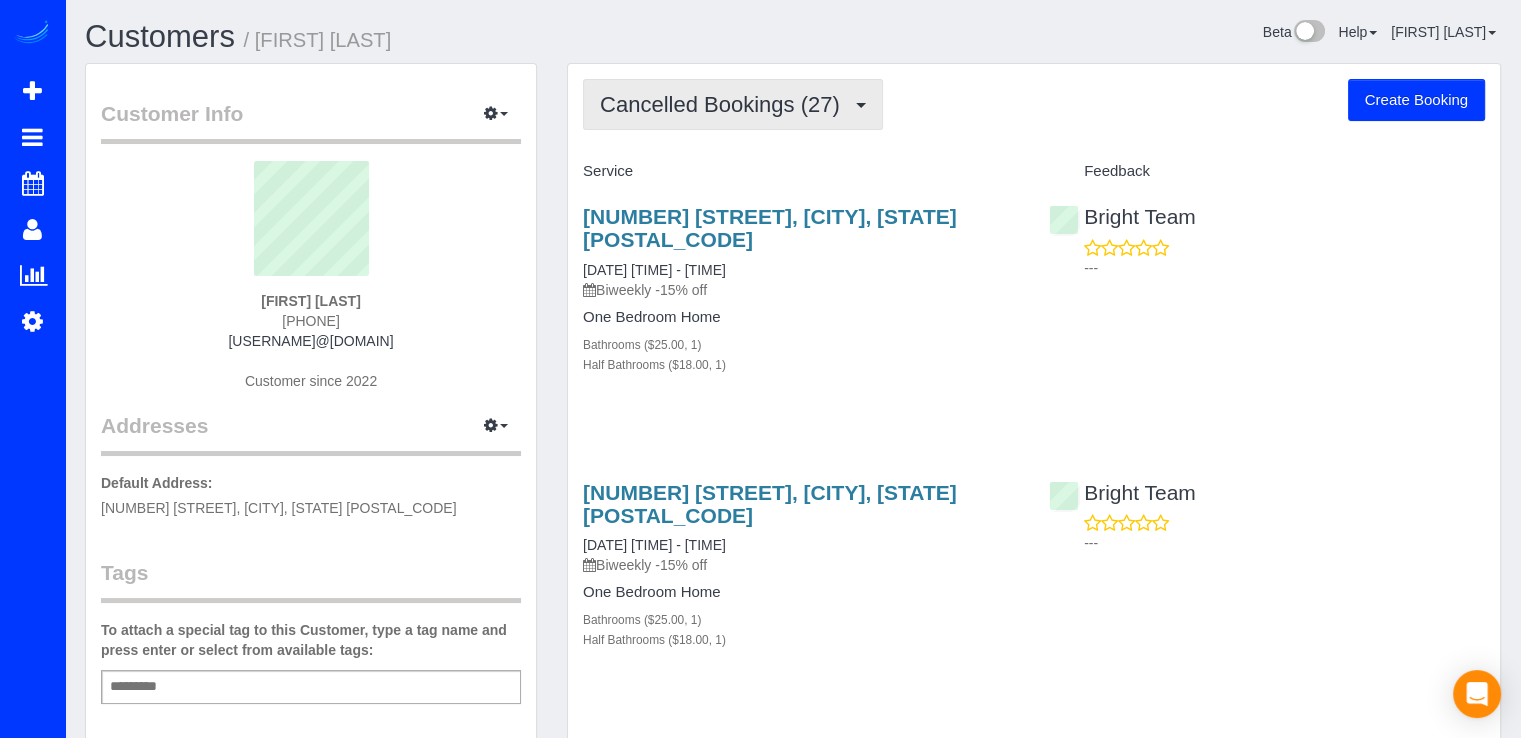click on "Cancelled Bookings (27)" at bounding box center [733, 104] 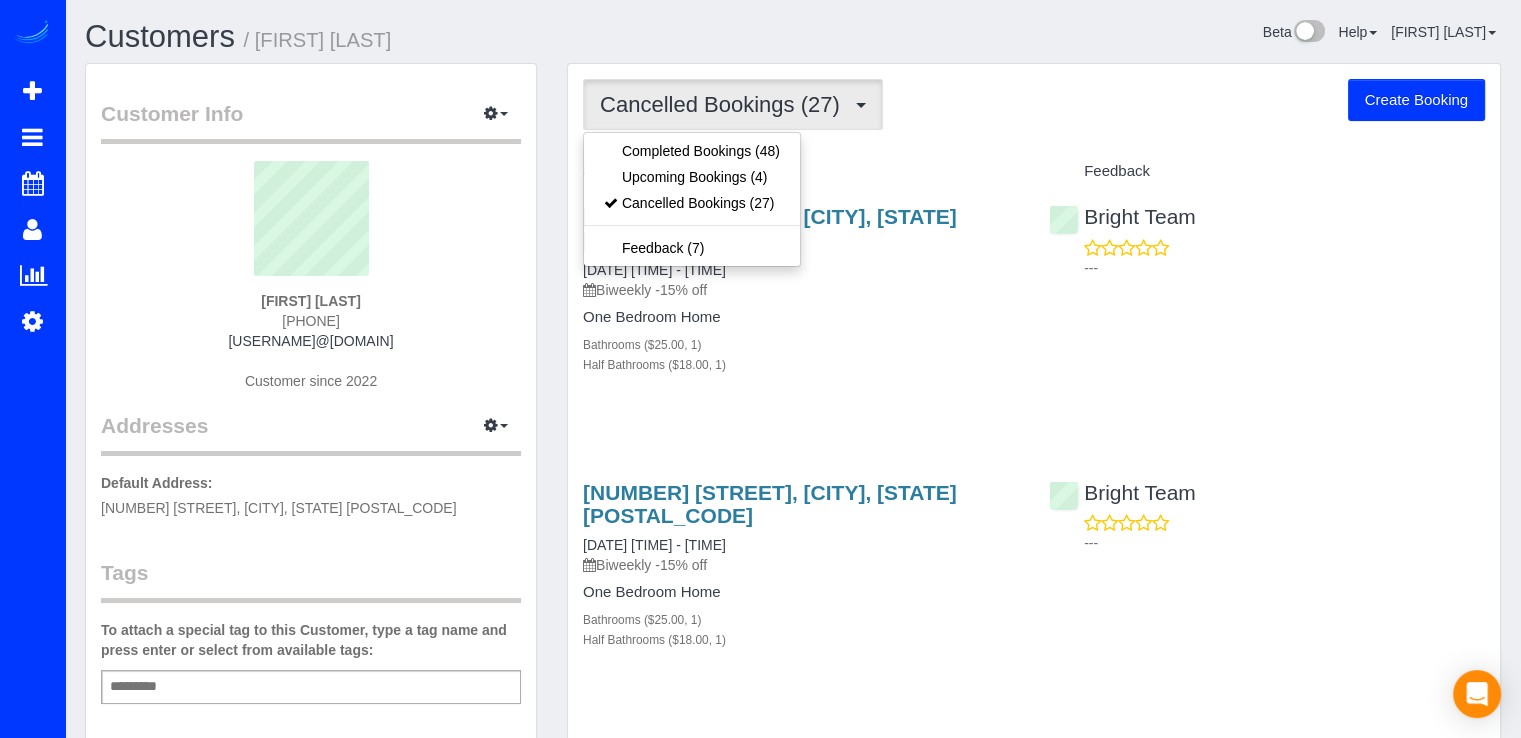 click on "Cancelled Bookings (27)
Completed Bookings (48)
Upcoming Bookings (4)
Cancelled Bookings (27)
Feedback (7)
Create Booking
Service
Feedback
3134 Sleepy Hollow Rd,, Falls Church, VA 22042" at bounding box center (1034, 3603) 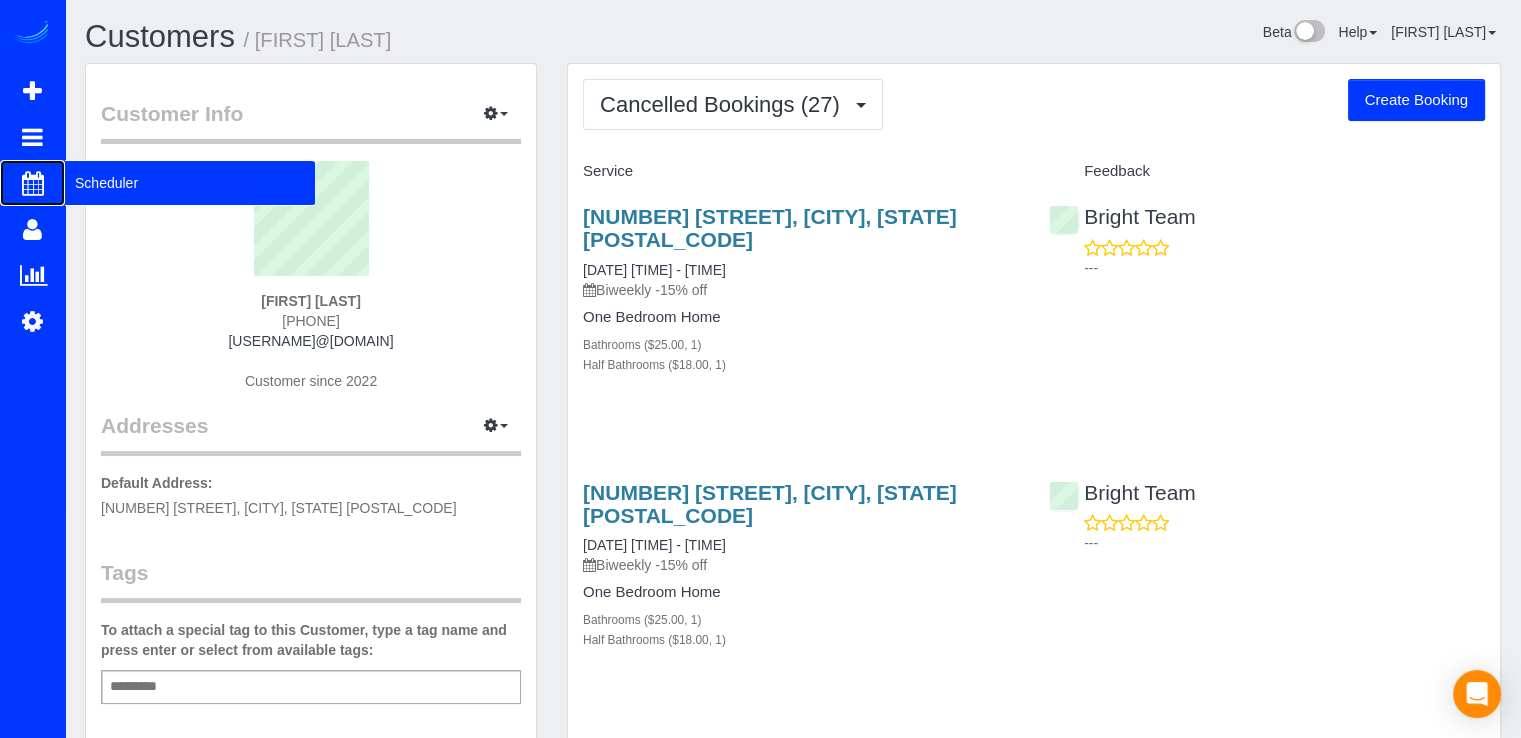 click on "Scheduler" at bounding box center (190, 183) 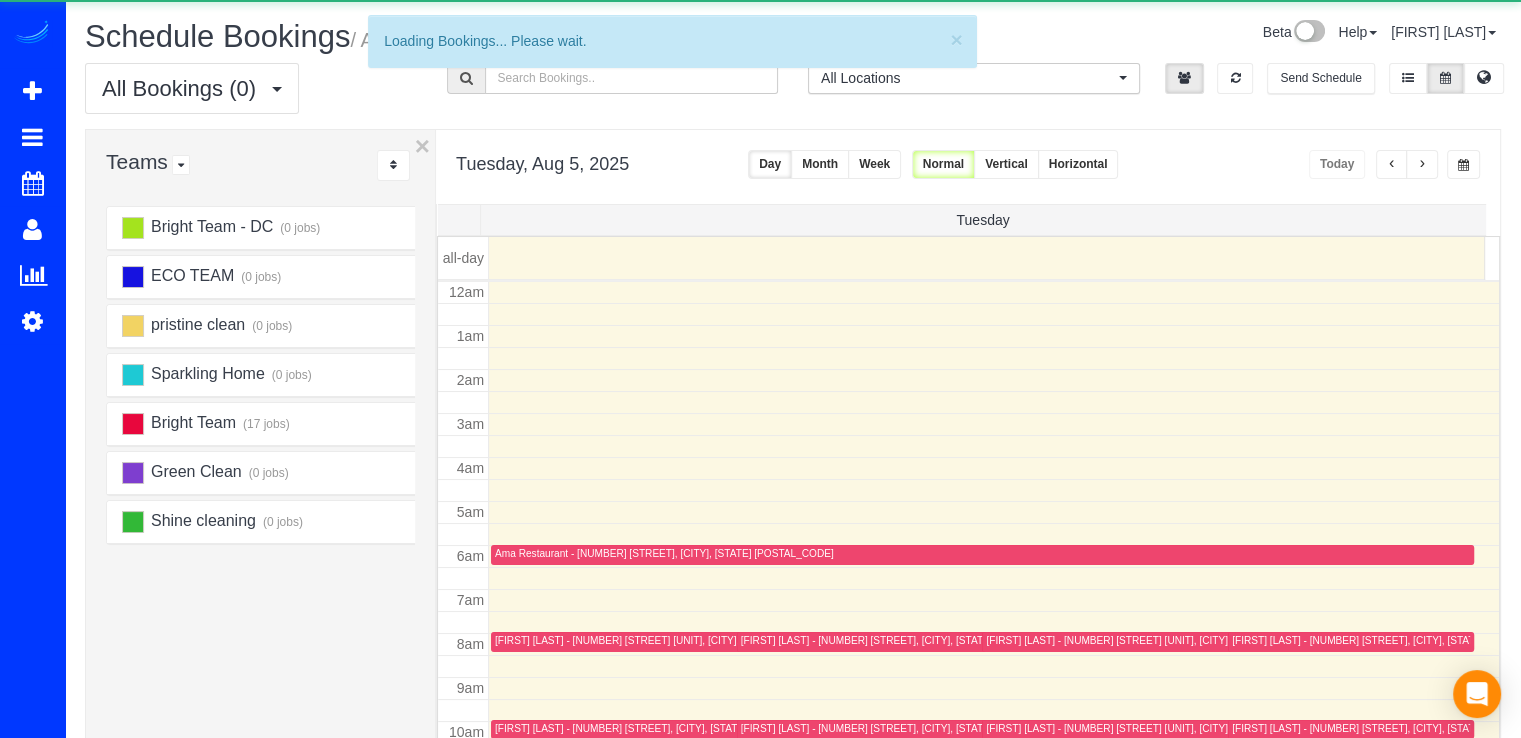 scroll, scrollTop: 263, scrollLeft: 0, axis: vertical 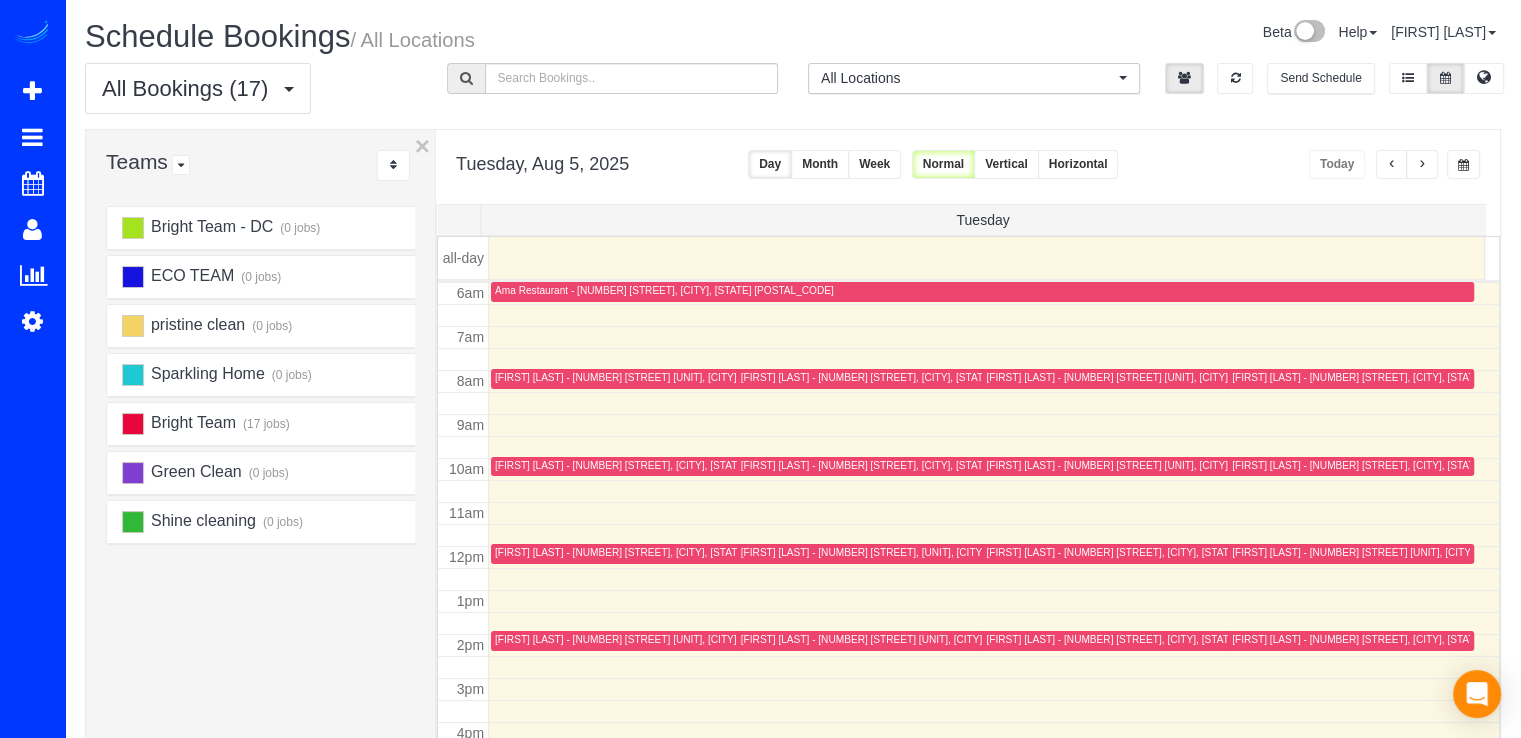 click at bounding box center [1422, 165] 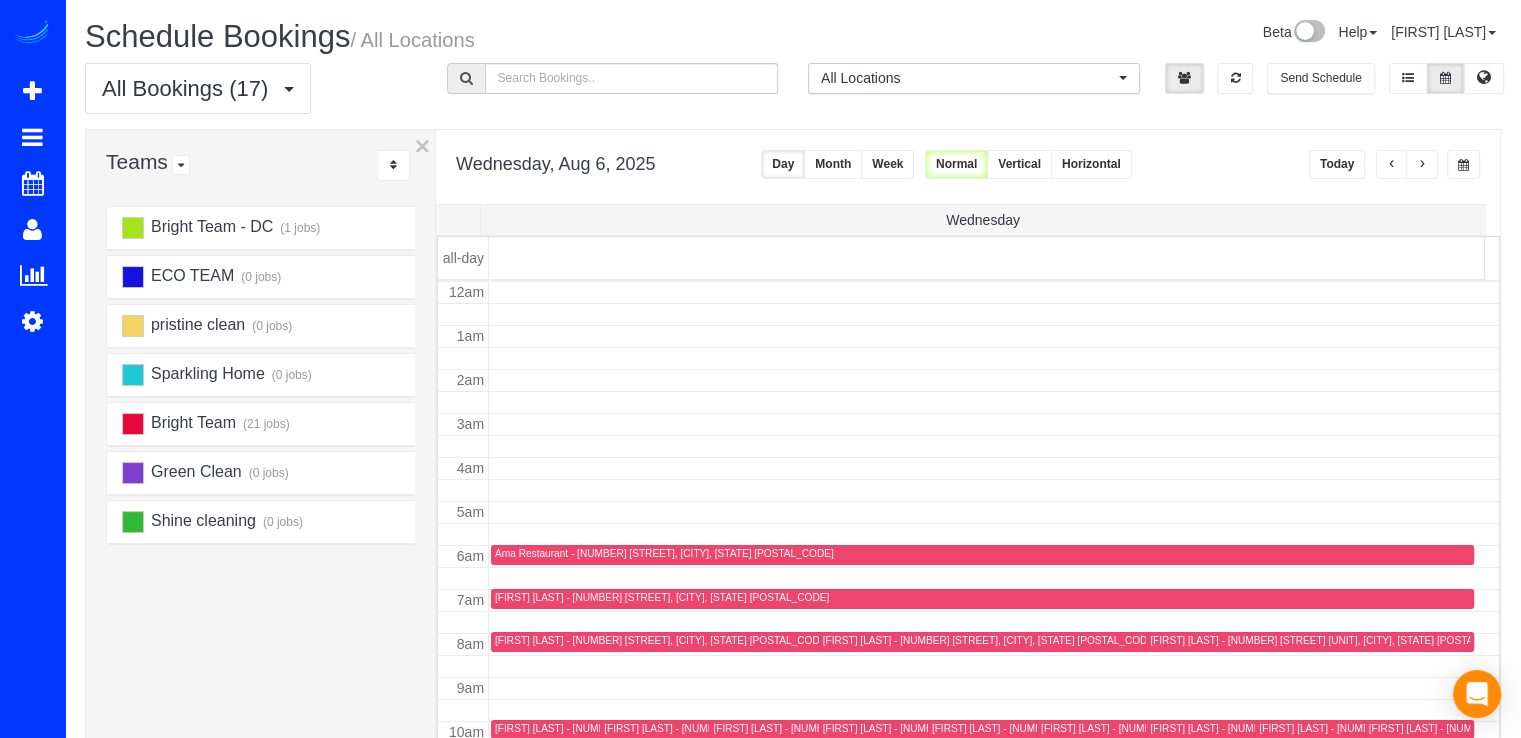 scroll, scrollTop: 263, scrollLeft: 0, axis: vertical 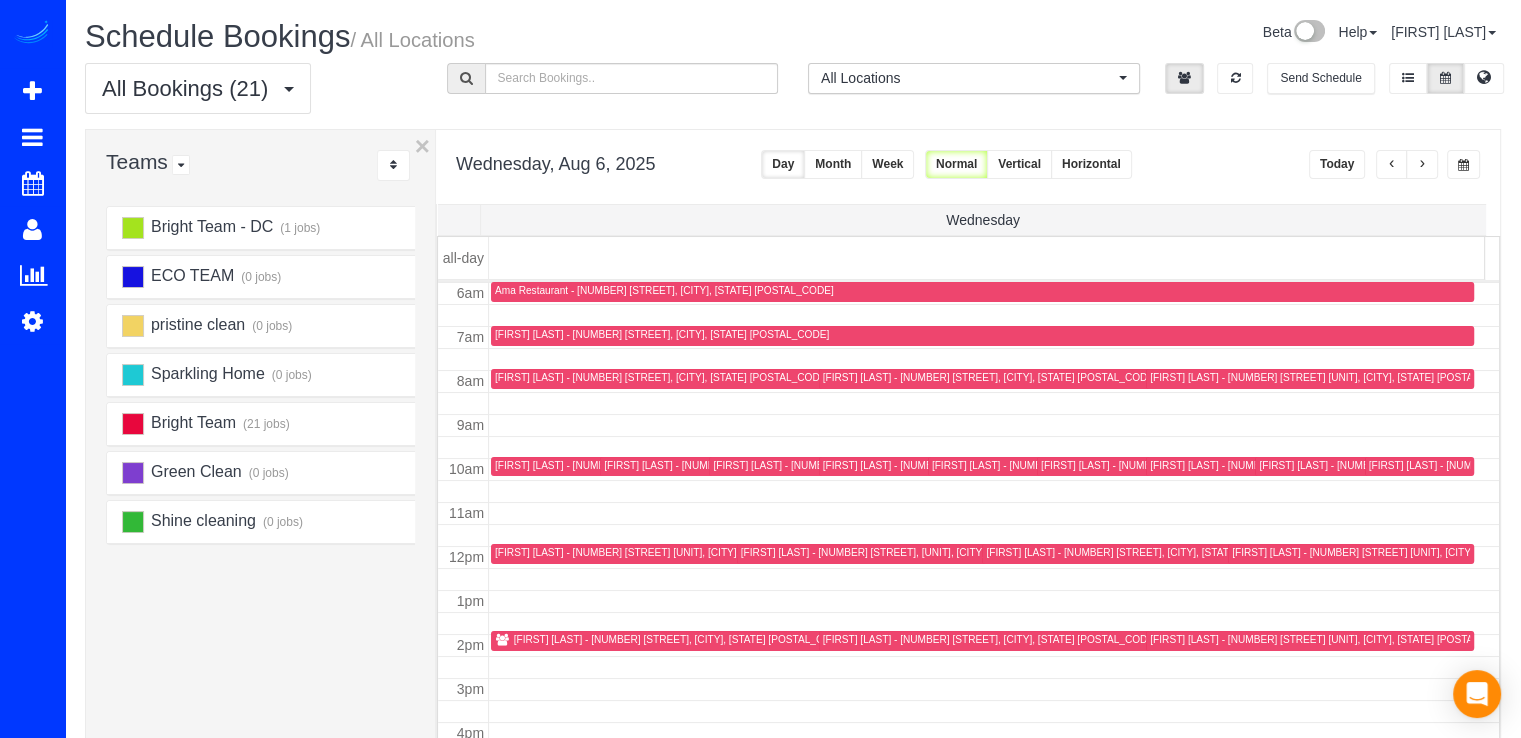 click on "[FIRST] [LAST] - [NUMBER] [STREET] Ave, [NUMBER], [CITY], [STATE] [POSTAL_CODE]" at bounding box center [699, 466] 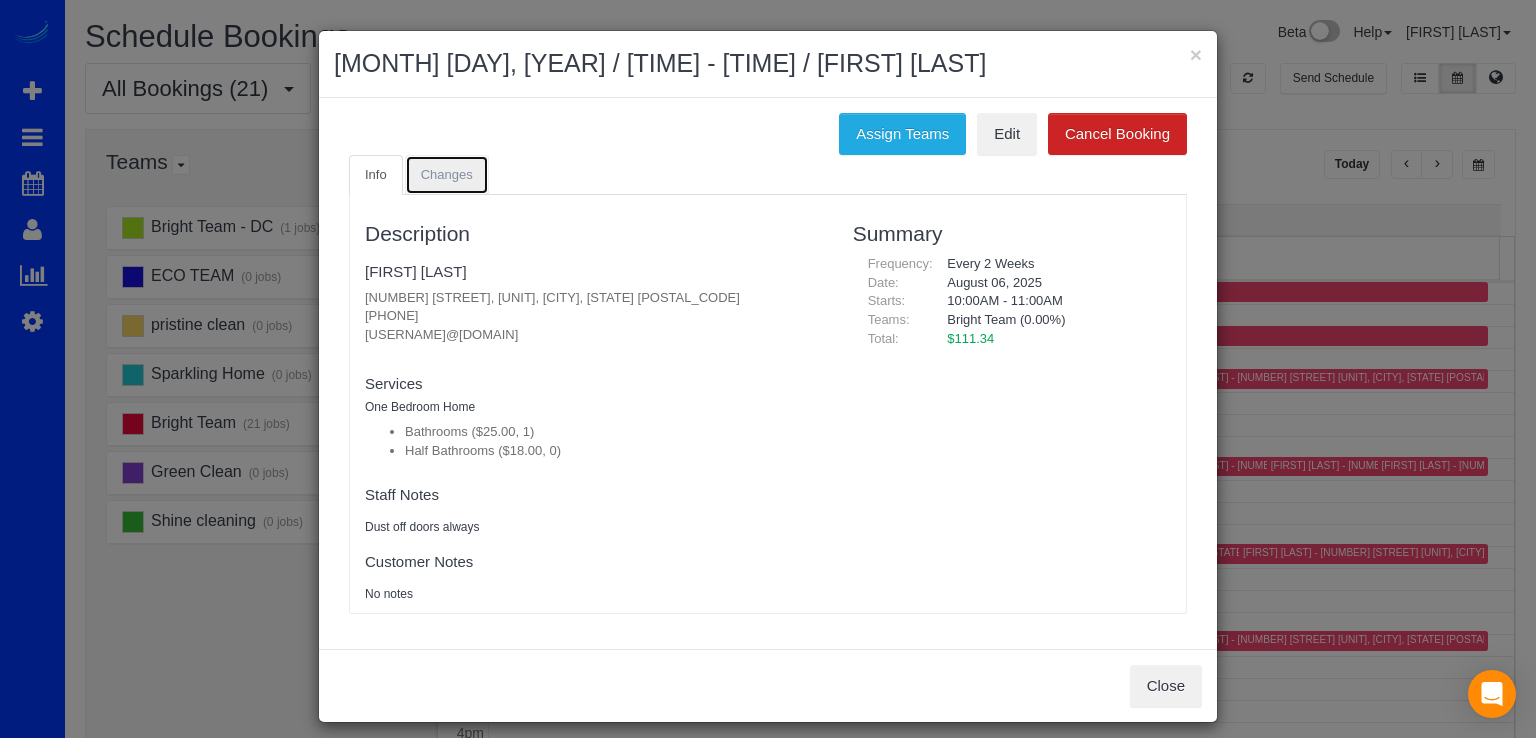 click on "Changes" at bounding box center (447, 175) 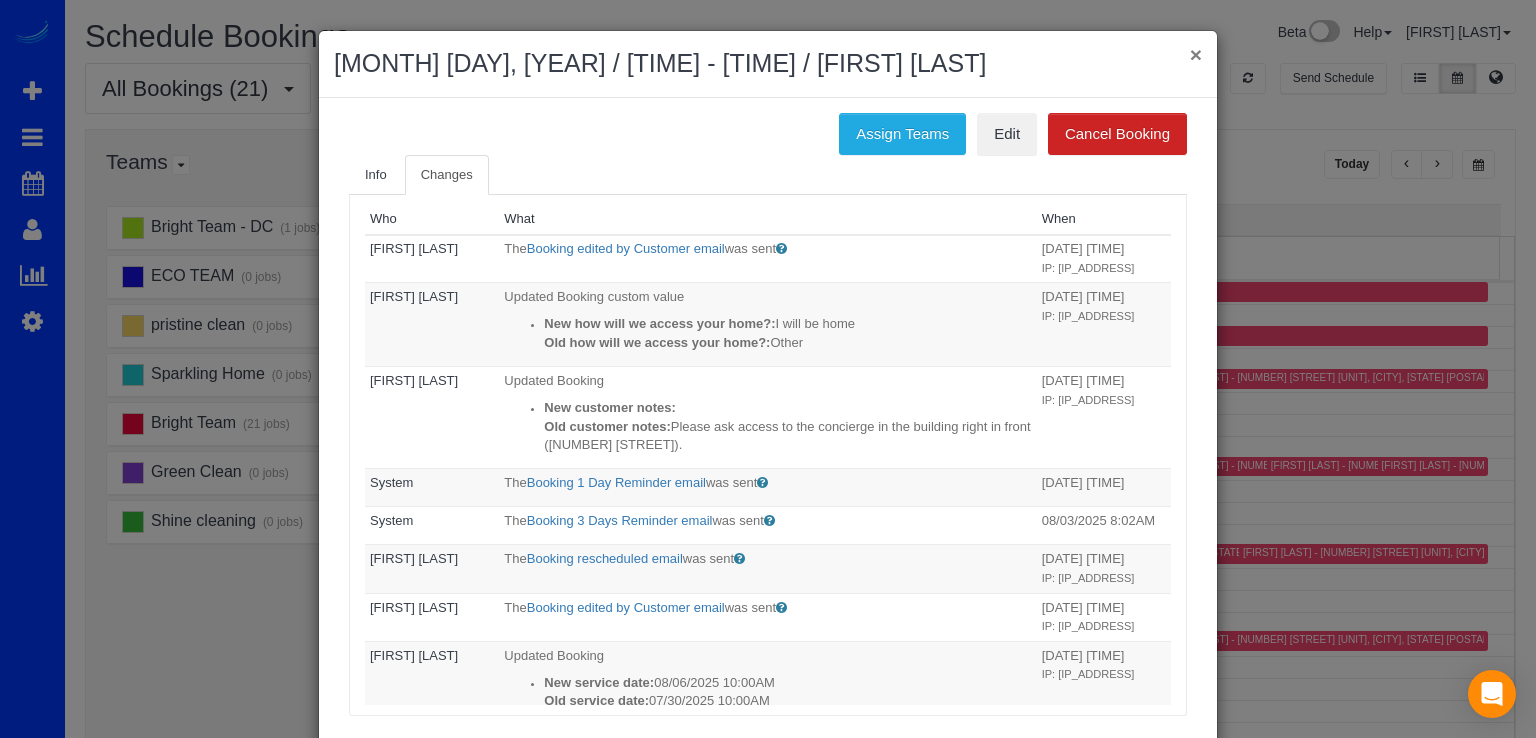 click on "×" at bounding box center [1196, 54] 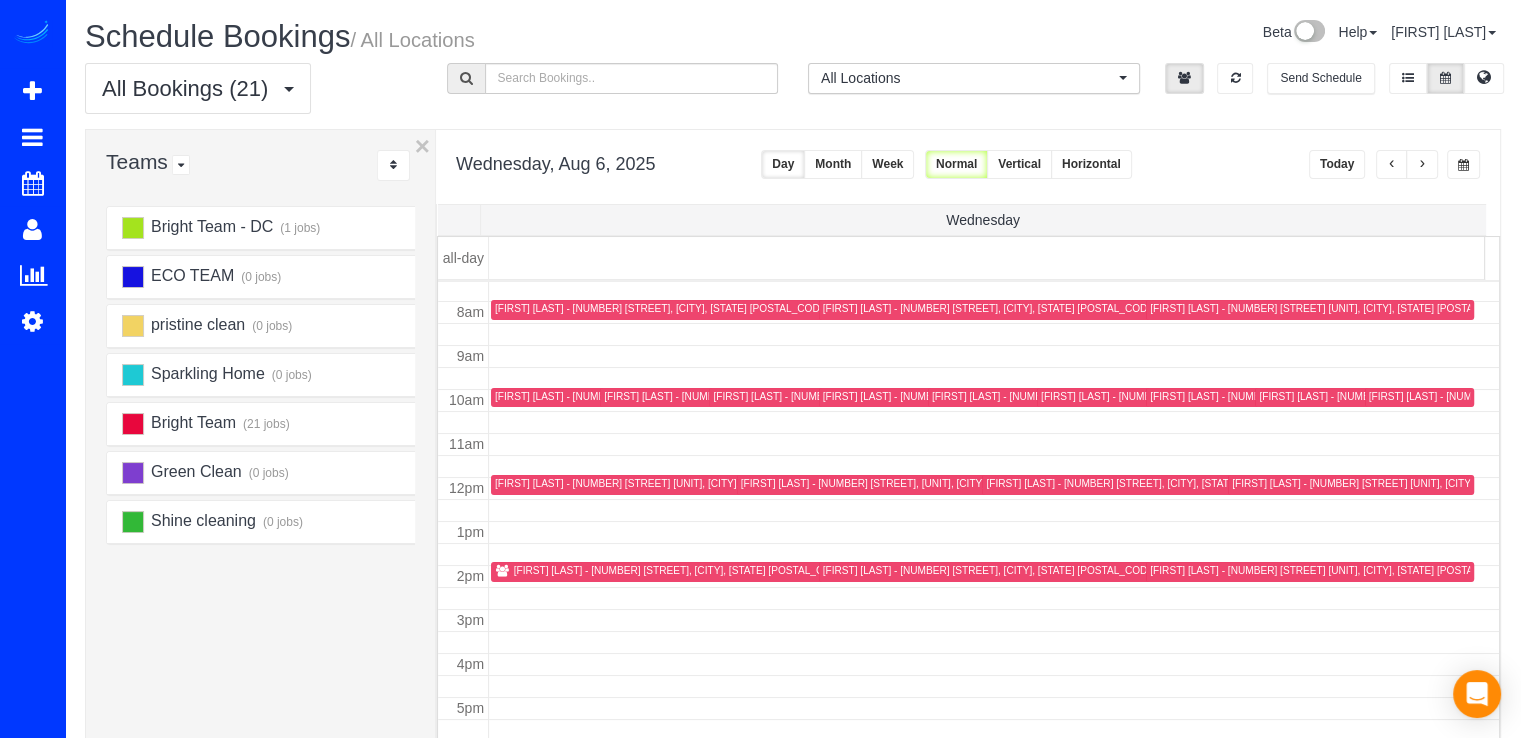 scroll, scrollTop: 298, scrollLeft: 0, axis: vertical 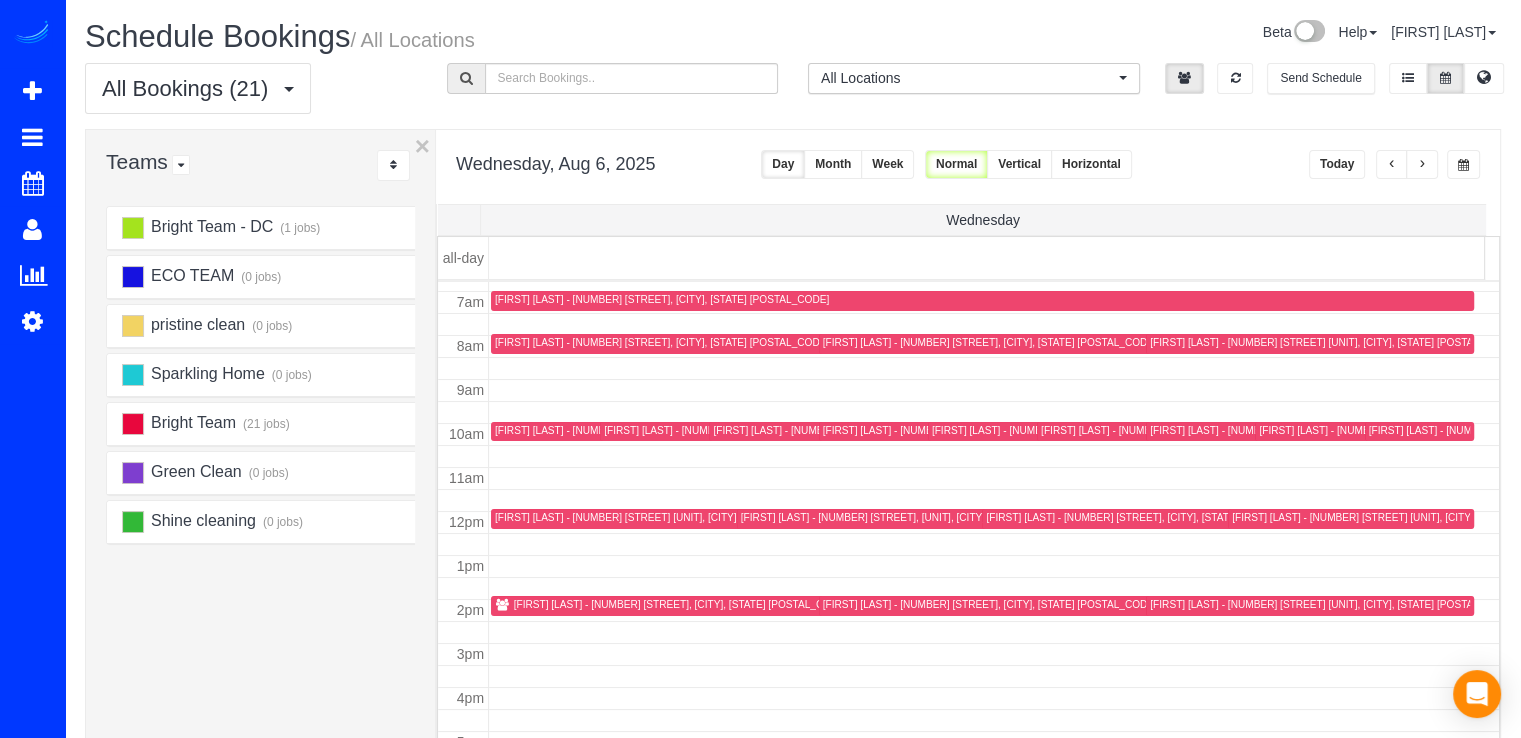 click at bounding box center [1392, 165] 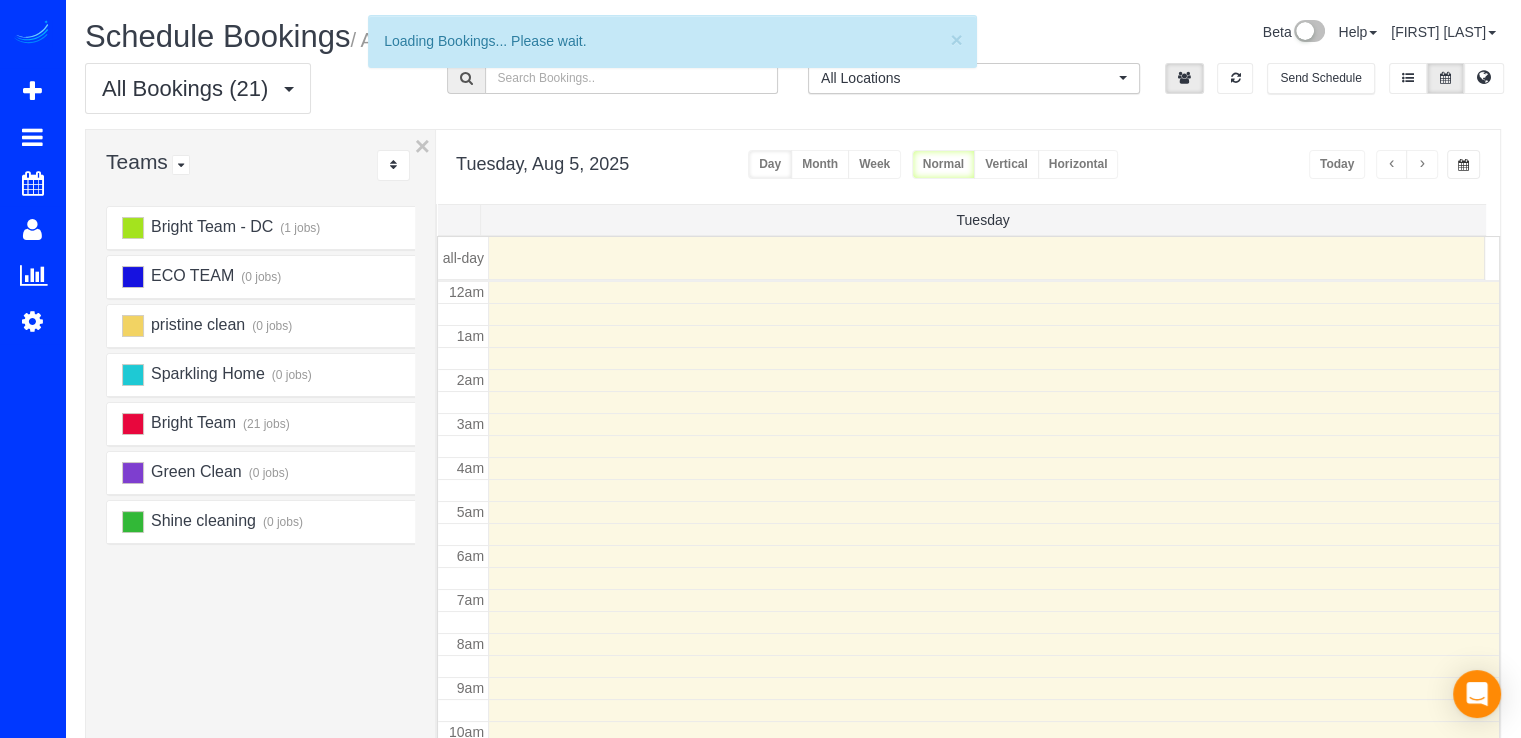 scroll, scrollTop: 263, scrollLeft: 0, axis: vertical 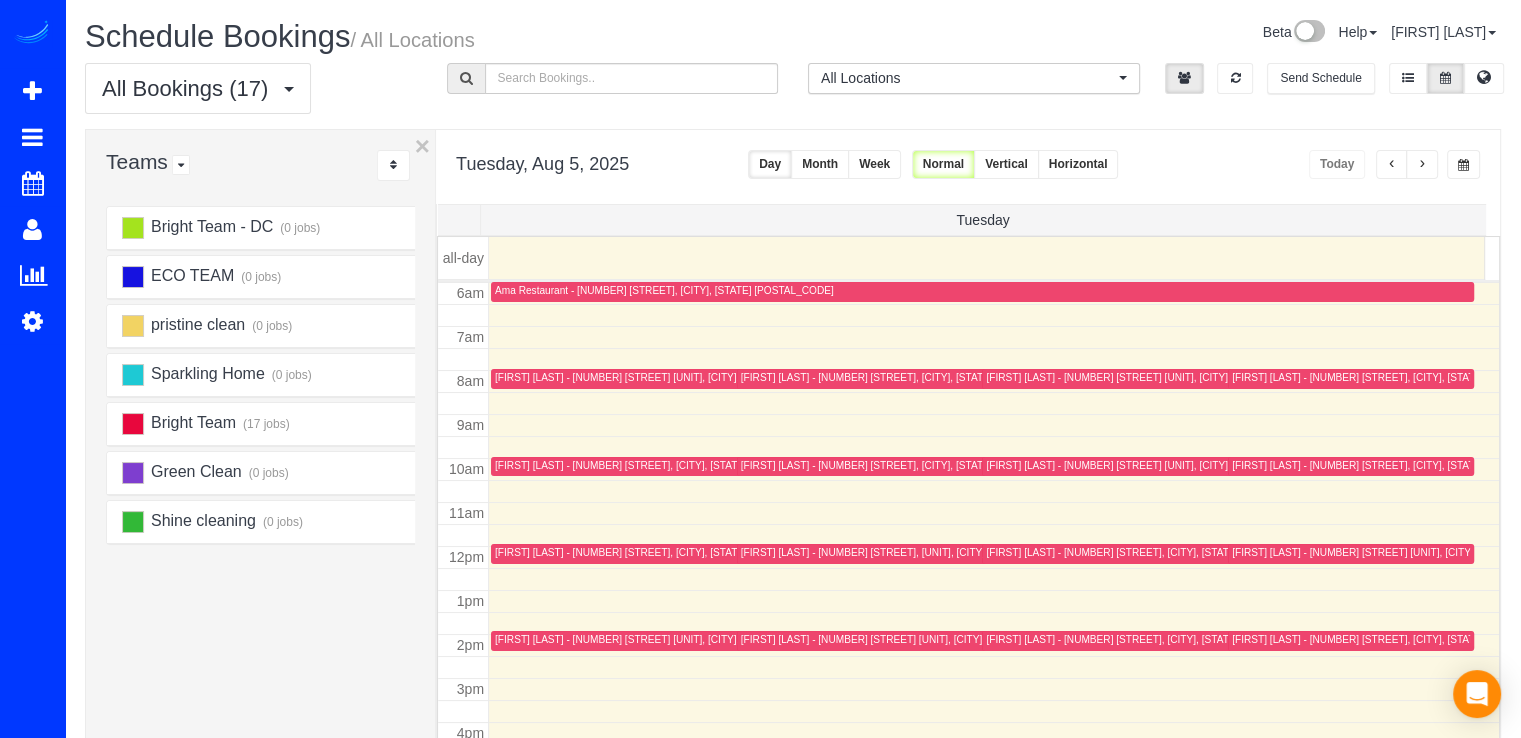 click at bounding box center (1392, 164) 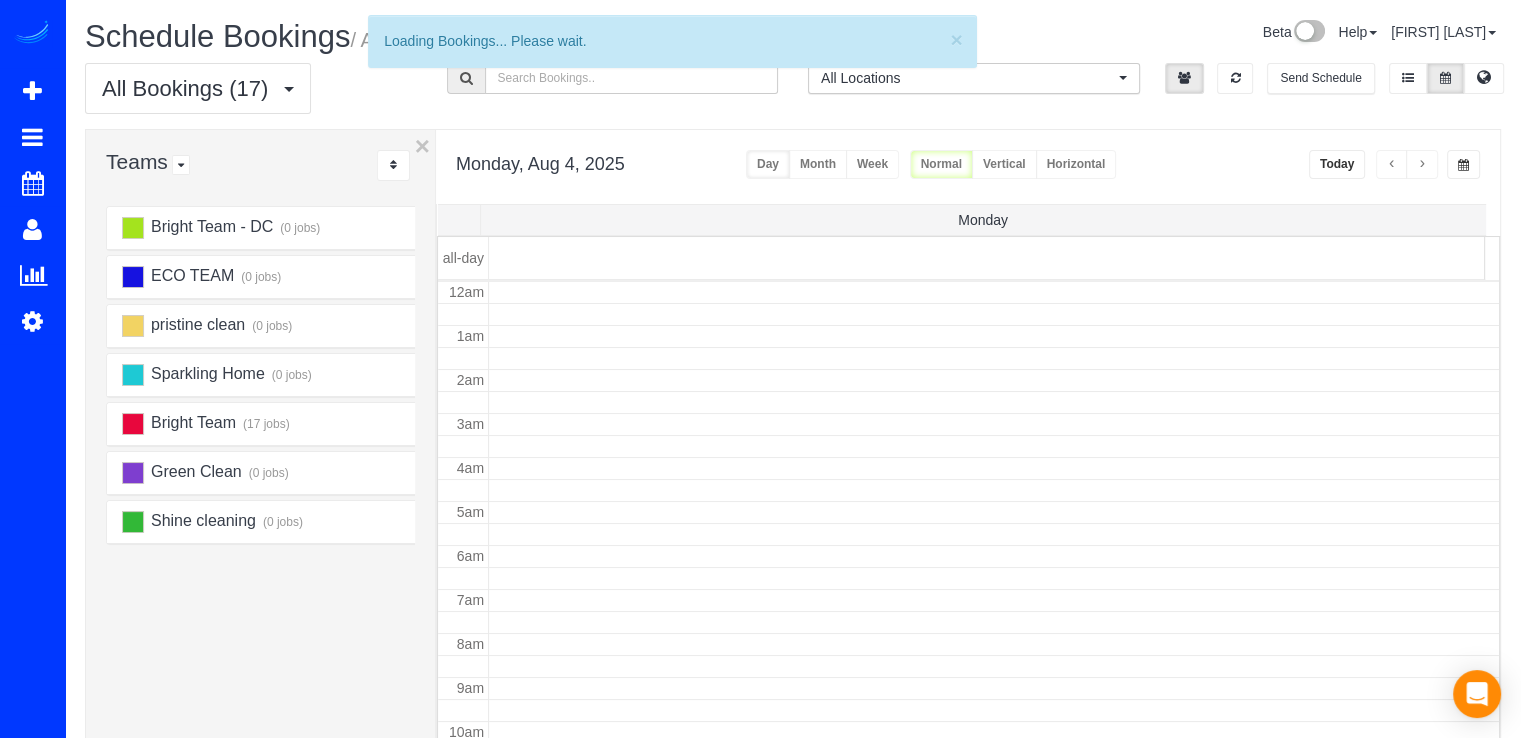 scroll, scrollTop: 263, scrollLeft: 0, axis: vertical 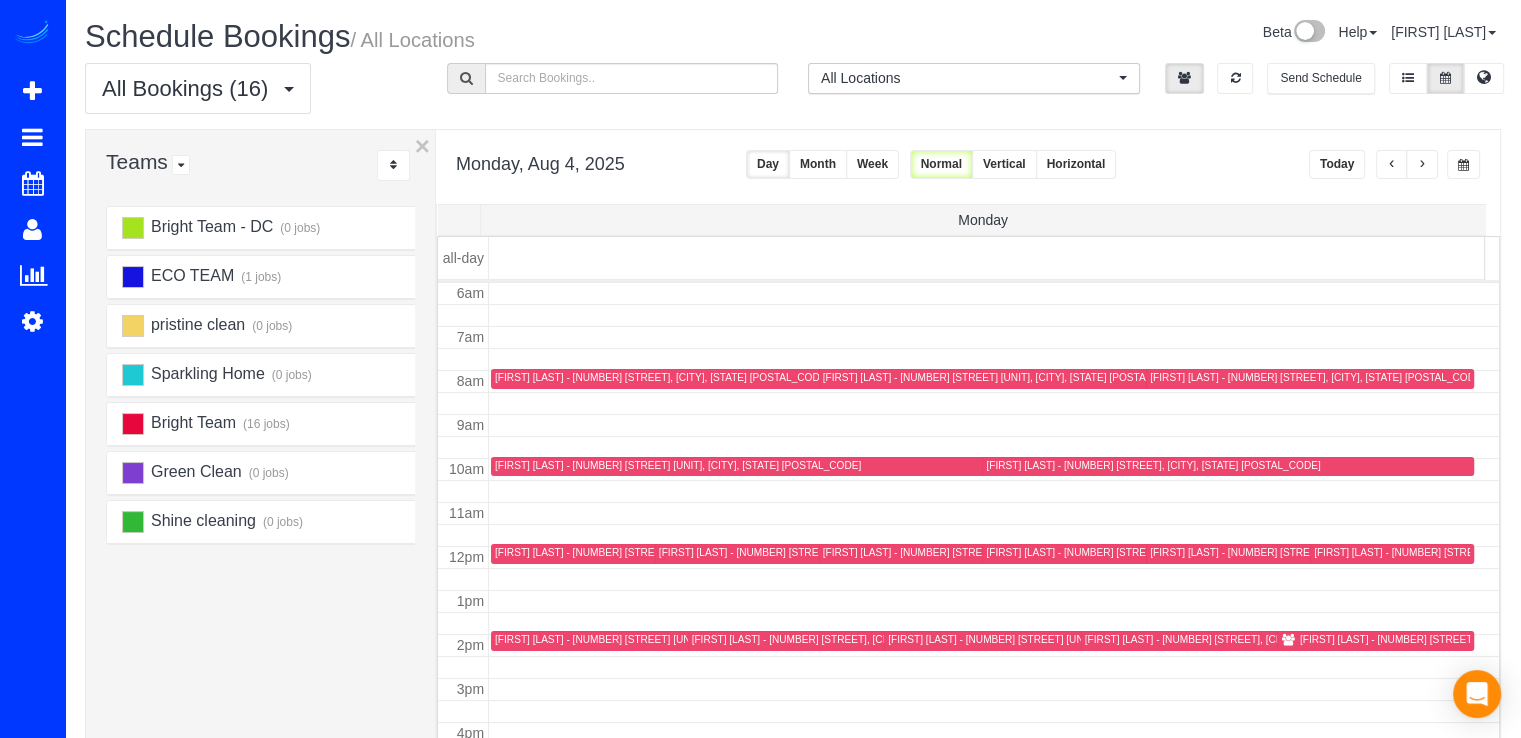 click on "Mindy Hendawi - 4801 Fairmont Ave  Apt #210, Bethesda, MD 20814" at bounding box center (678, 465) 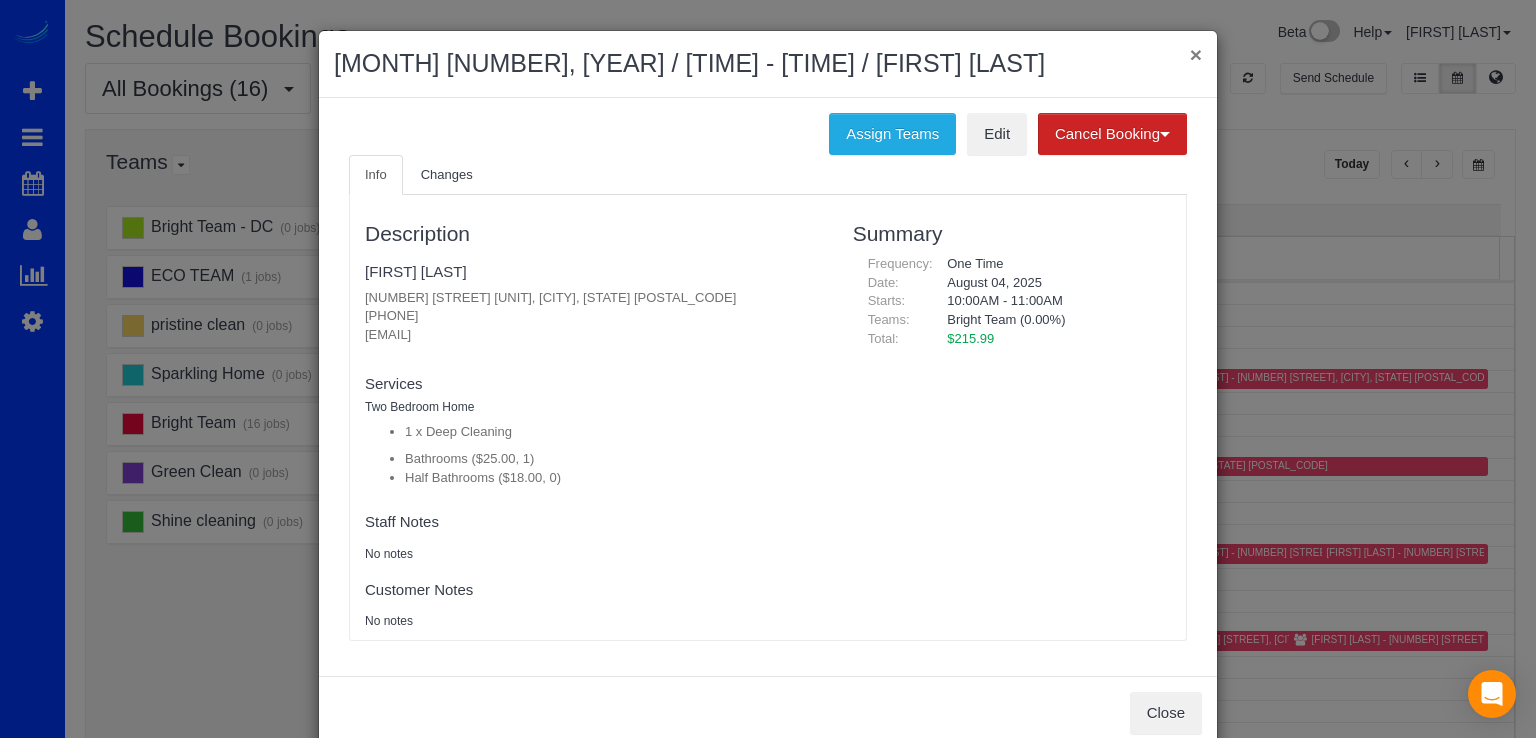 click on "×" at bounding box center (1196, 54) 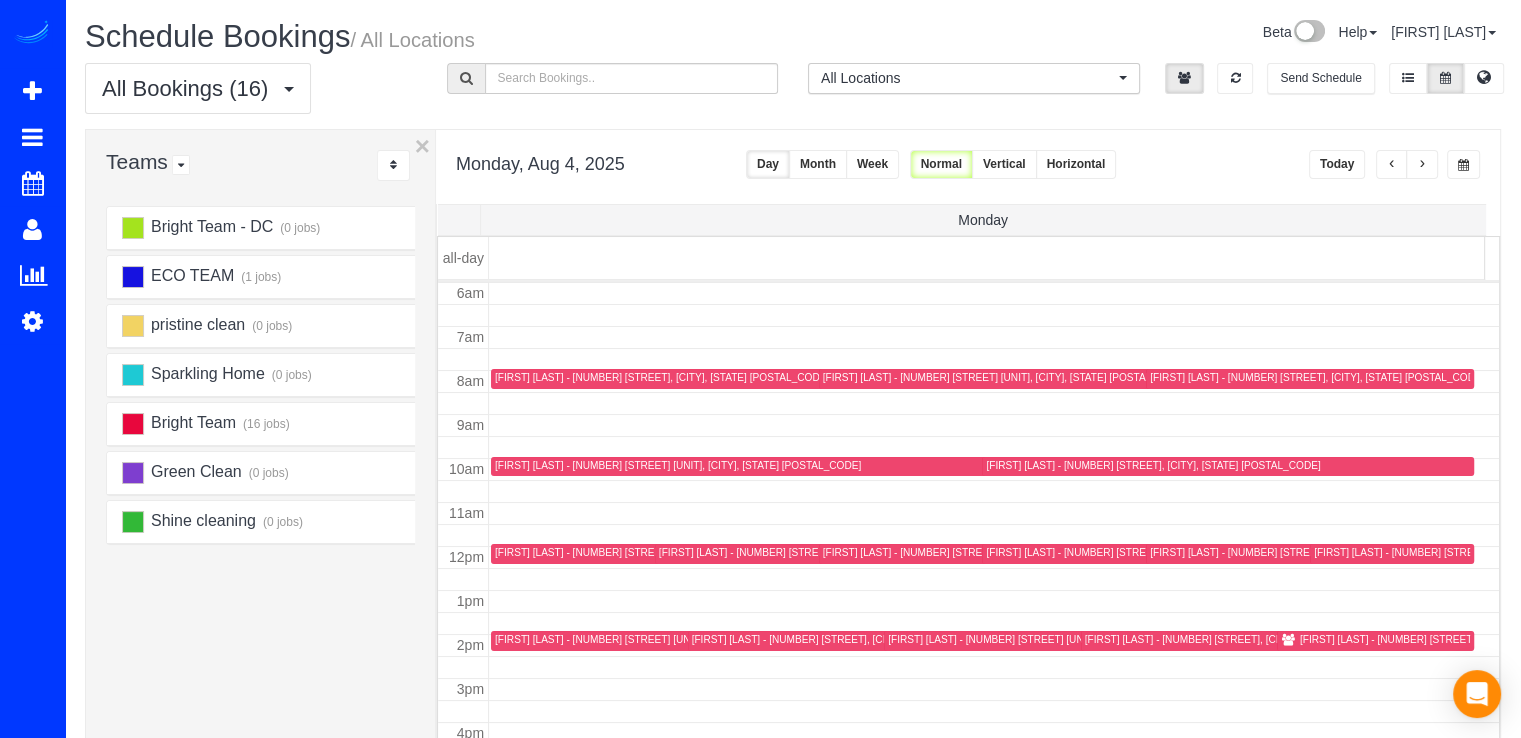 click at bounding box center (1422, 164) 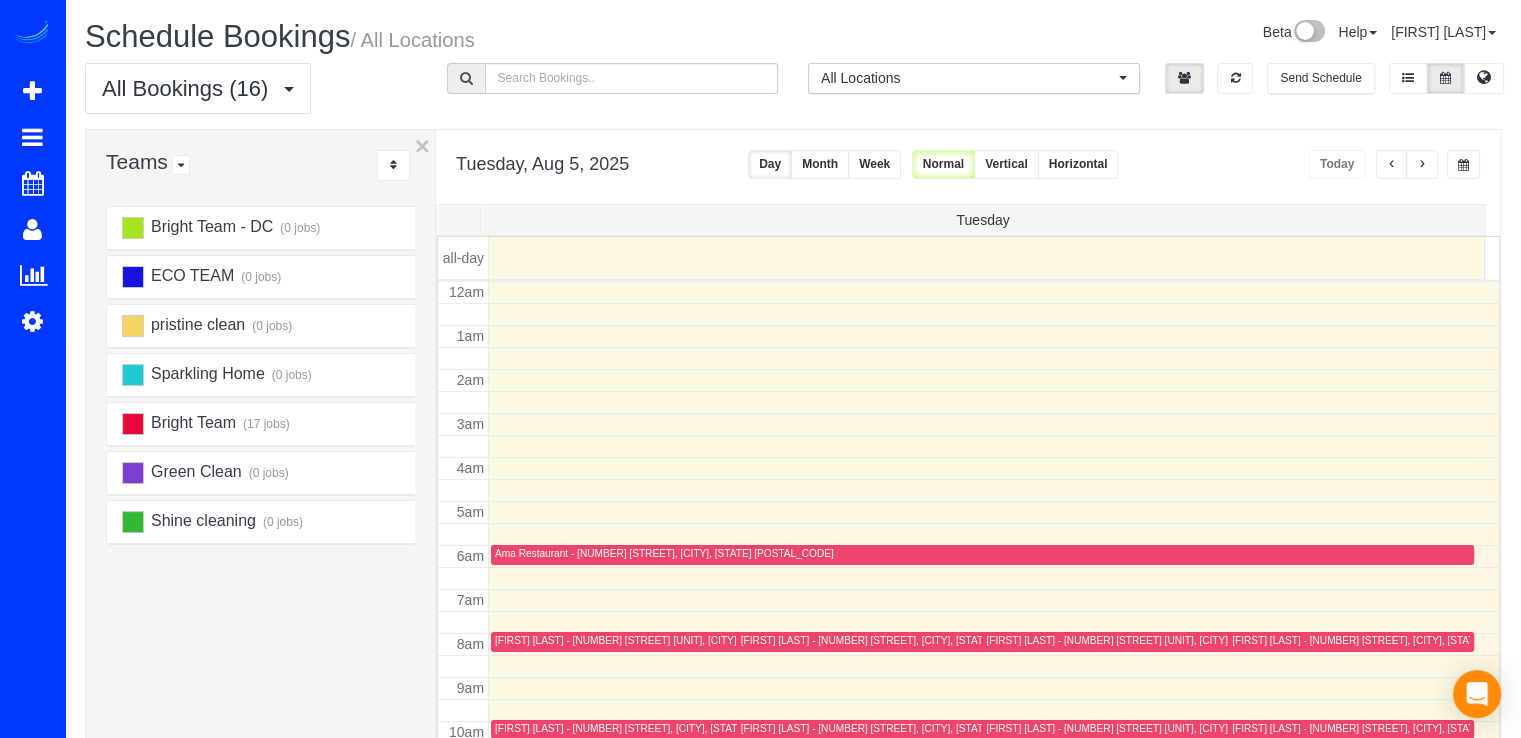 scroll, scrollTop: 263, scrollLeft: 0, axis: vertical 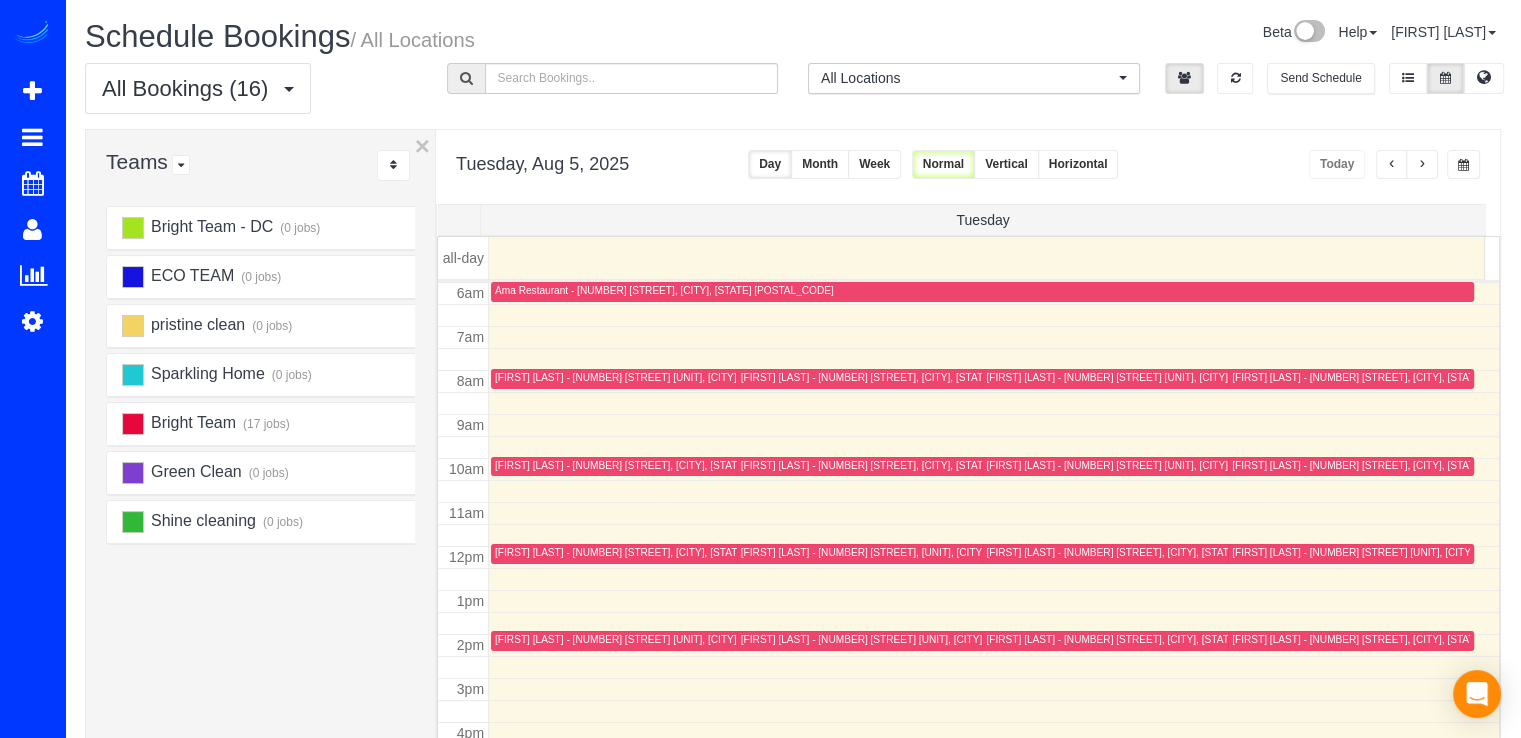 click at bounding box center (1422, 164) 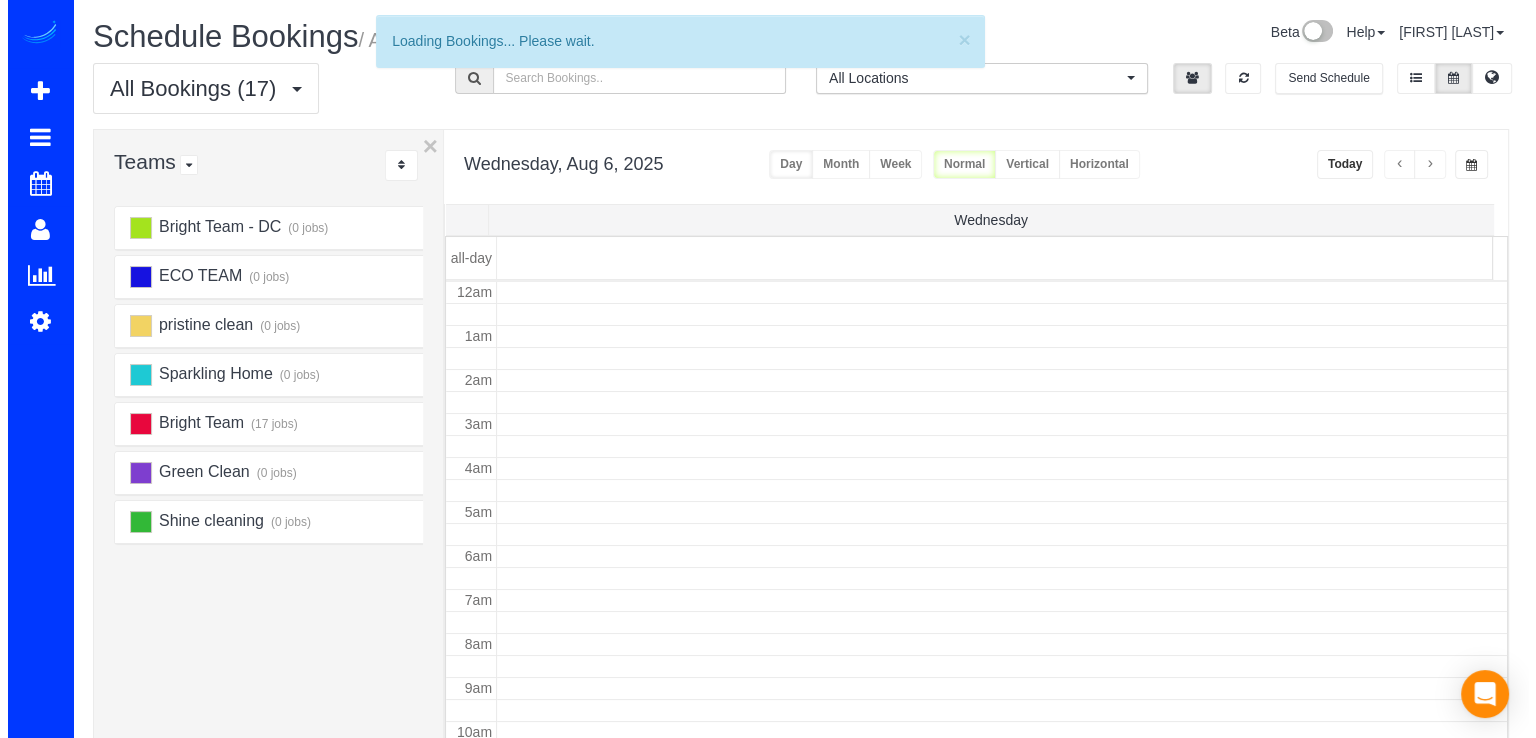 scroll, scrollTop: 263, scrollLeft: 0, axis: vertical 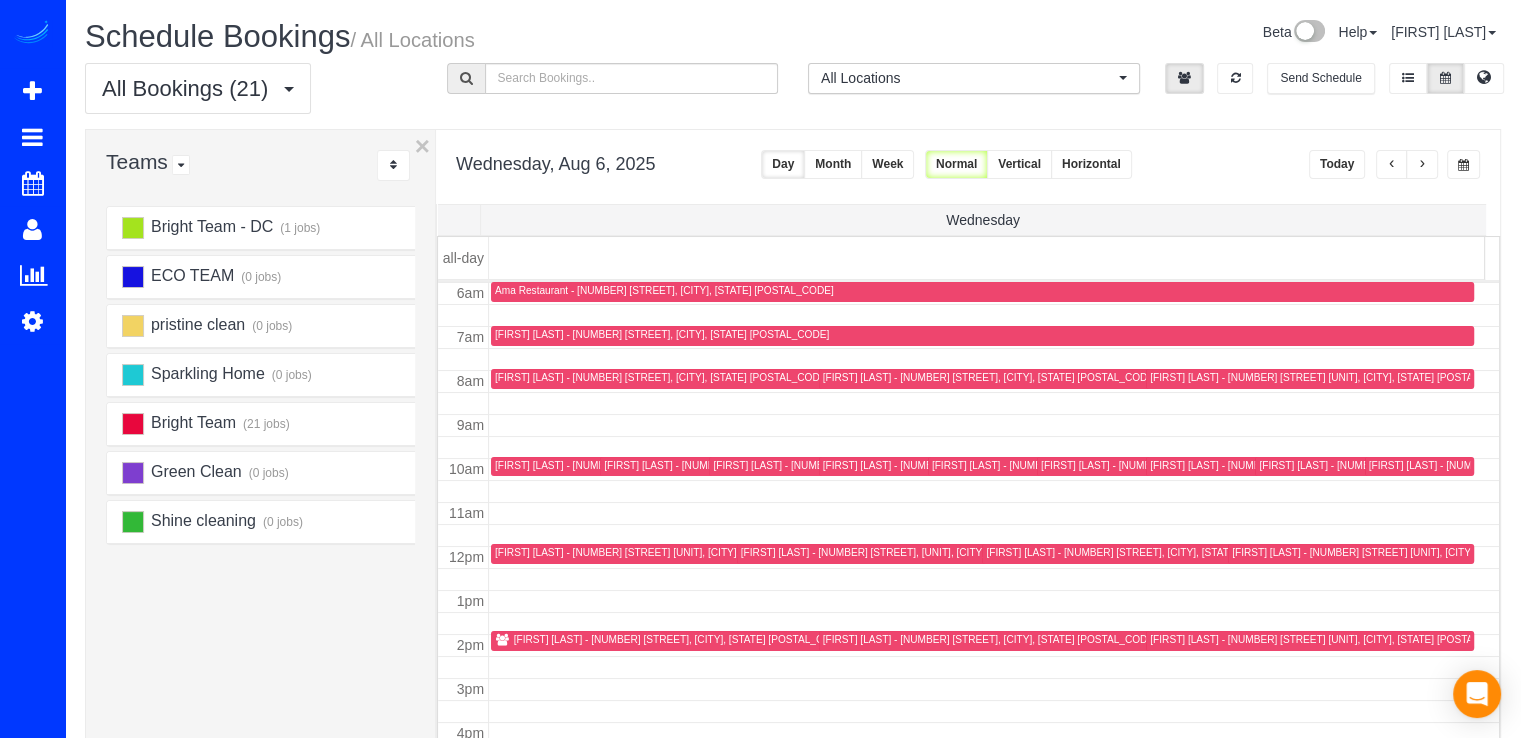 click on "[FIRST] [LAST] - [NUMBER] [STREET], [CITY], [STATE] [POSTAL_CODE]" at bounding box center [1208, 465] 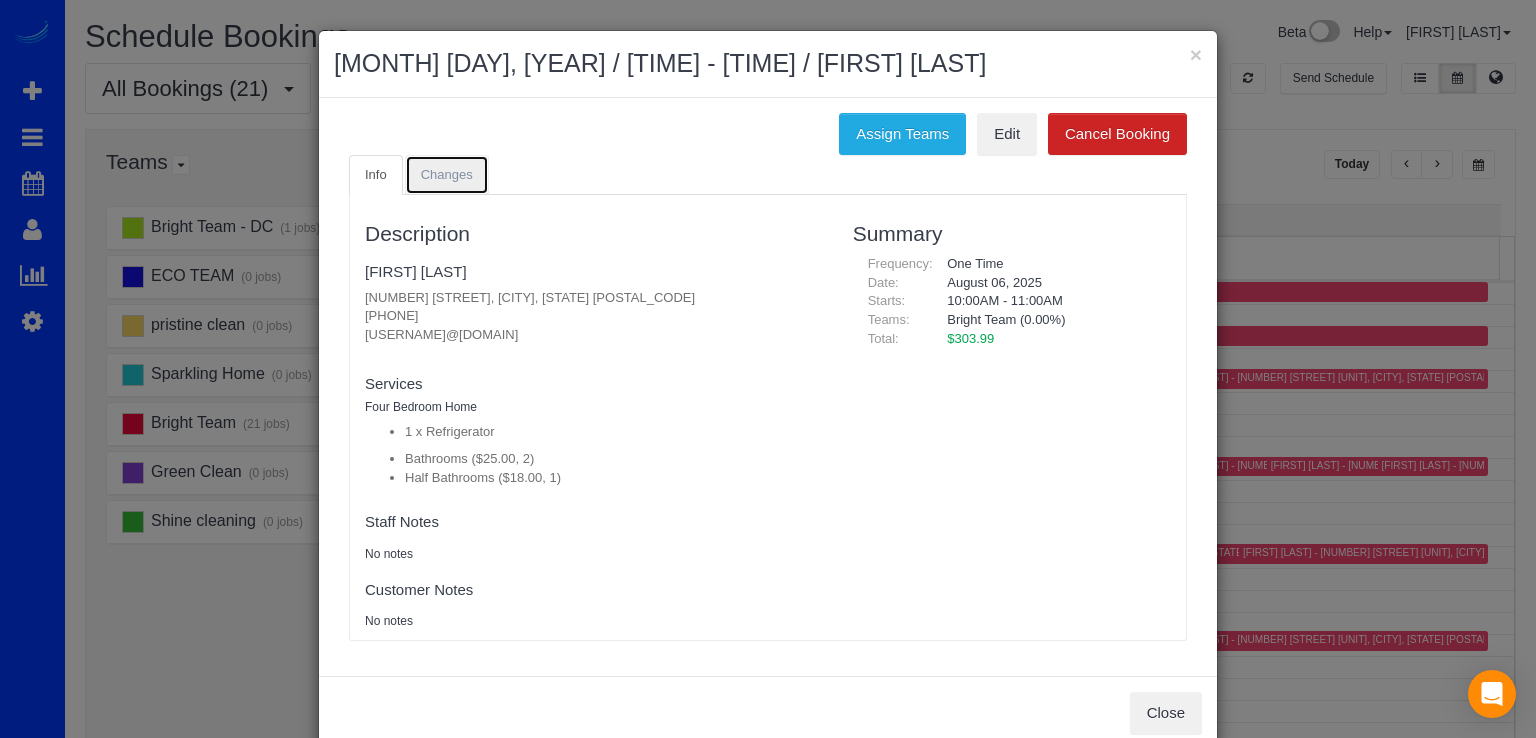 click on "Changes" at bounding box center [447, 175] 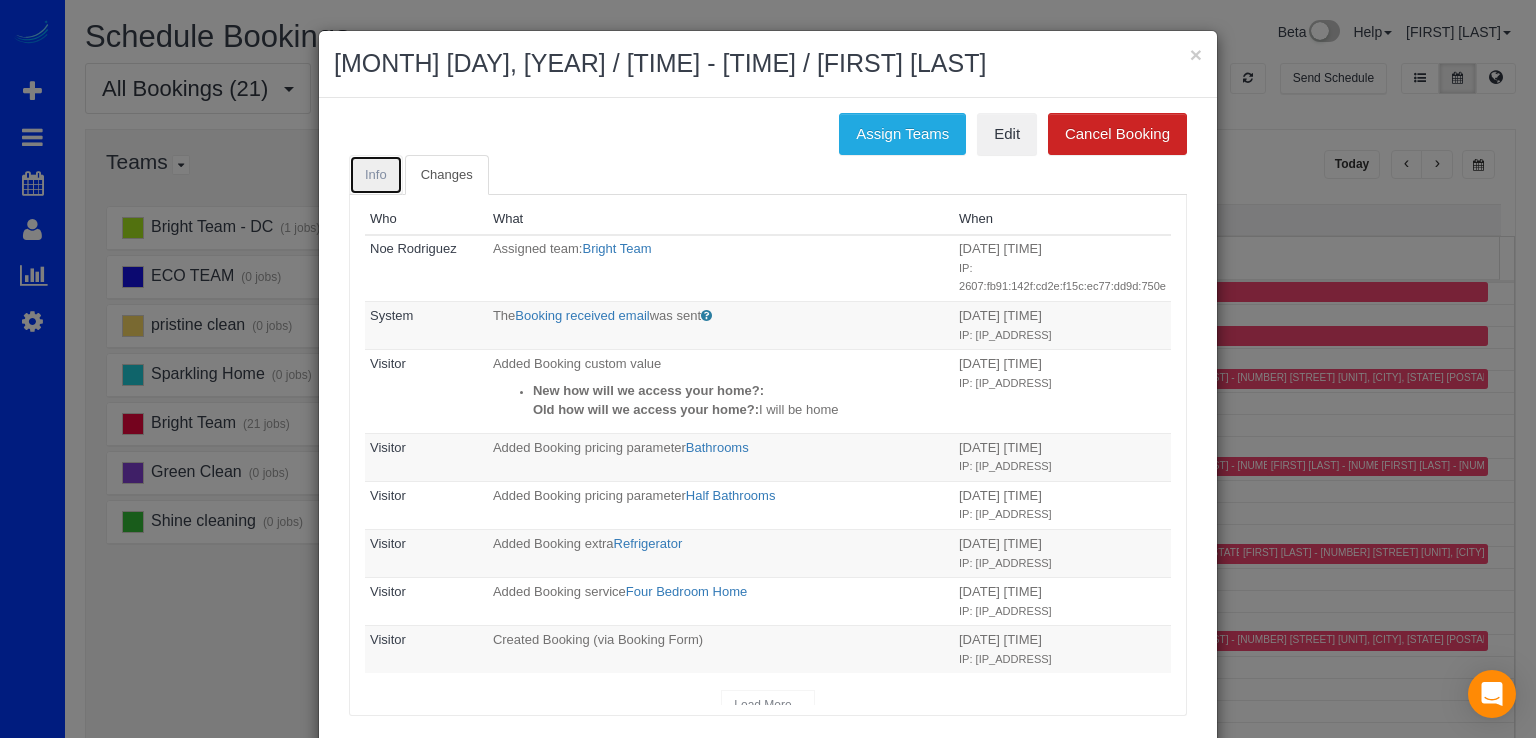 click on "Info" at bounding box center (376, 175) 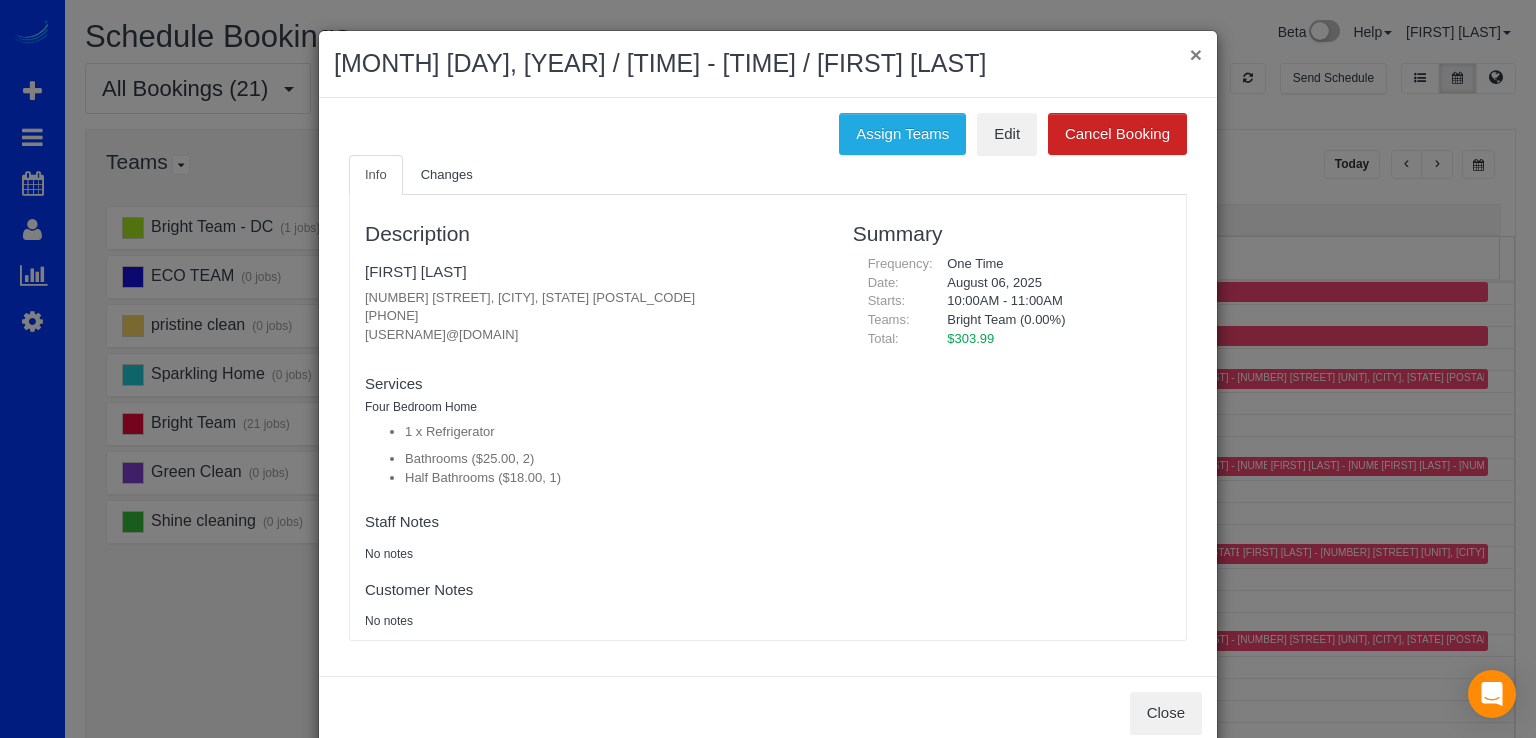 click on "×" at bounding box center (1196, 54) 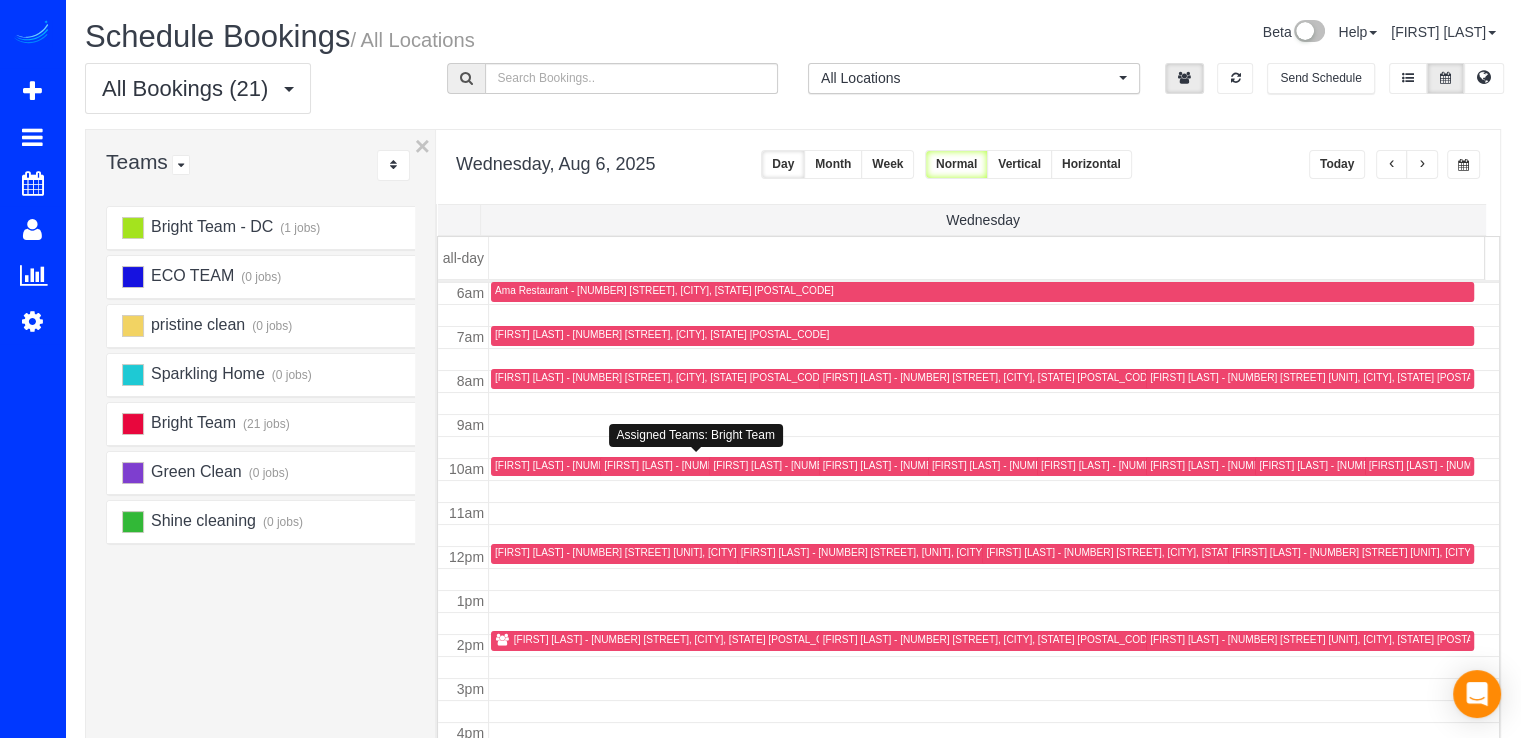click on "[FIRST] [LAST] - [NUMBER] [STREET] Ave, [NUMBER], [CITY], [STATE] [POSTAL_CODE]" at bounding box center (699, 466) 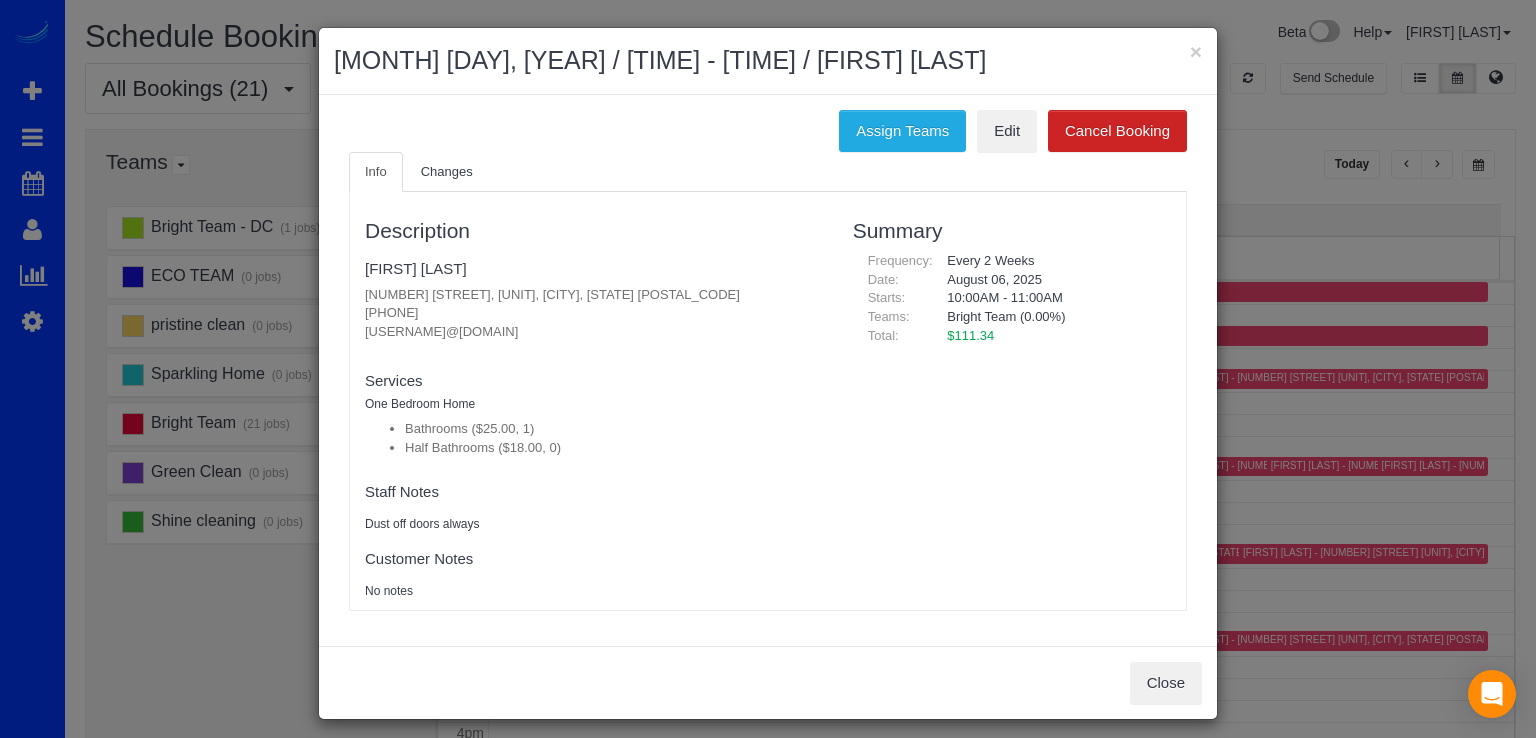 scroll, scrollTop: 0, scrollLeft: 0, axis: both 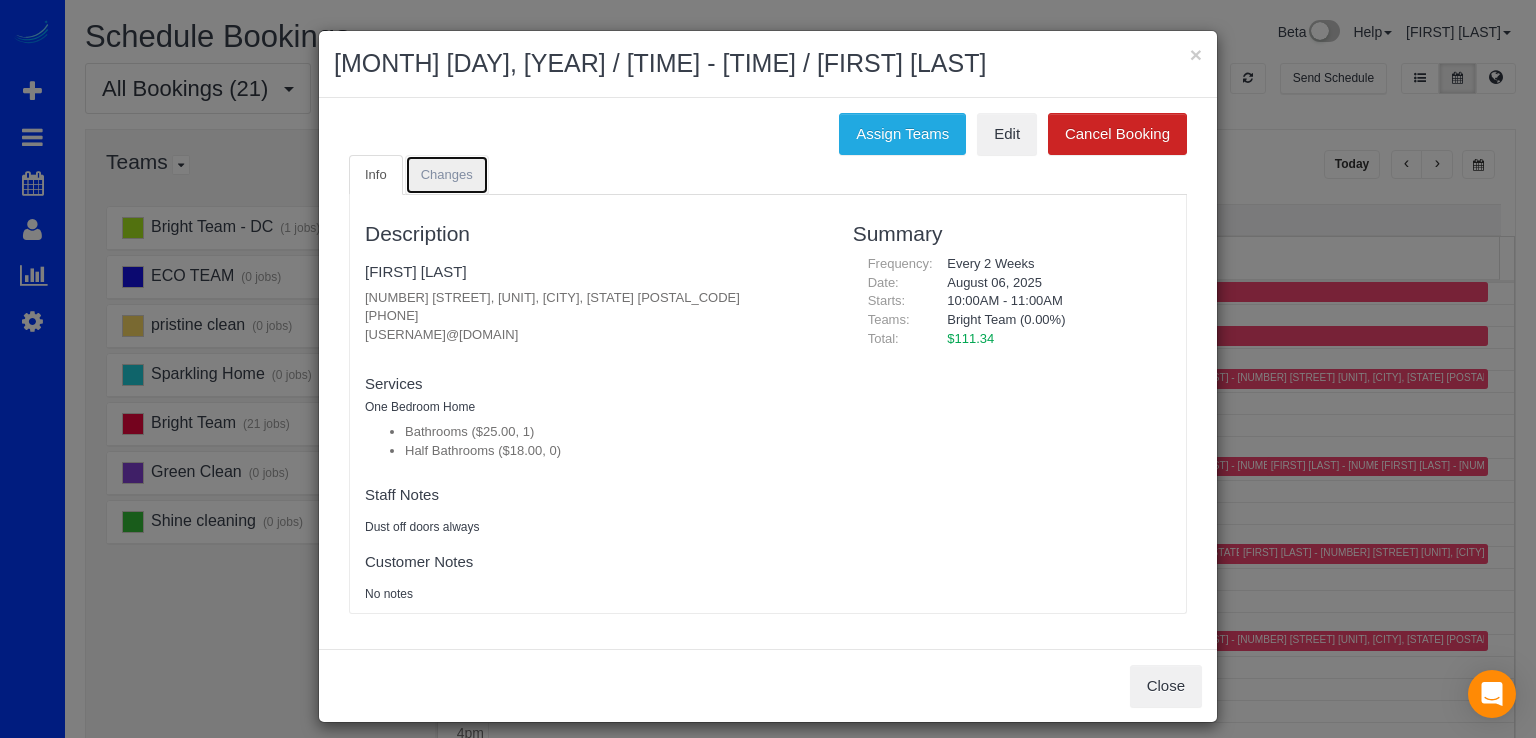 click on "Changes" at bounding box center (447, 175) 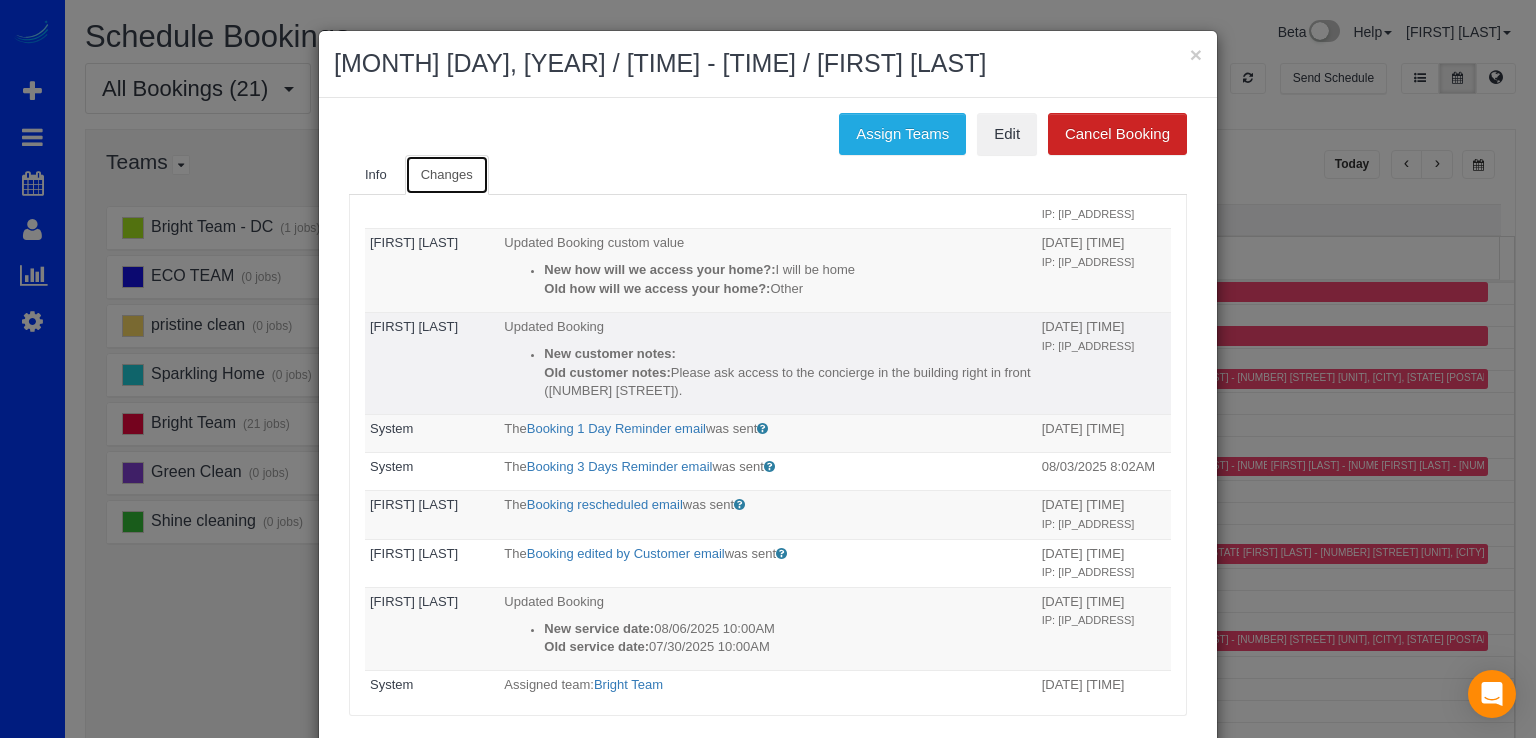 scroll, scrollTop: 0, scrollLeft: 0, axis: both 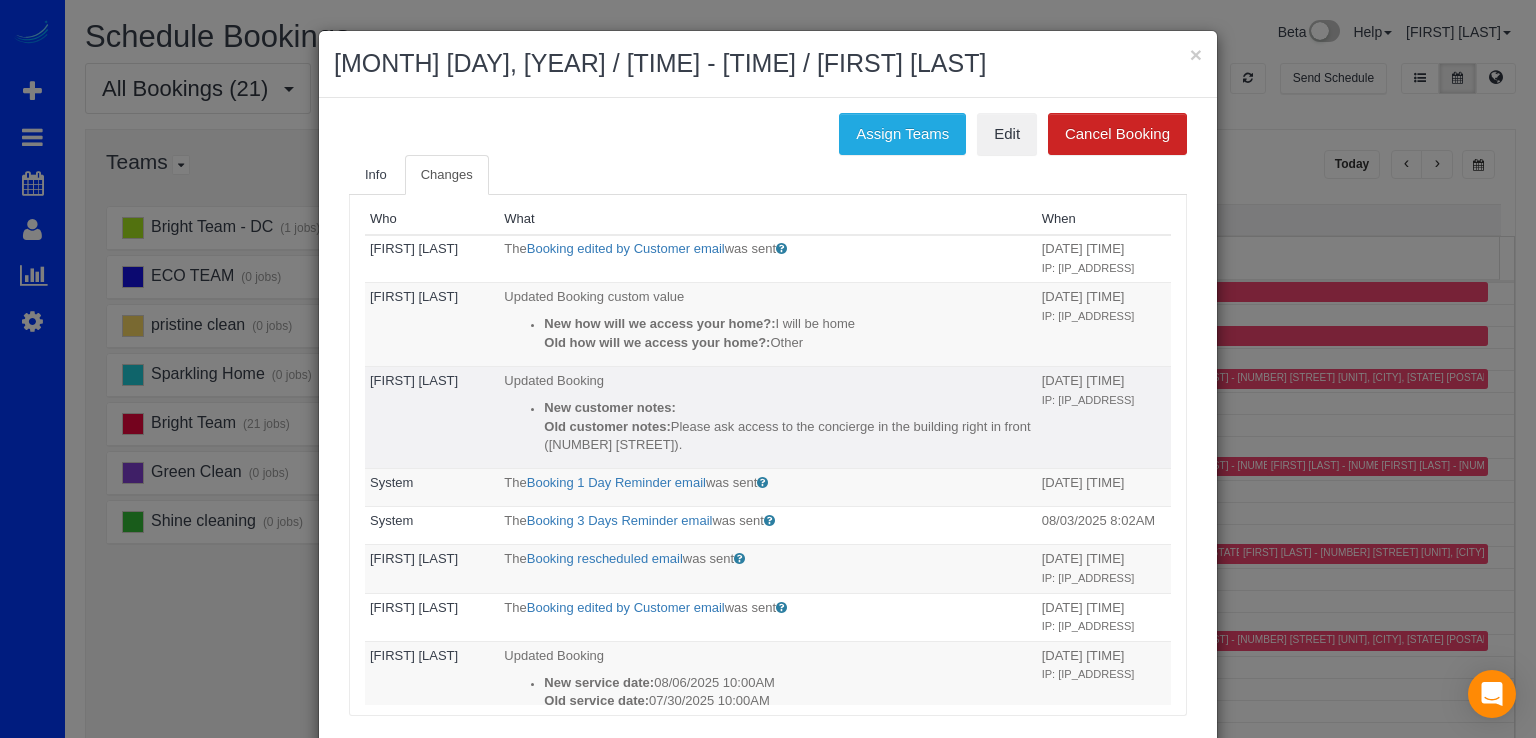 click on "Old customer notes:
Please ask access to the concierge in the building right in front (4720 Rosedale)." at bounding box center [787, 436] 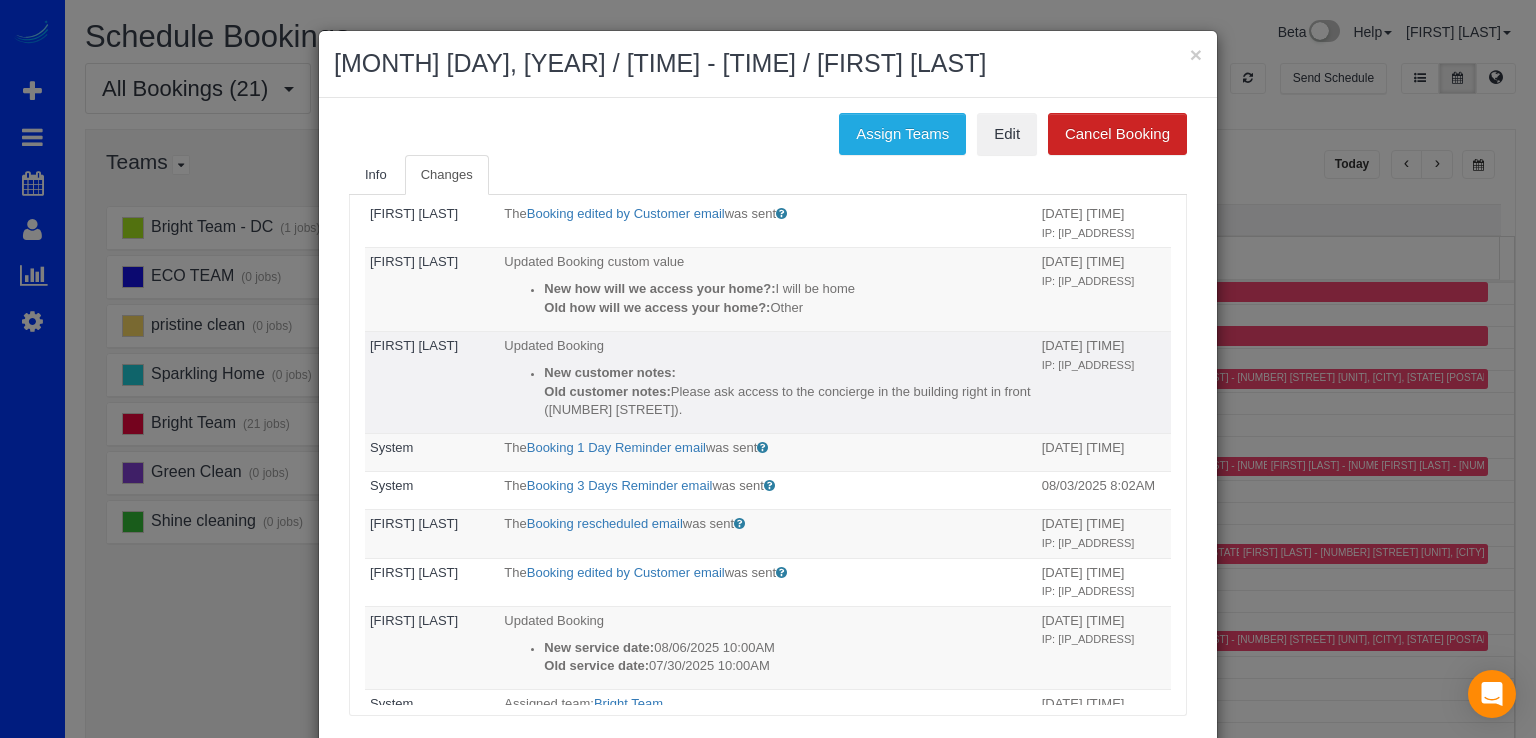 scroll, scrollTop: 0, scrollLeft: 0, axis: both 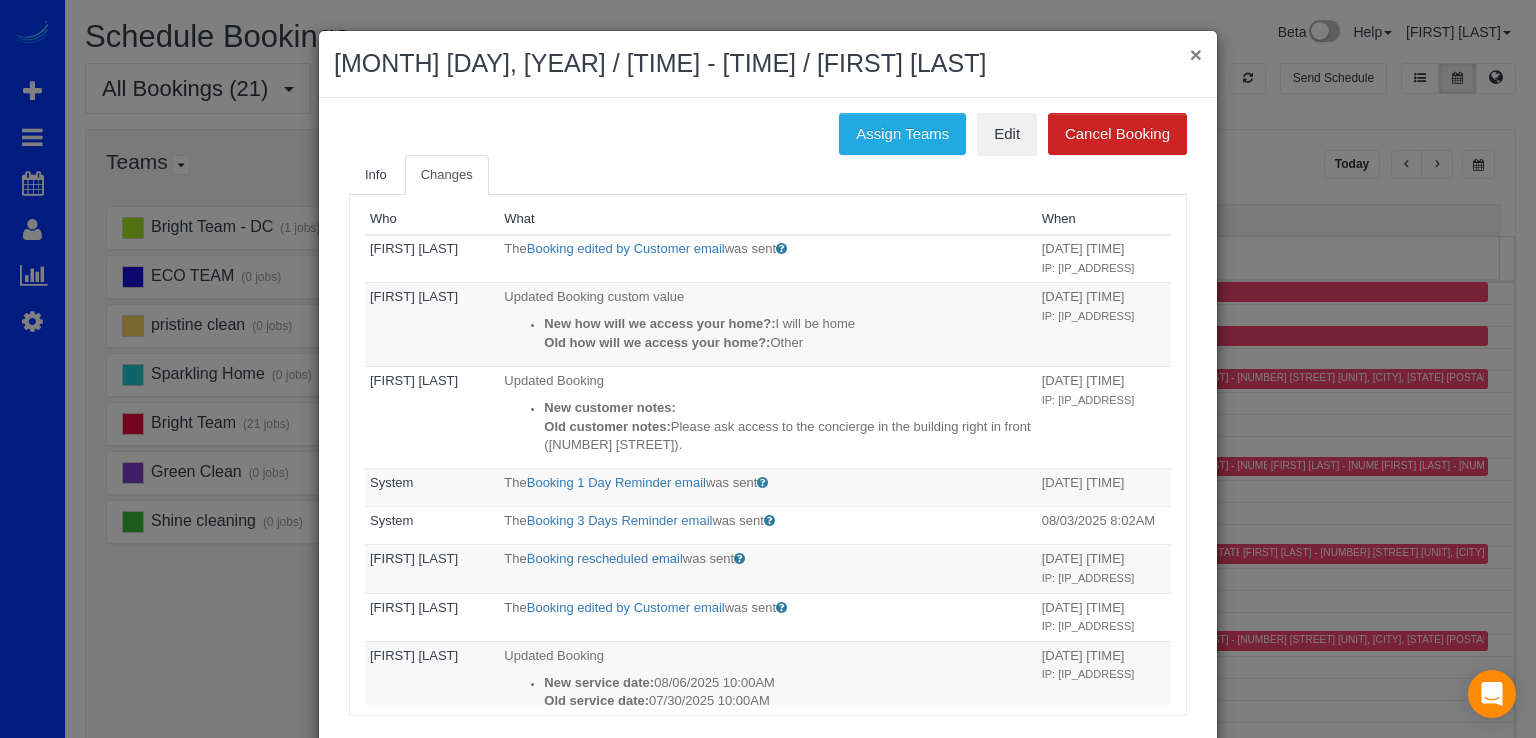 click on "×" at bounding box center [1196, 54] 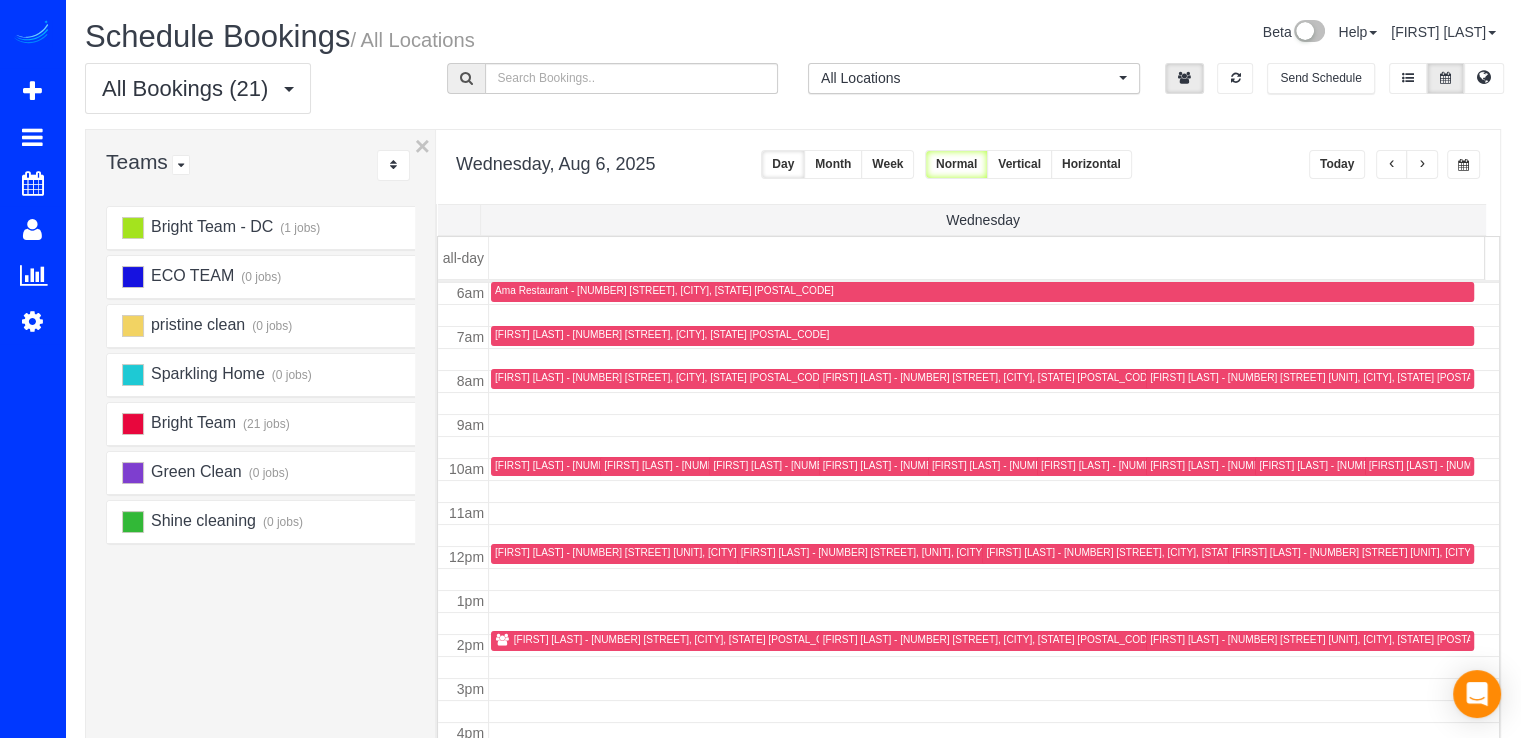 click at bounding box center [808, 379] 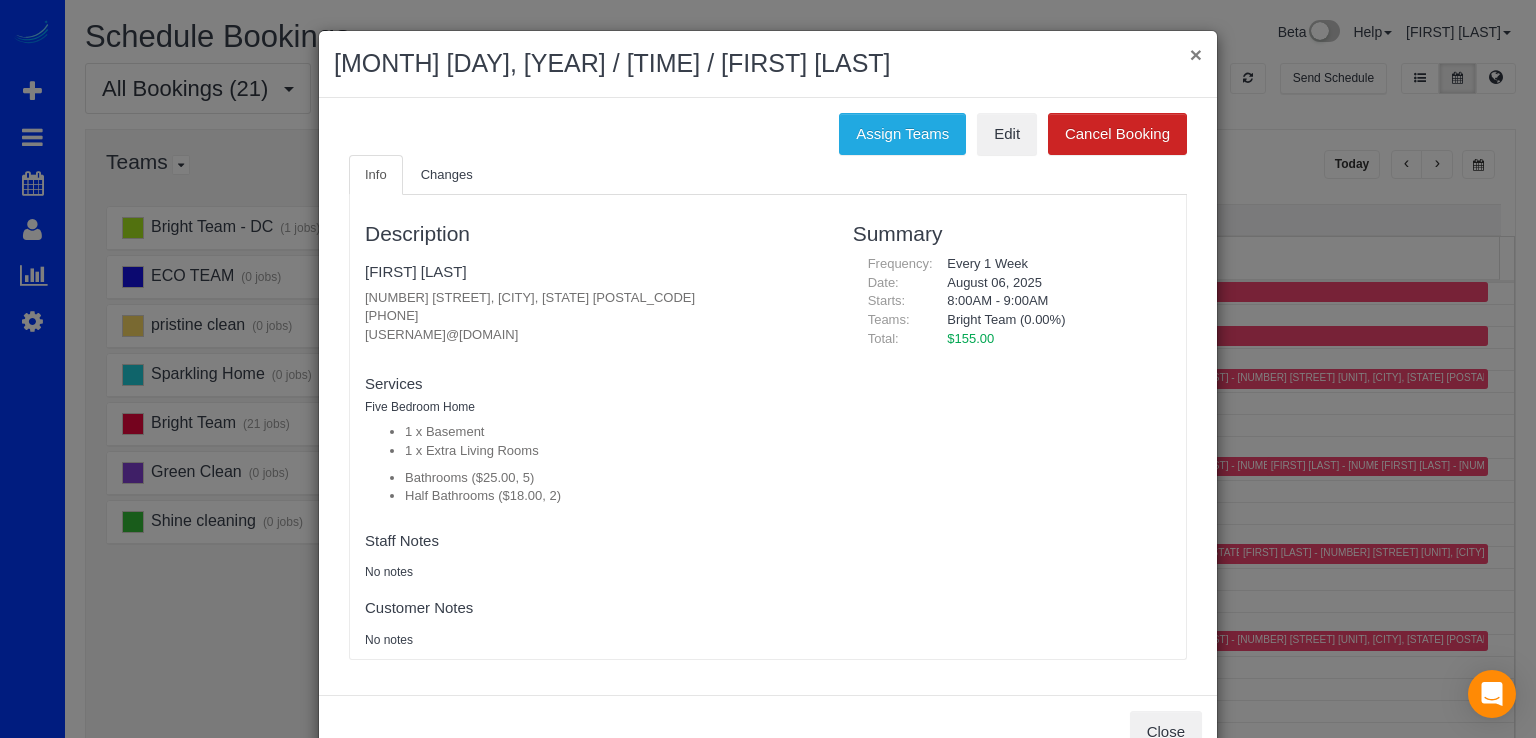 click on "×" at bounding box center (1196, 54) 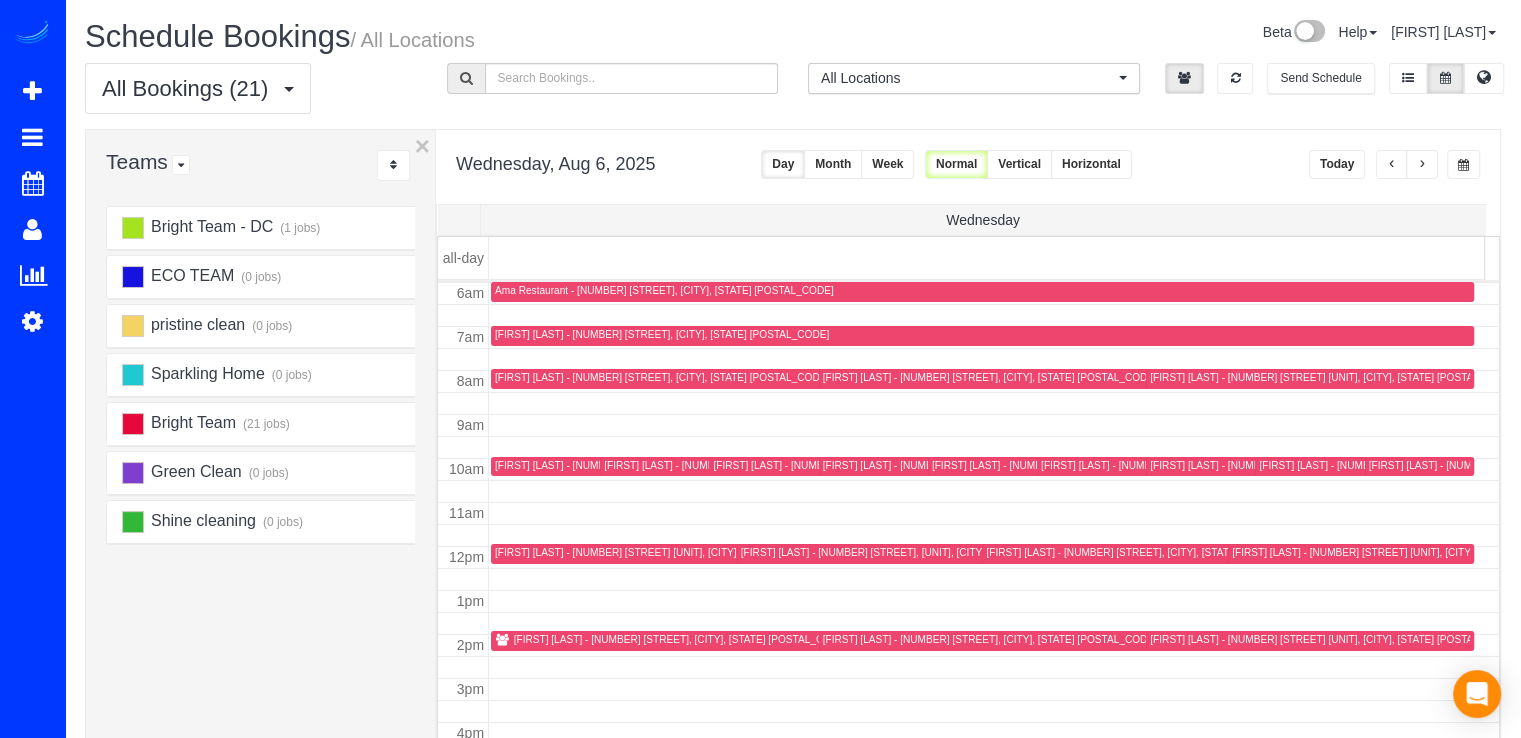click on "[FIRST] [LAST] - [NUMBER] [STREET] Ave, [NUMBER], [CITY], [STATE] [POSTAL_CODE]" at bounding box center (788, 465) 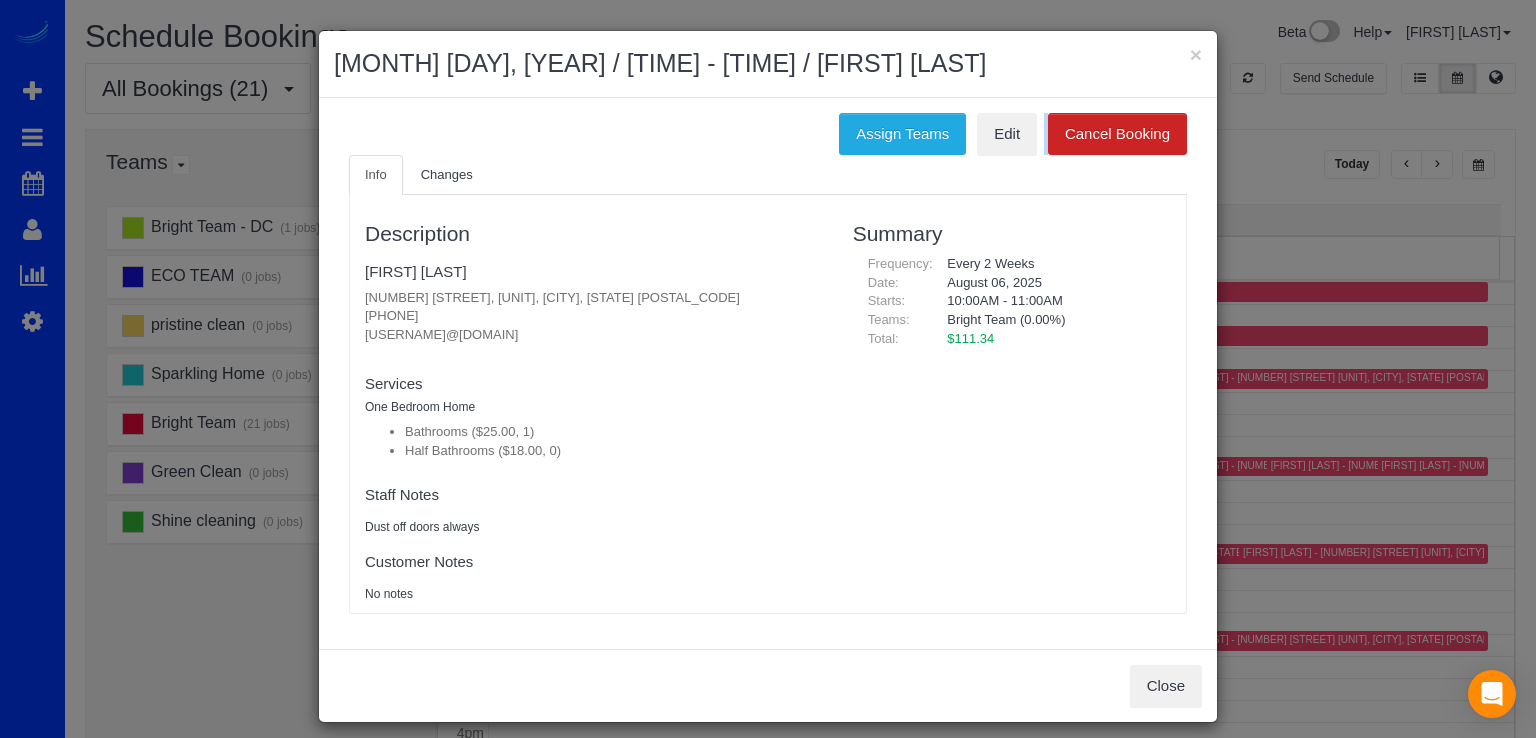 click on "Assign Teams
Edit
Cancel Booking" at bounding box center (768, 134) 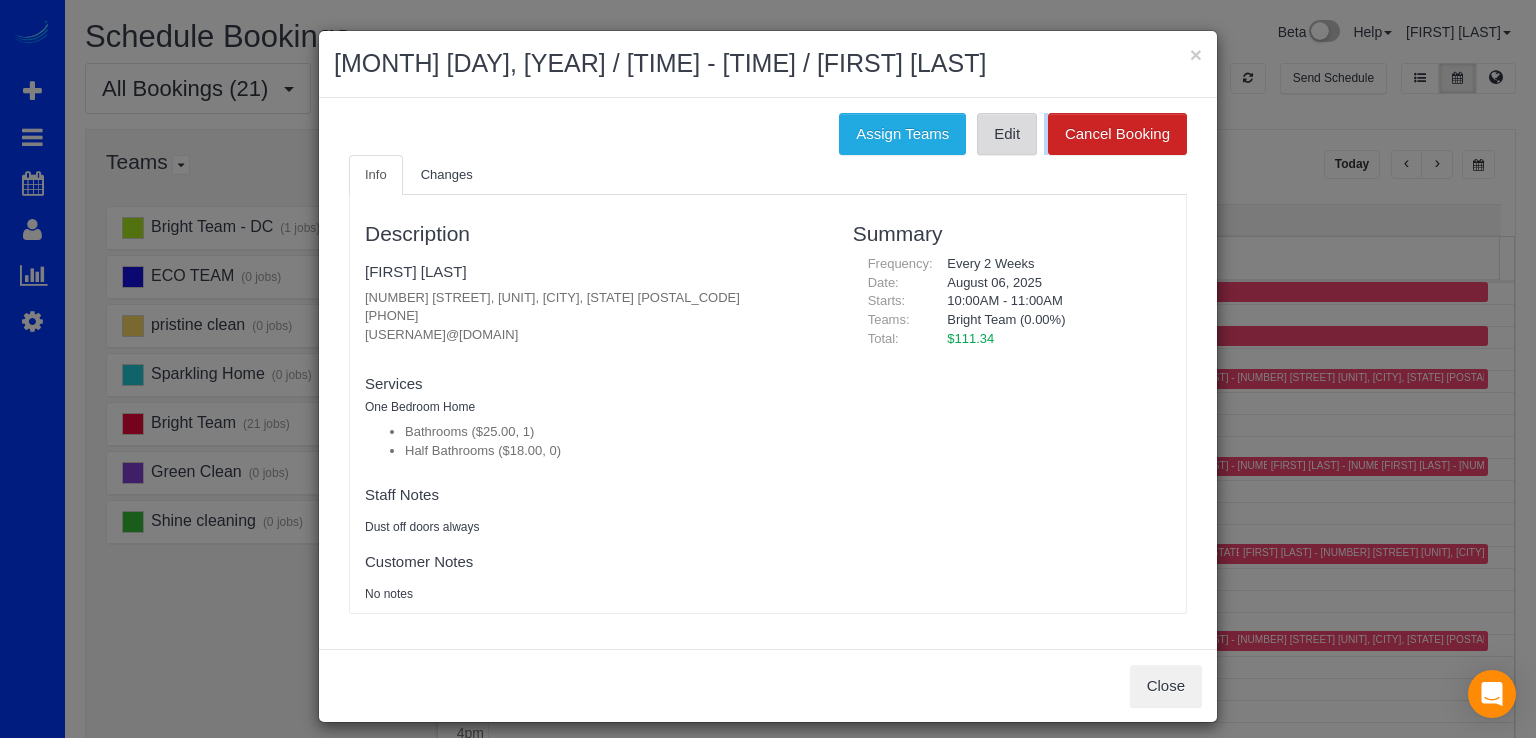 click on "Edit" at bounding box center [1007, 134] 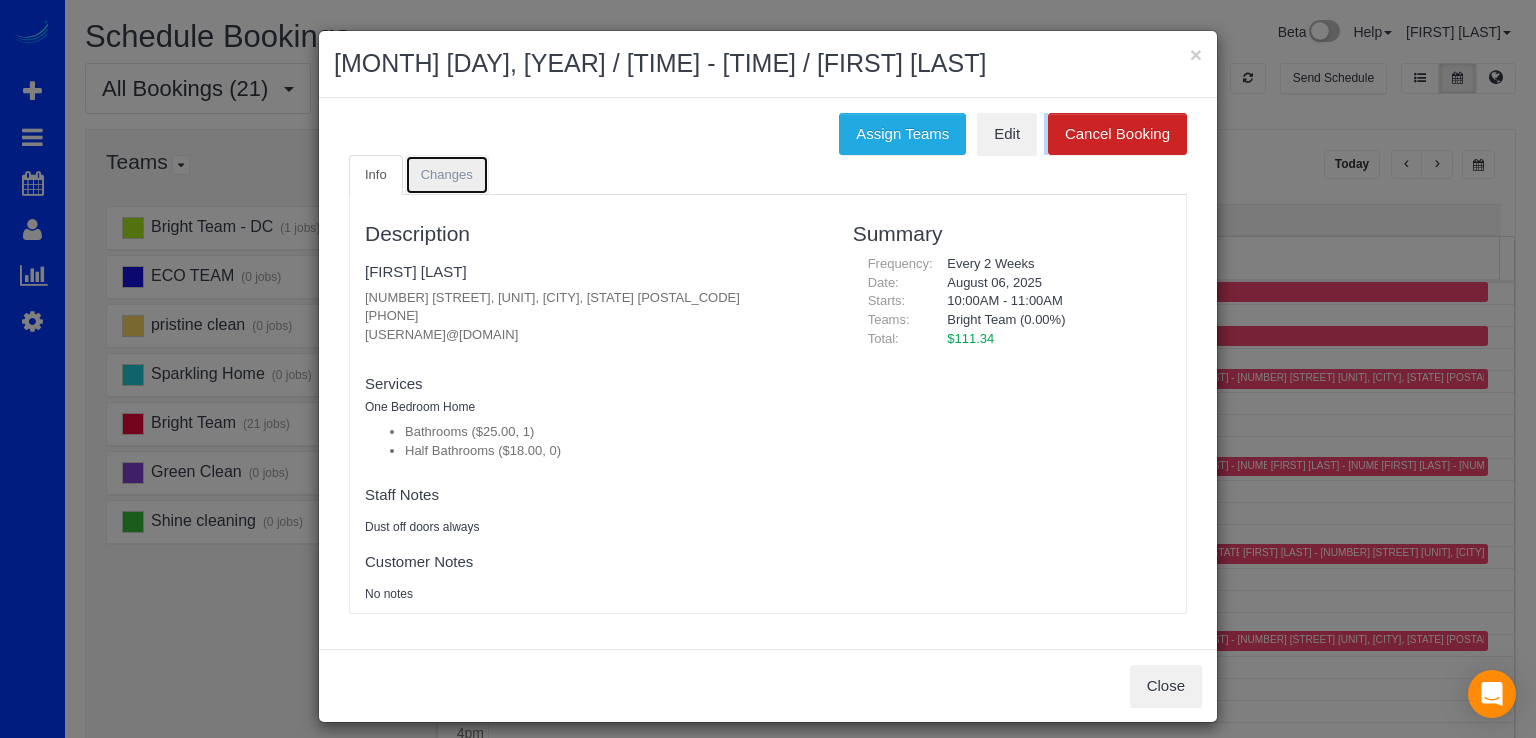 click on "Changes" at bounding box center (447, 174) 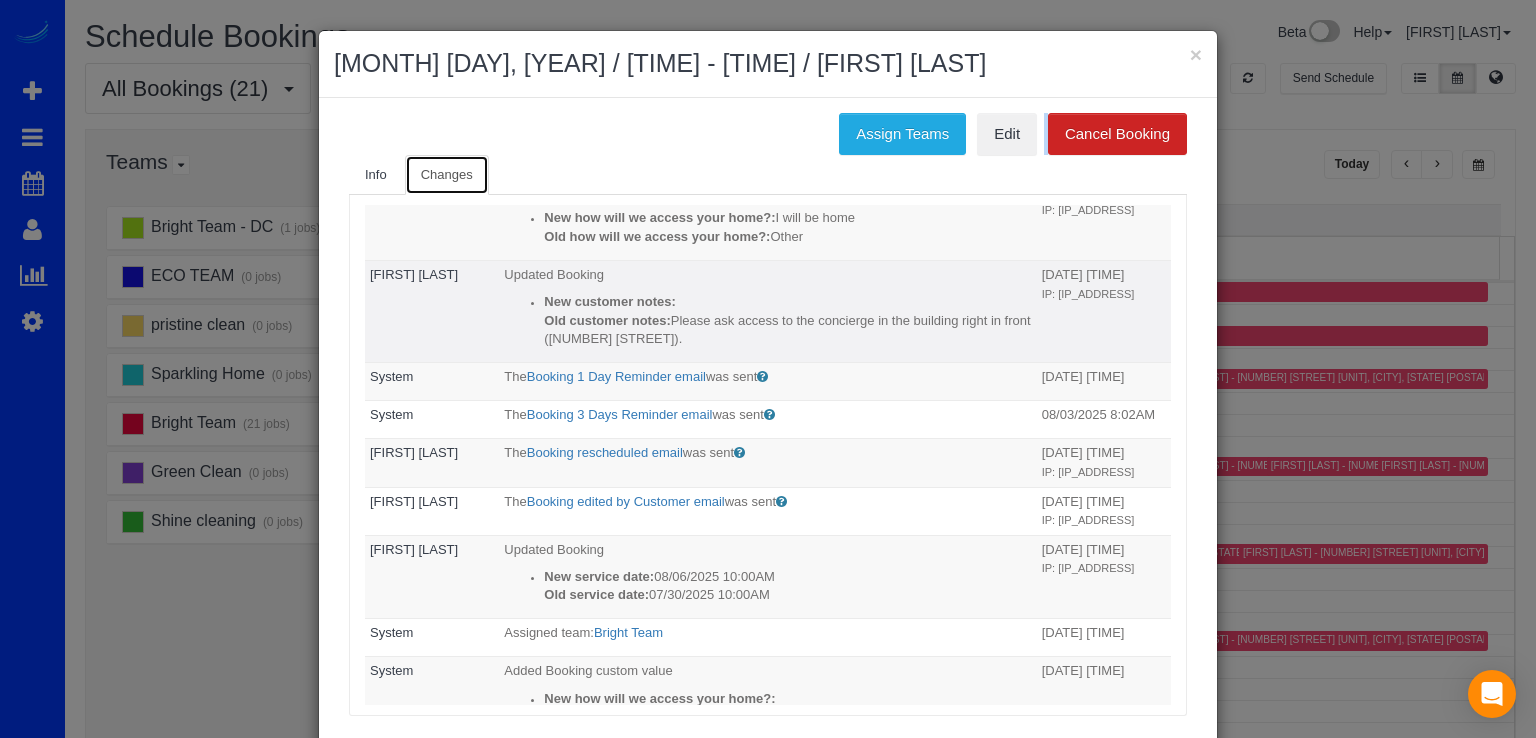 scroll, scrollTop: 0, scrollLeft: 0, axis: both 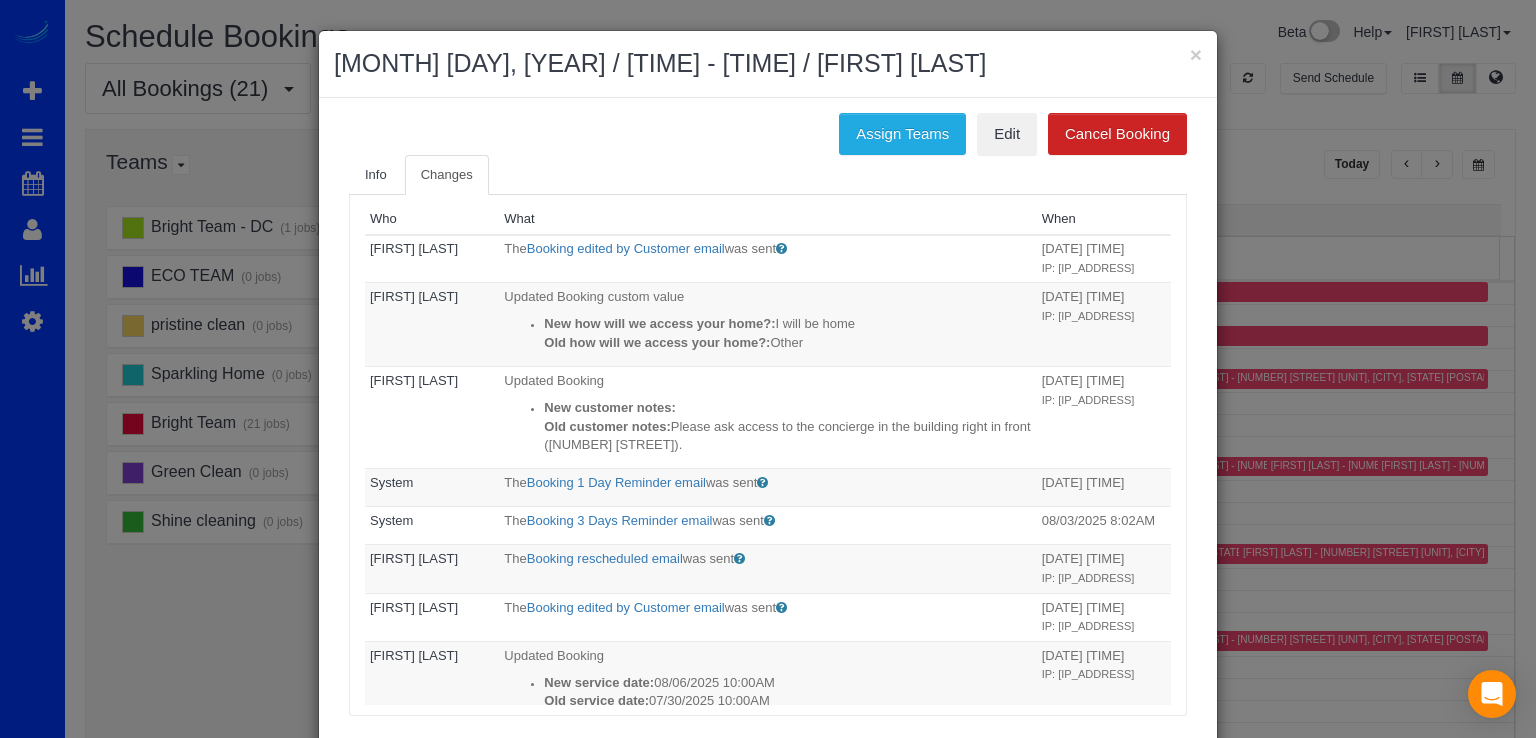 click on "×
August 06, 2025 /
10:00AM - 11:00AM /
Andrei Perlloni" at bounding box center (768, 64) 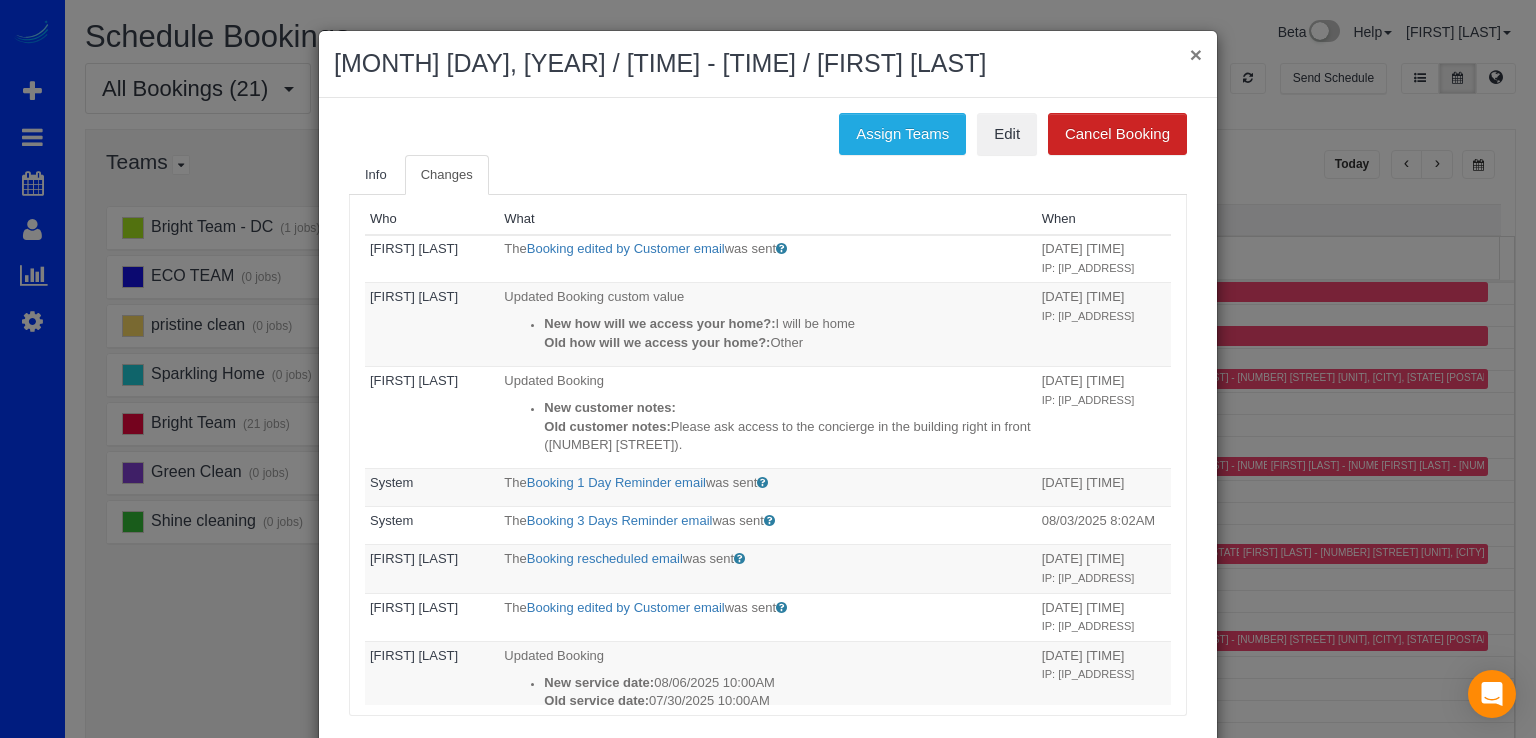 click on "×" at bounding box center (1196, 54) 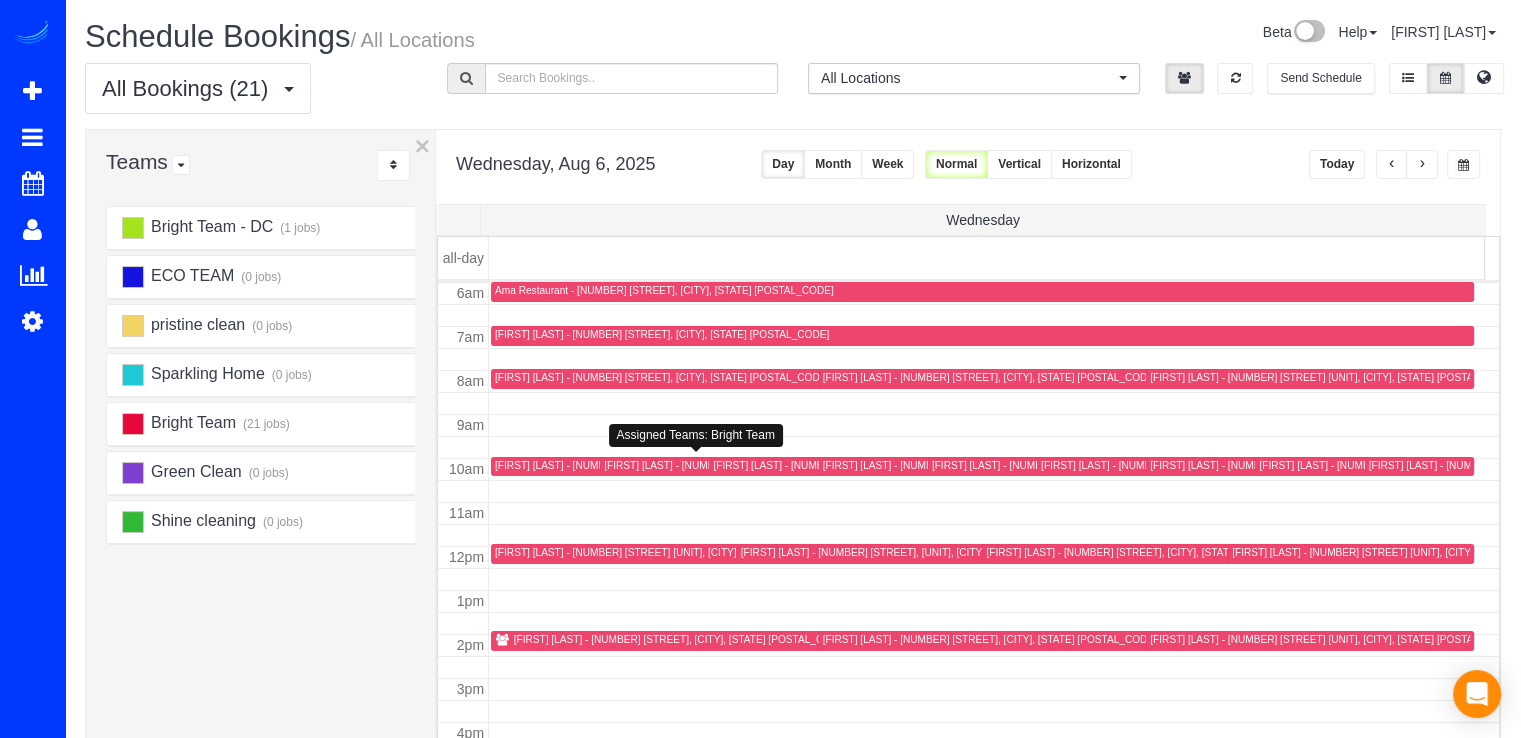 click on "[FIRST] [LAST] - [NUMBER] [STREET] Ave, [NUMBER], [CITY], [STATE] [POSTAL_CODE]" at bounding box center [788, 465] 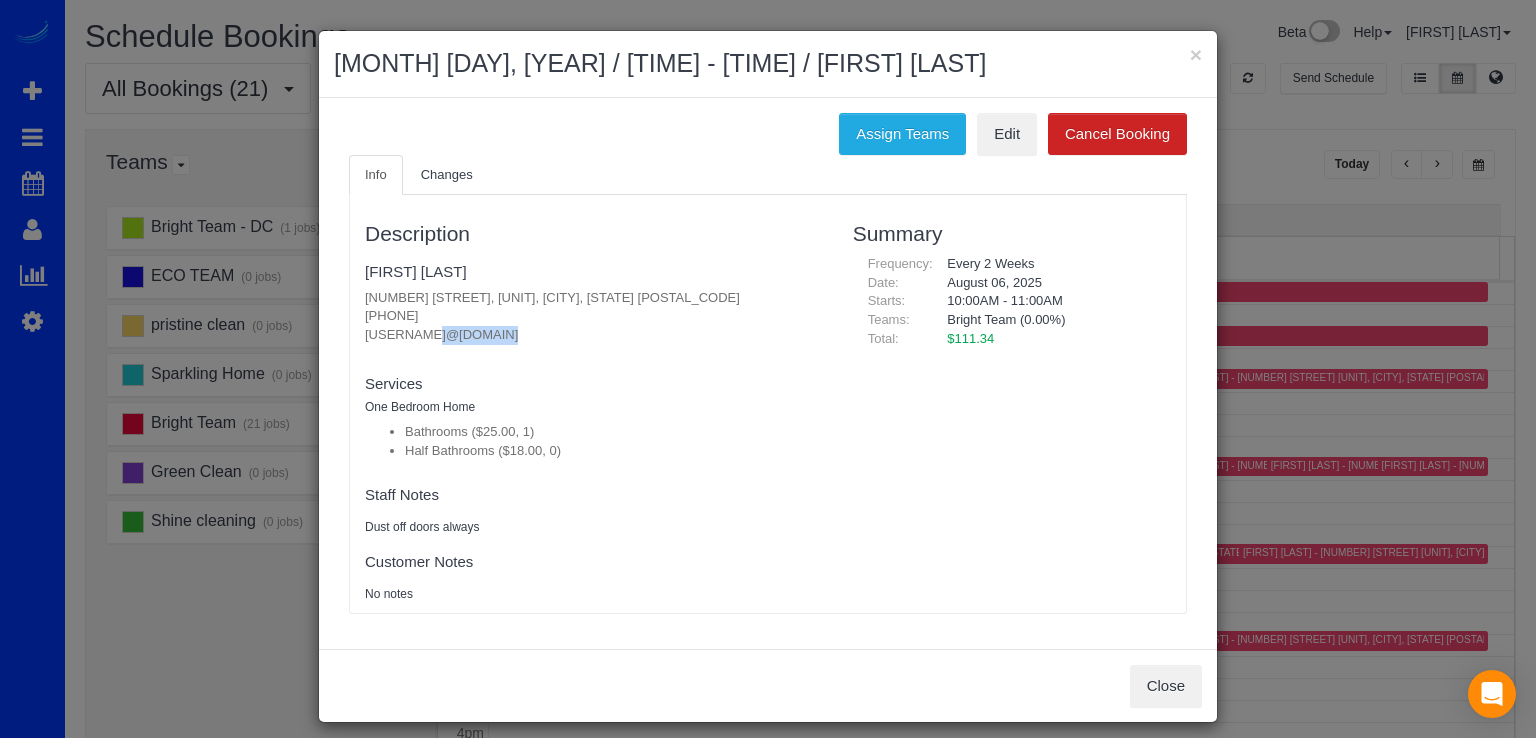 drag, startPoint x: 351, startPoint y: 337, endPoint x: 516, endPoint y: 347, distance: 165.30275 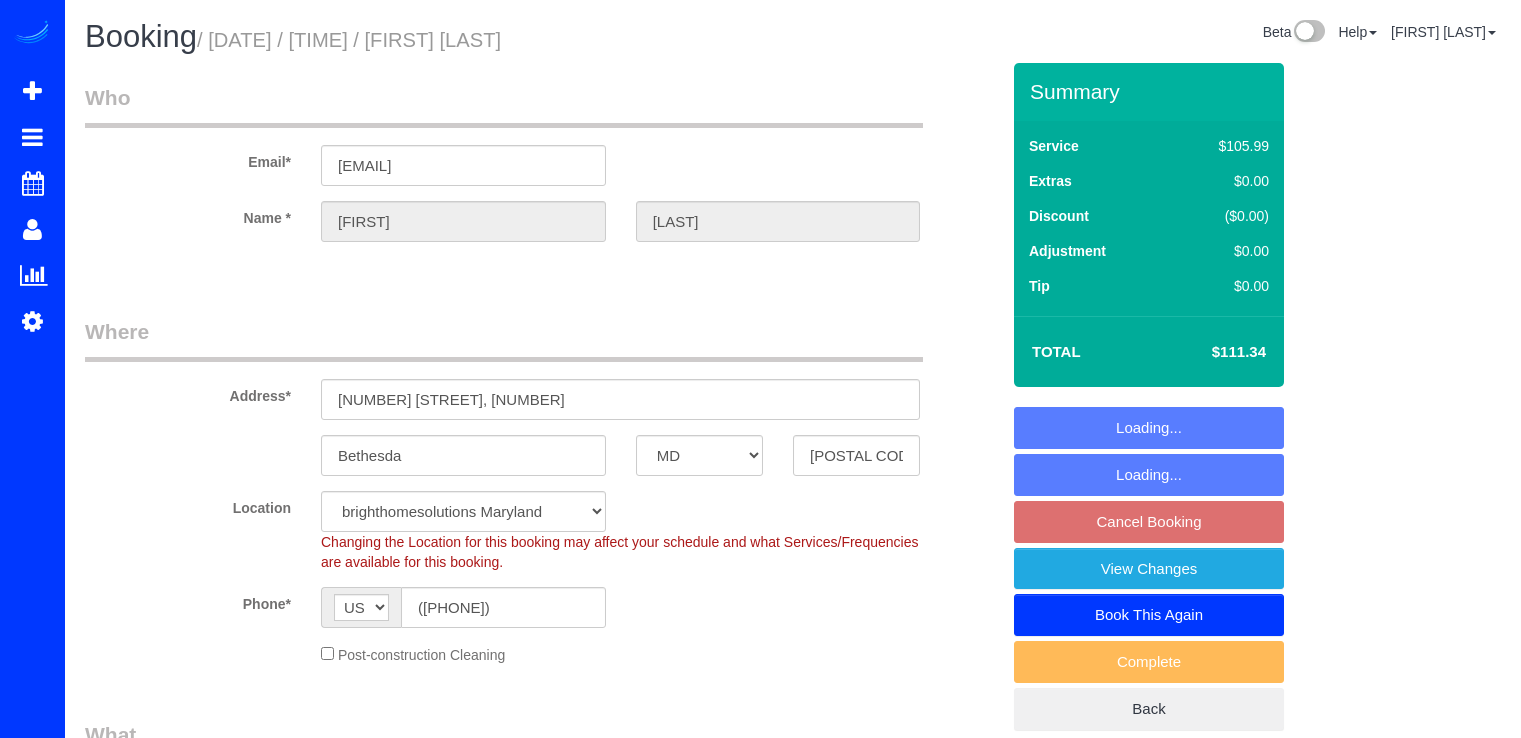 select on "MD" 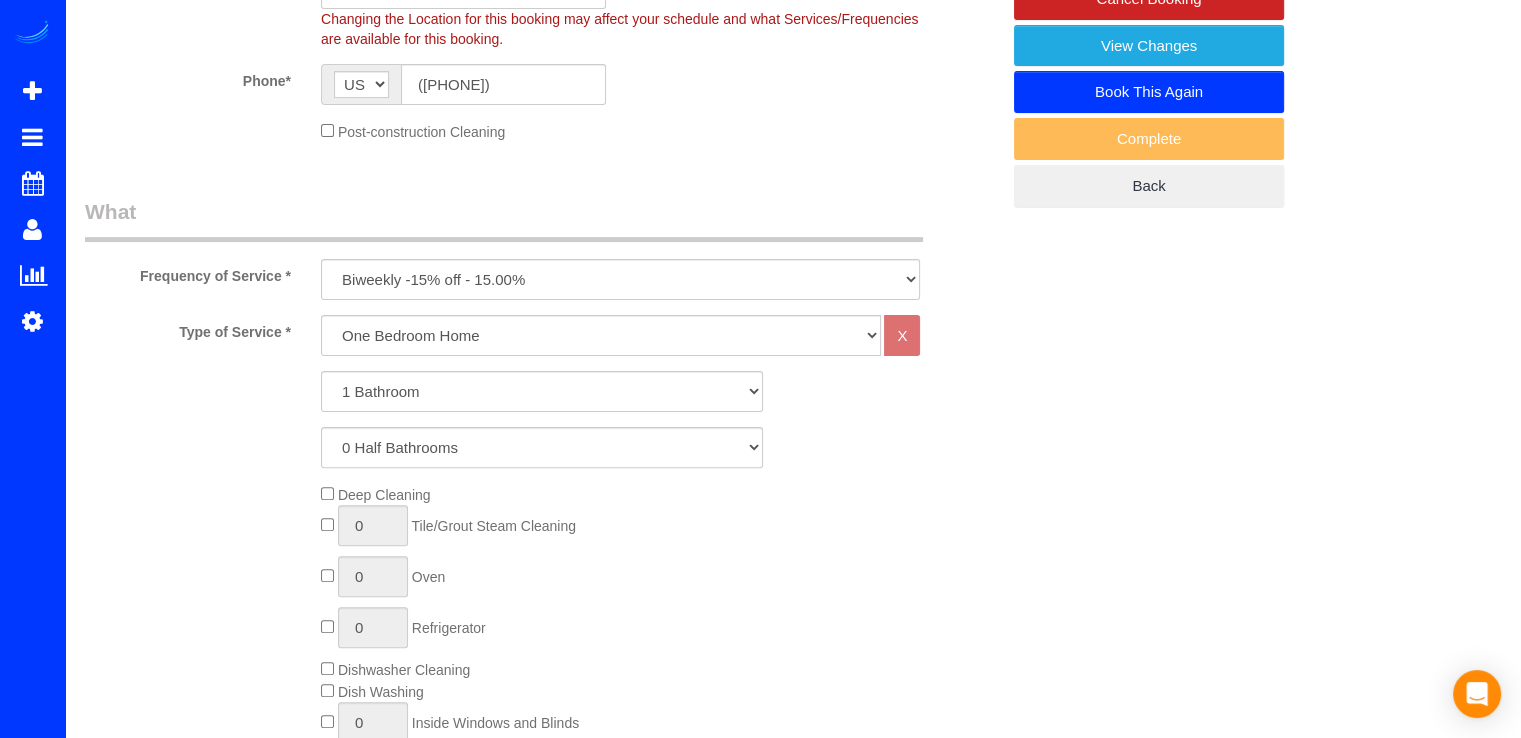 scroll, scrollTop: 0, scrollLeft: 0, axis: both 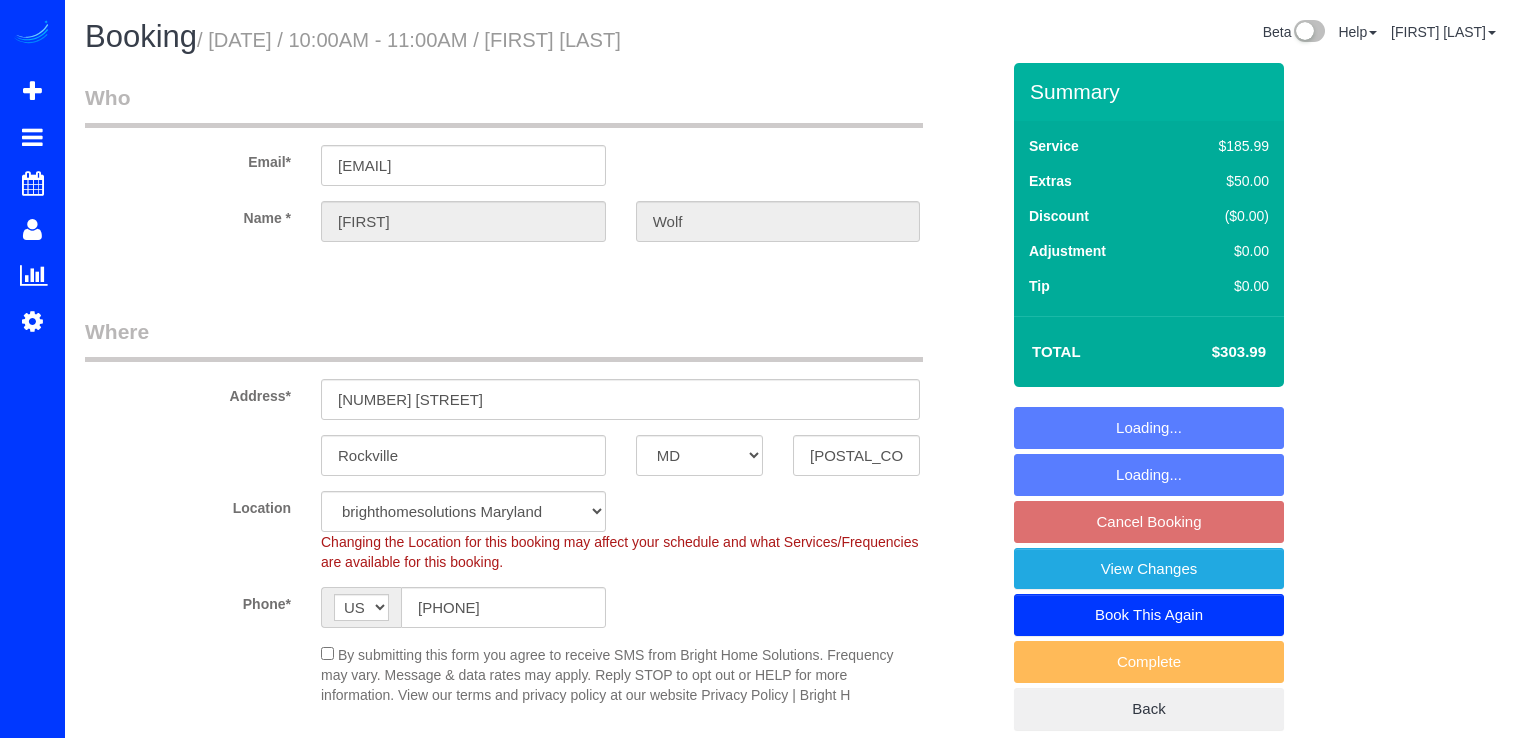 select on "MD" 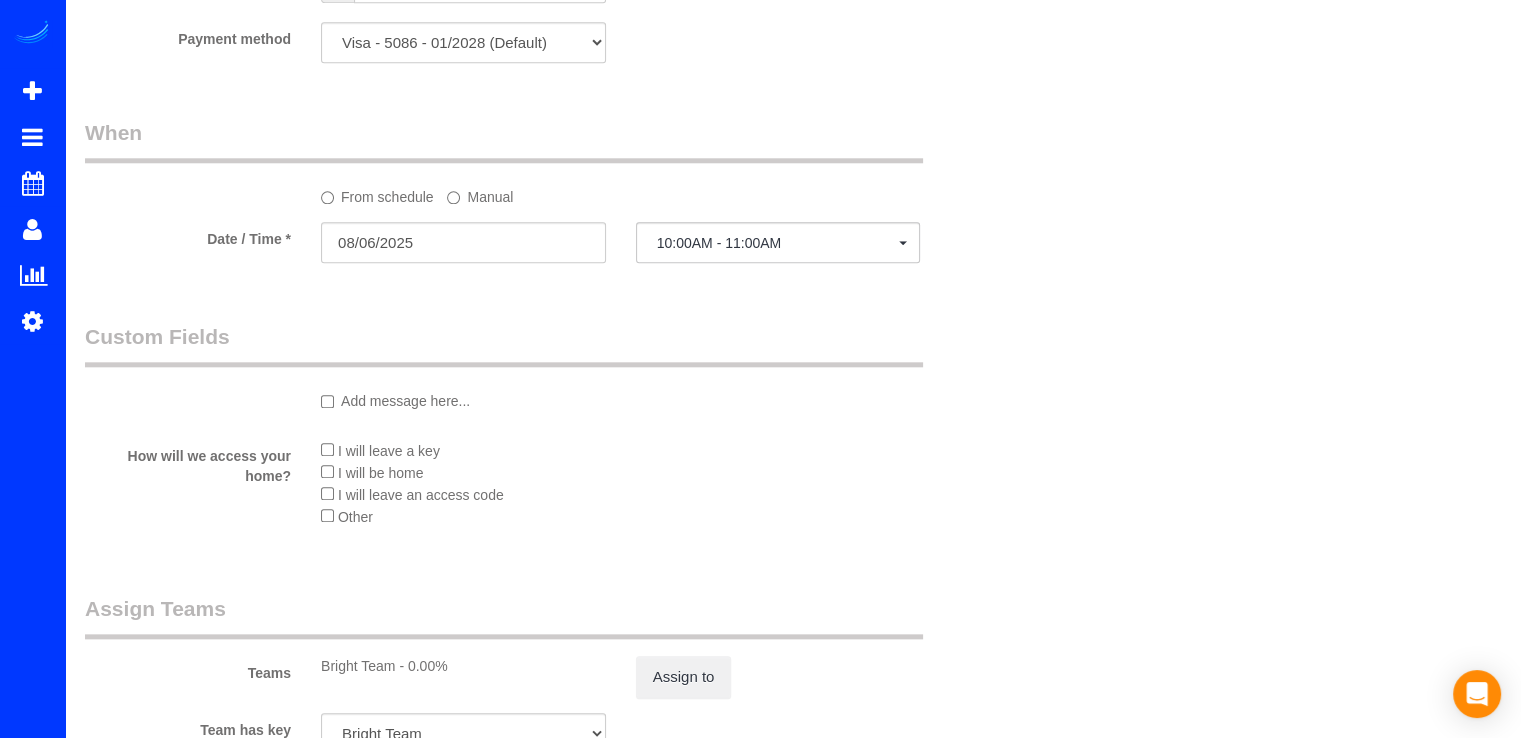 scroll, scrollTop: 2000, scrollLeft: 0, axis: vertical 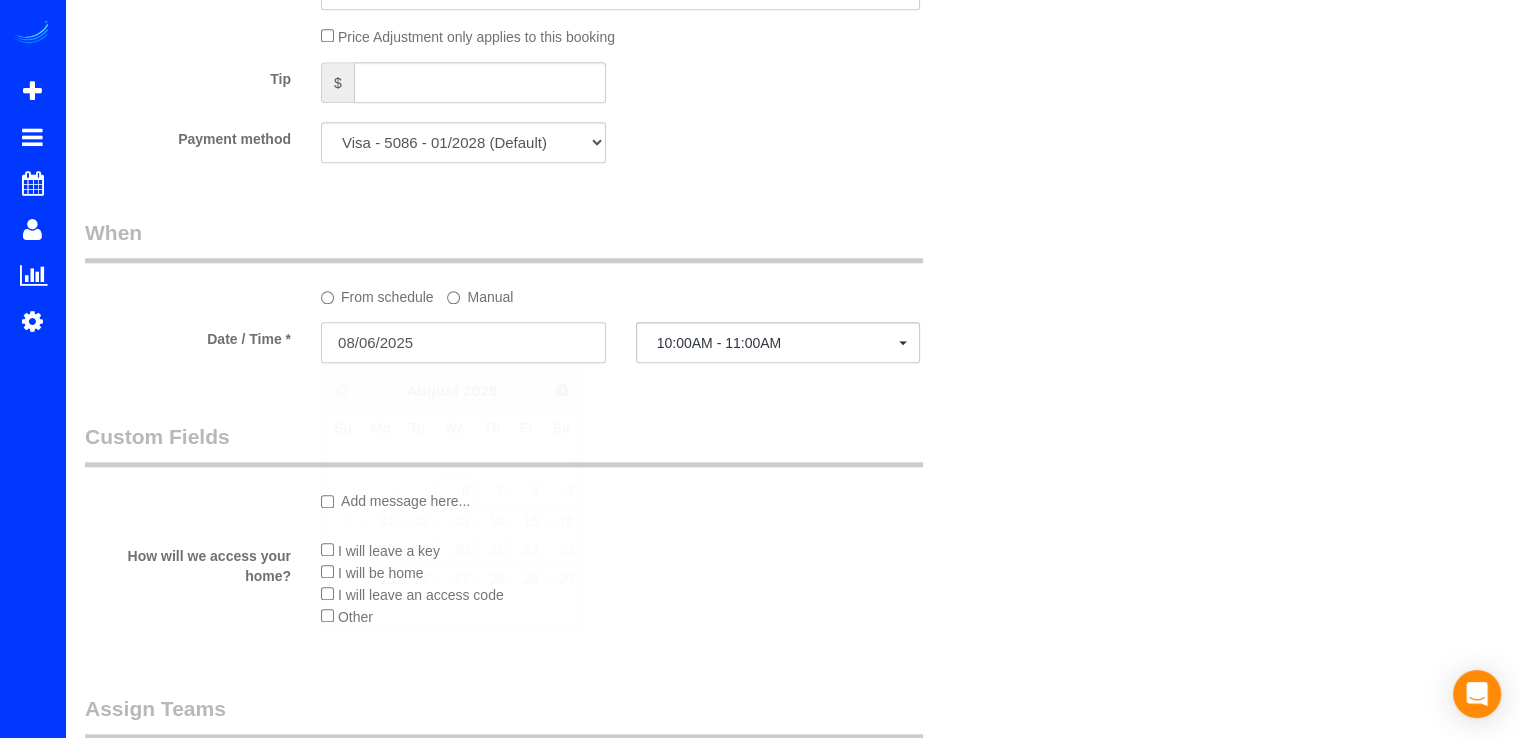 click on "08/06/2025" at bounding box center [463, 342] 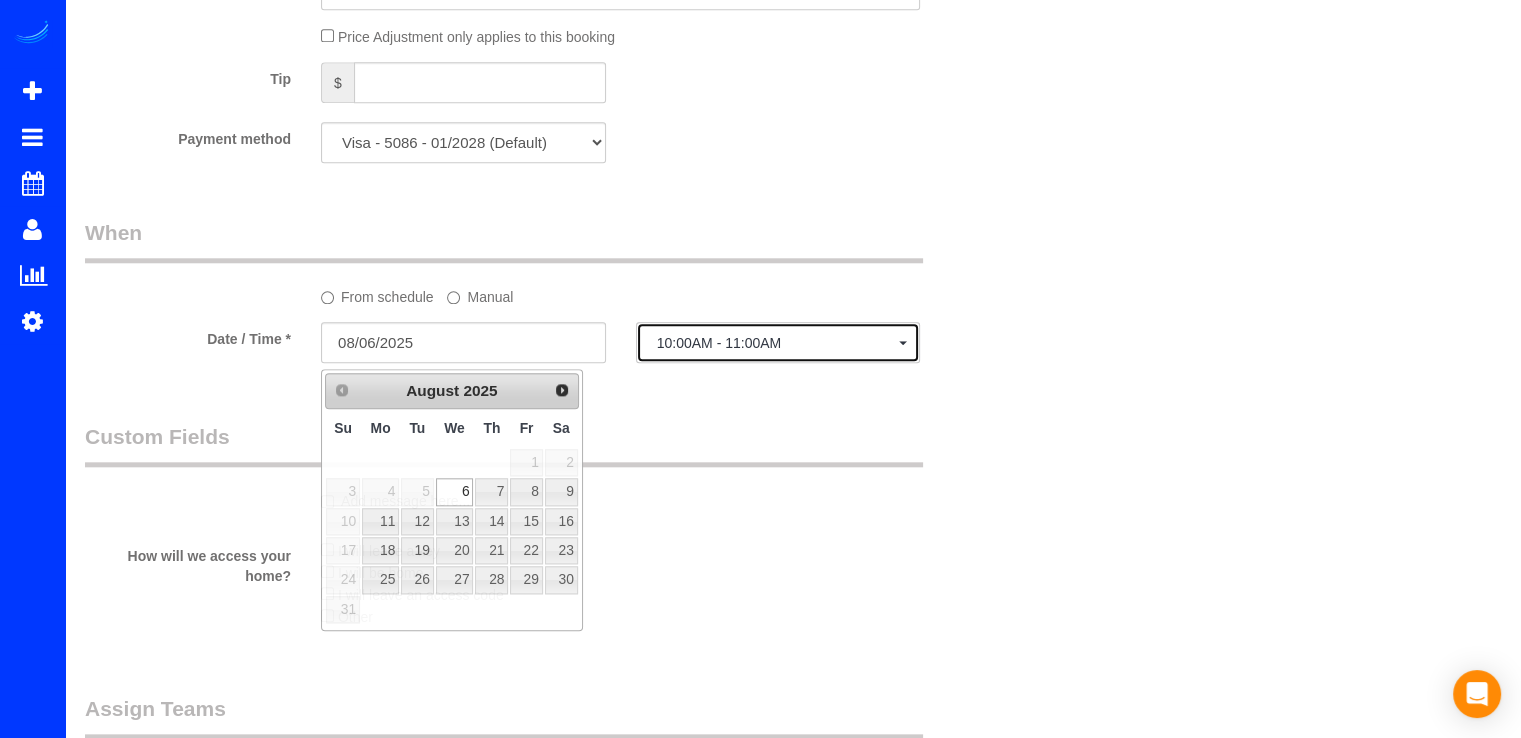 click on "10:00AM - 11:00AM" 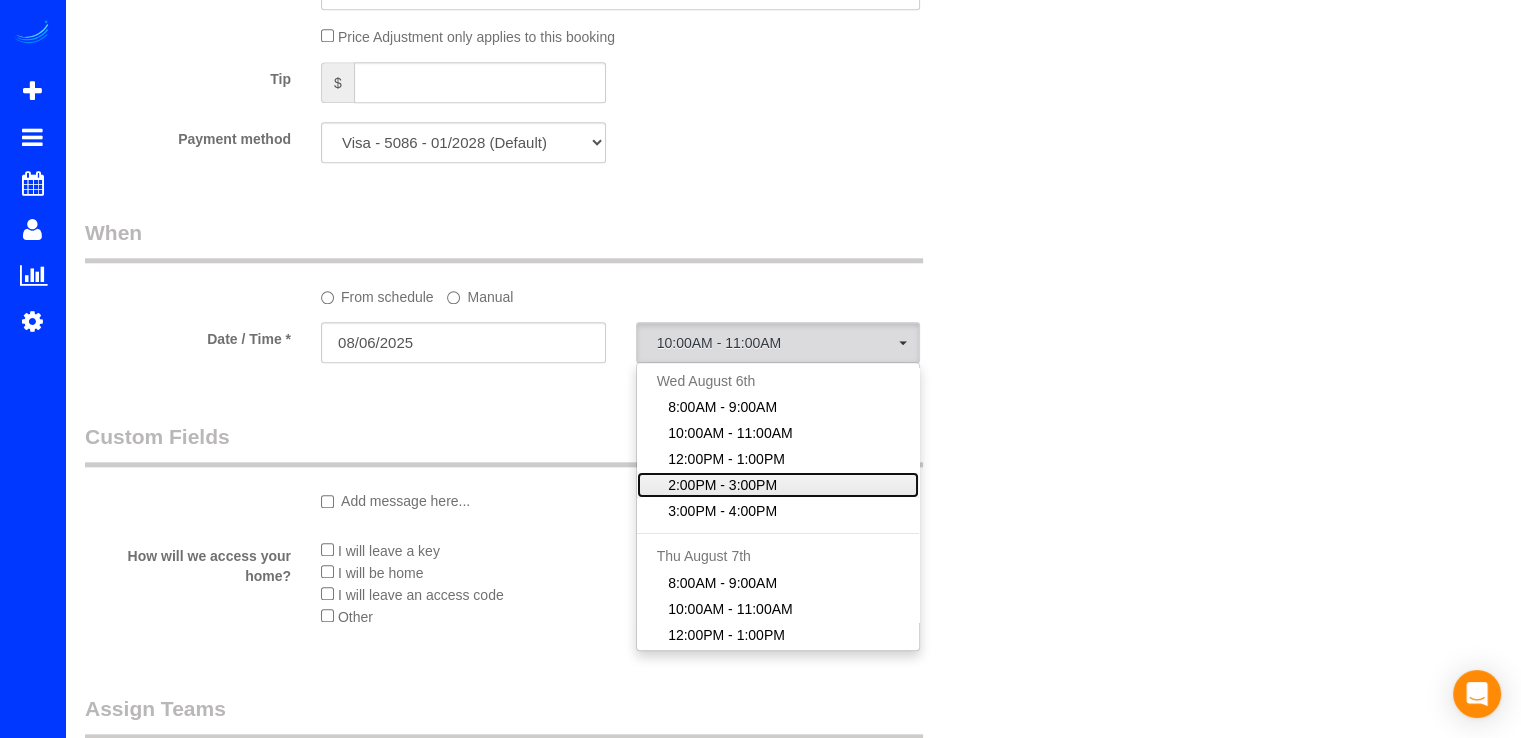 click on "2:00PM - 3:00PM" 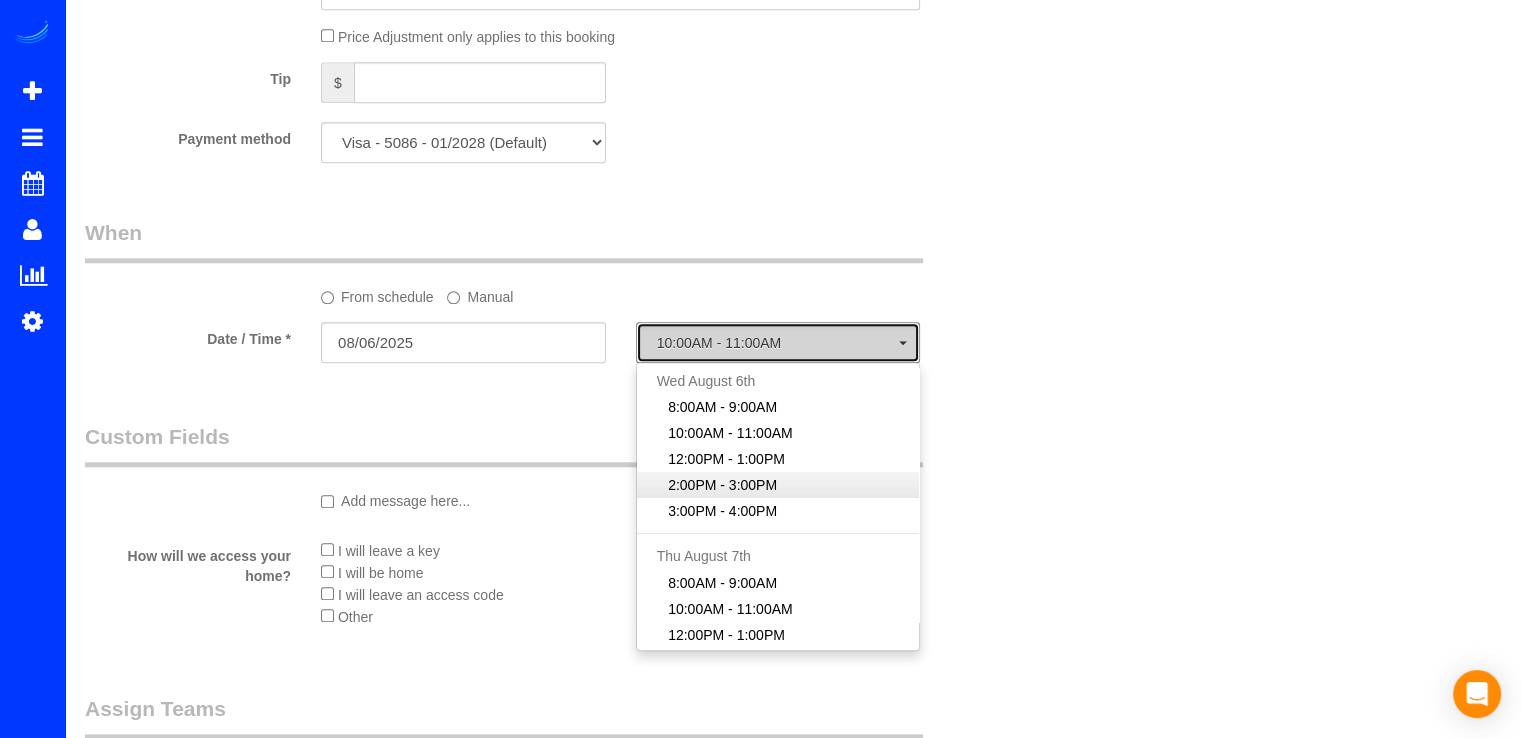 select on "spot4" 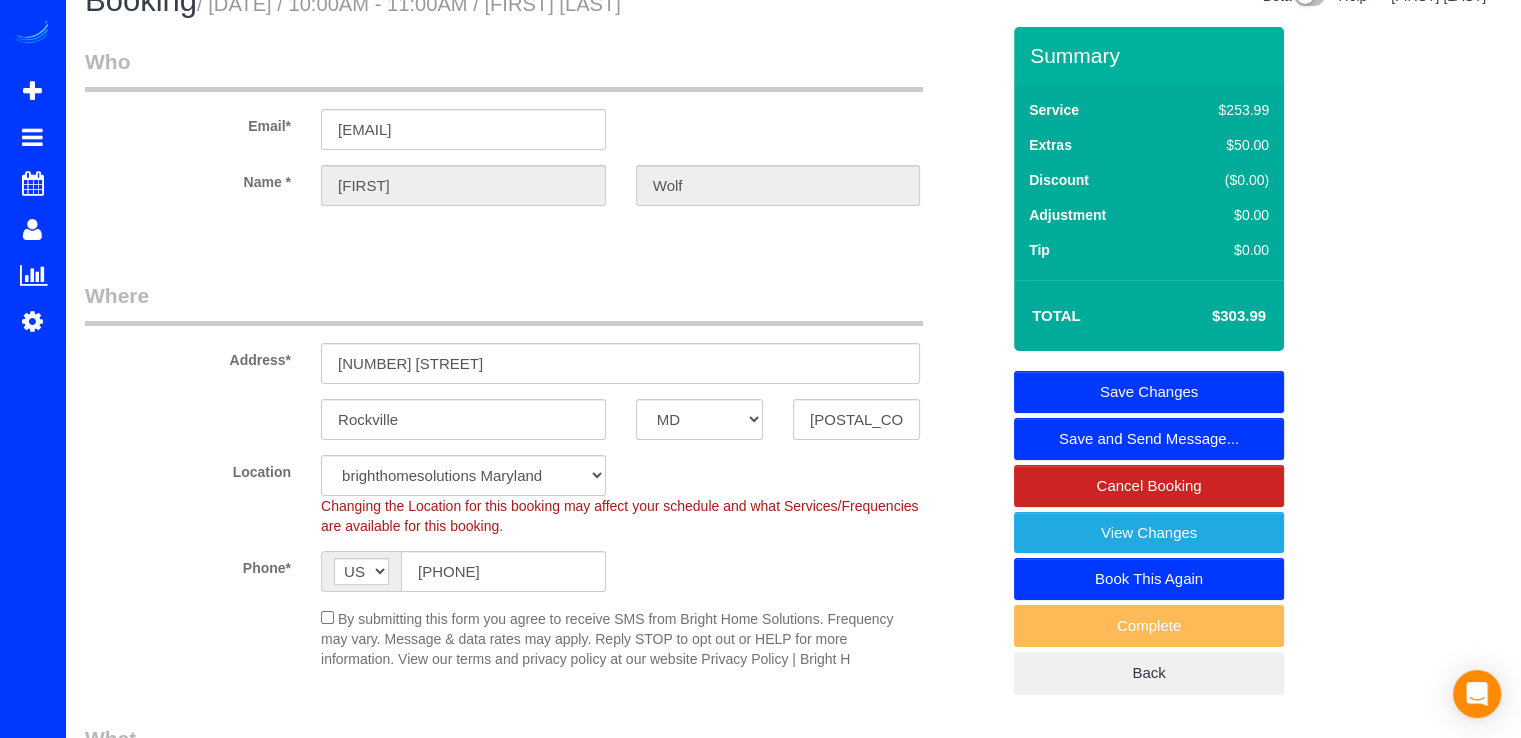scroll, scrollTop: 0, scrollLeft: 0, axis: both 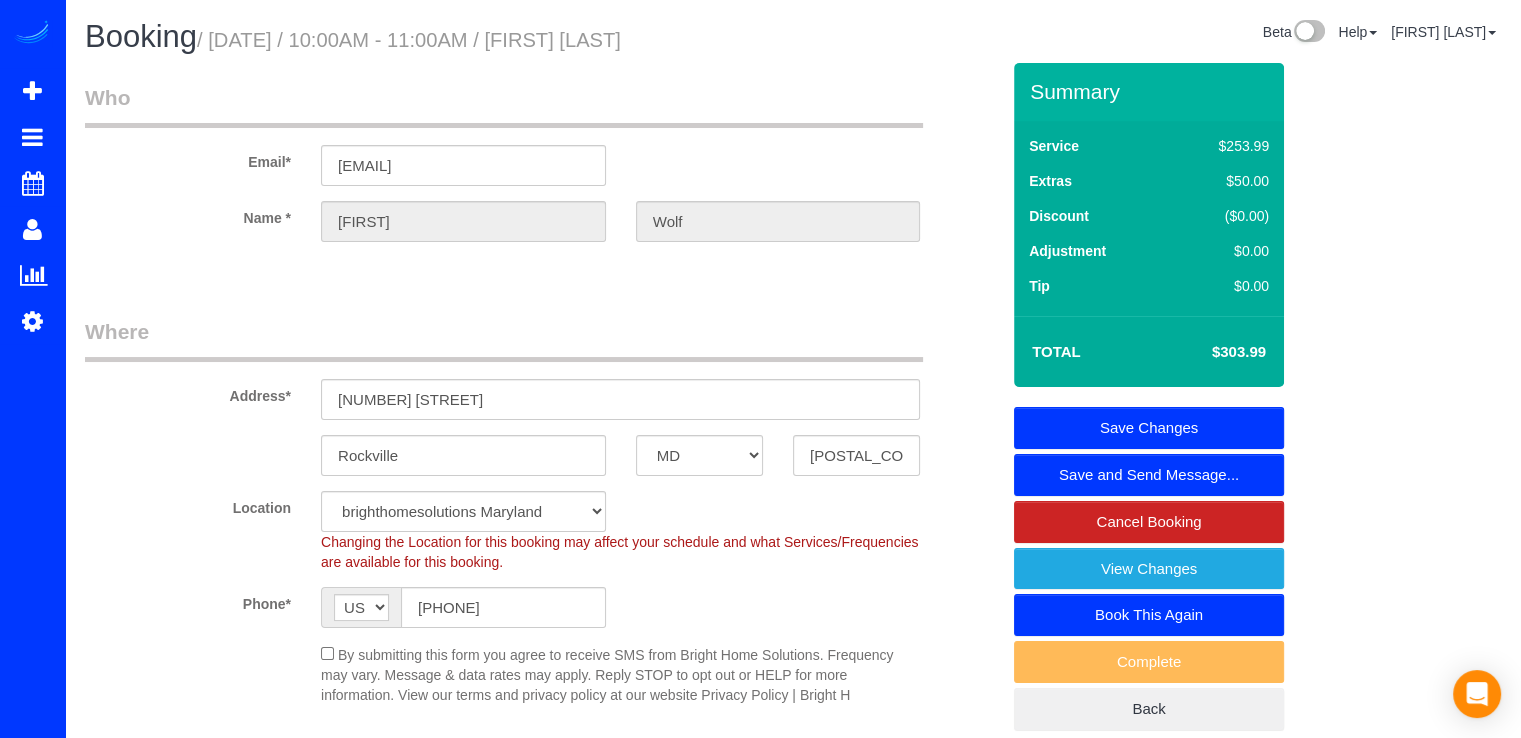 click on "Save Changes" at bounding box center [1149, 428] 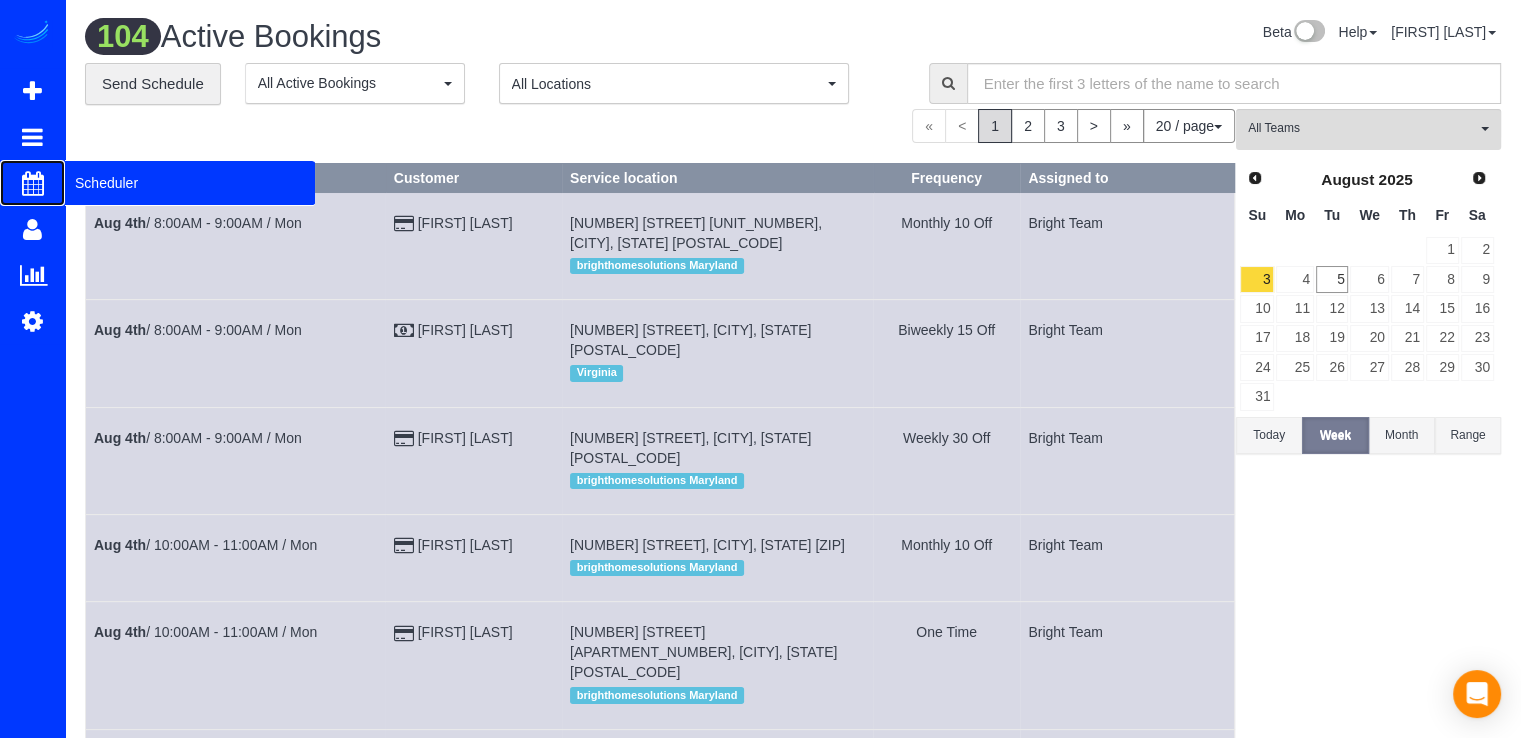click on "Scheduler" at bounding box center (190, 183) 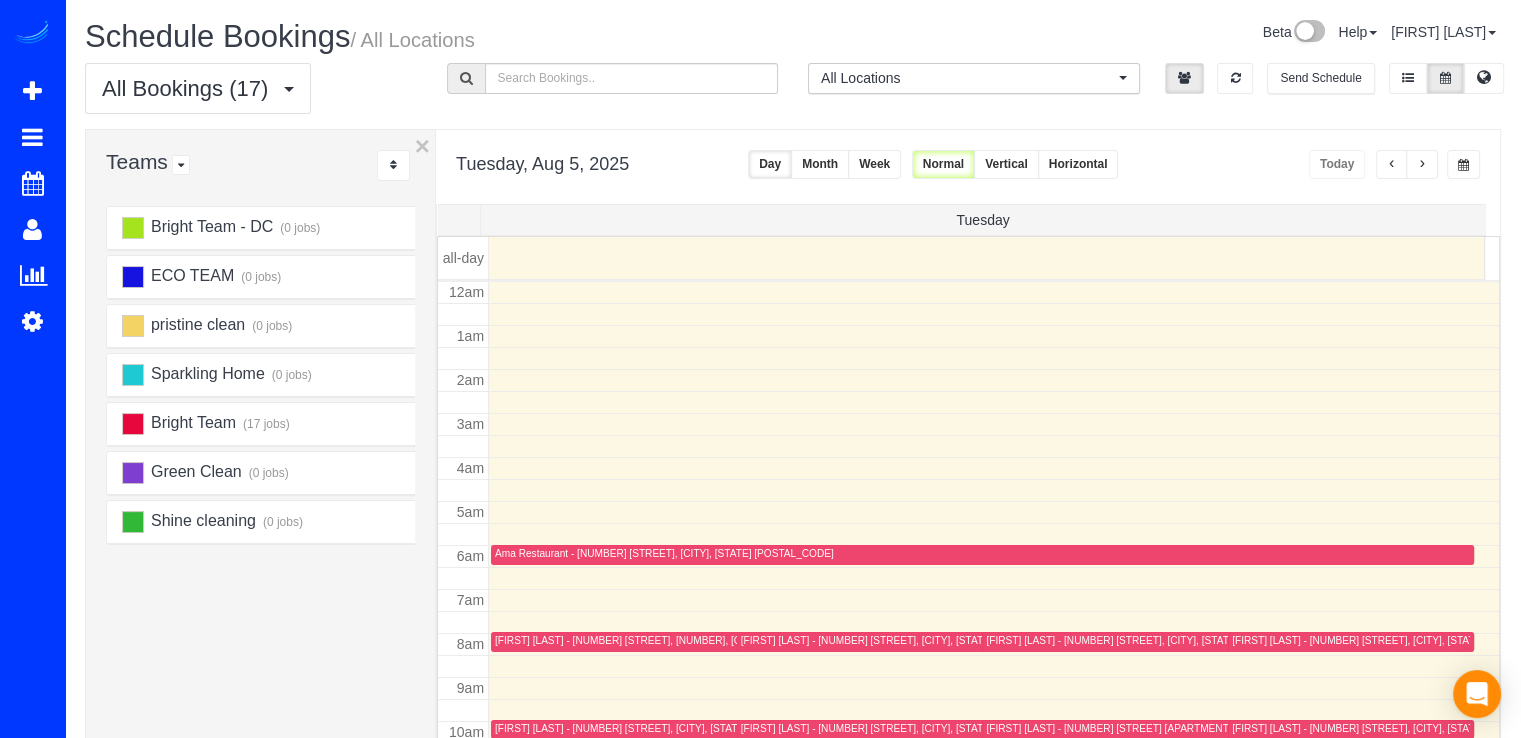 scroll, scrollTop: 263, scrollLeft: 0, axis: vertical 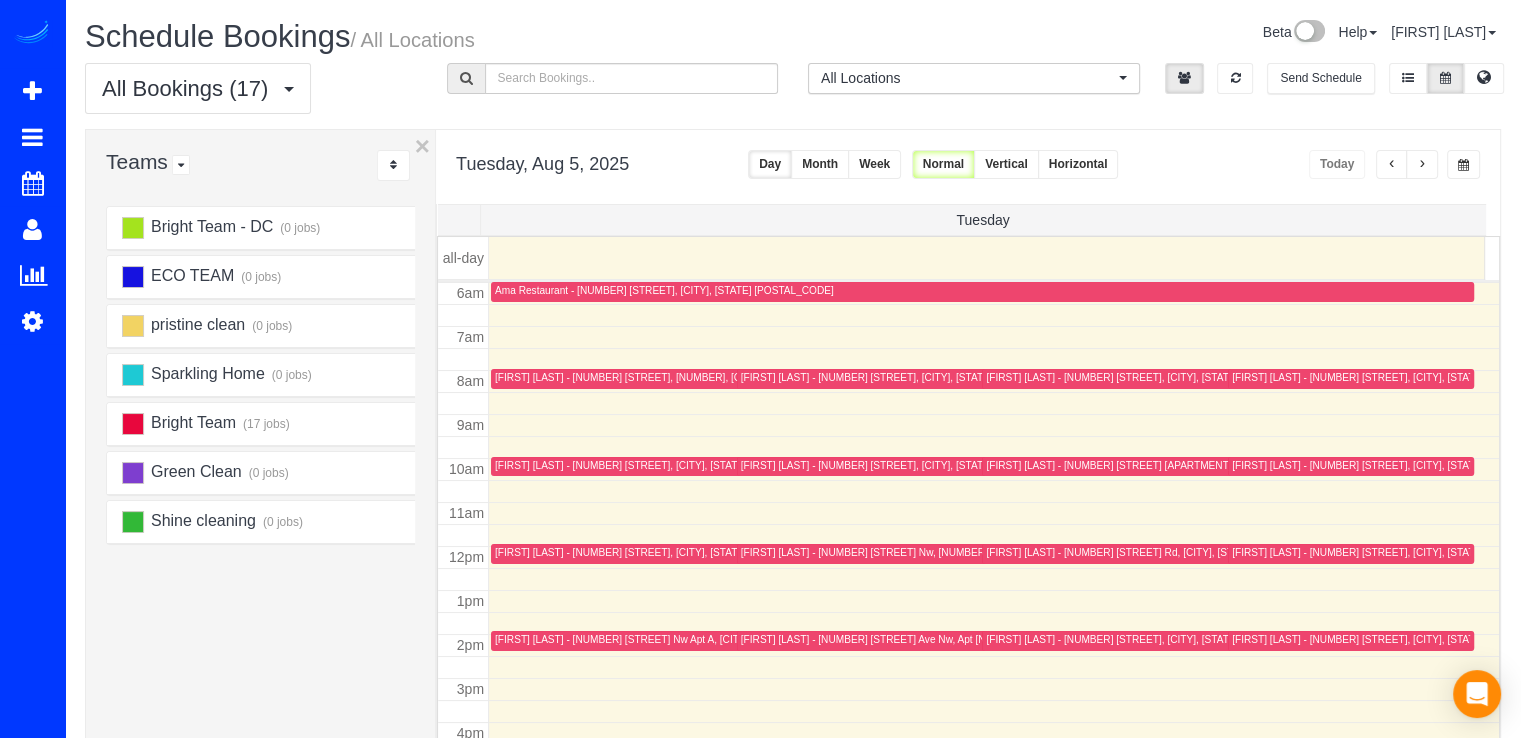 click at bounding box center [1422, 165] 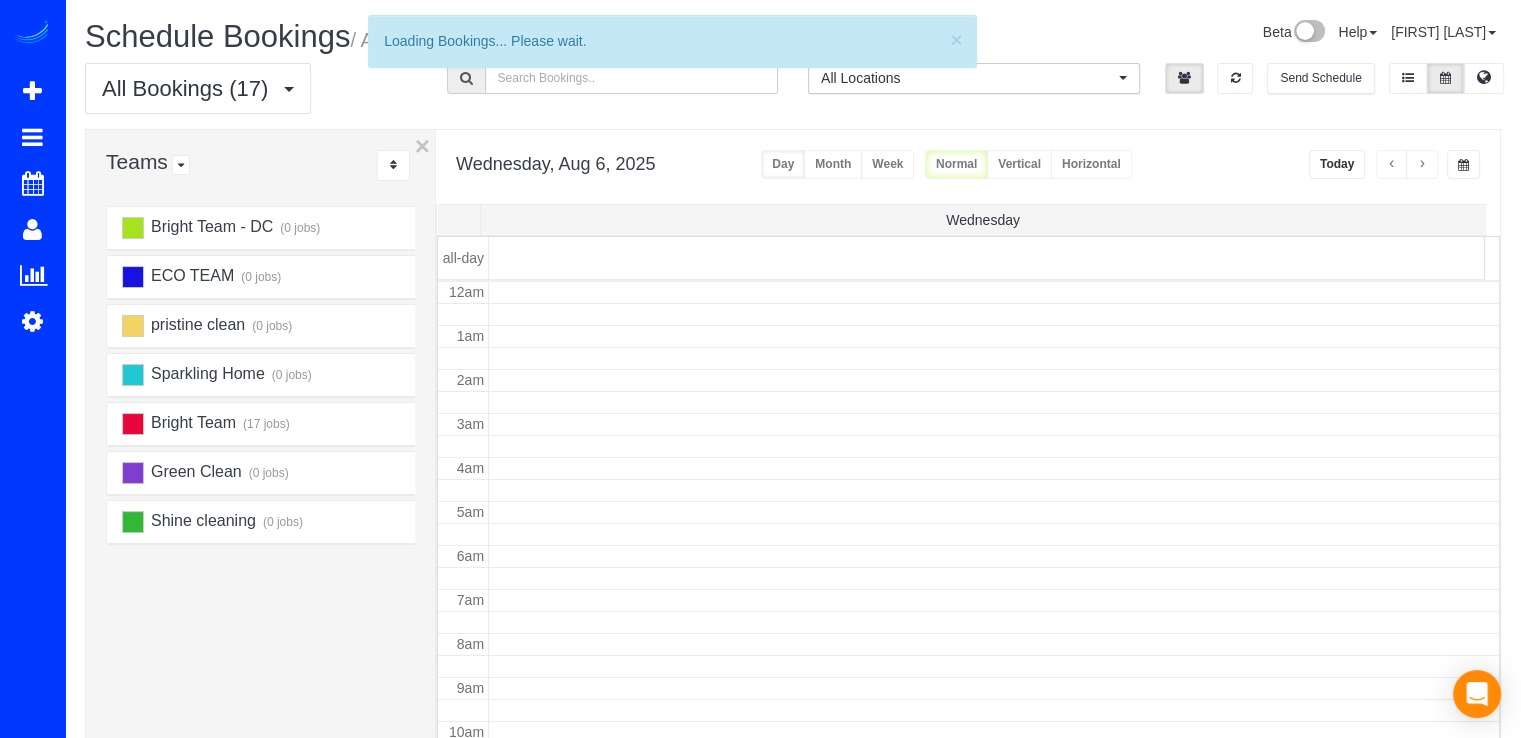 scroll, scrollTop: 263, scrollLeft: 0, axis: vertical 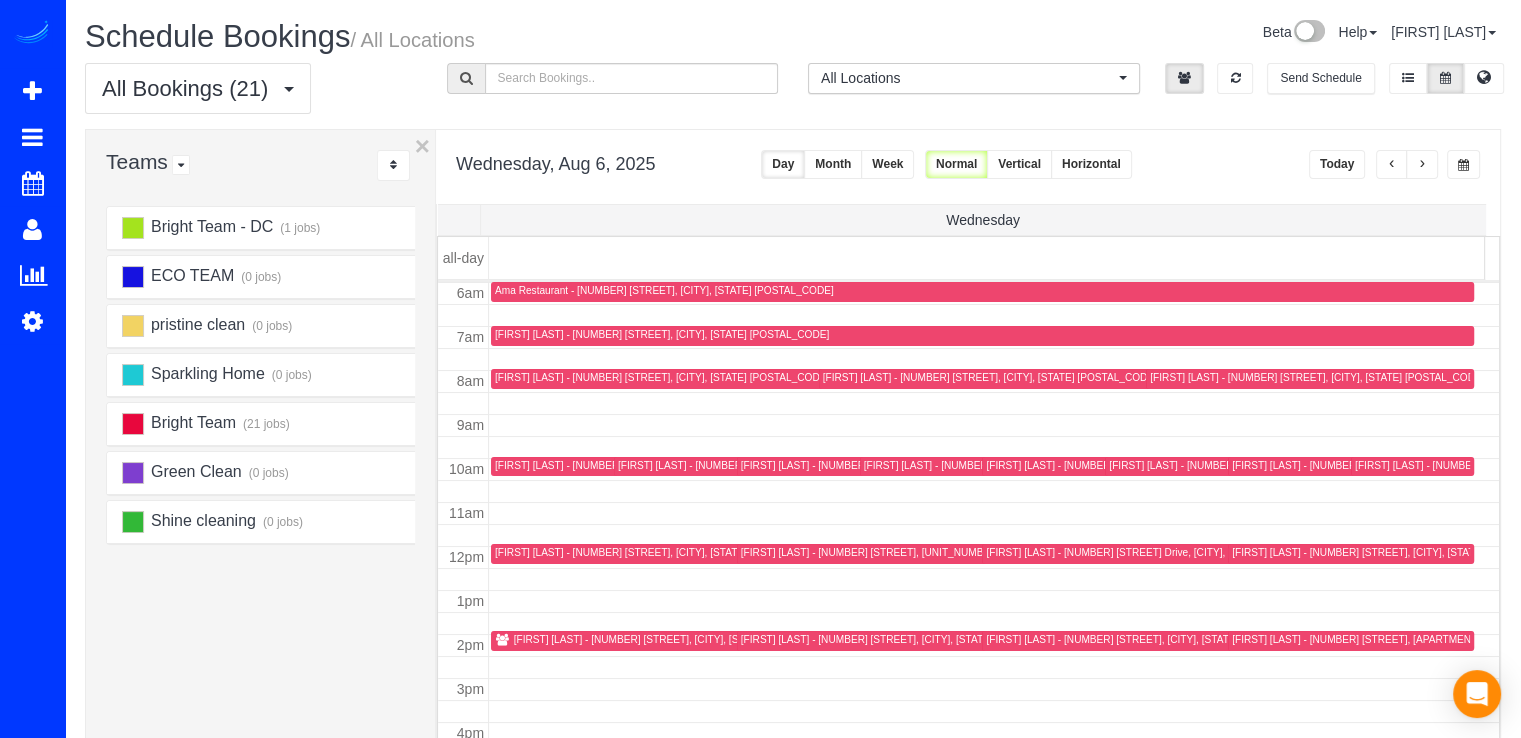 click at bounding box center (1422, 165) 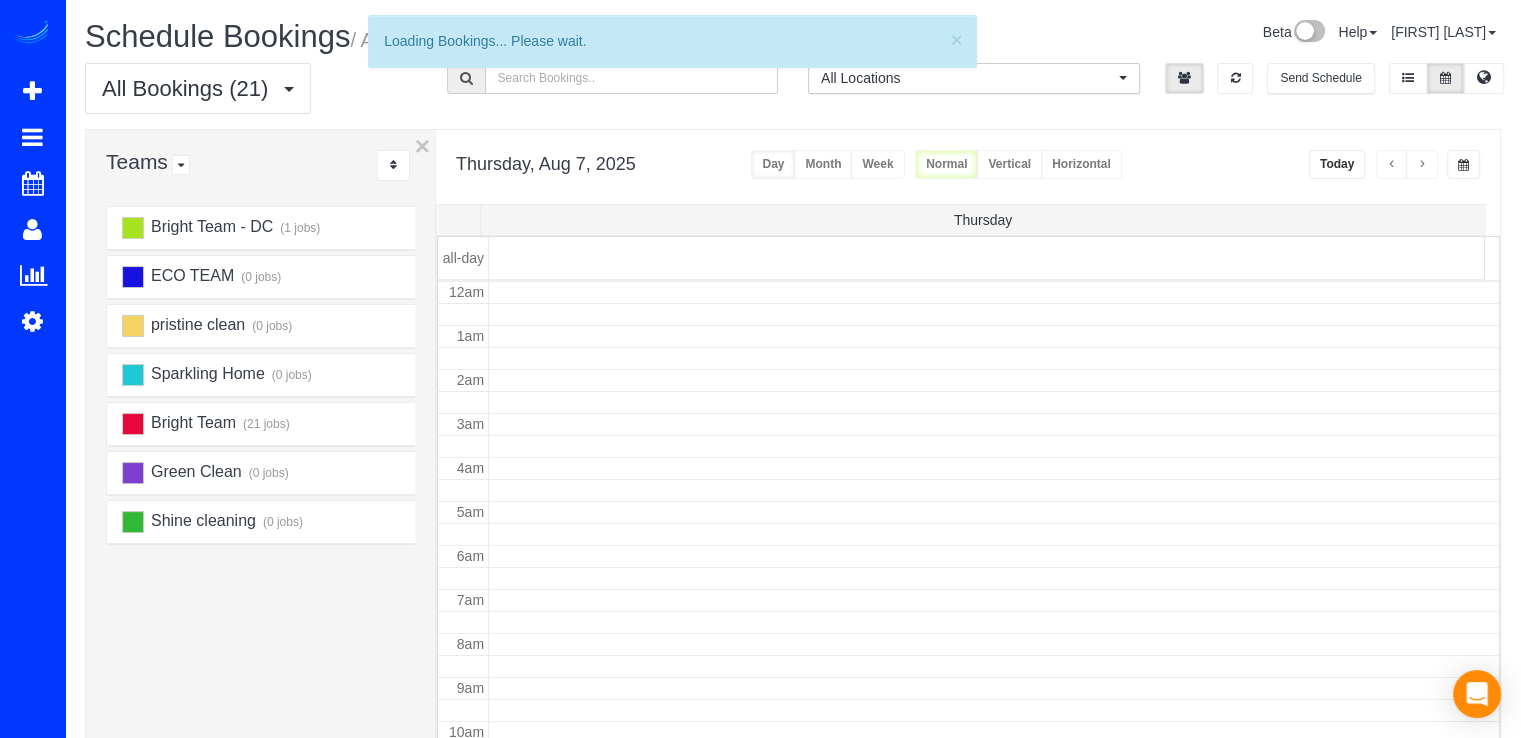 scroll, scrollTop: 263, scrollLeft: 0, axis: vertical 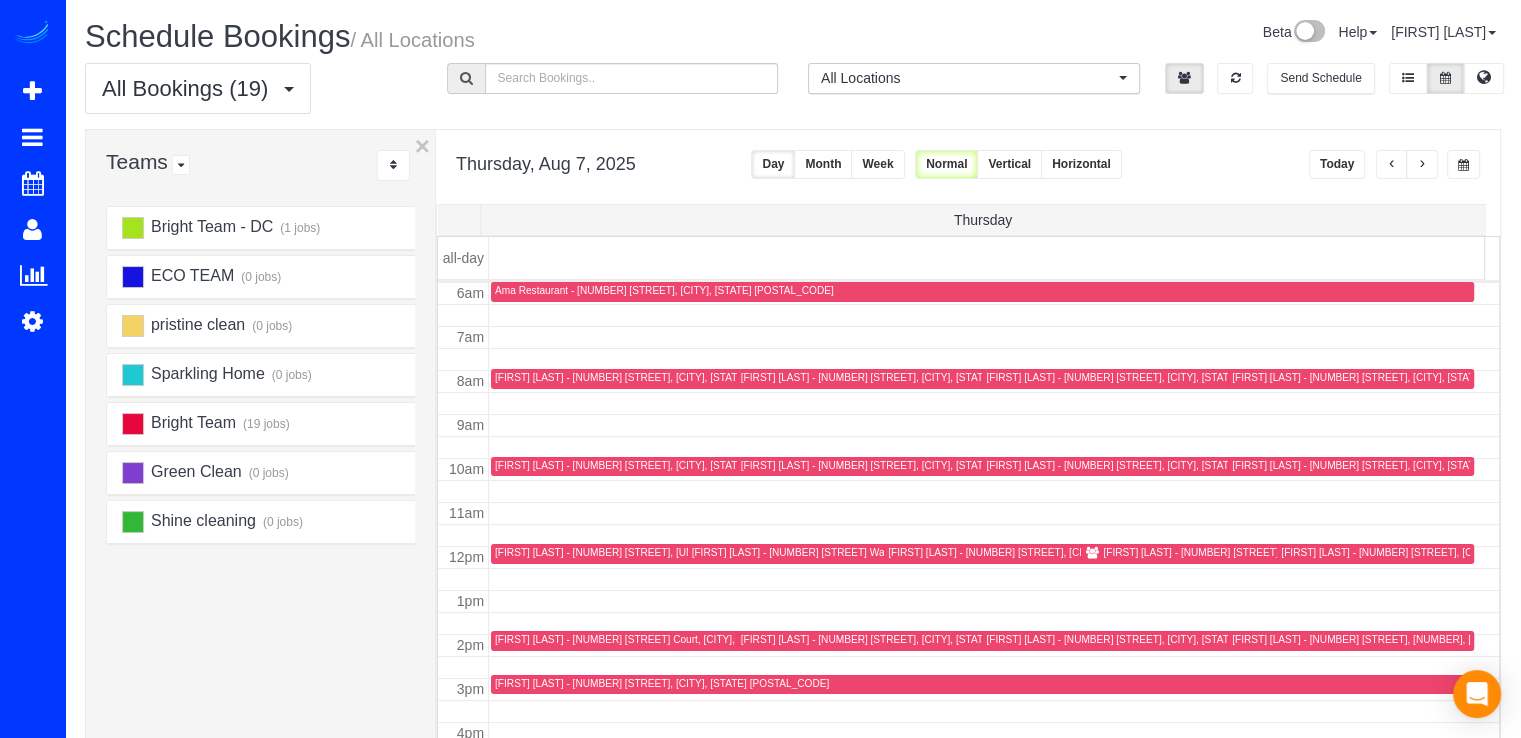 click at bounding box center [1392, 164] 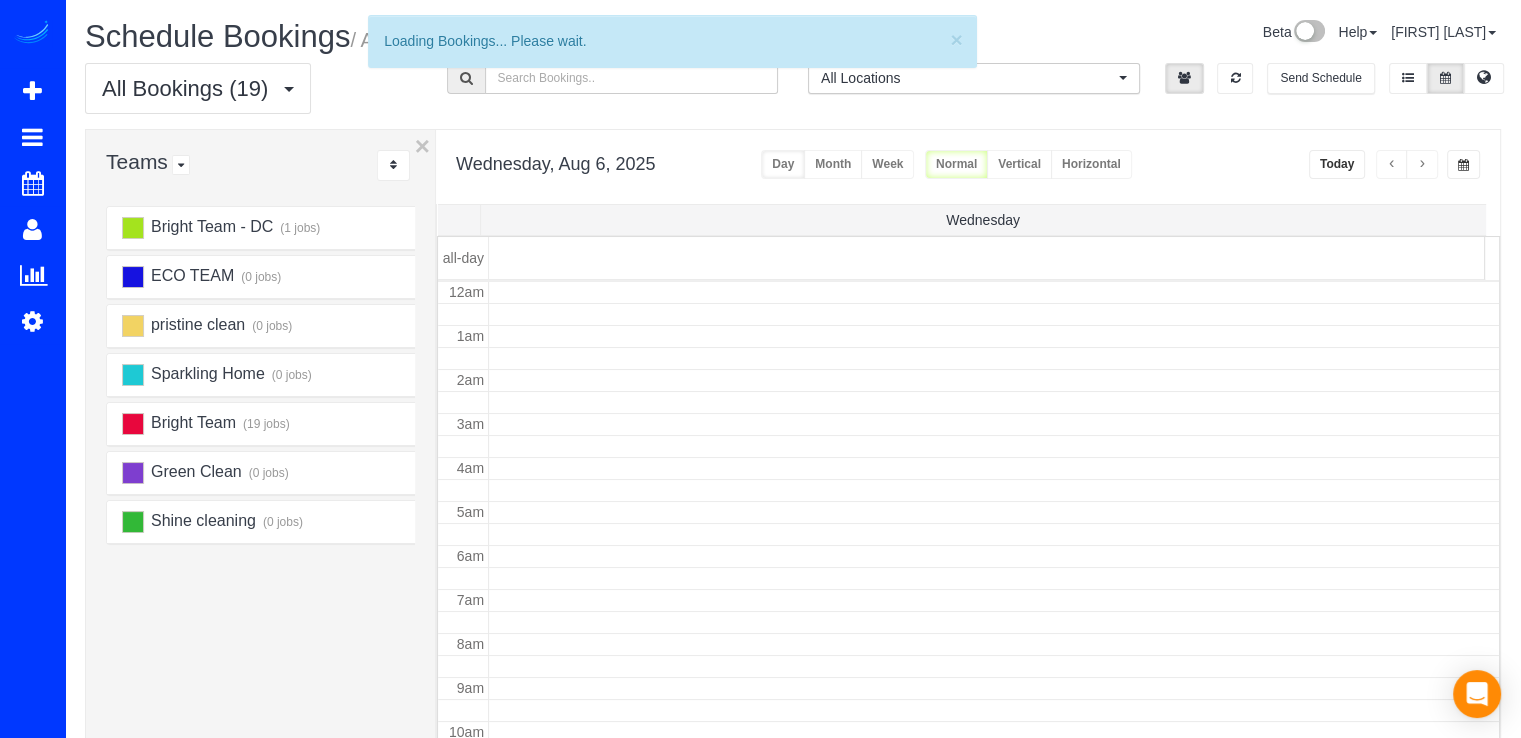 scroll, scrollTop: 263, scrollLeft: 0, axis: vertical 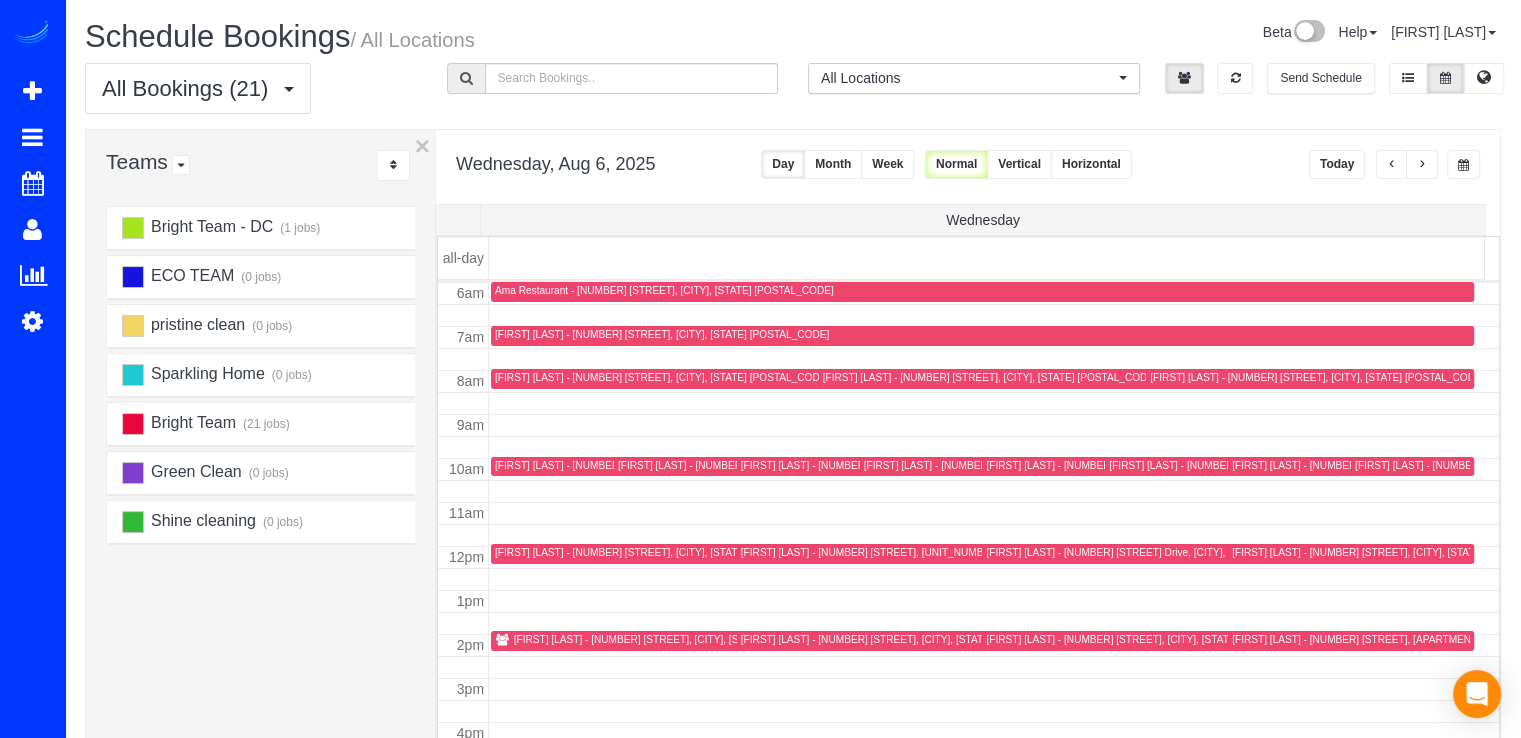 click at bounding box center [604, 467] 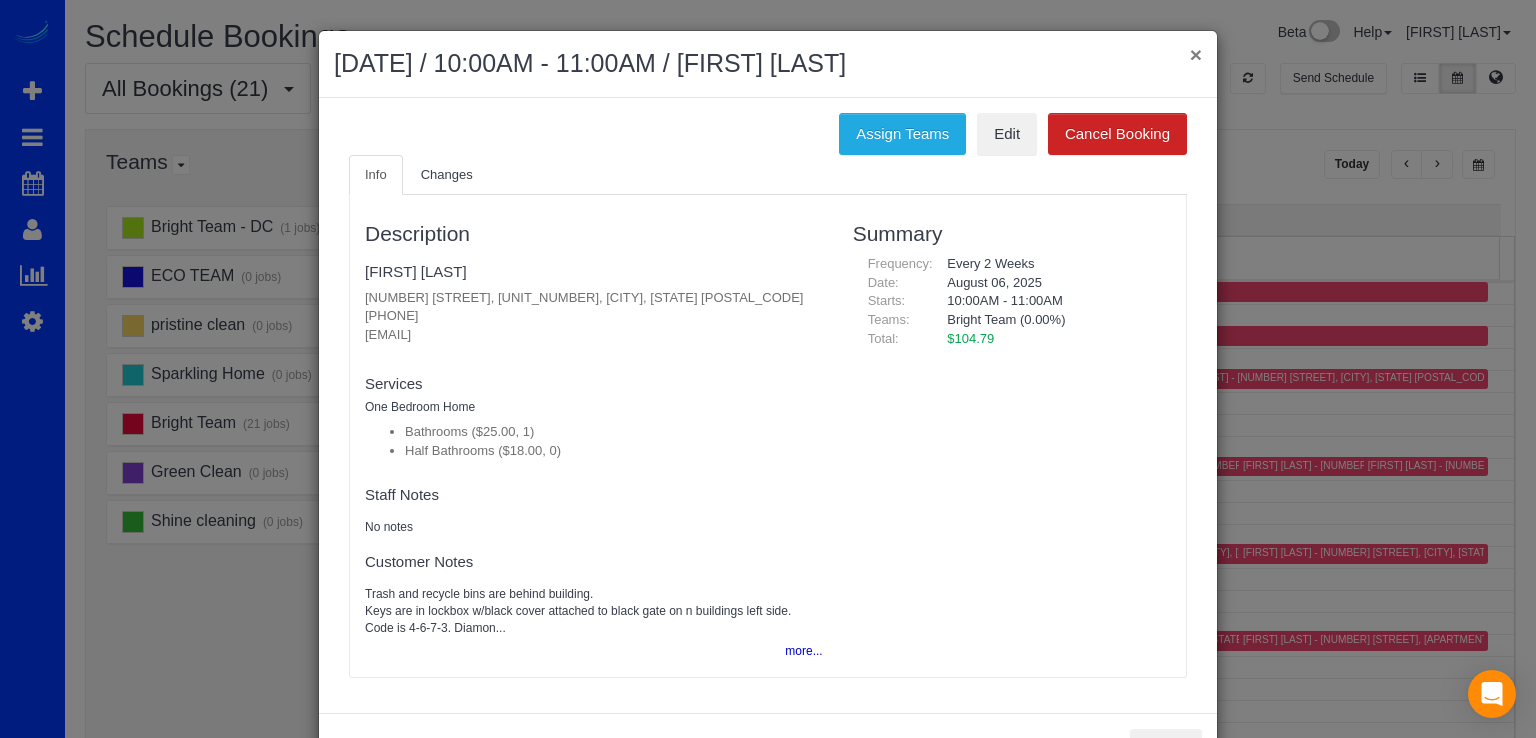 click on "×" at bounding box center [1196, 54] 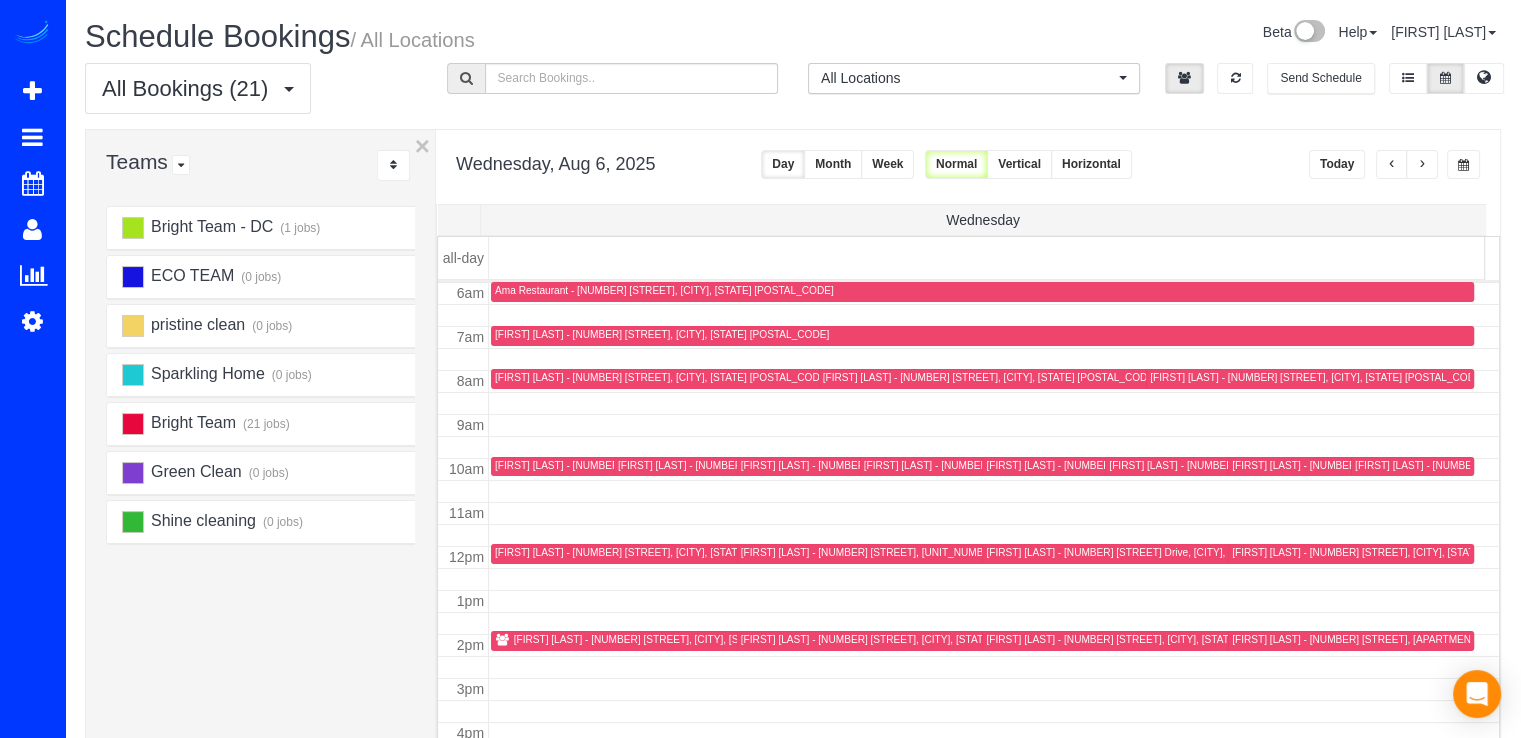 click on "[FIRST] [LAST] - [NUMBER] [STREET], [CITY], [STATE] [POSTAL_CODE]" at bounding box center (1031, 465) 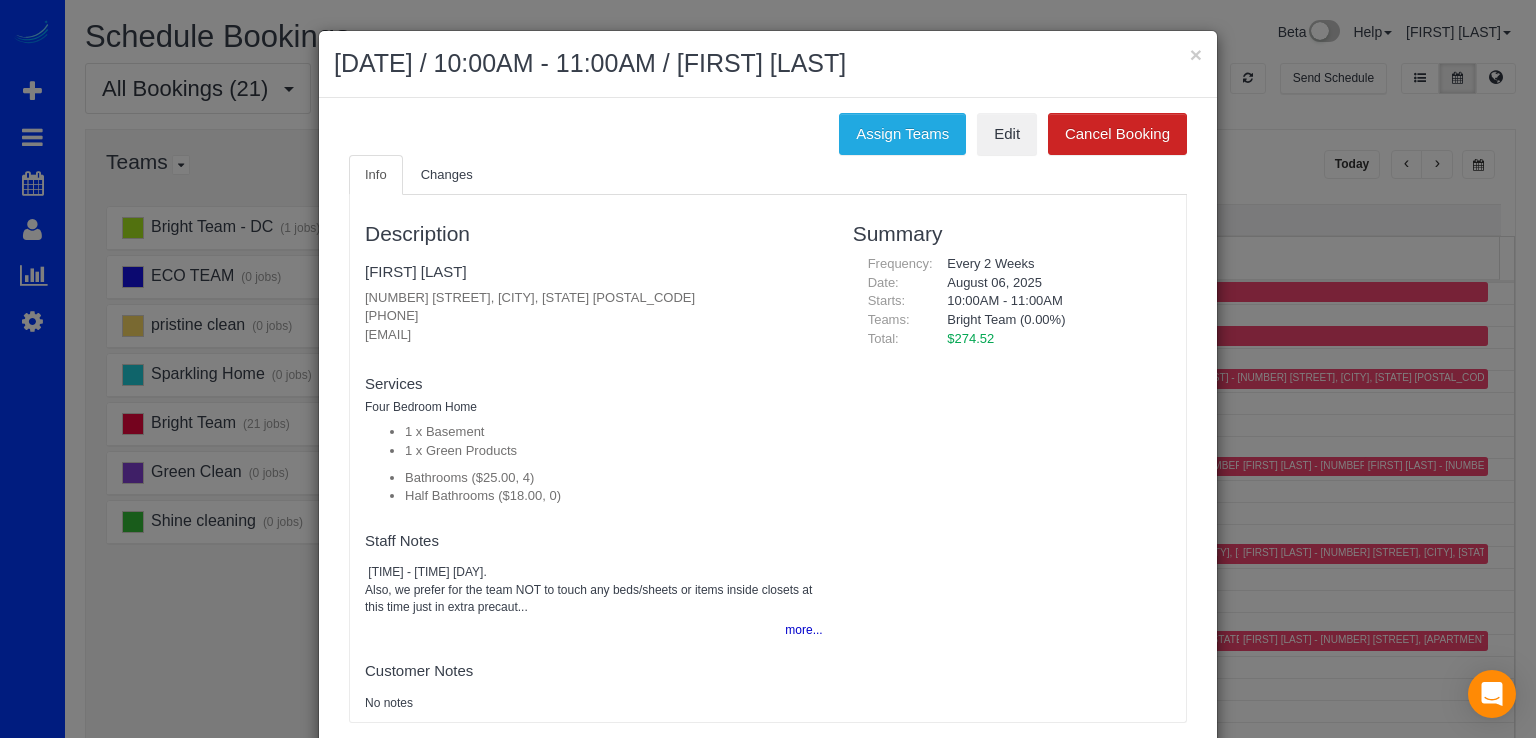 drag, startPoint x: 1163, startPoint y: 63, endPoint x: 1199, endPoint y: 56, distance: 36.67424 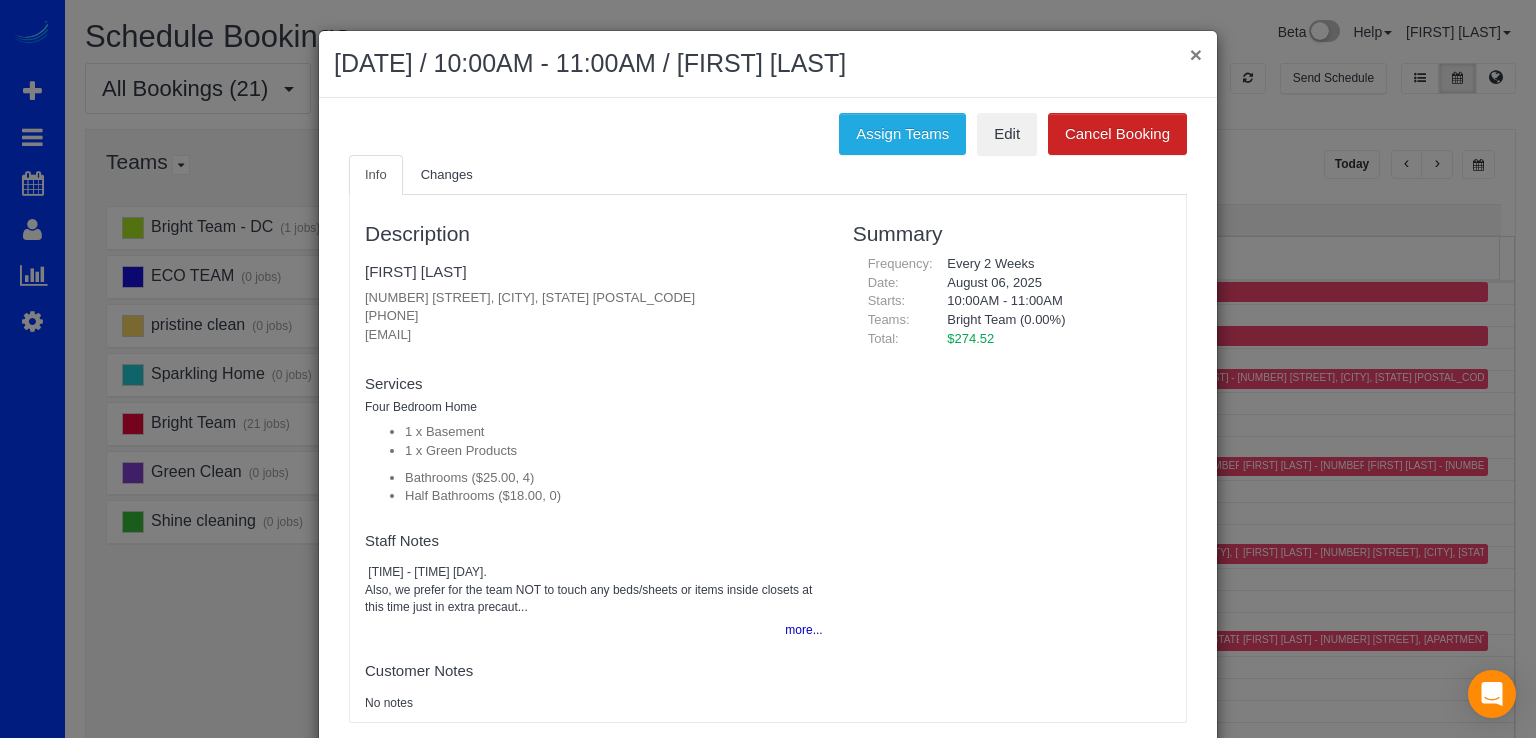 click on "×" at bounding box center [1196, 54] 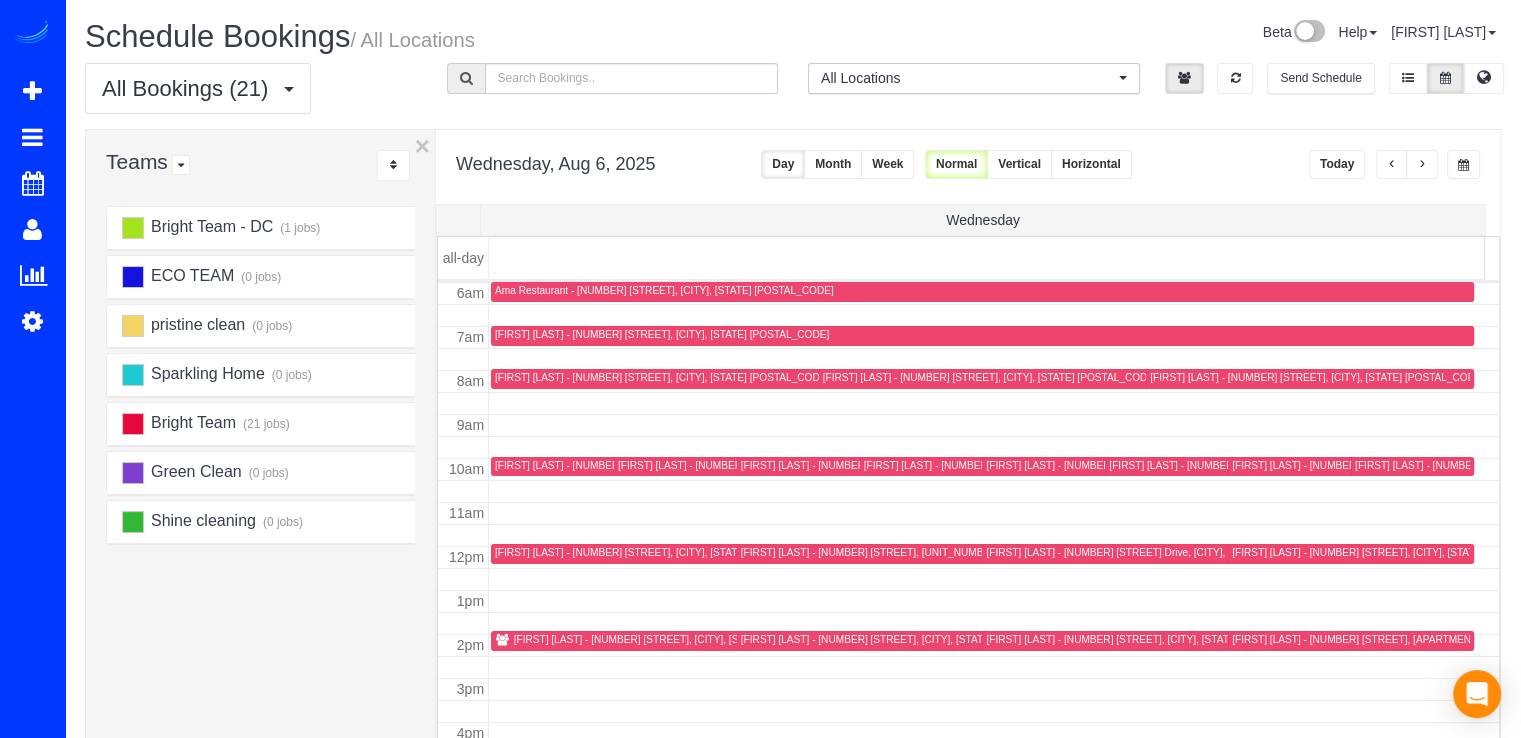click at bounding box center (994, 491) 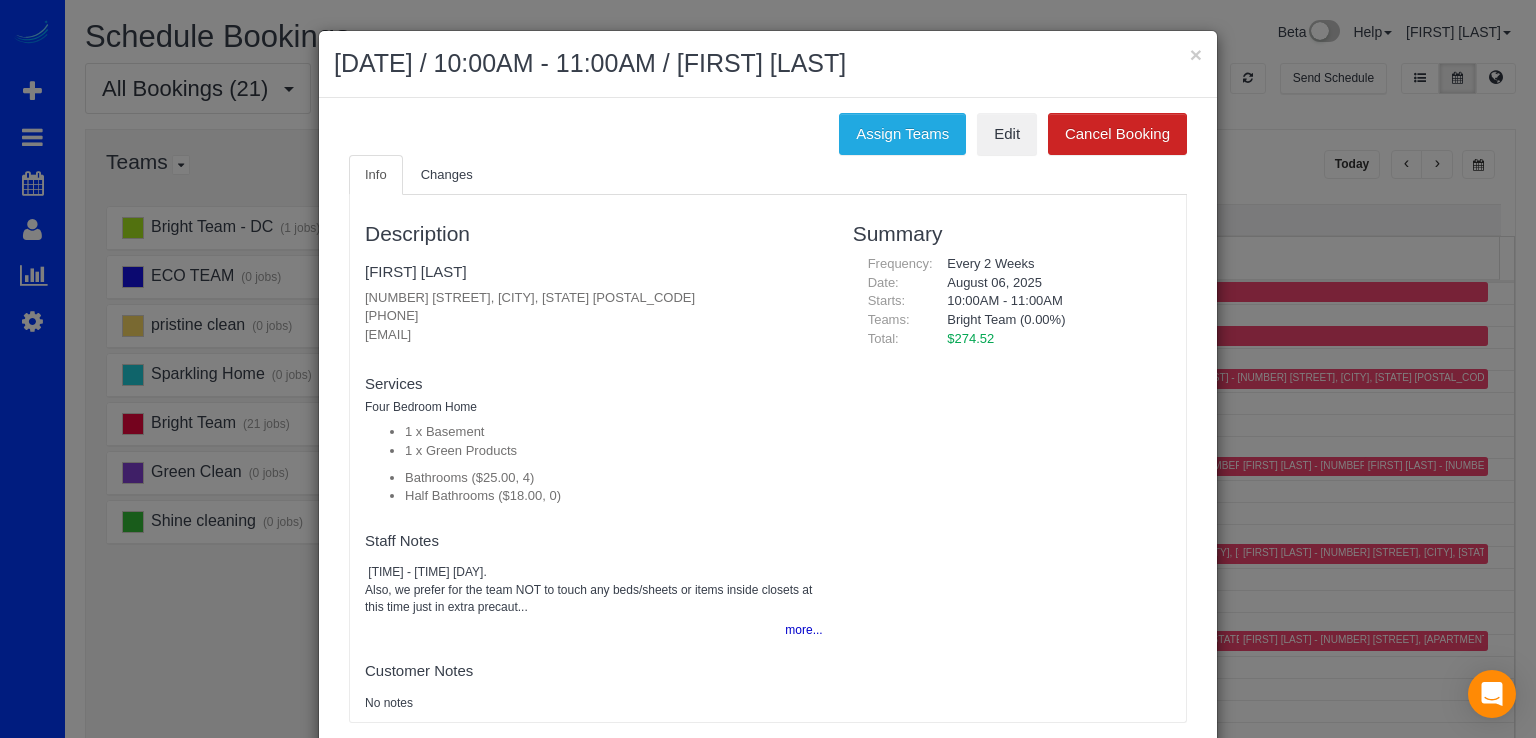 drag, startPoint x: 381, startPoint y: 336, endPoint x: 531, endPoint y: 341, distance: 150.08331 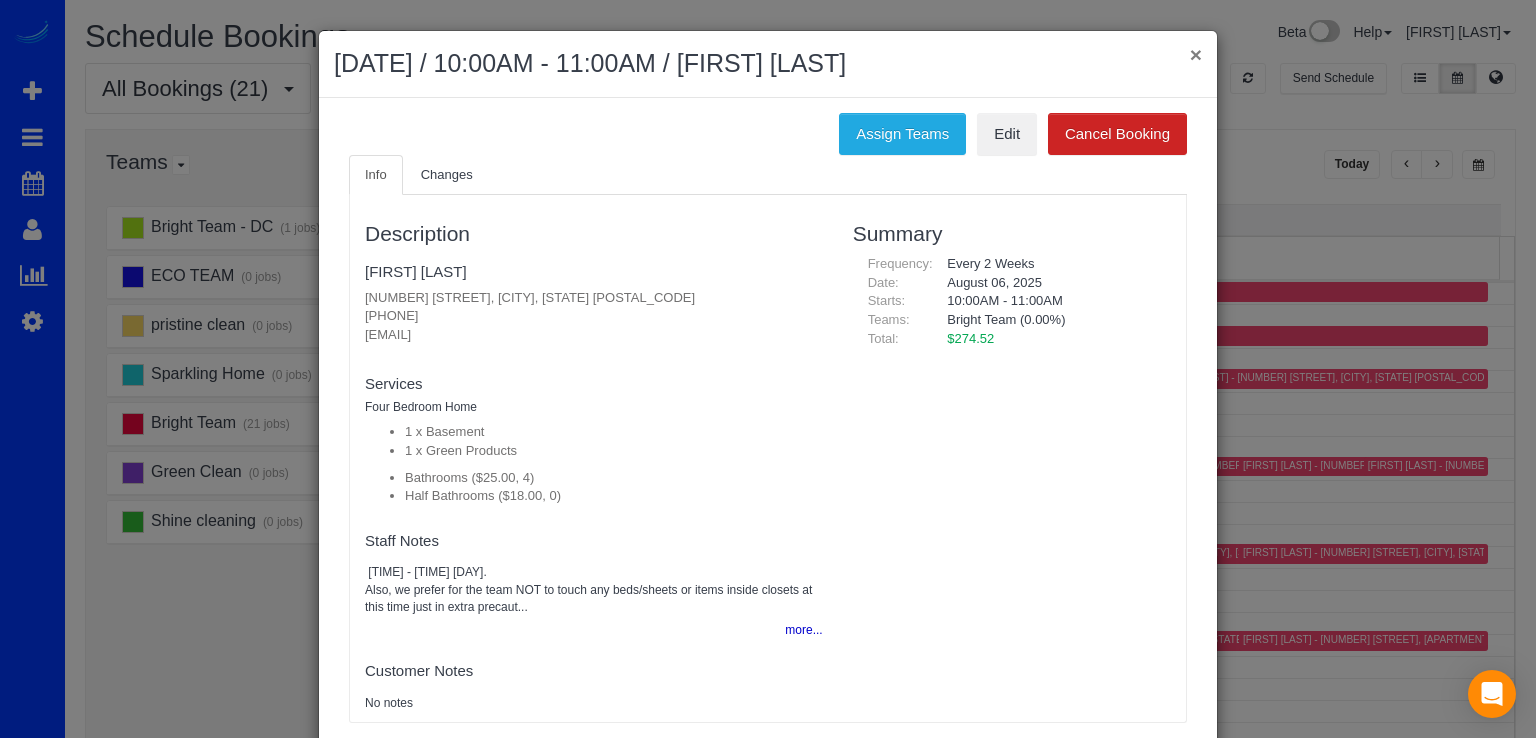click on "×" at bounding box center (1196, 54) 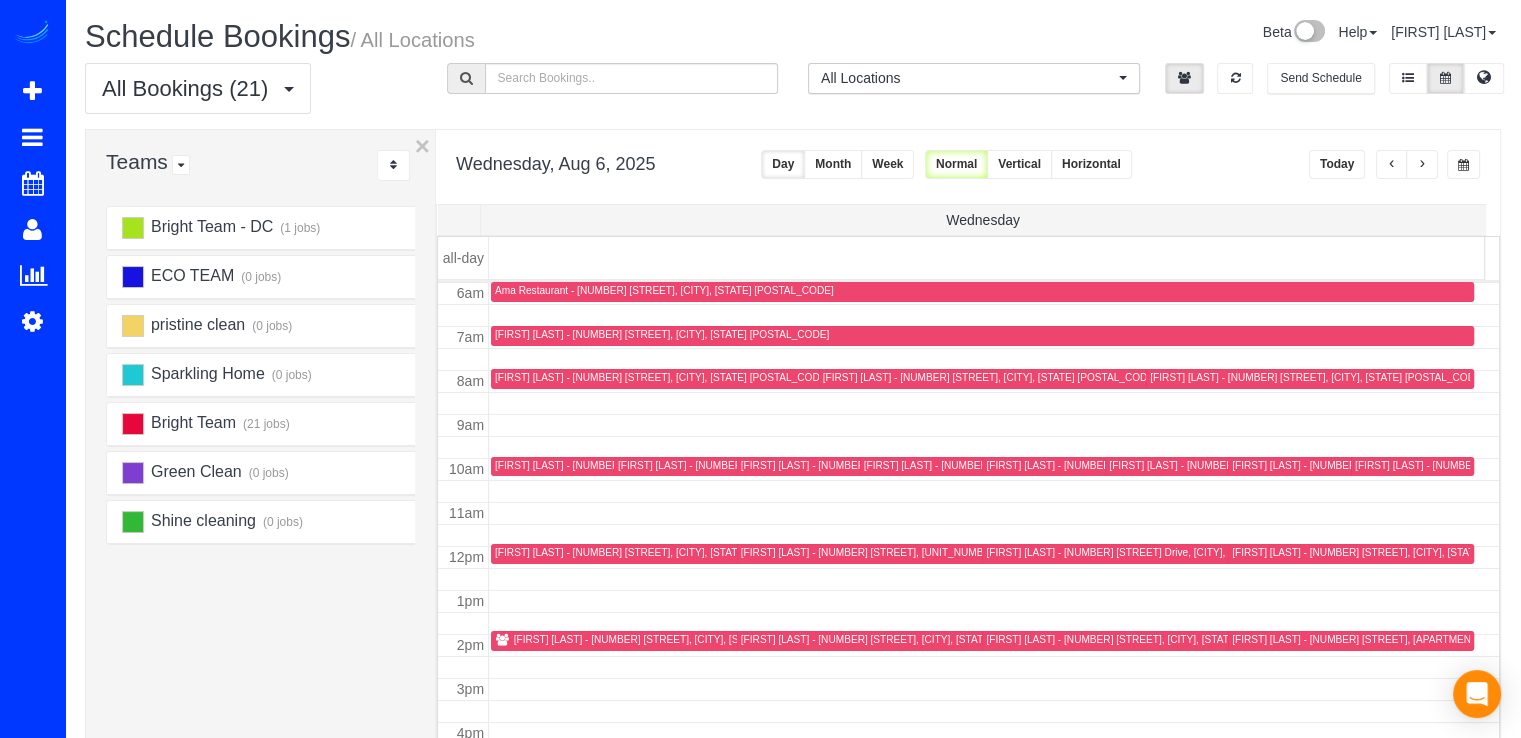 click at bounding box center (1422, 165) 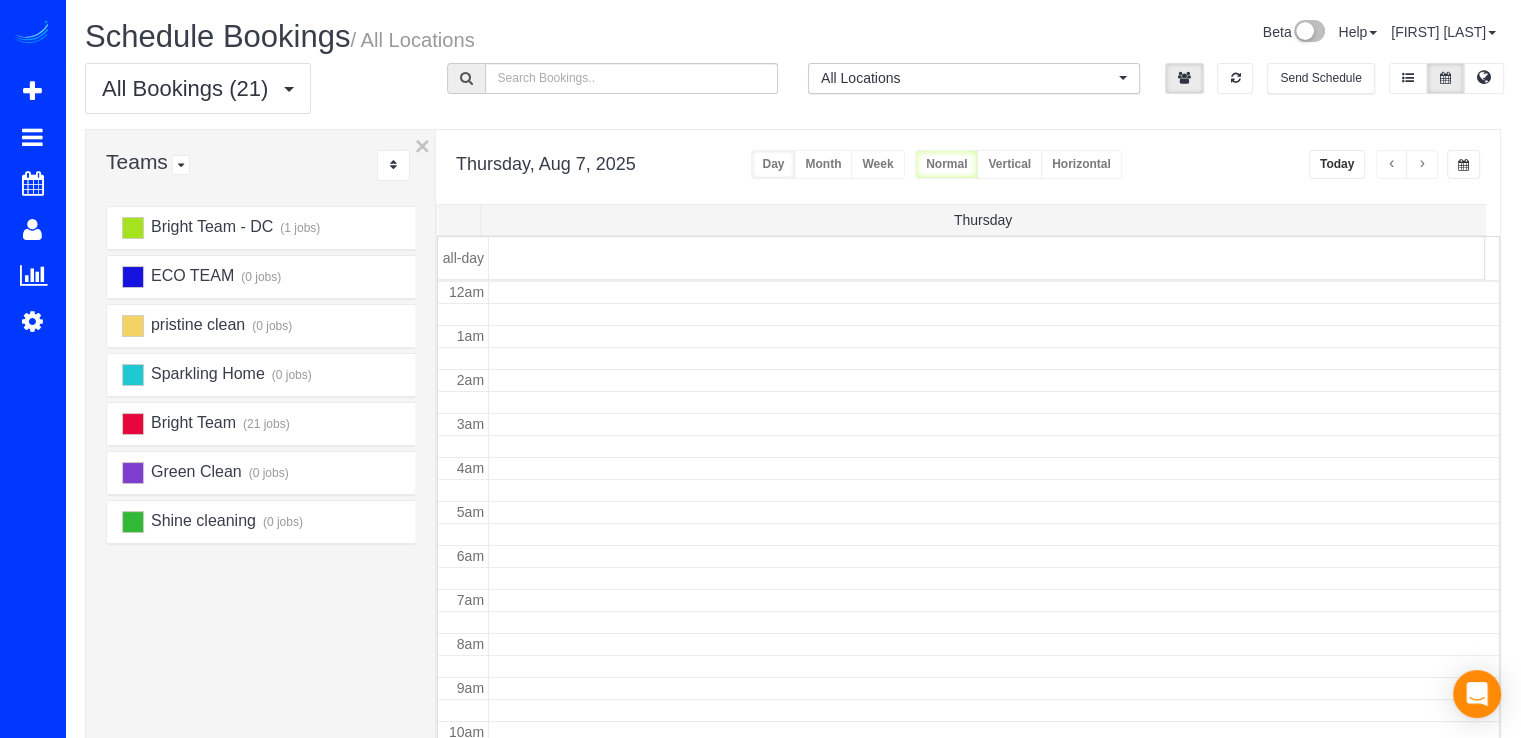 scroll, scrollTop: 263, scrollLeft: 0, axis: vertical 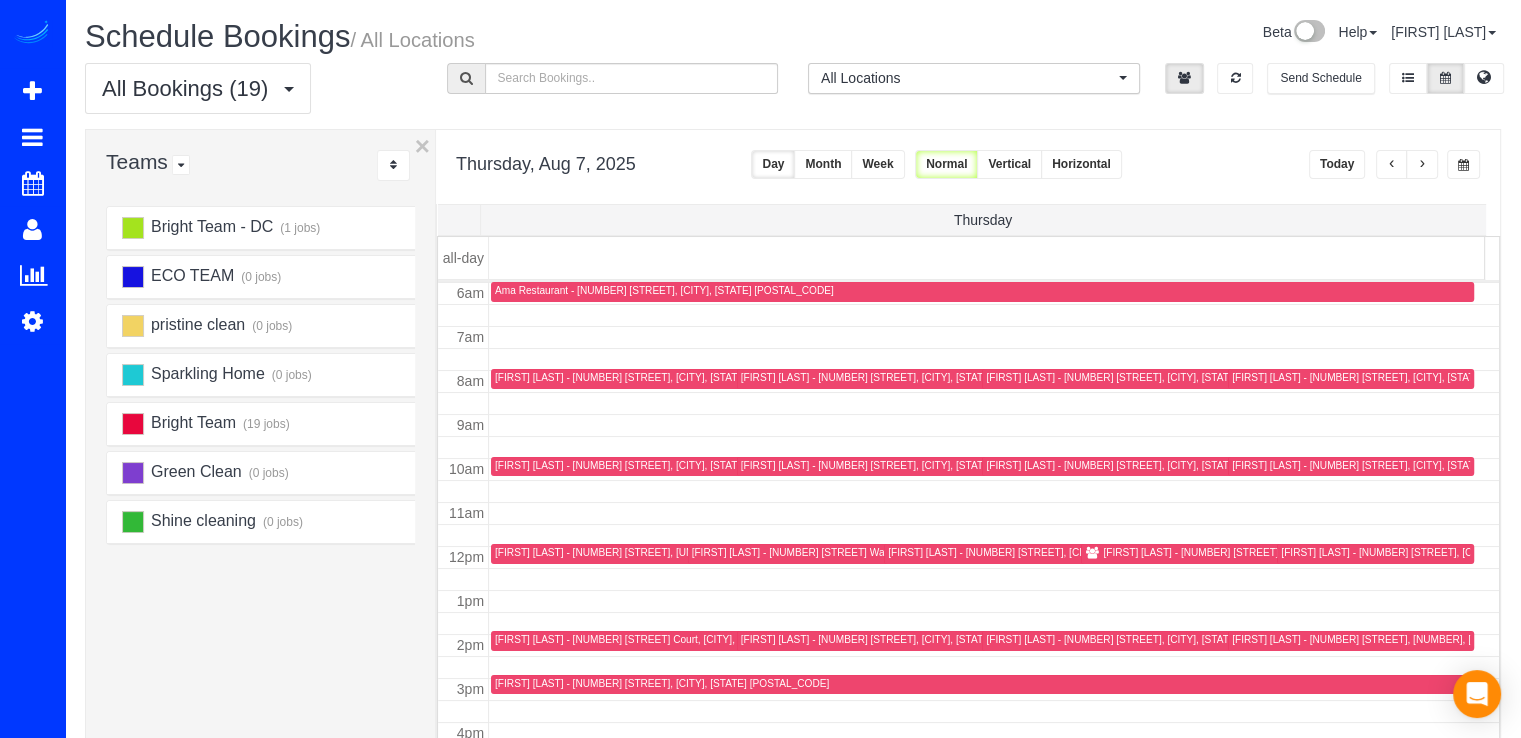 click at bounding box center (1422, 164) 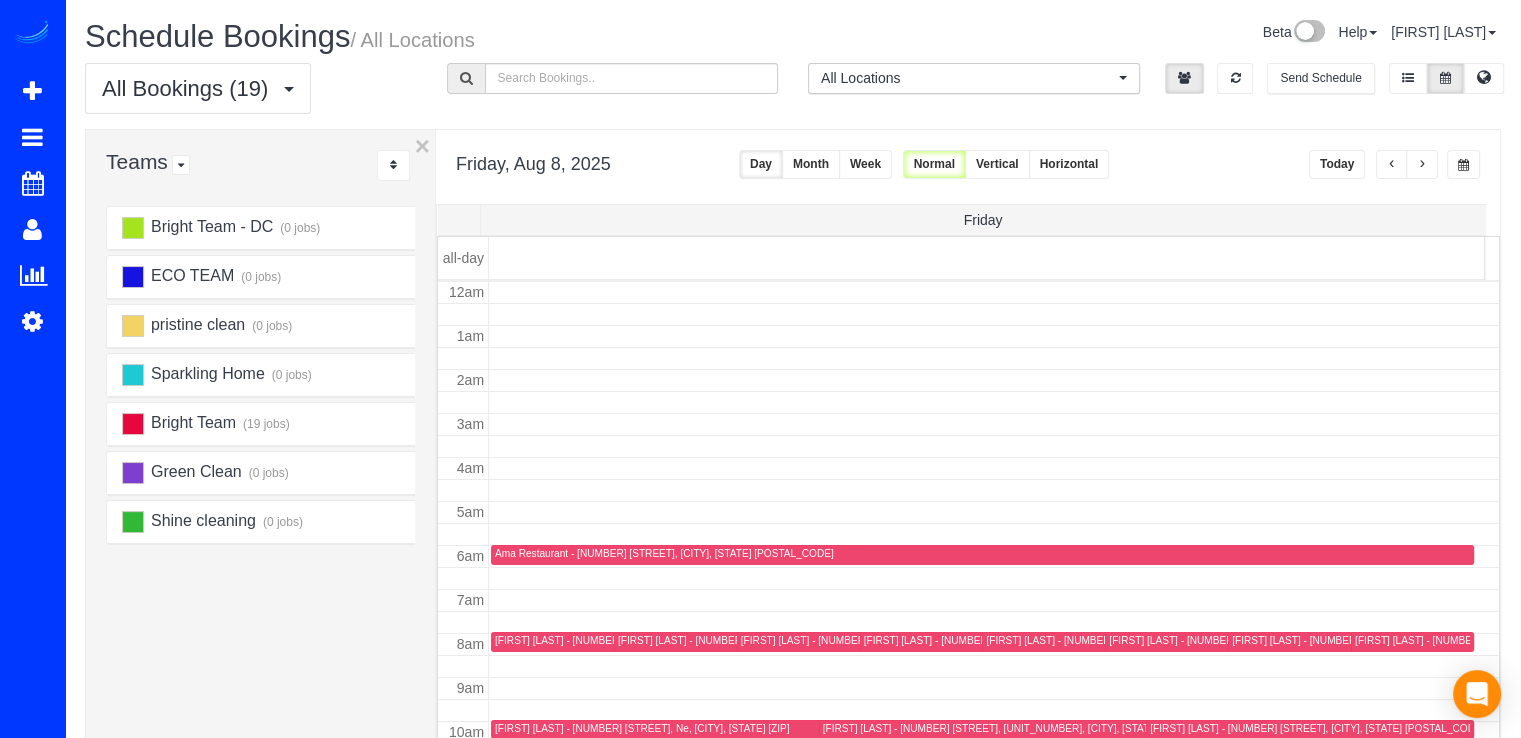 scroll, scrollTop: 263, scrollLeft: 0, axis: vertical 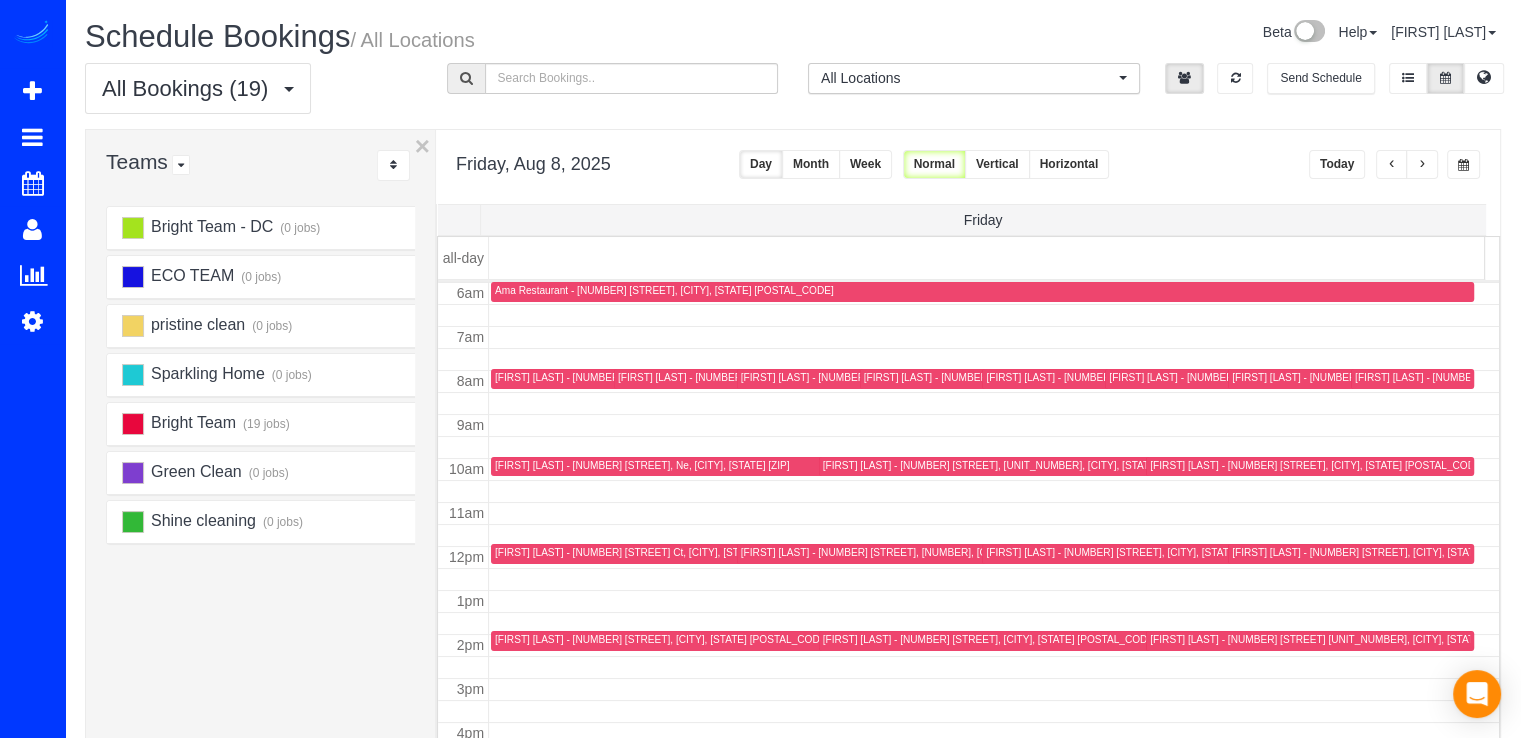 click at bounding box center [1422, 164] 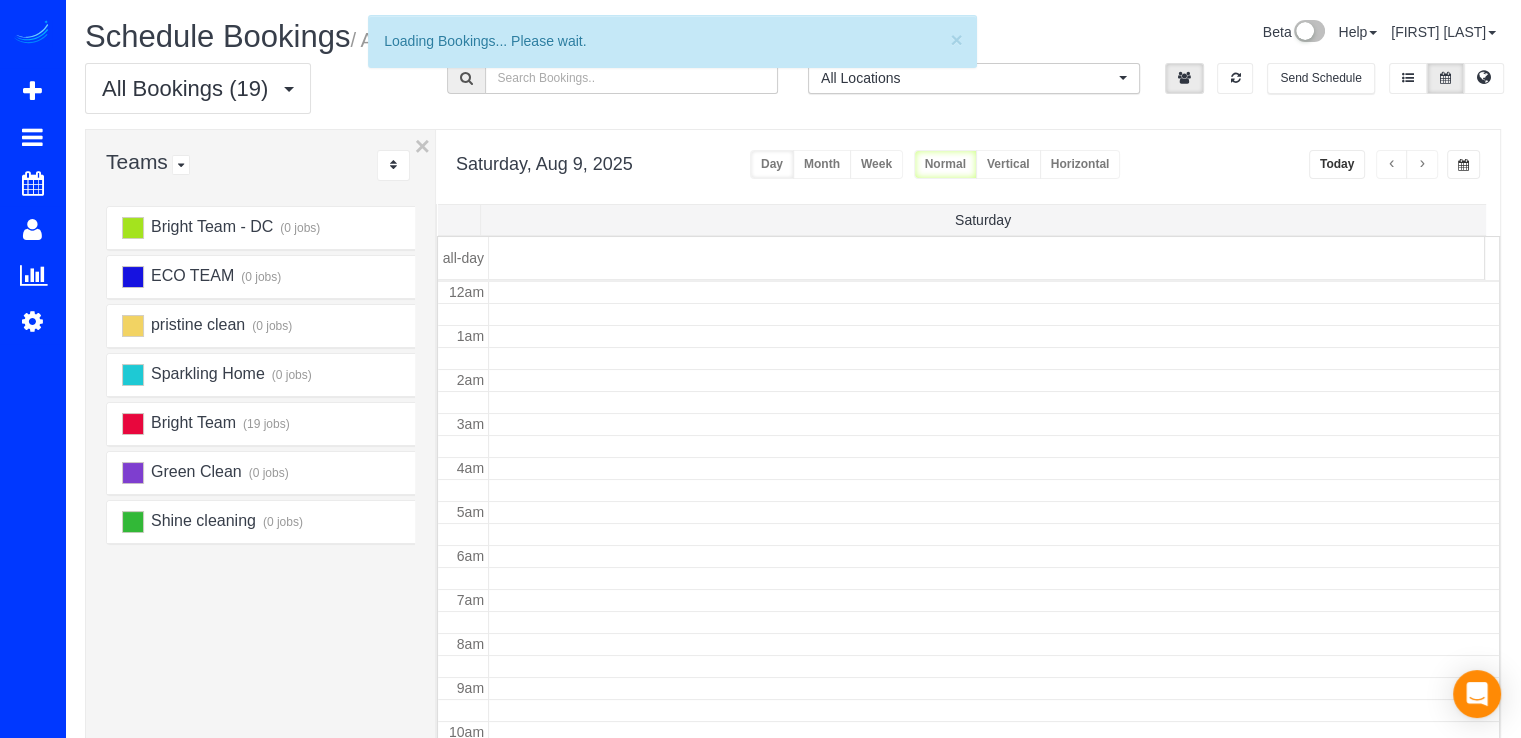 scroll, scrollTop: 263, scrollLeft: 0, axis: vertical 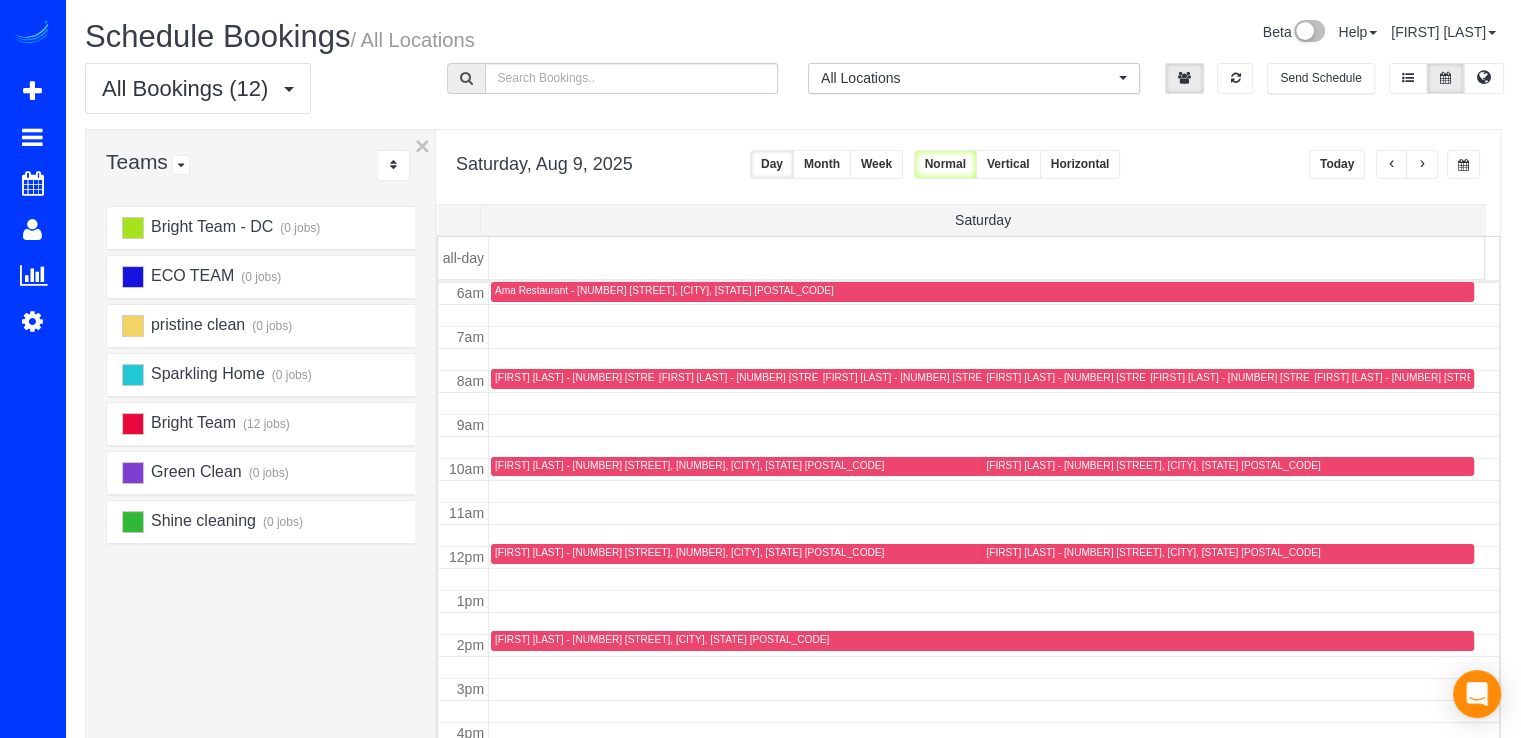 click at bounding box center (1422, 165) 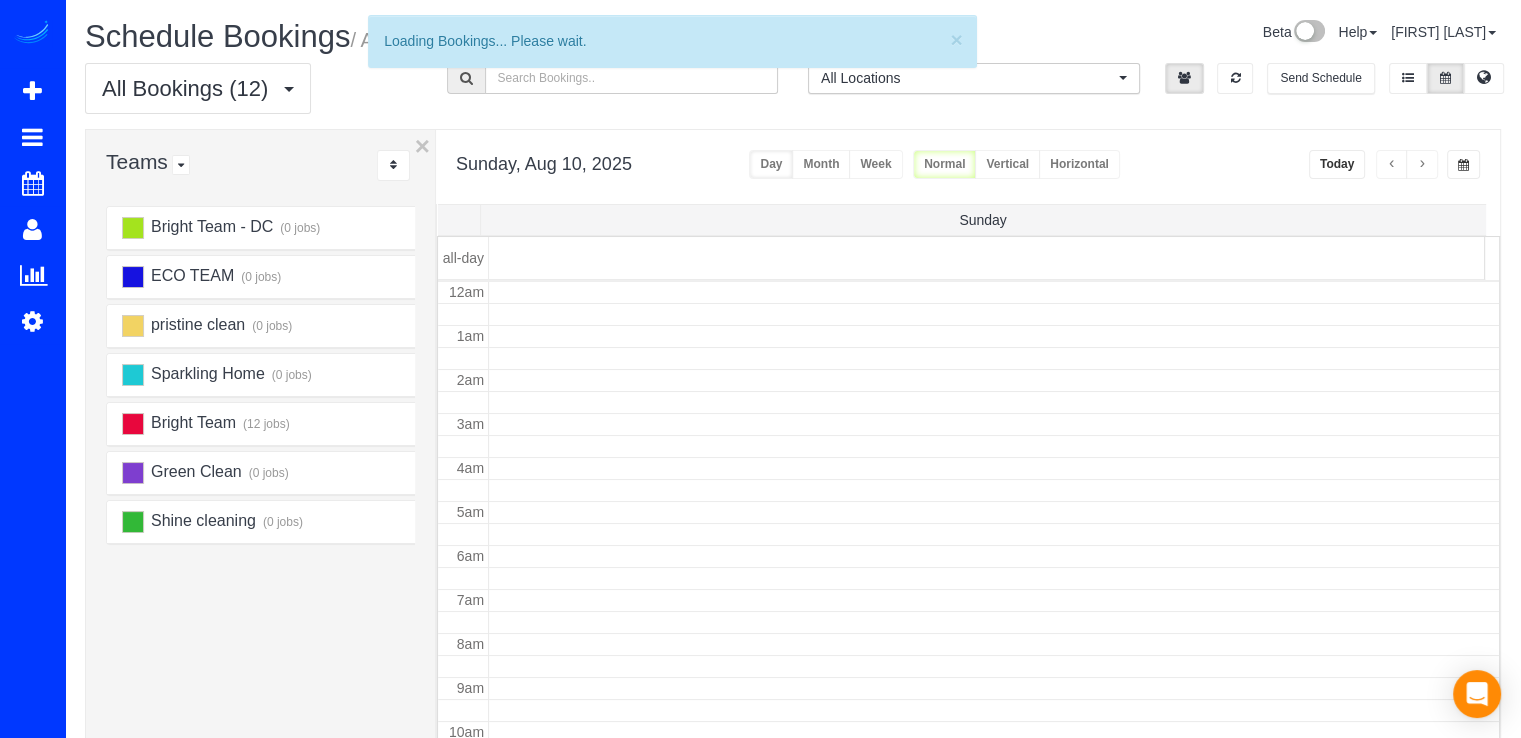 scroll, scrollTop: 263, scrollLeft: 0, axis: vertical 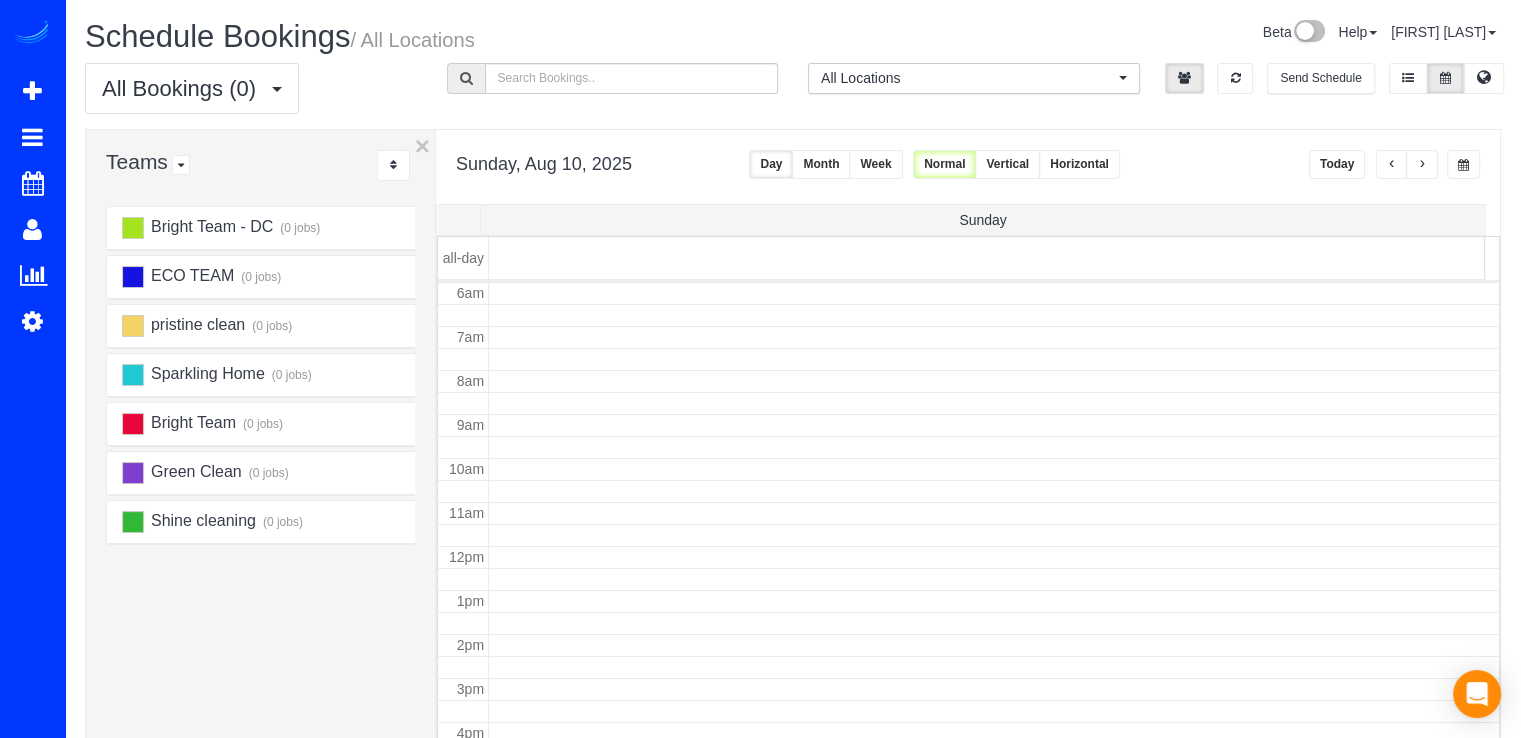 click at bounding box center (1422, 165) 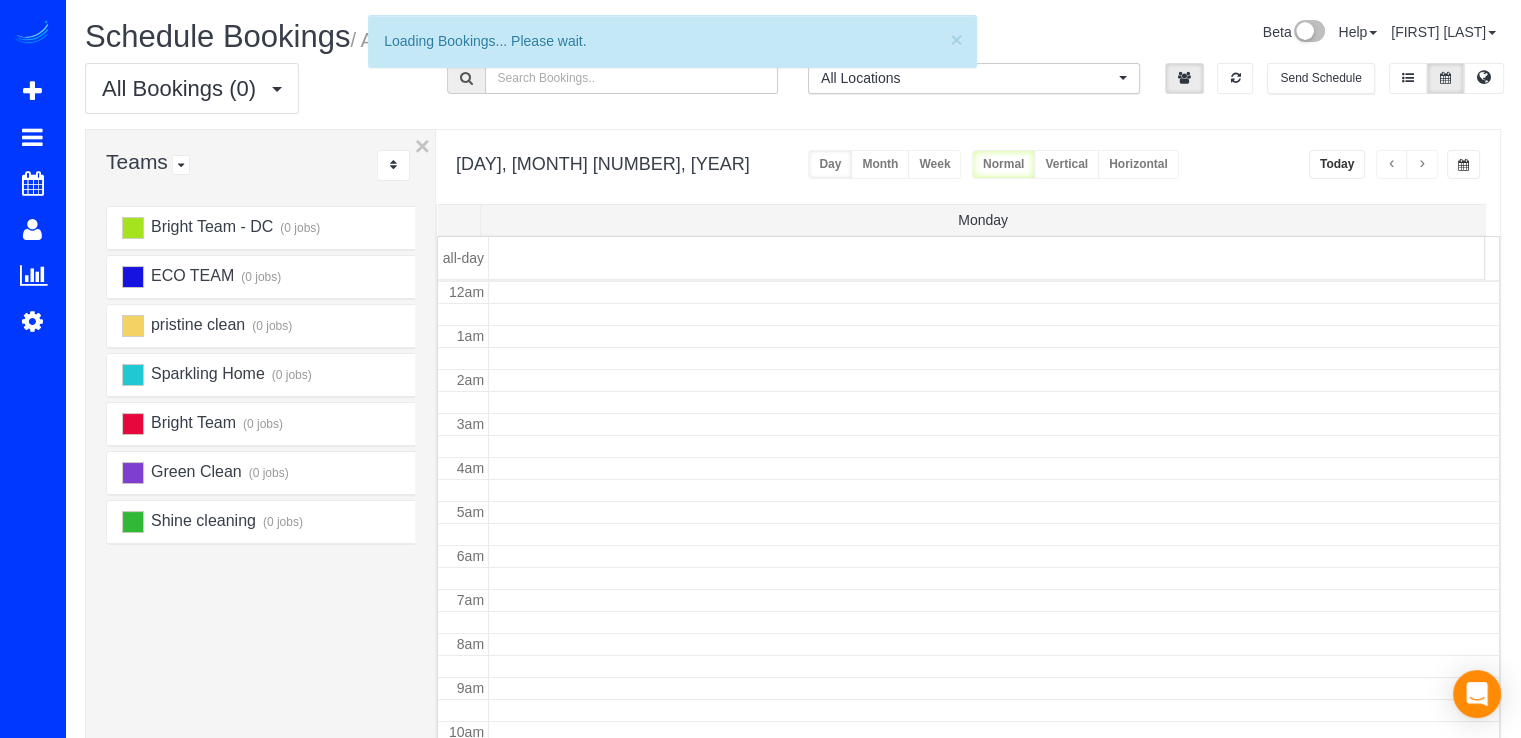 scroll, scrollTop: 263, scrollLeft: 0, axis: vertical 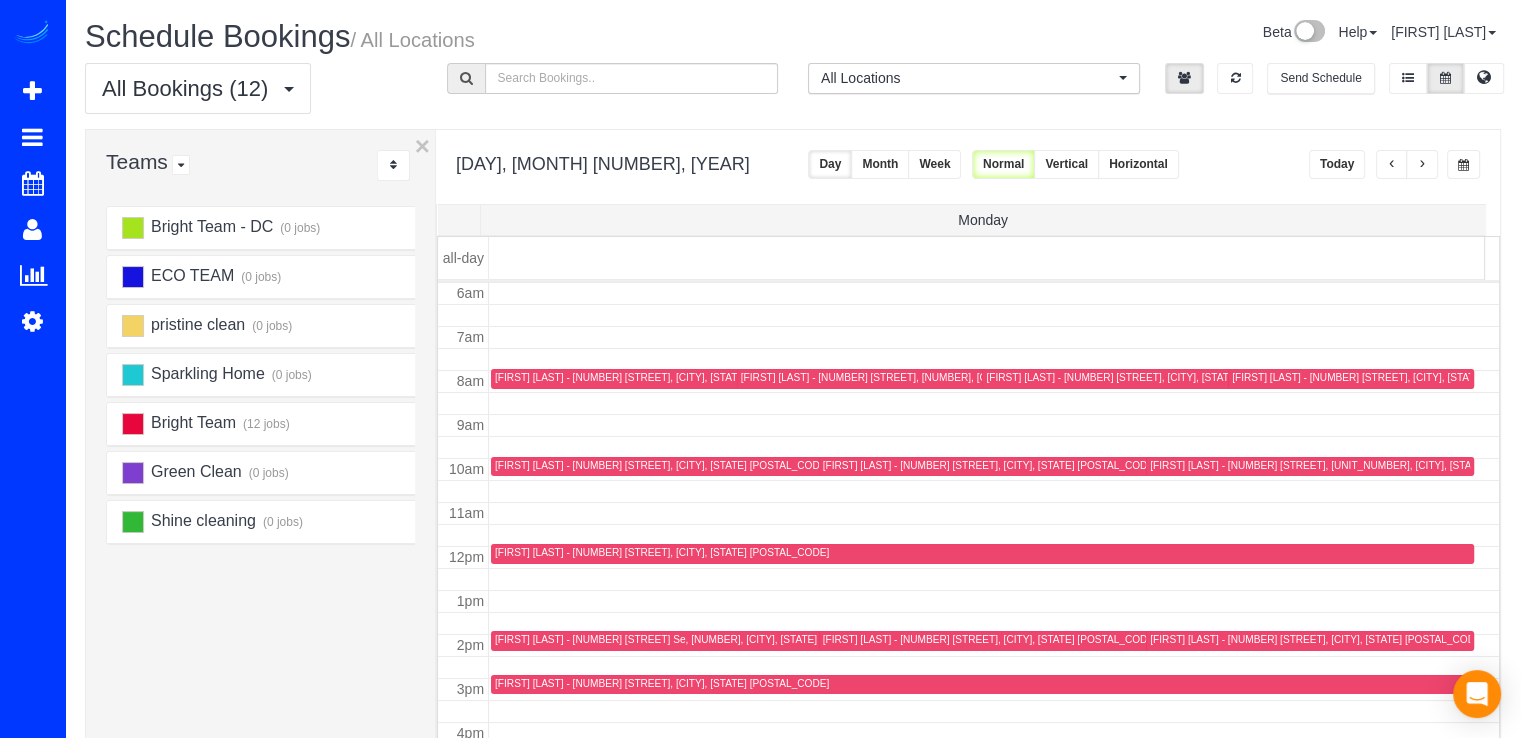 click at bounding box center (1422, 165) 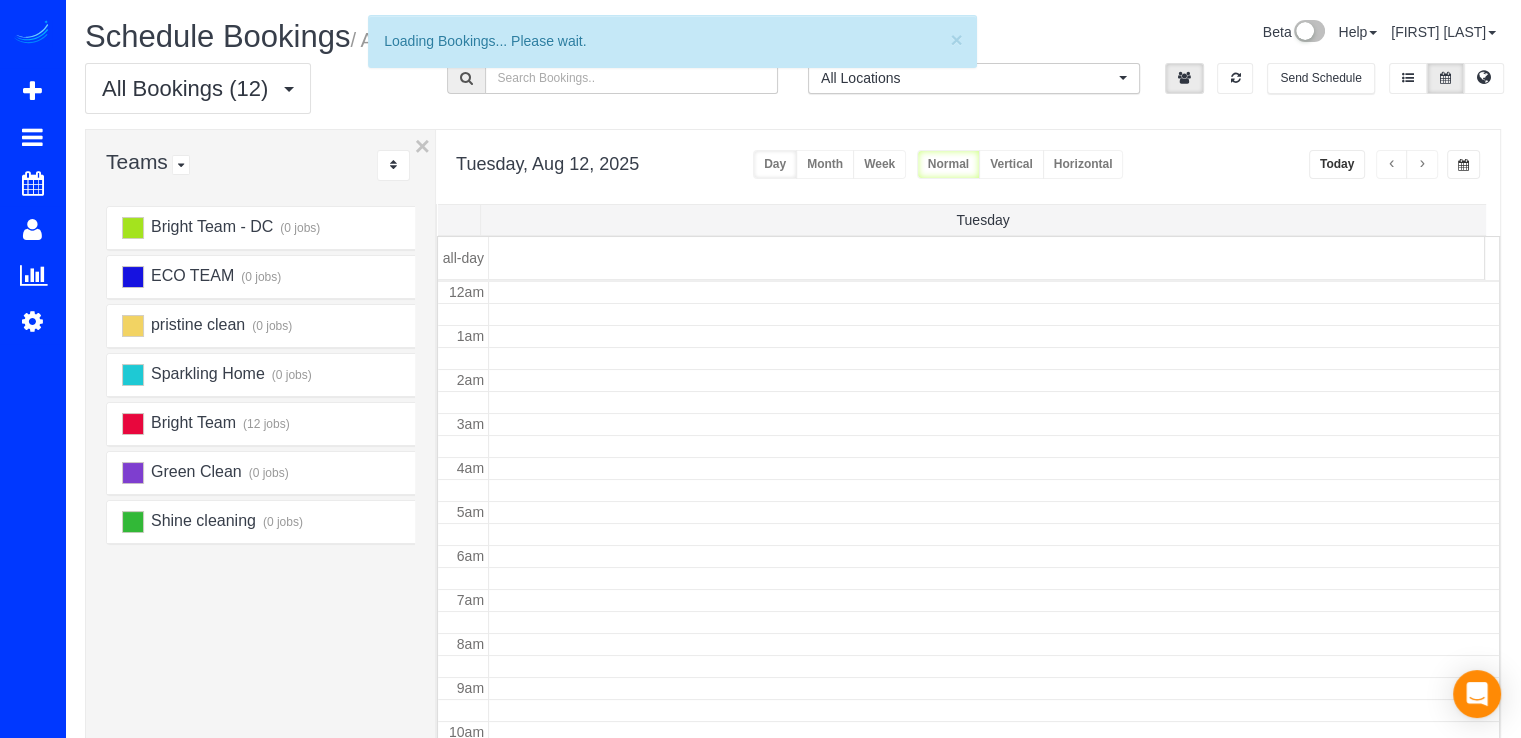 scroll, scrollTop: 263, scrollLeft: 0, axis: vertical 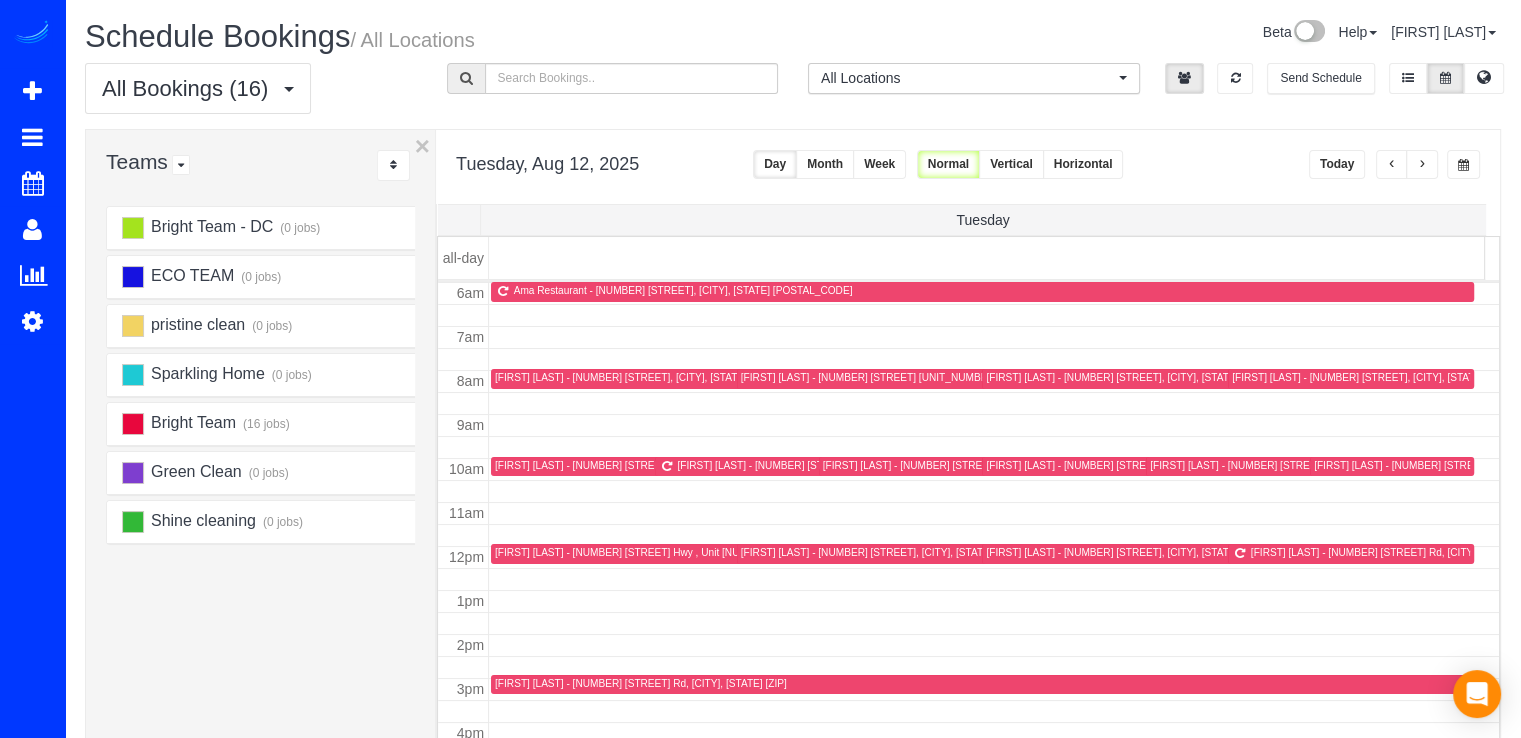 click at bounding box center [1392, 165] 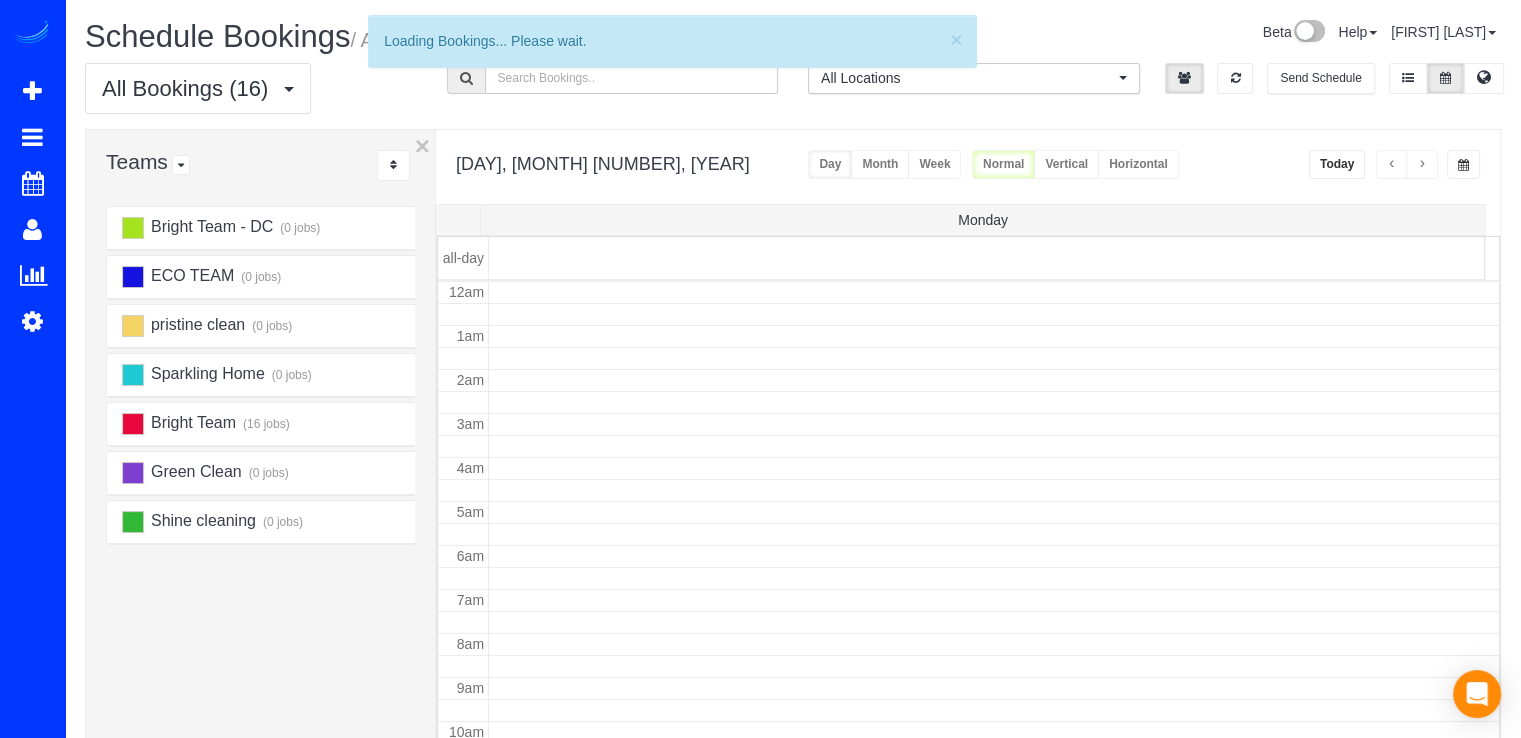 scroll, scrollTop: 263, scrollLeft: 0, axis: vertical 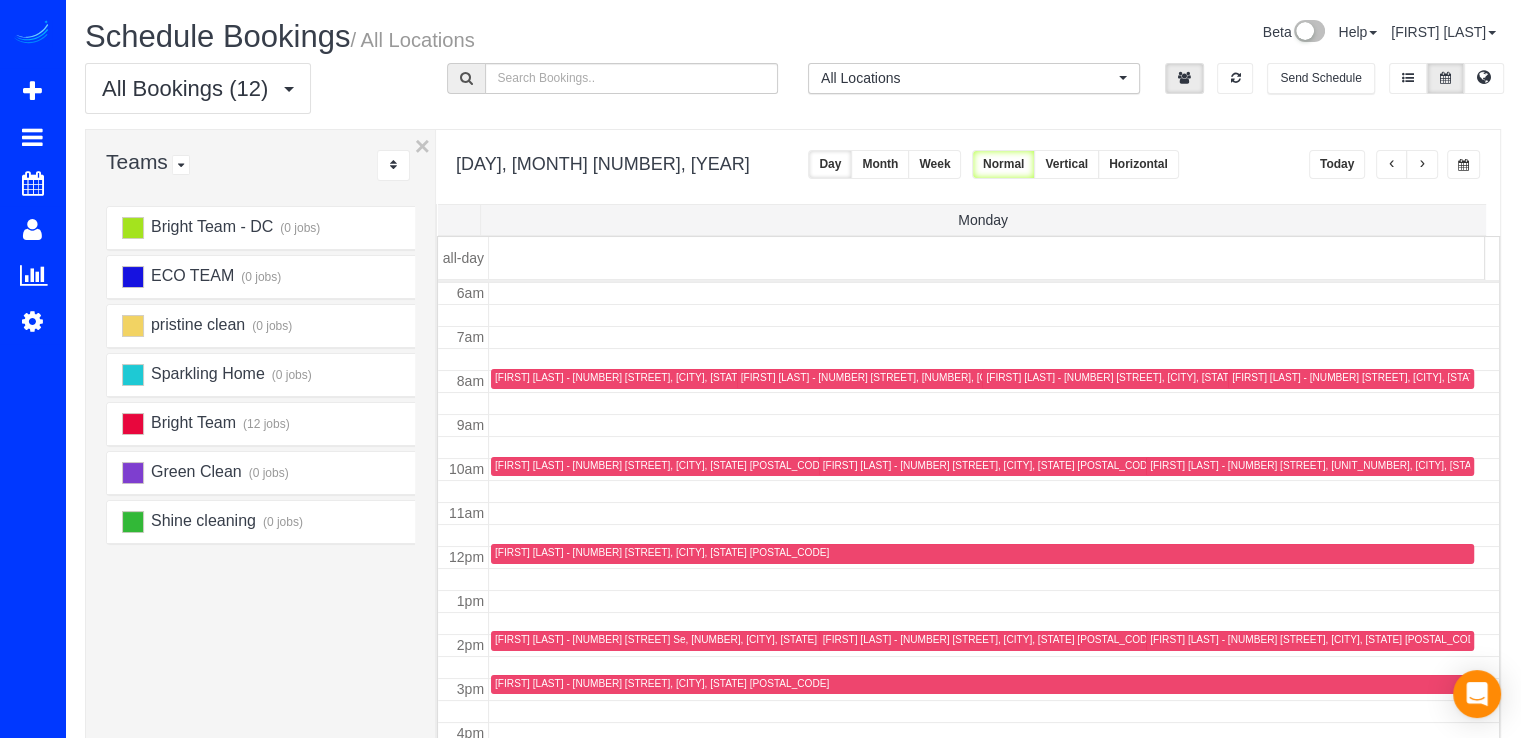 click at bounding box center (1422, 164) 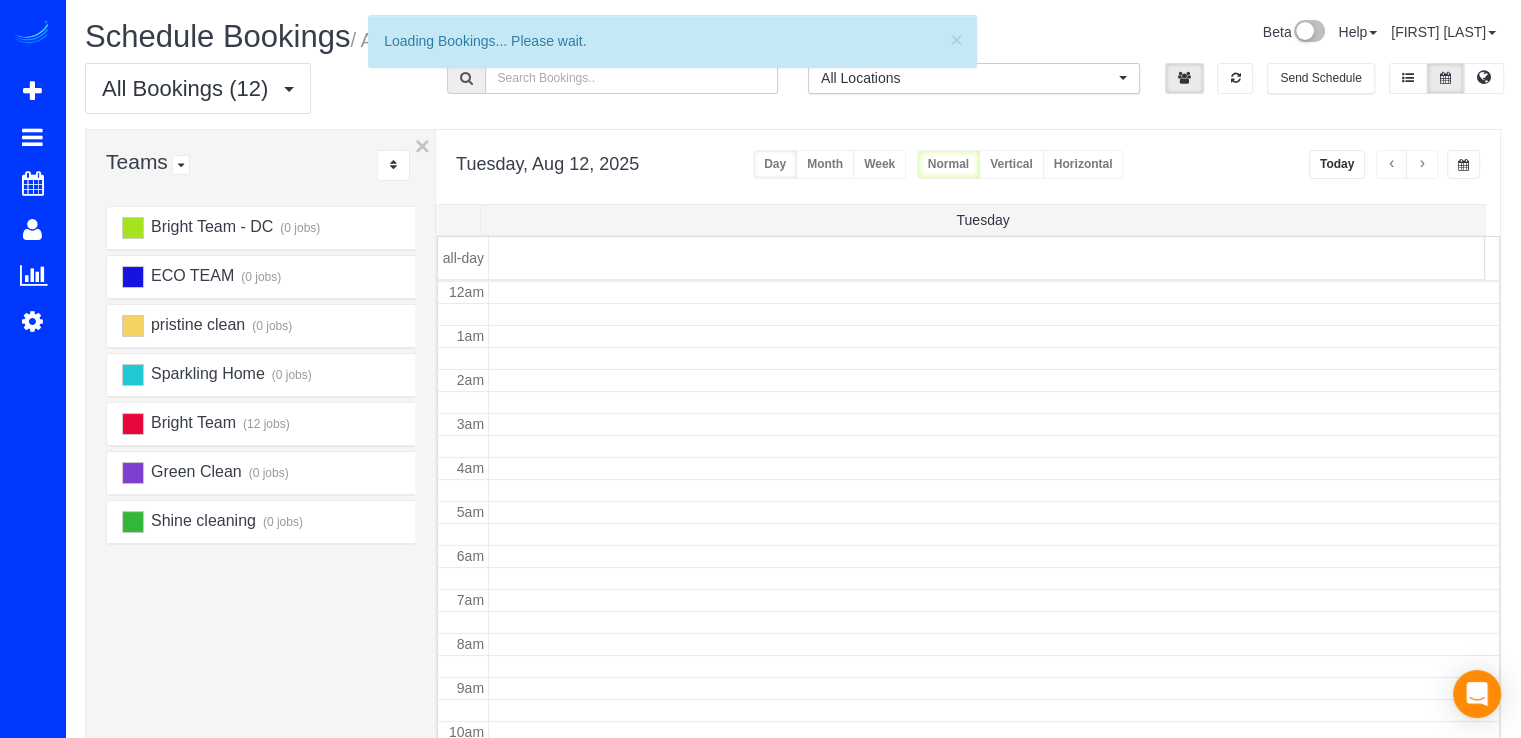 scroll, scrollTop: 263, scrollLeft: 0, axis: vertical 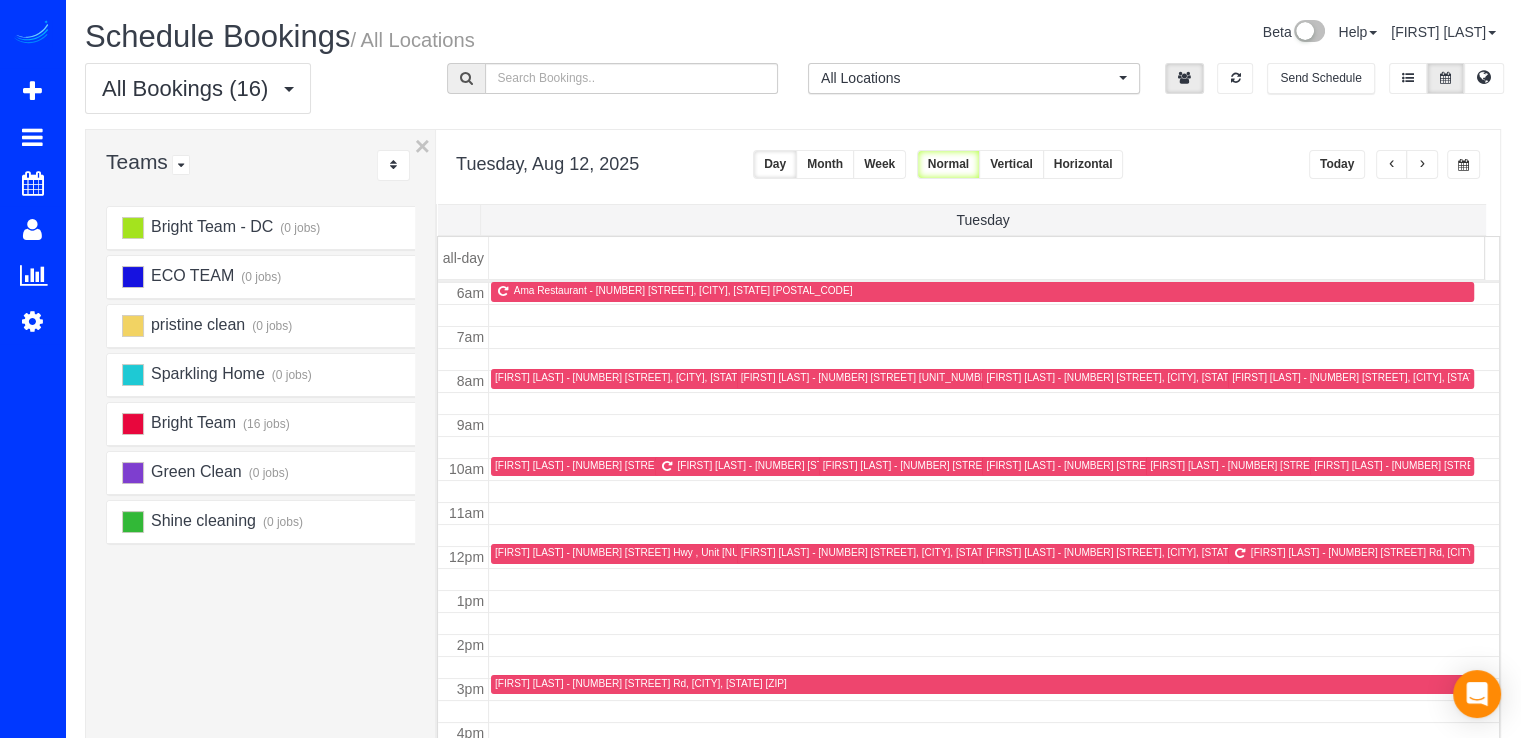 click at bounding box center (1392, 164) 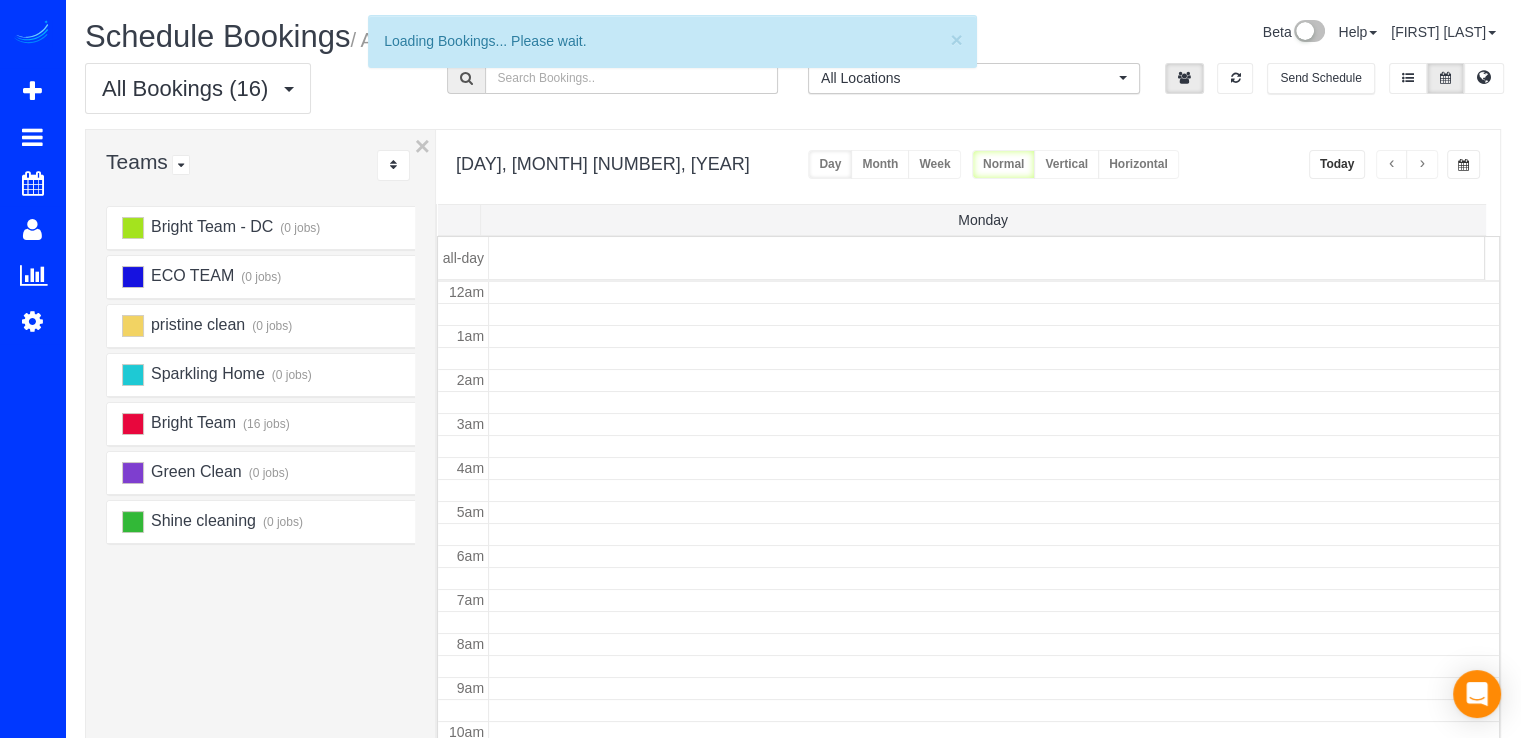 scroll, scrollTop: 263, scrollLeft: 0, axis: vertical 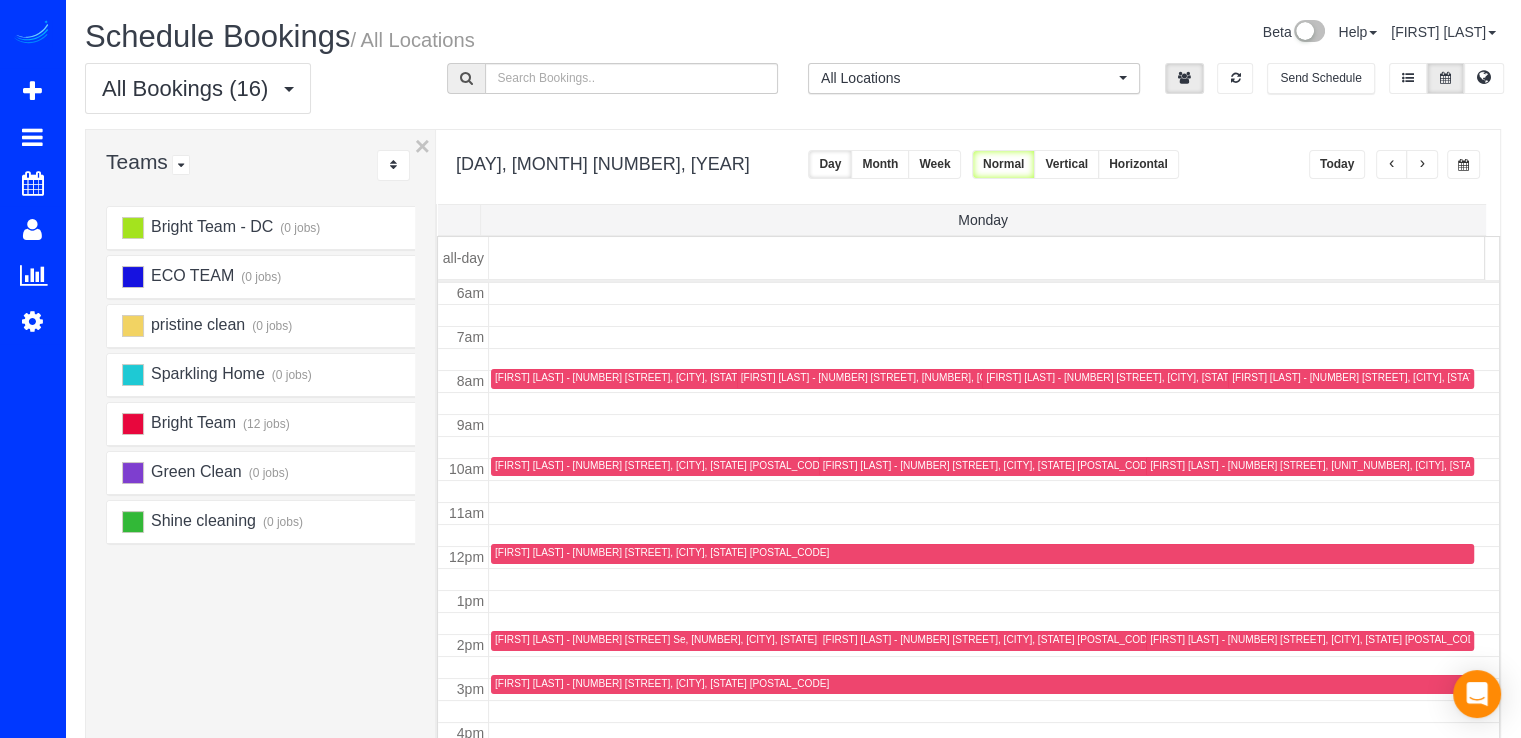 click at bounding box center (1392, 164) 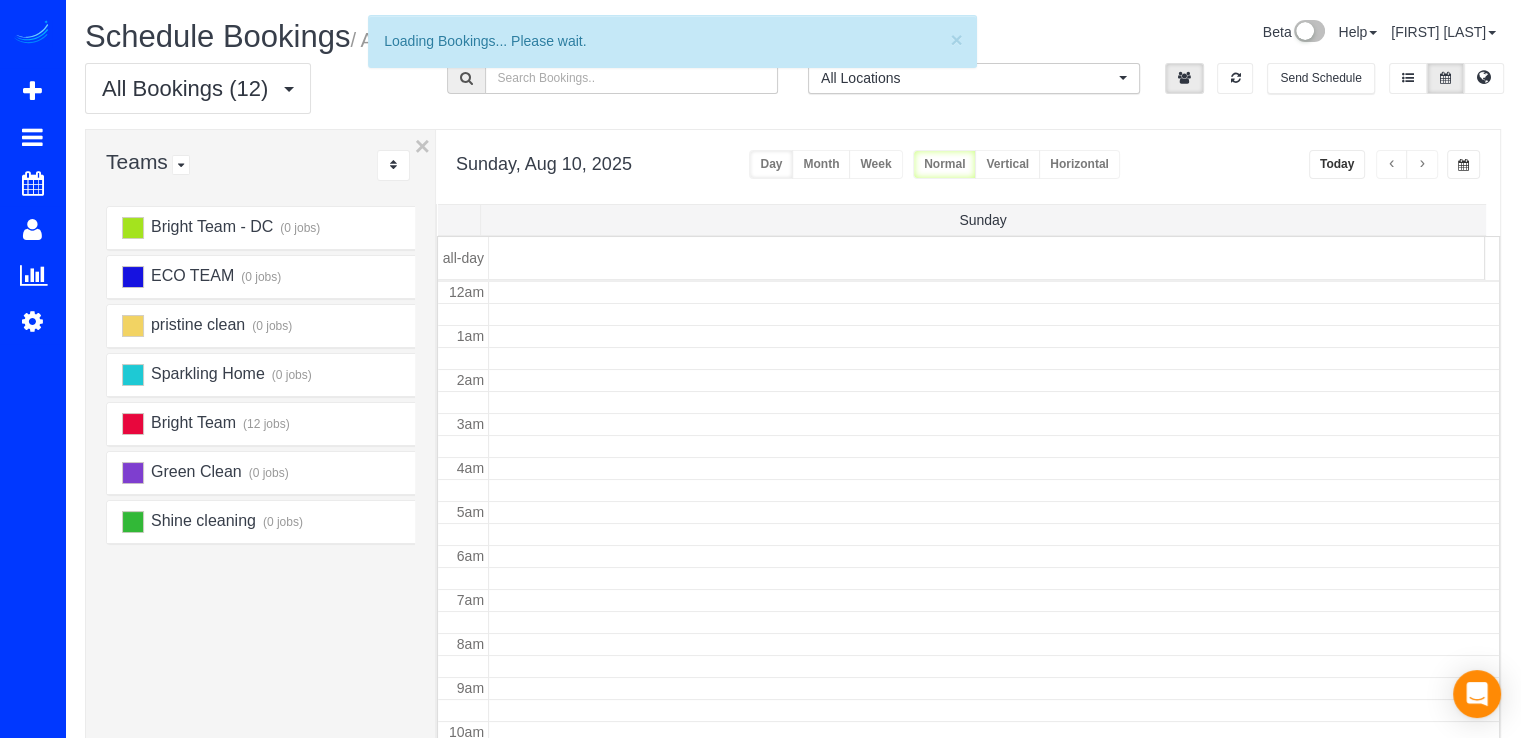 scroll, scrollTop: 263, scrollLeft: 0, axis: vertical 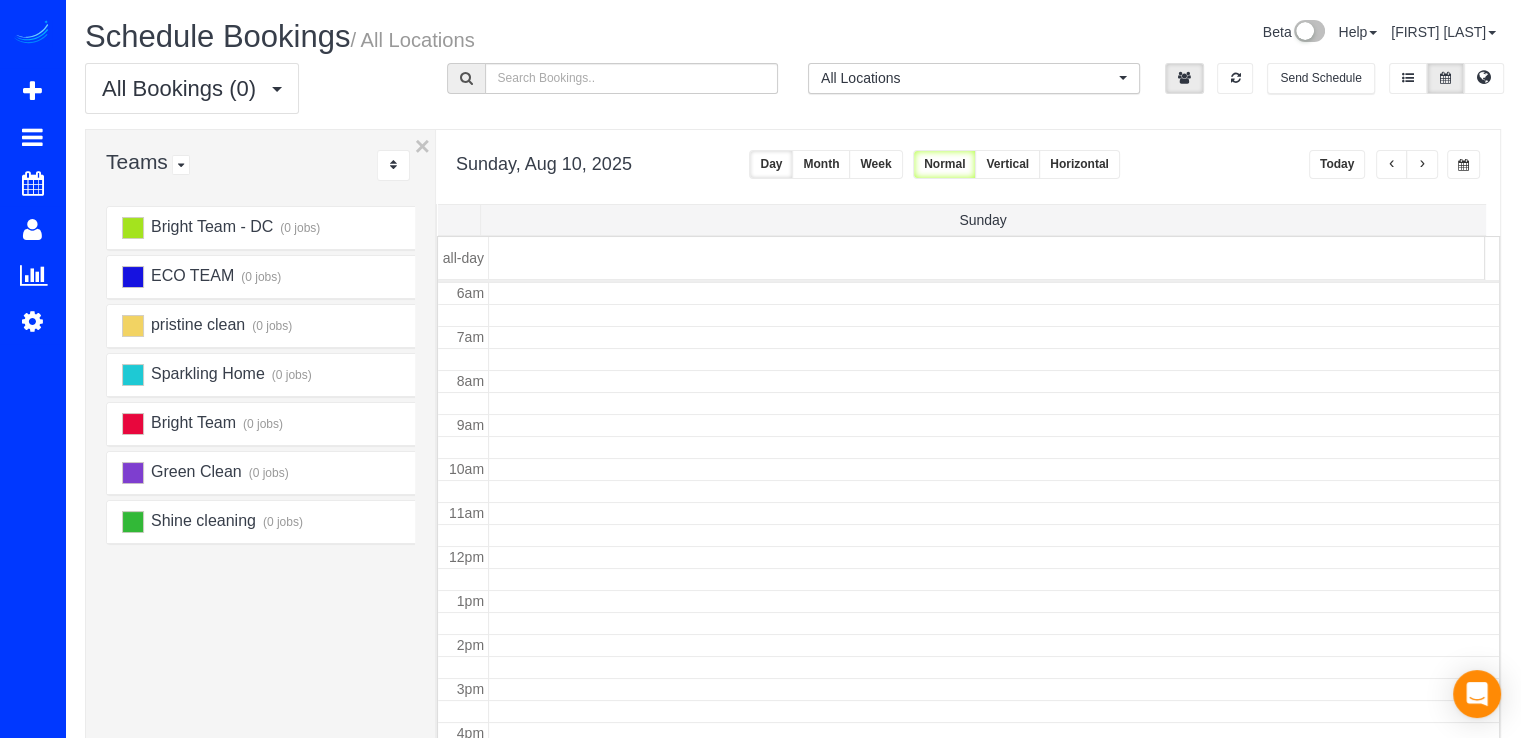 click at bounding box center (1422, 164) 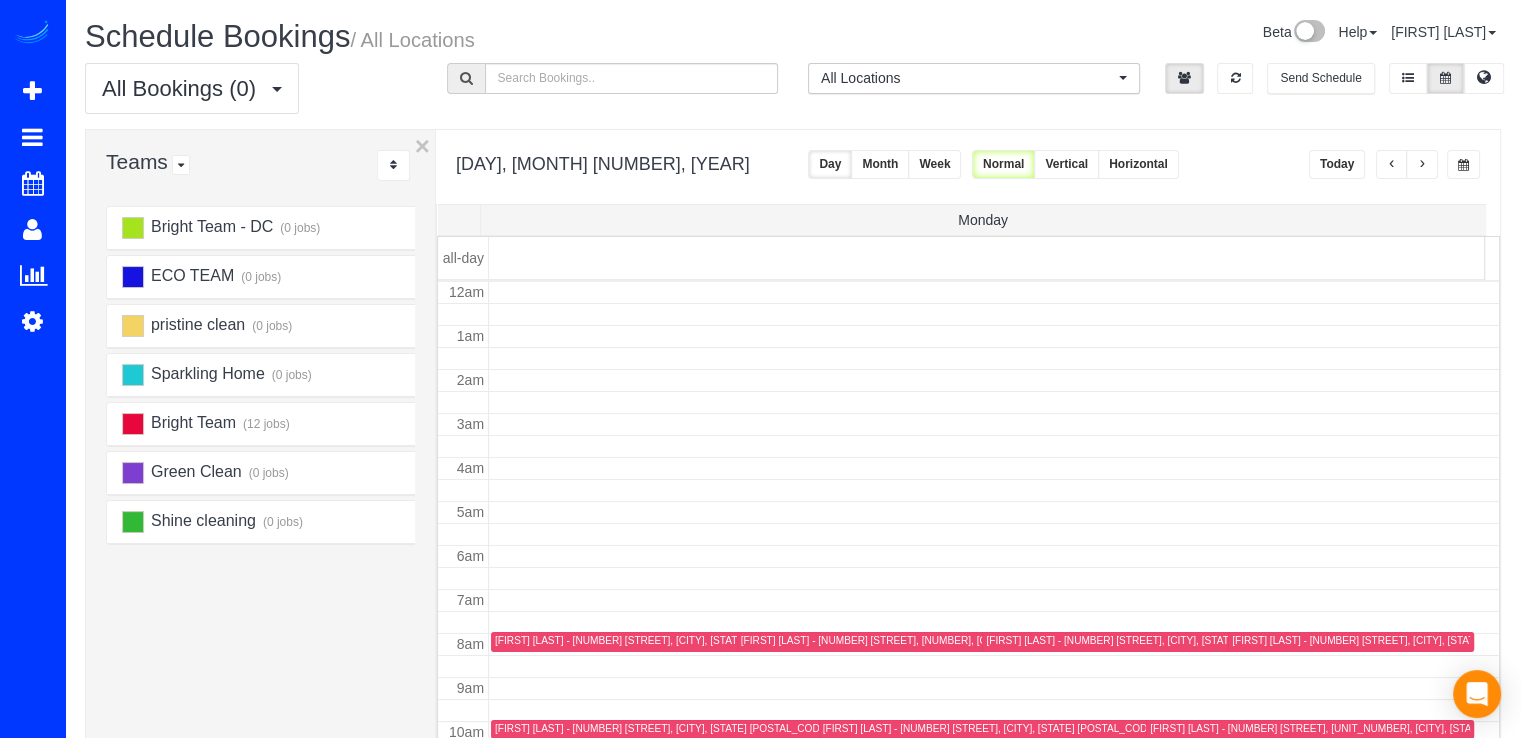 scroll, scrollTop: 263, scrollLeft: 0, axis: vertical 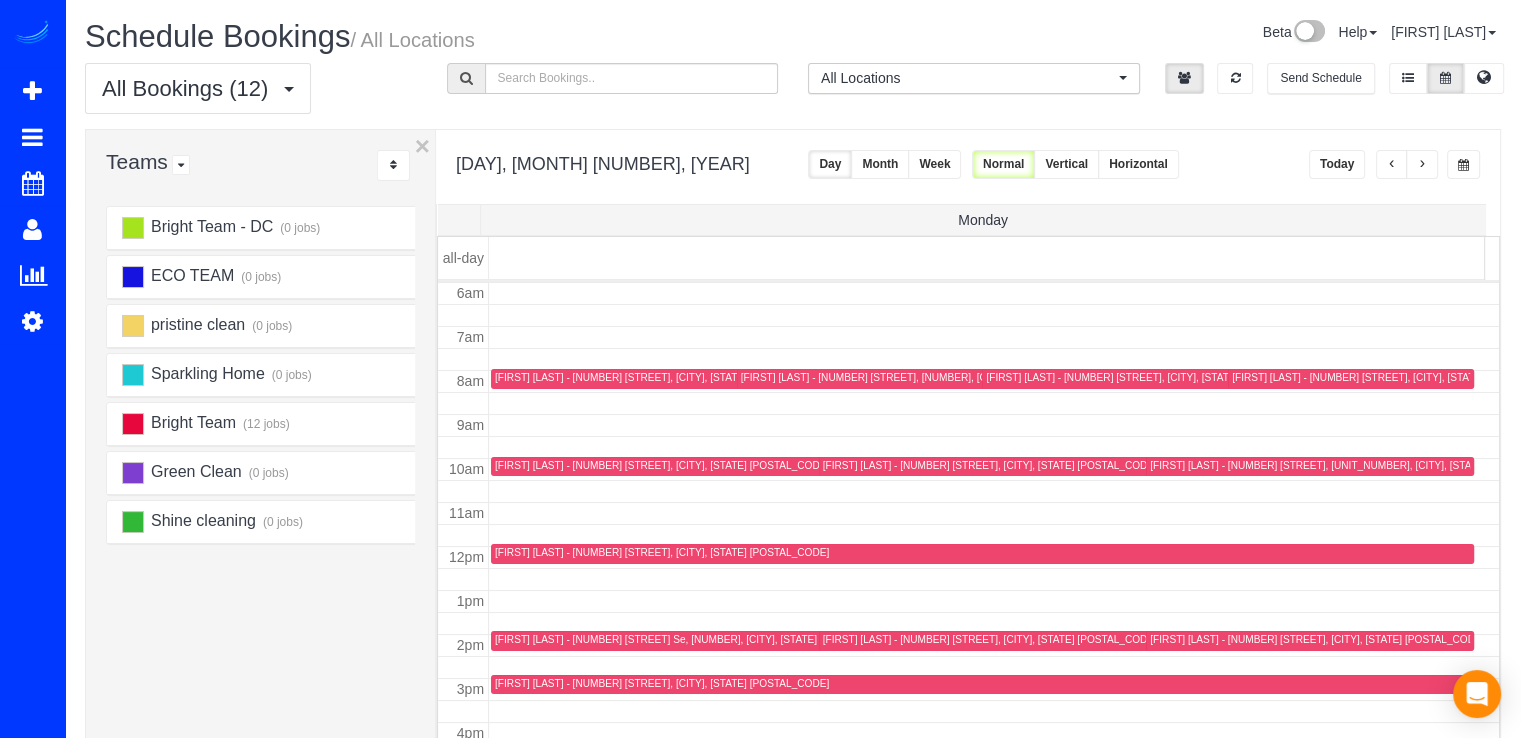 click at bounding box center (1422, 164) 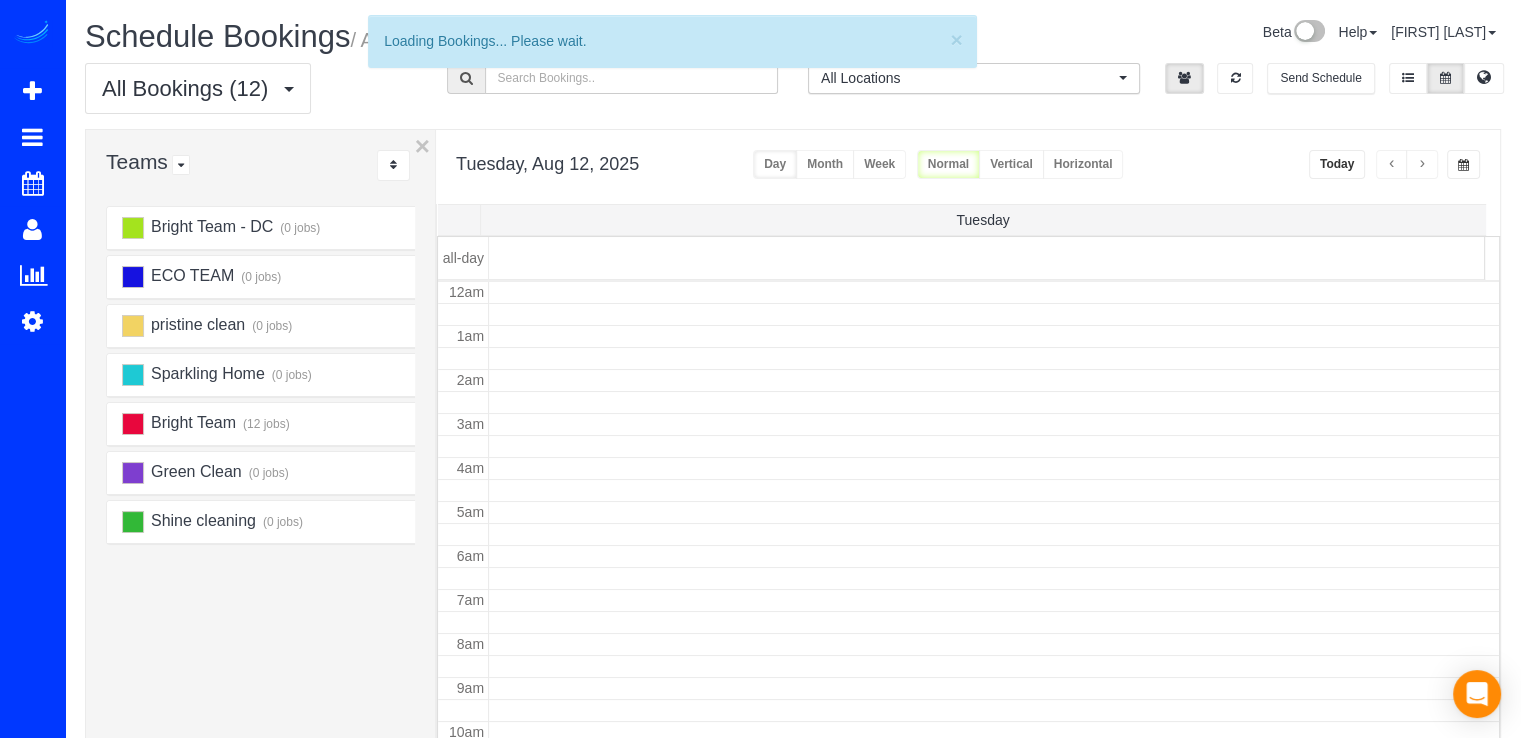 scroll, scrollTop: 263, scrollLeft: 0, axis: vertical 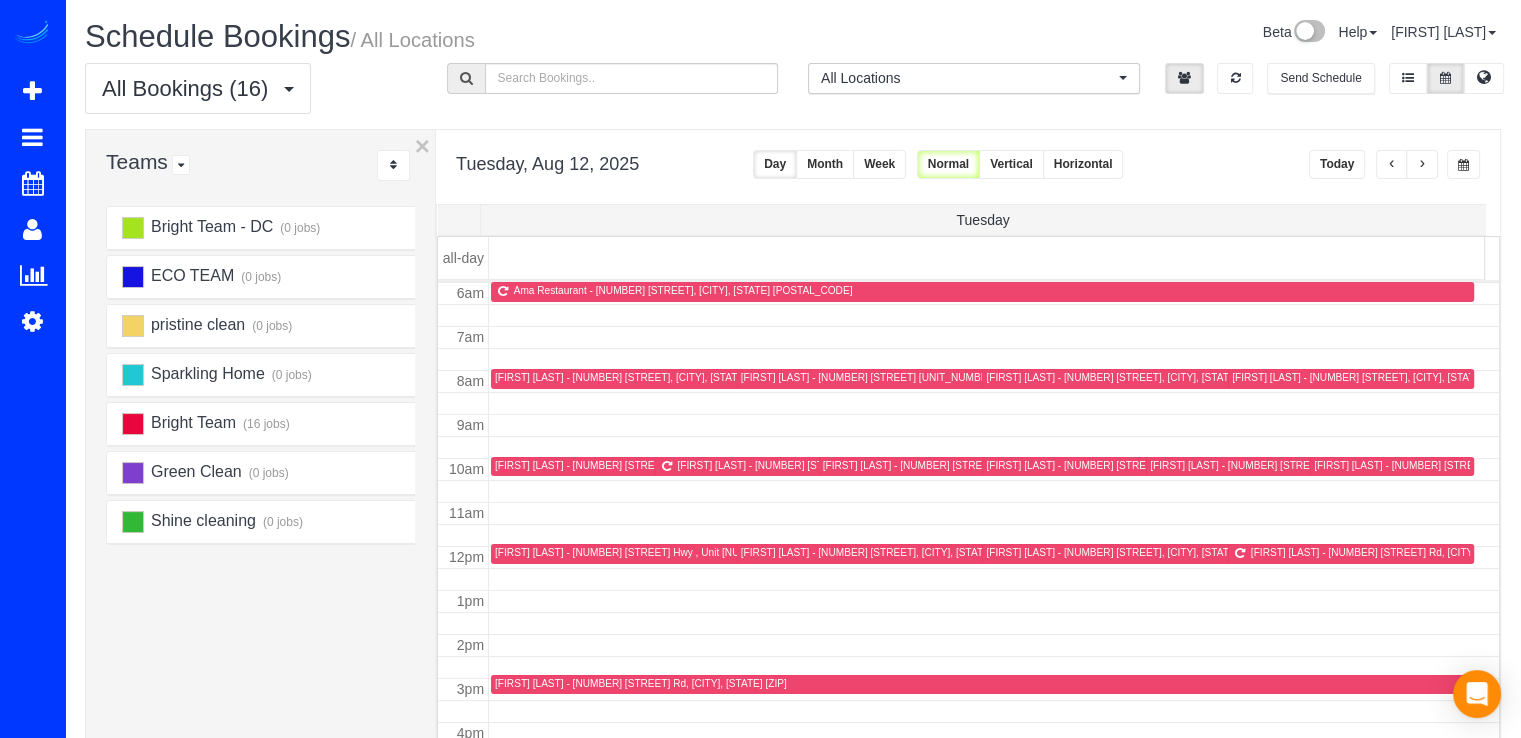 click at bounding box center [1422, 165] 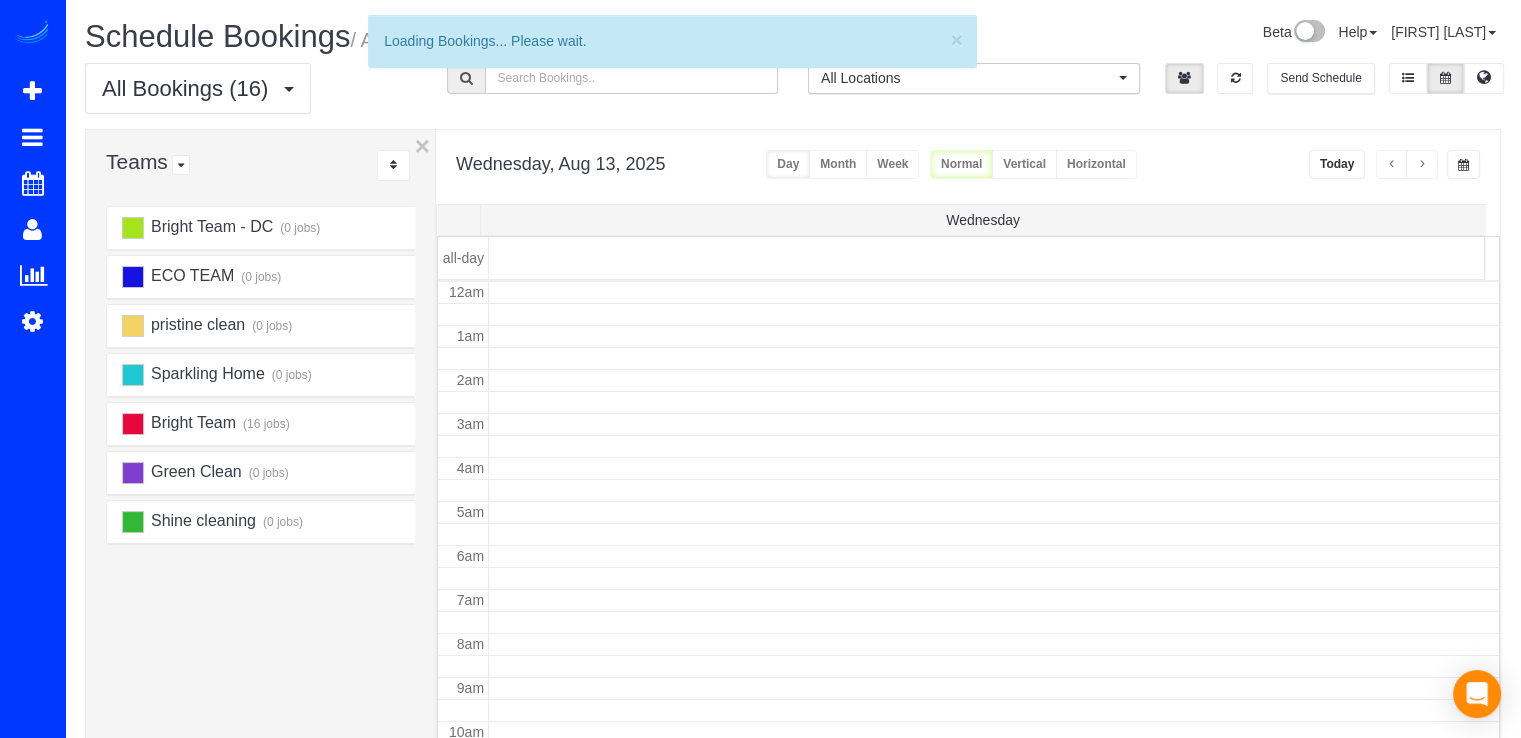 scroll, scrollTop: 263, scrollLeft: 0, axis: vertical 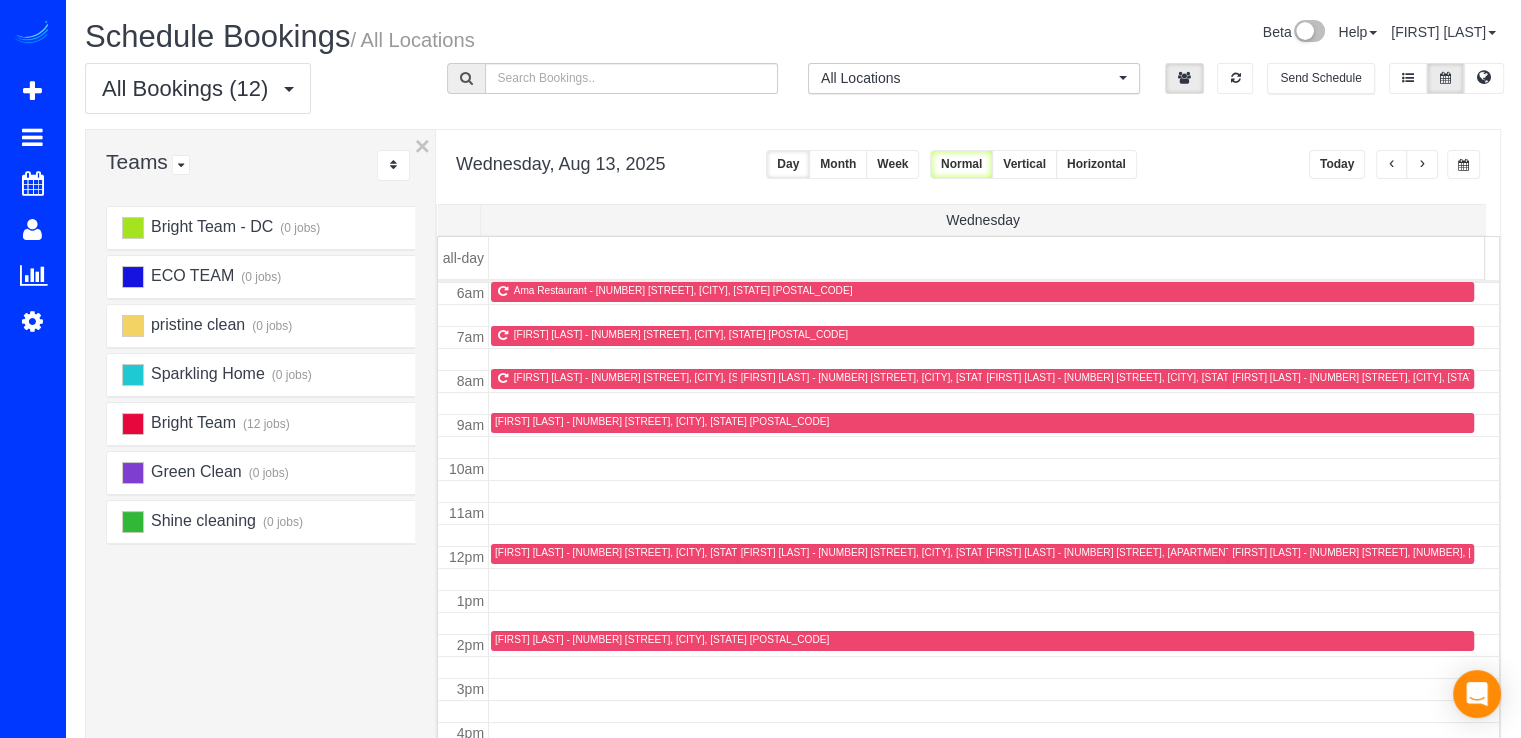 click on "Today" at bounding box center (1337, 164) 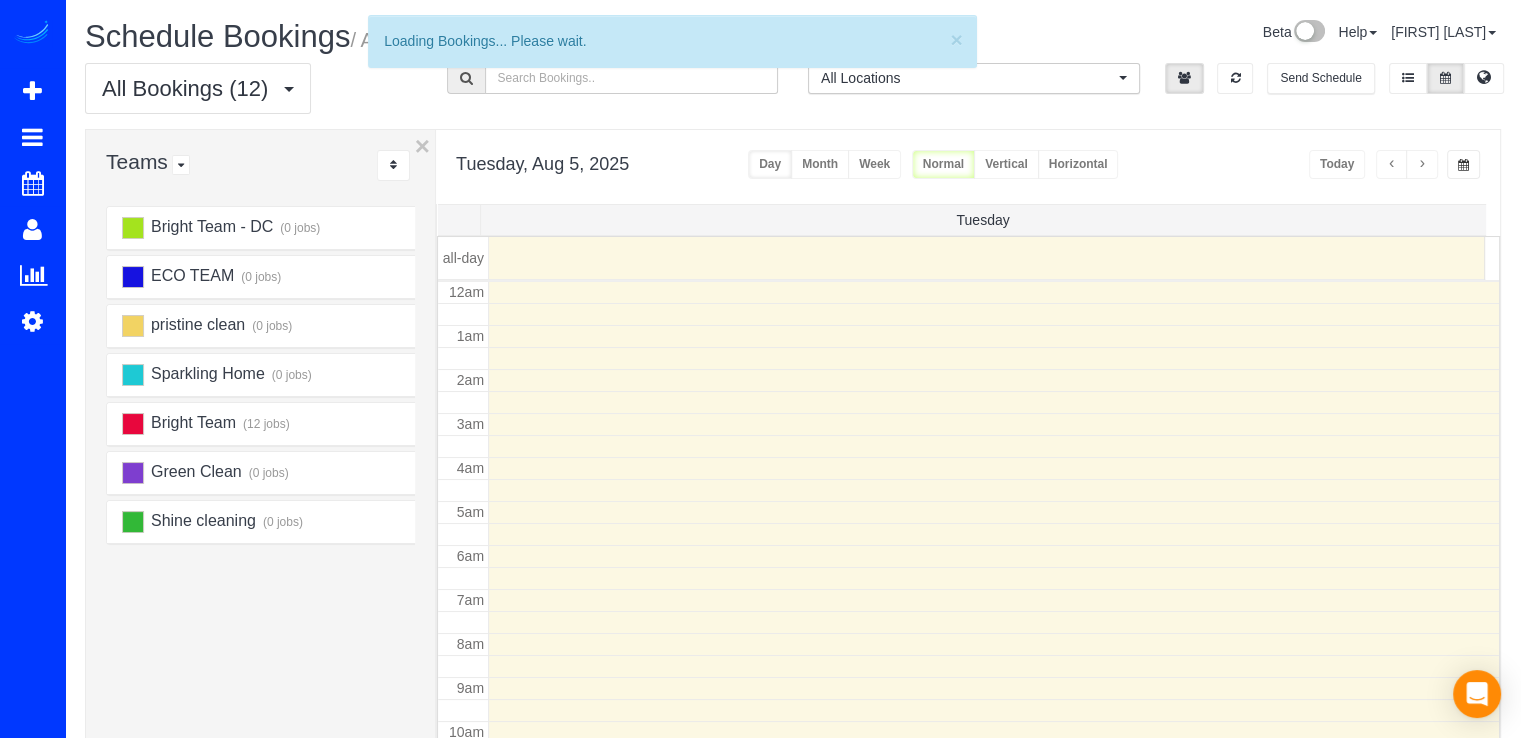 scroll, scrollTop: 263, scrollLeft: 0, axis: vertical 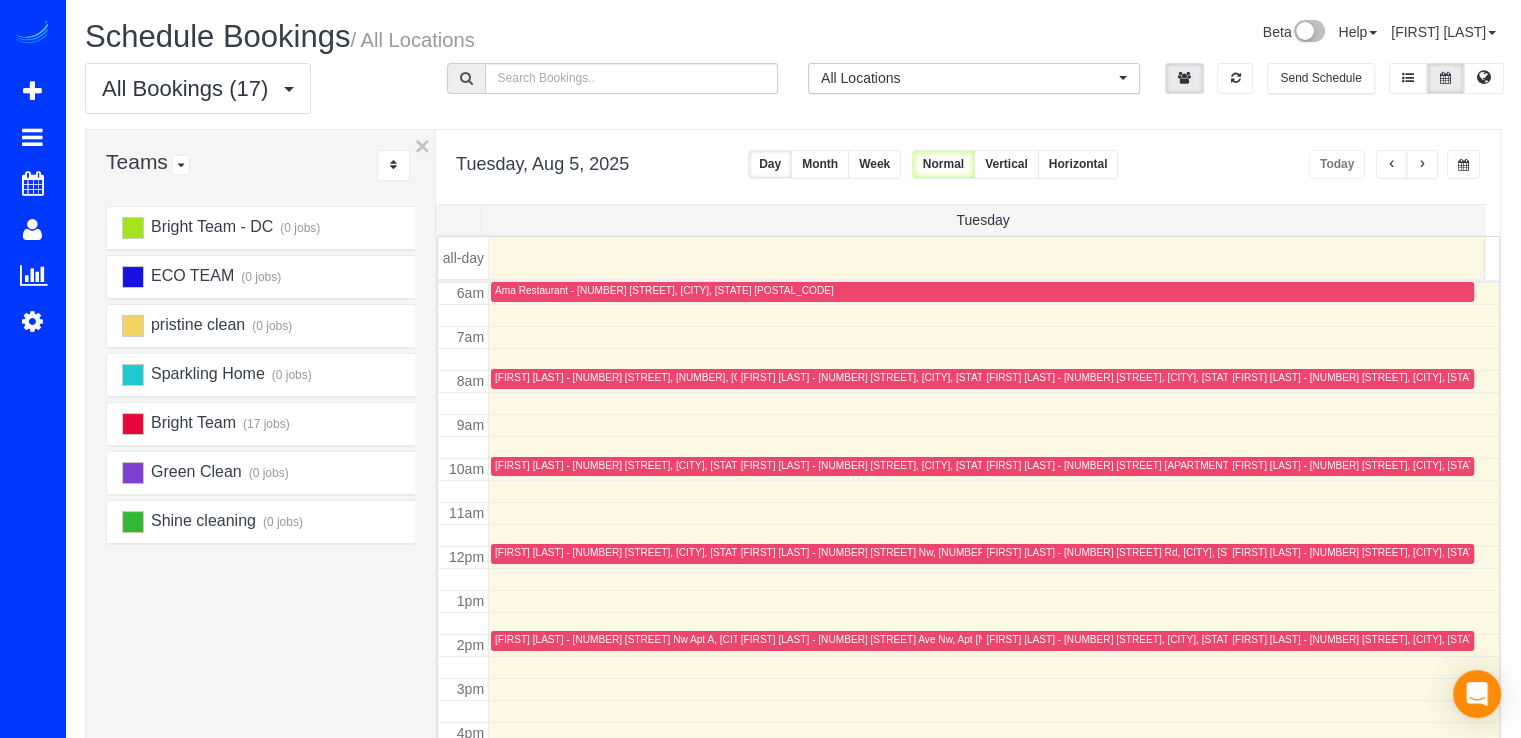 click at bounding box center [1422, 164] 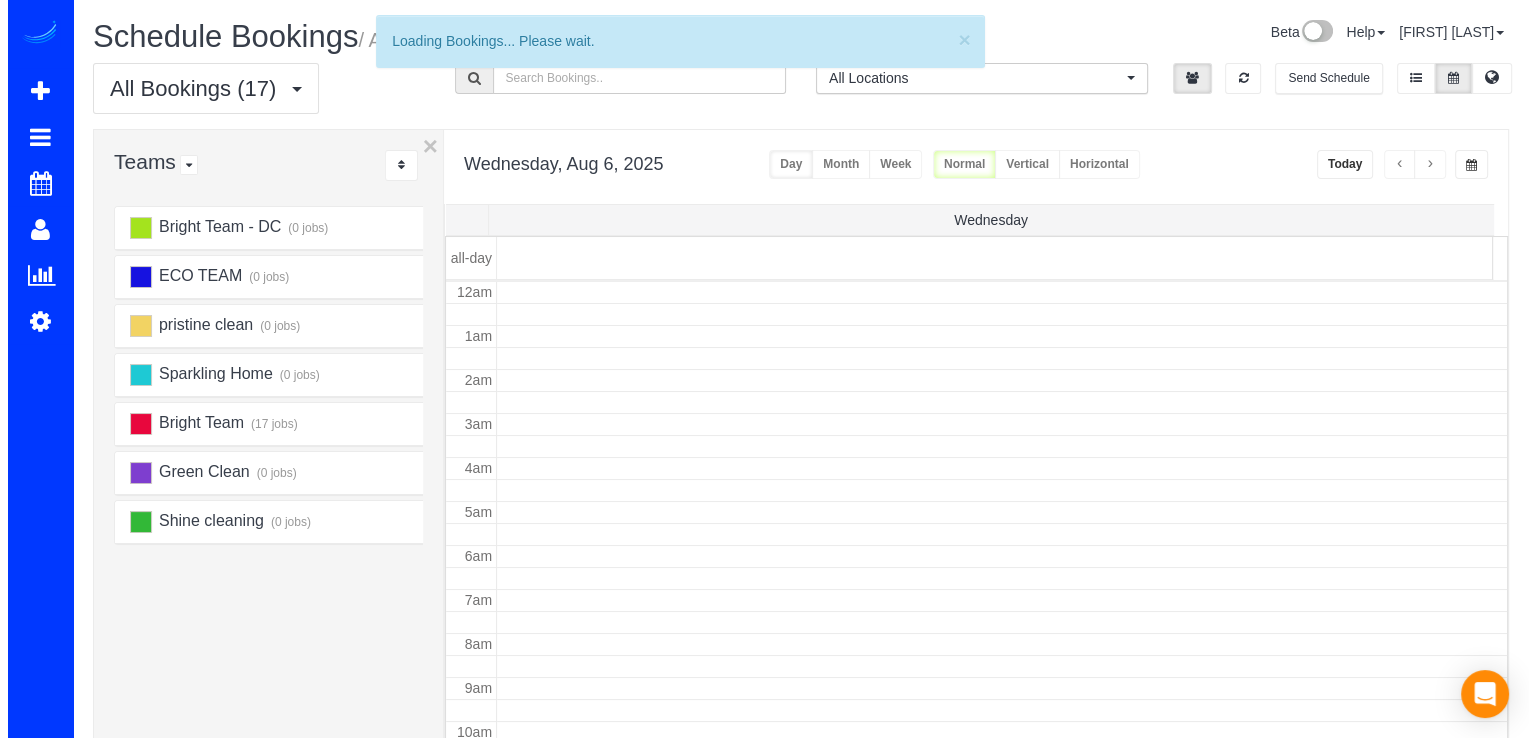 scroll, scrollTop: 263, scrollLeft: 0, axis: vertical 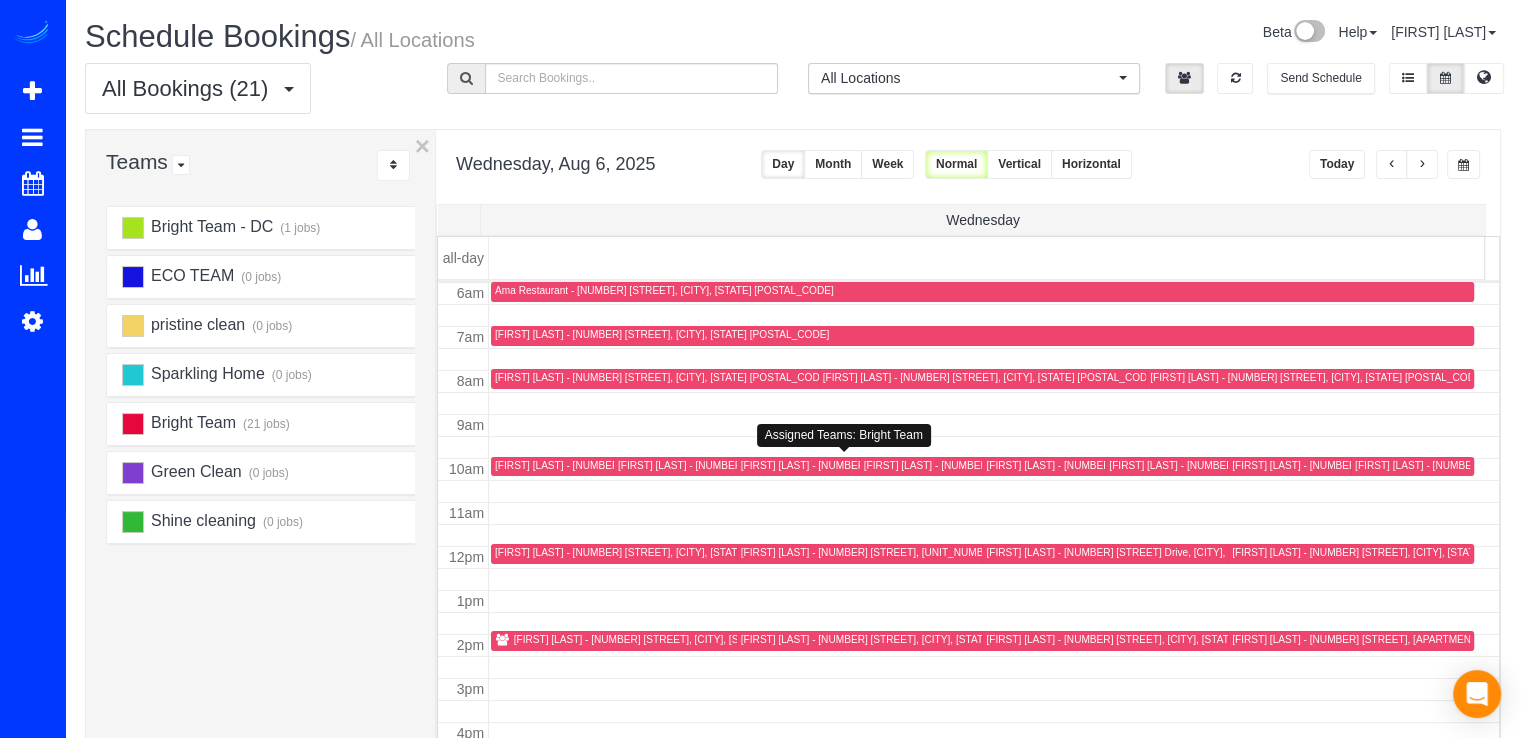 click on "[FIRST] [LAST] - [NUMBER] [STREET], [CITY], [STATE] [POSTAL_CODE]" at bounding box center (908, 465) 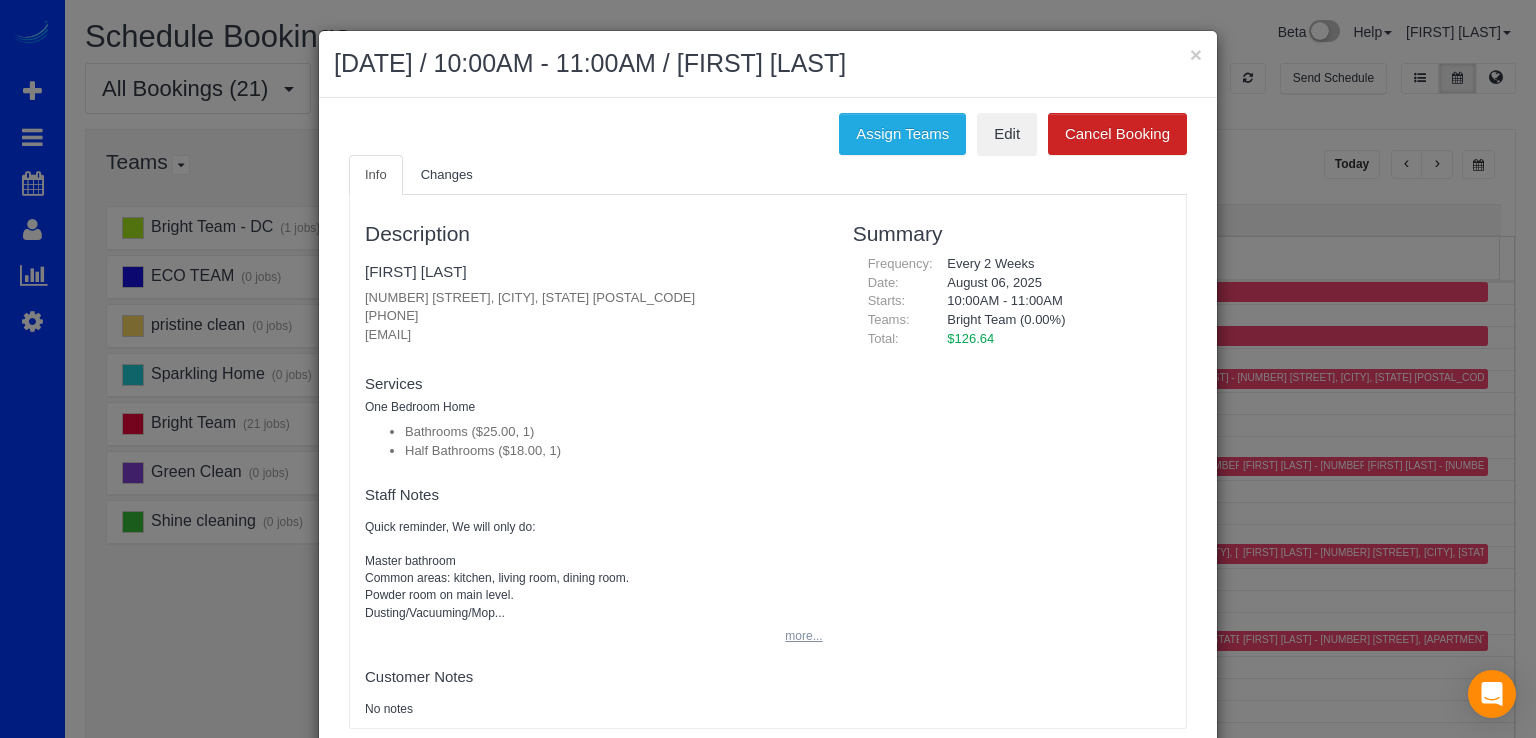 click on "more..." at bounding box center (797, 636) 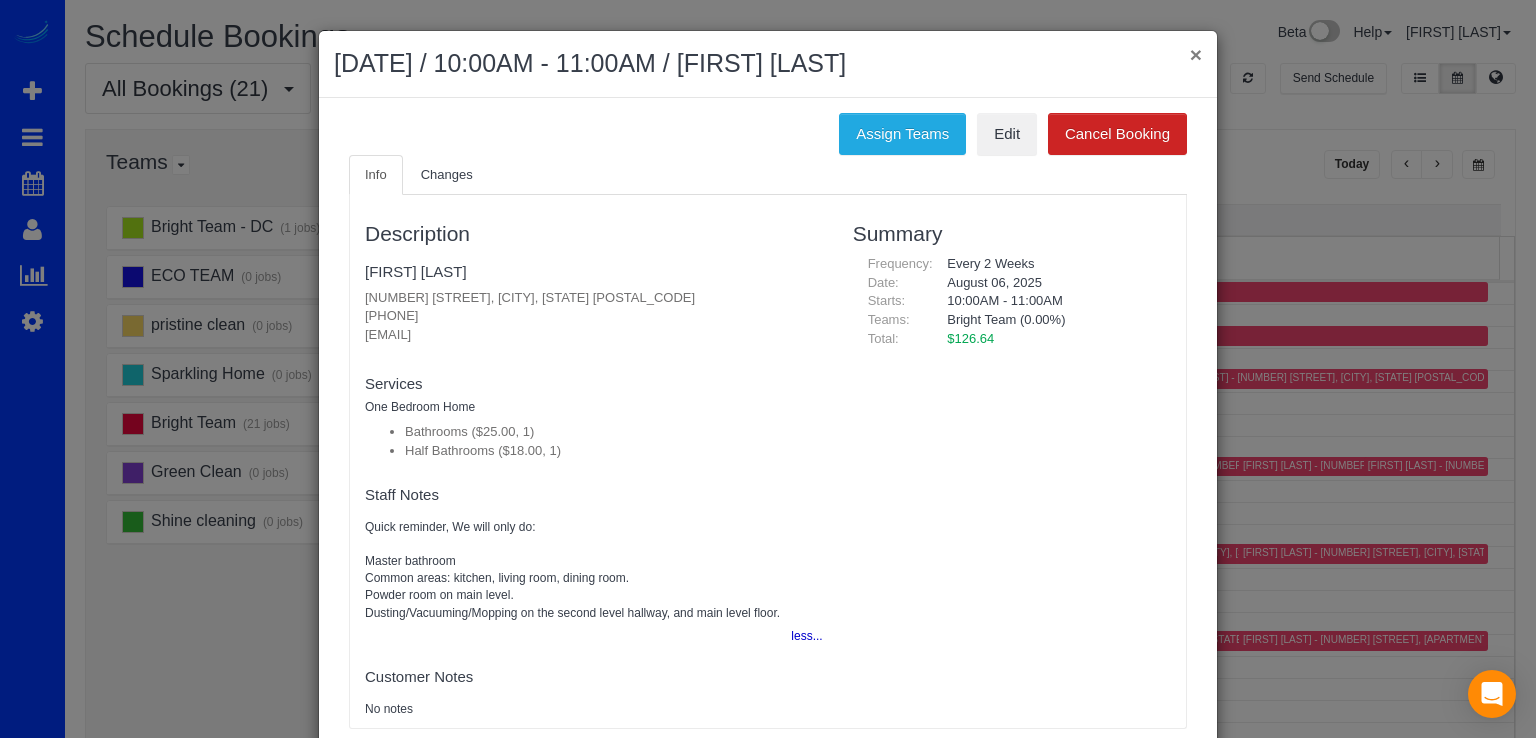 click on "×" at bounding box center [1196, 54] 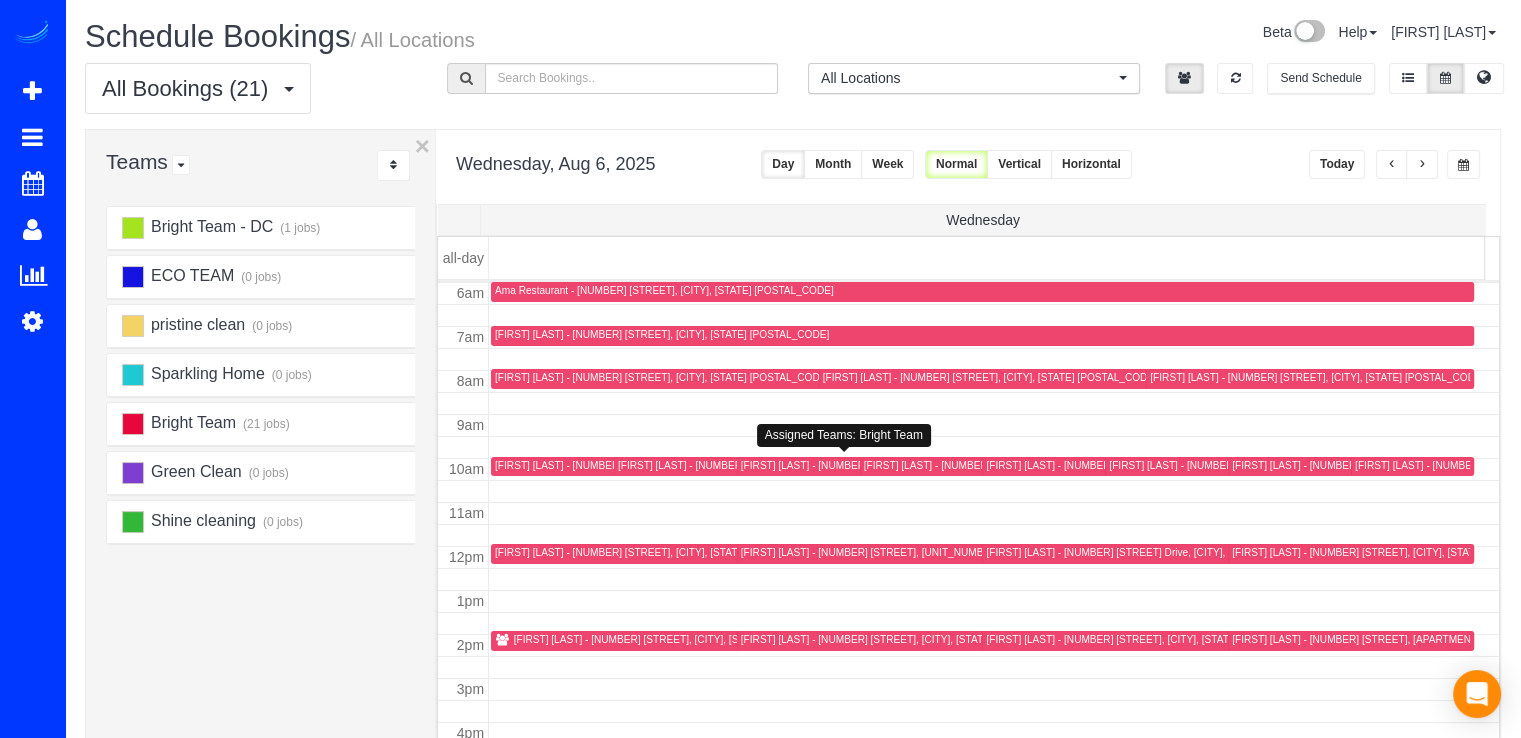 click on "[FIRST] [LAST] - [NUMBER] [STREET], [CITY], [STATE] [POSTAL_CODE]" at bounding box center [908, 465] 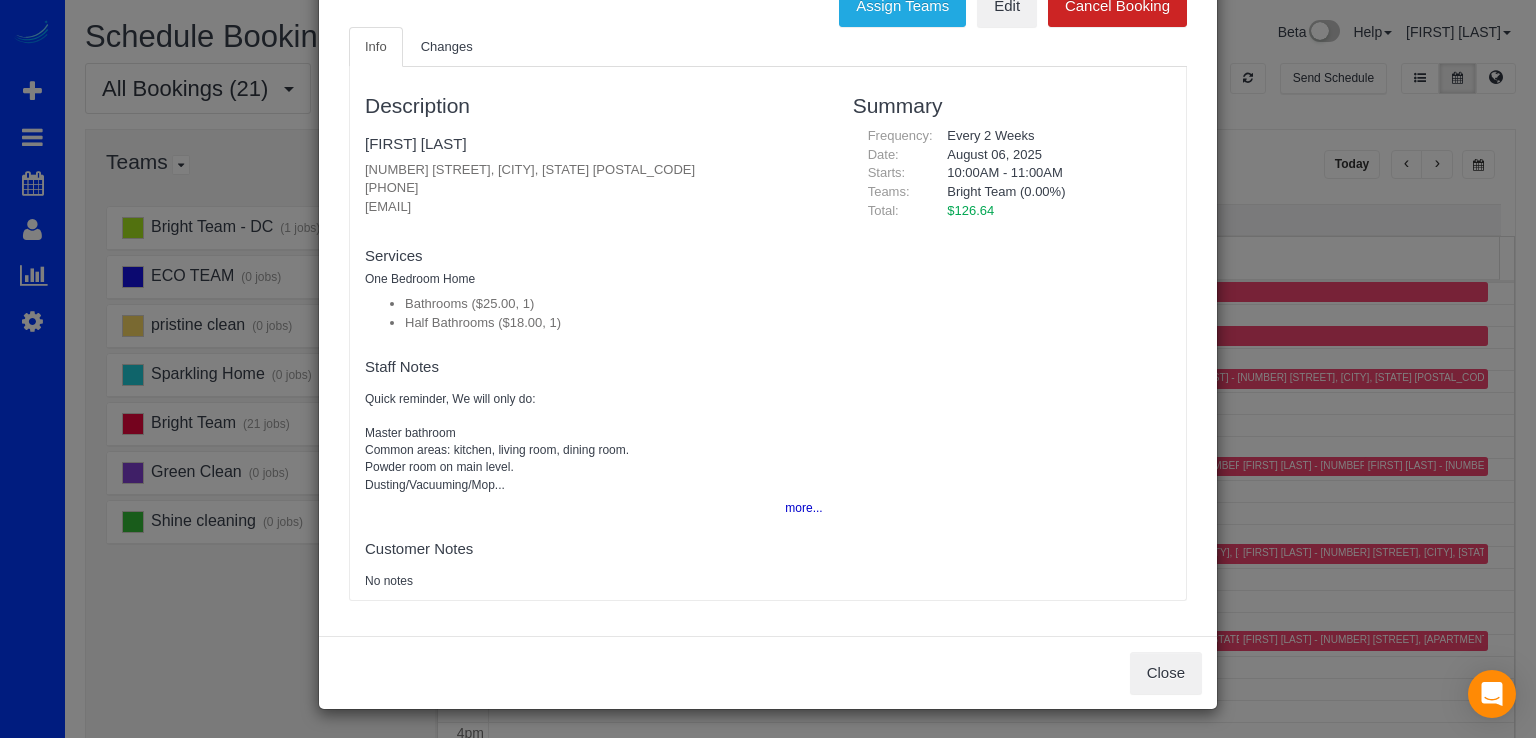 scroll, scrollTop: 0, scrollLeft: 0, axis: both 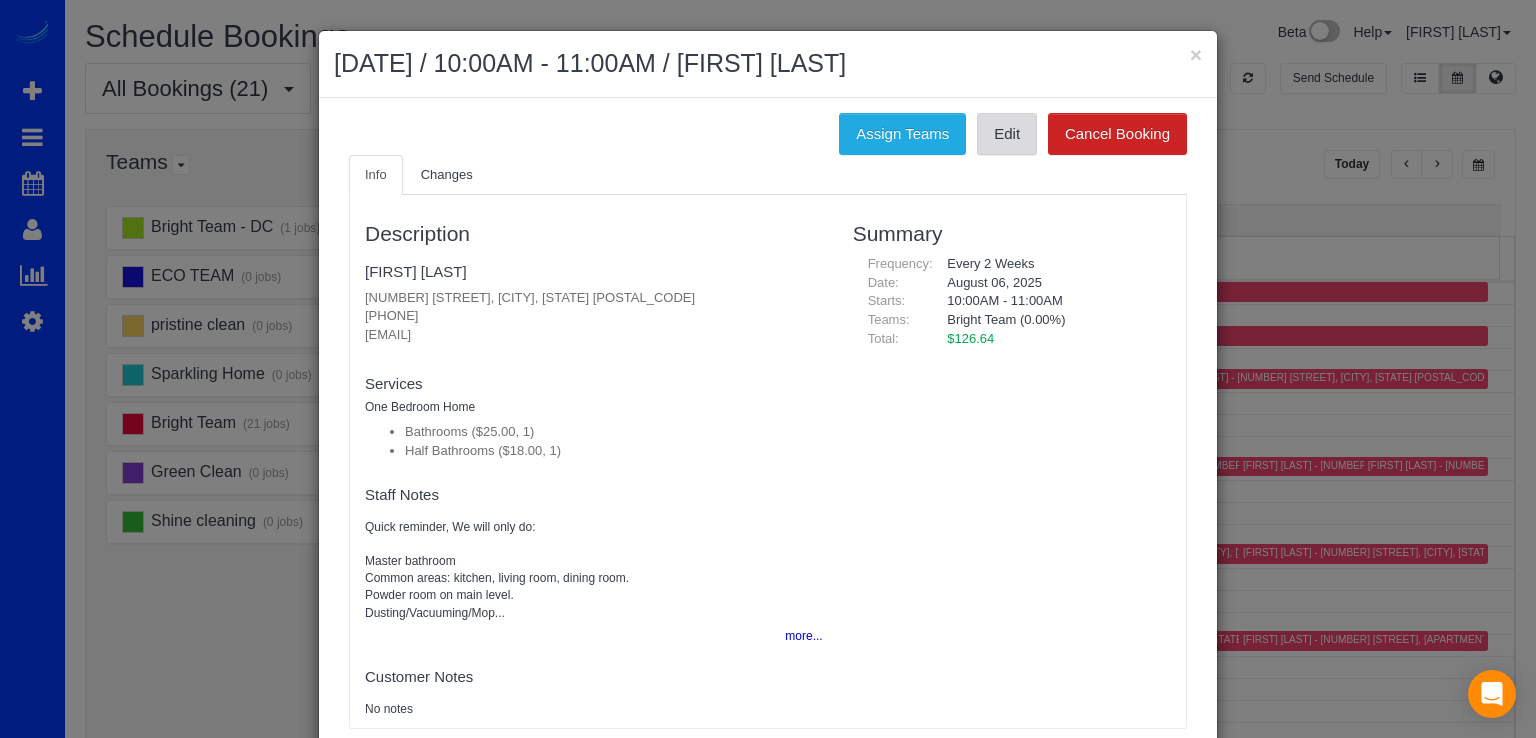 click on "Edit" at bounding box center [1007, 134] 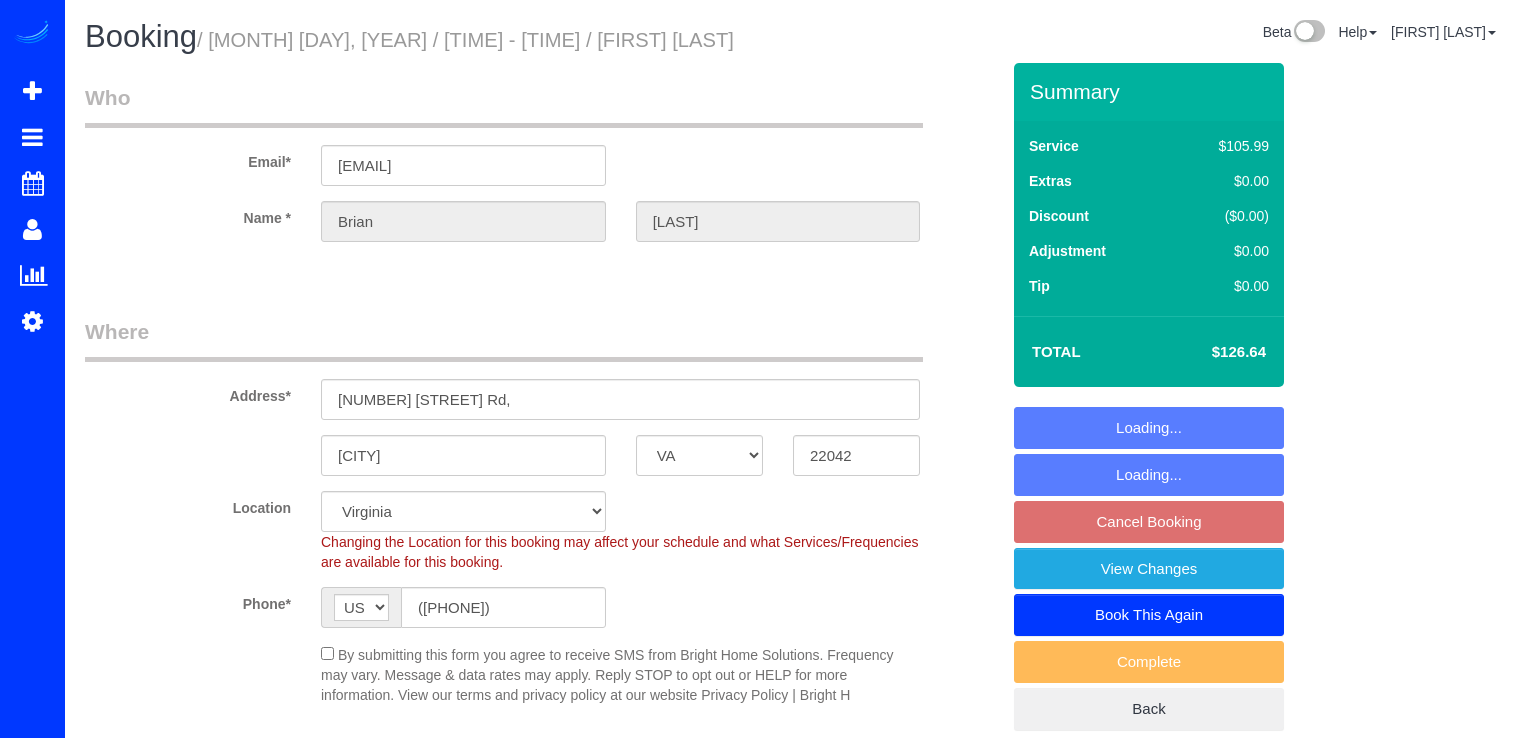 select on "VA" 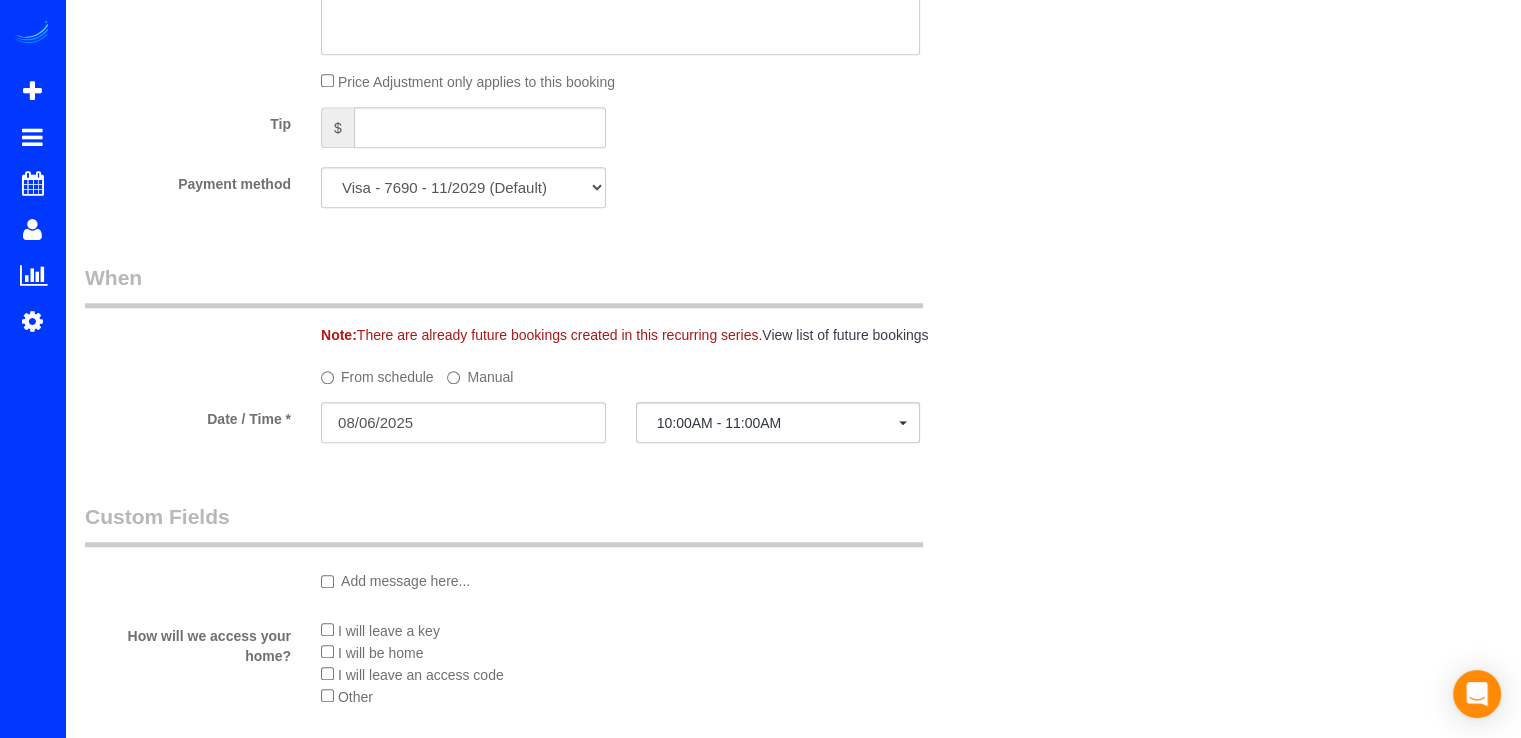 scroll, scrollTop: 1858, scrollLeft: 0, axis: vertical 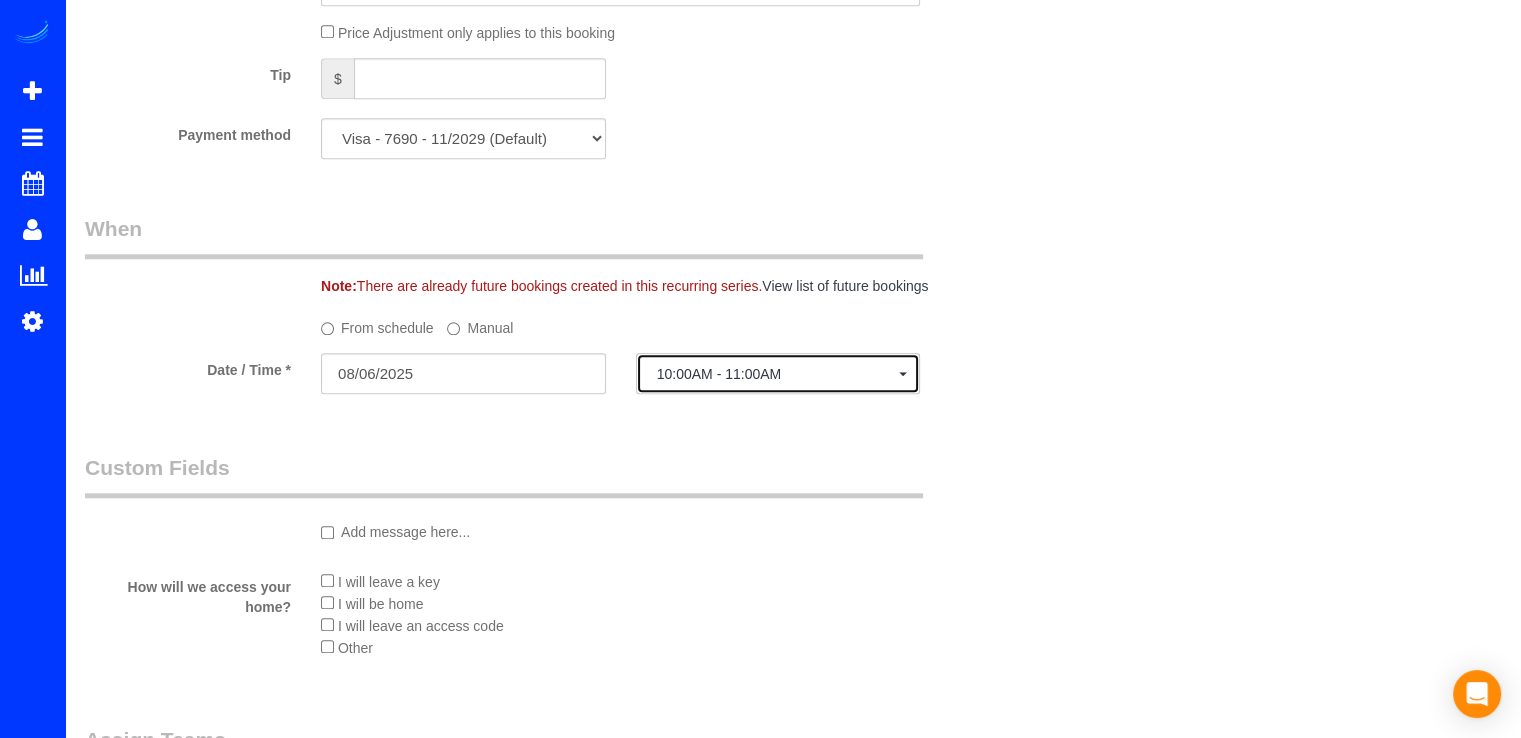 click on "10:00AM - 11:00AM" 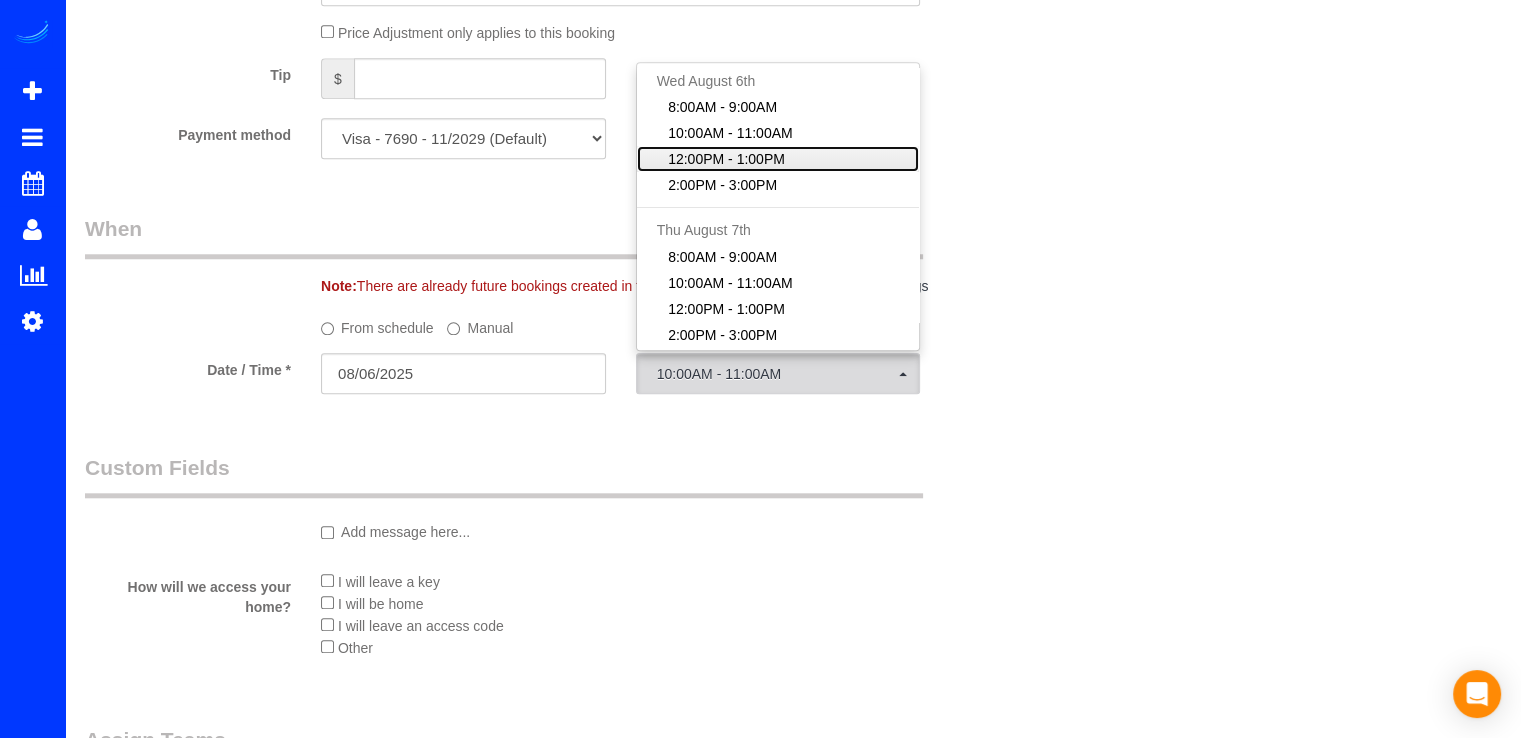 click on "12:00PM - 1:00PM" 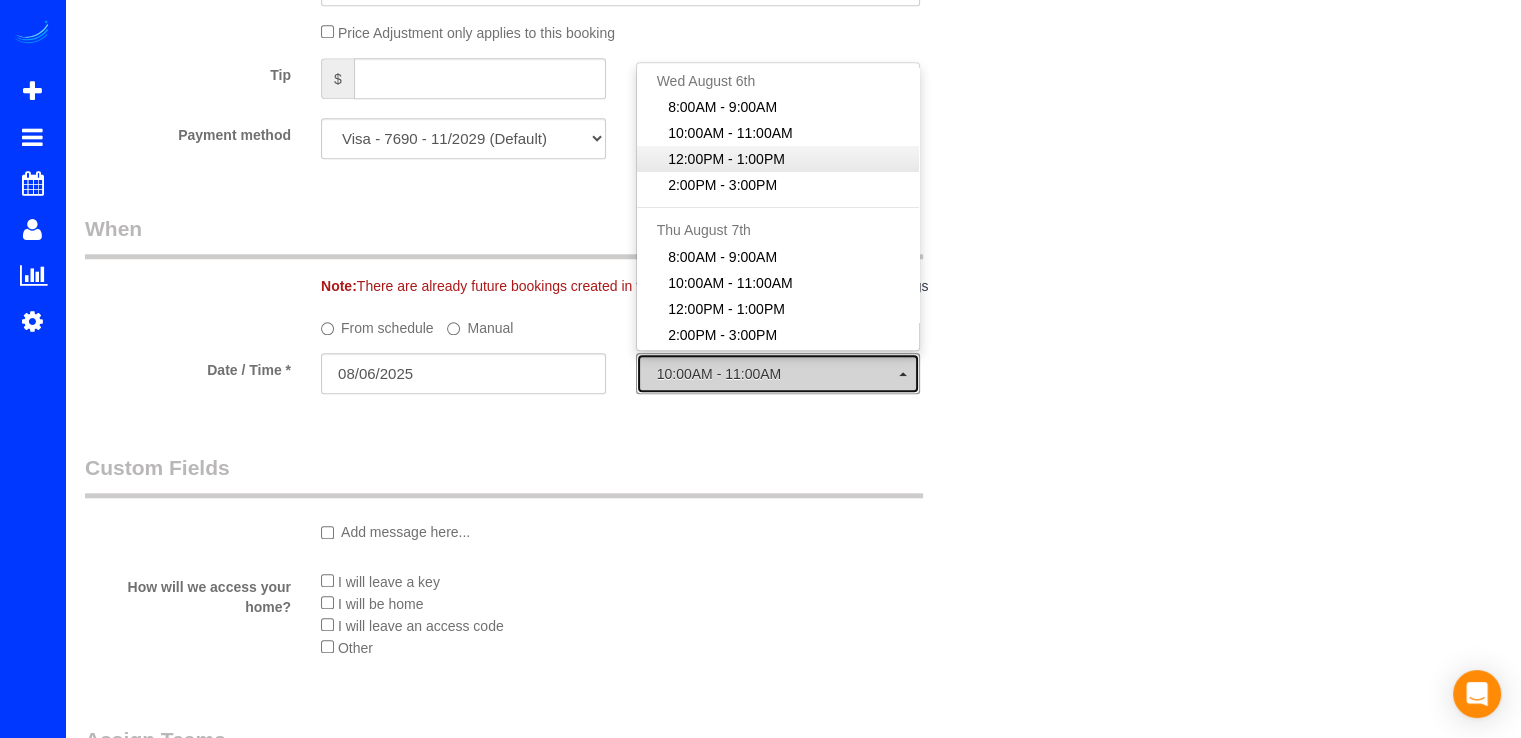 select on "spot3" 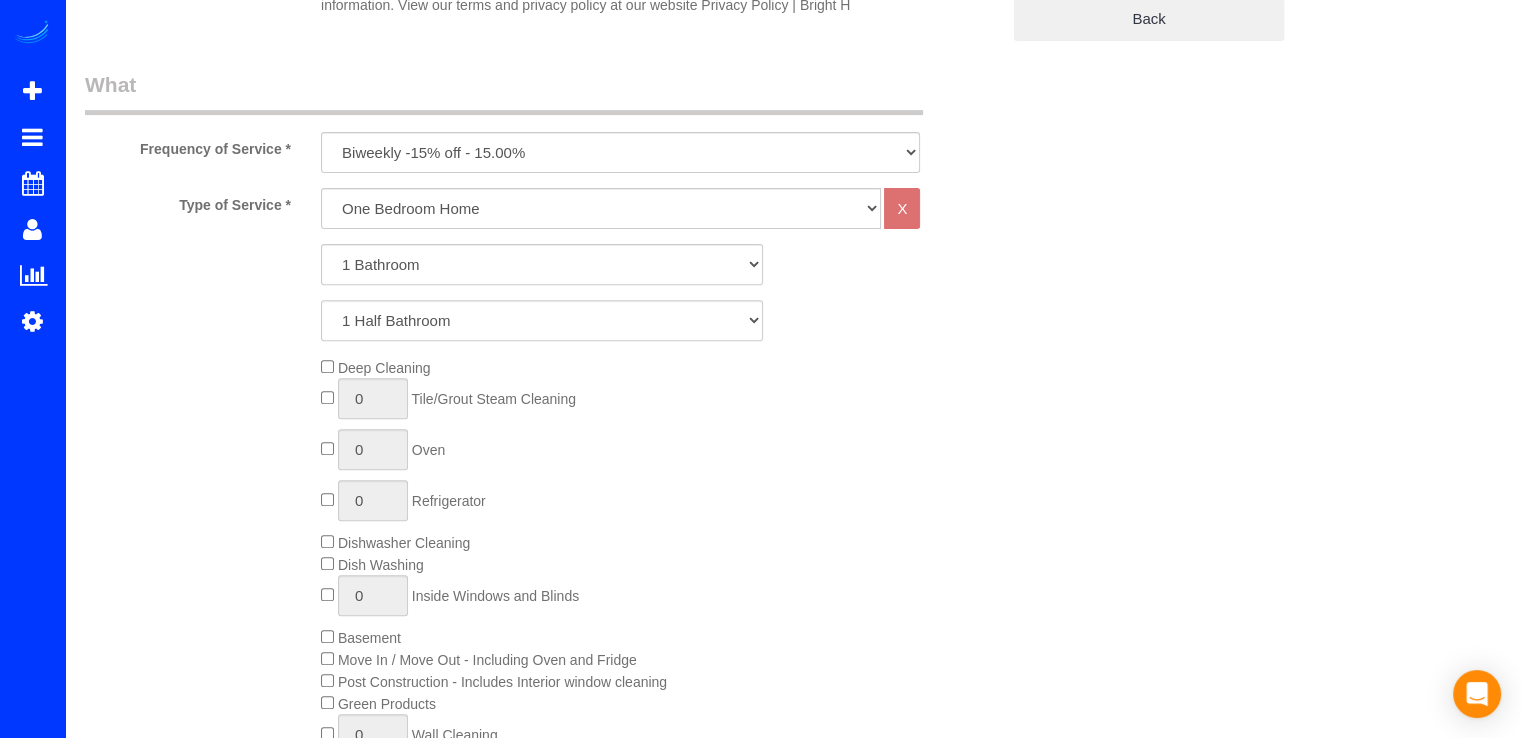 scroll, scrollTop: 858, scrollLeft: 0, axis: vertical 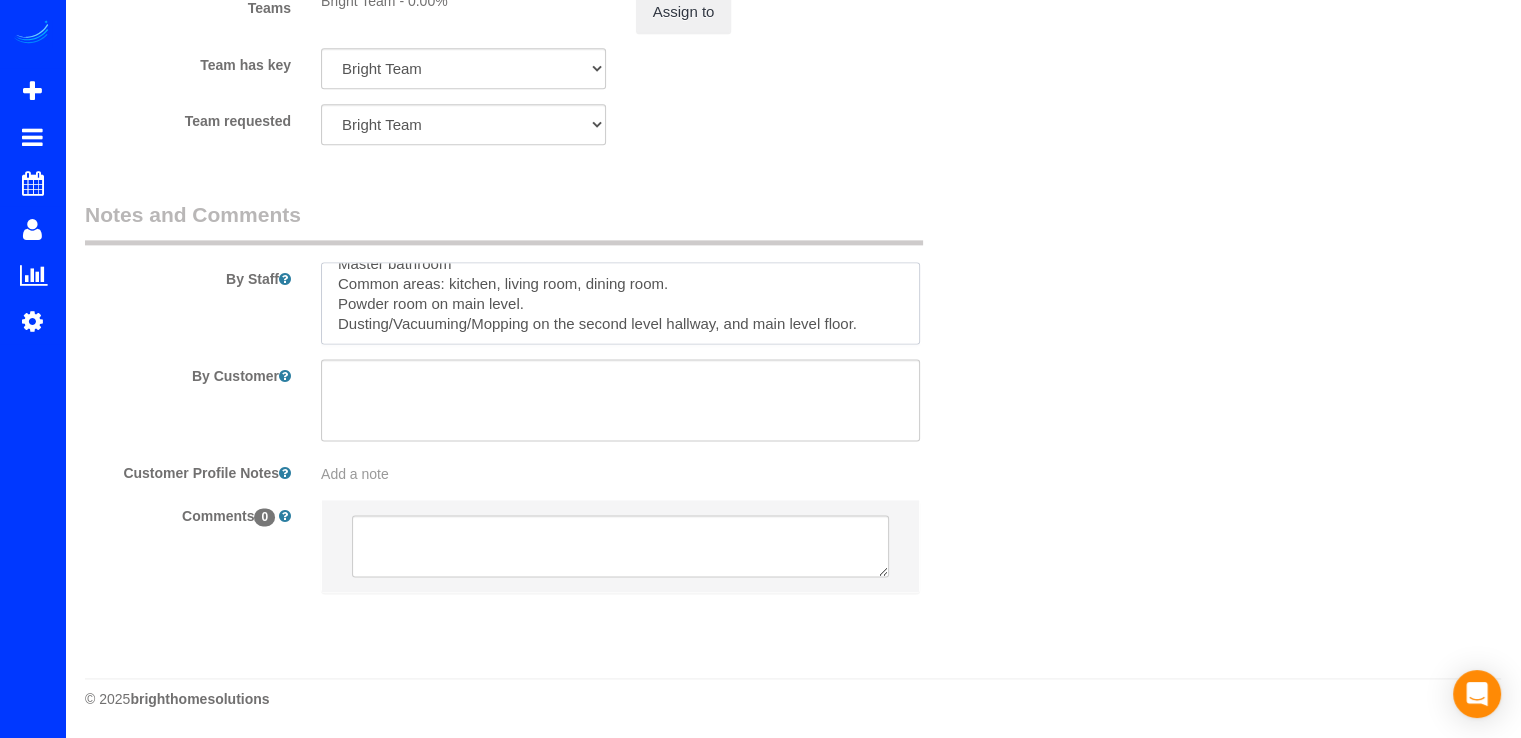 click at bounding box center [620, 303] 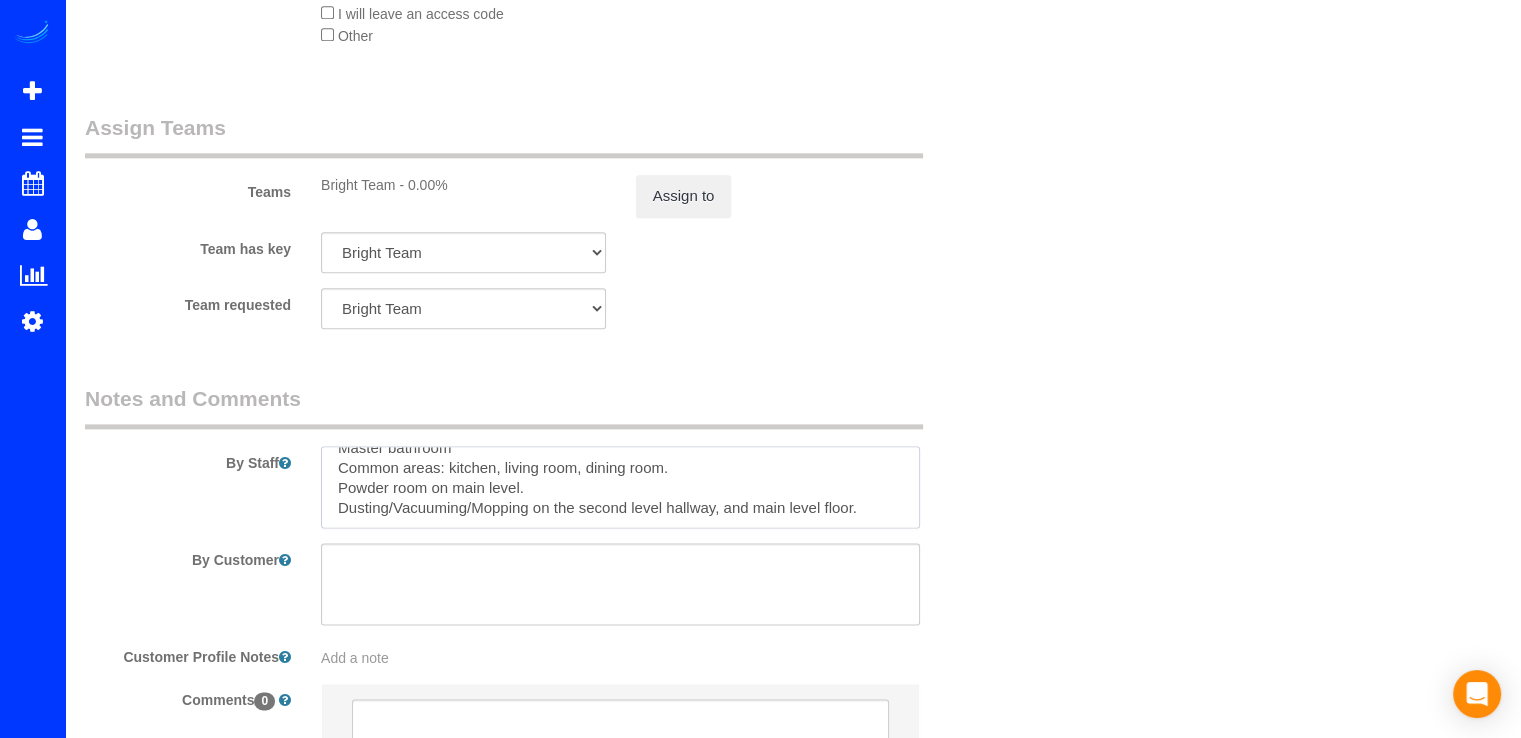 scroll, scrollTop: 2358, scrollLeft: 0, axis: vertical 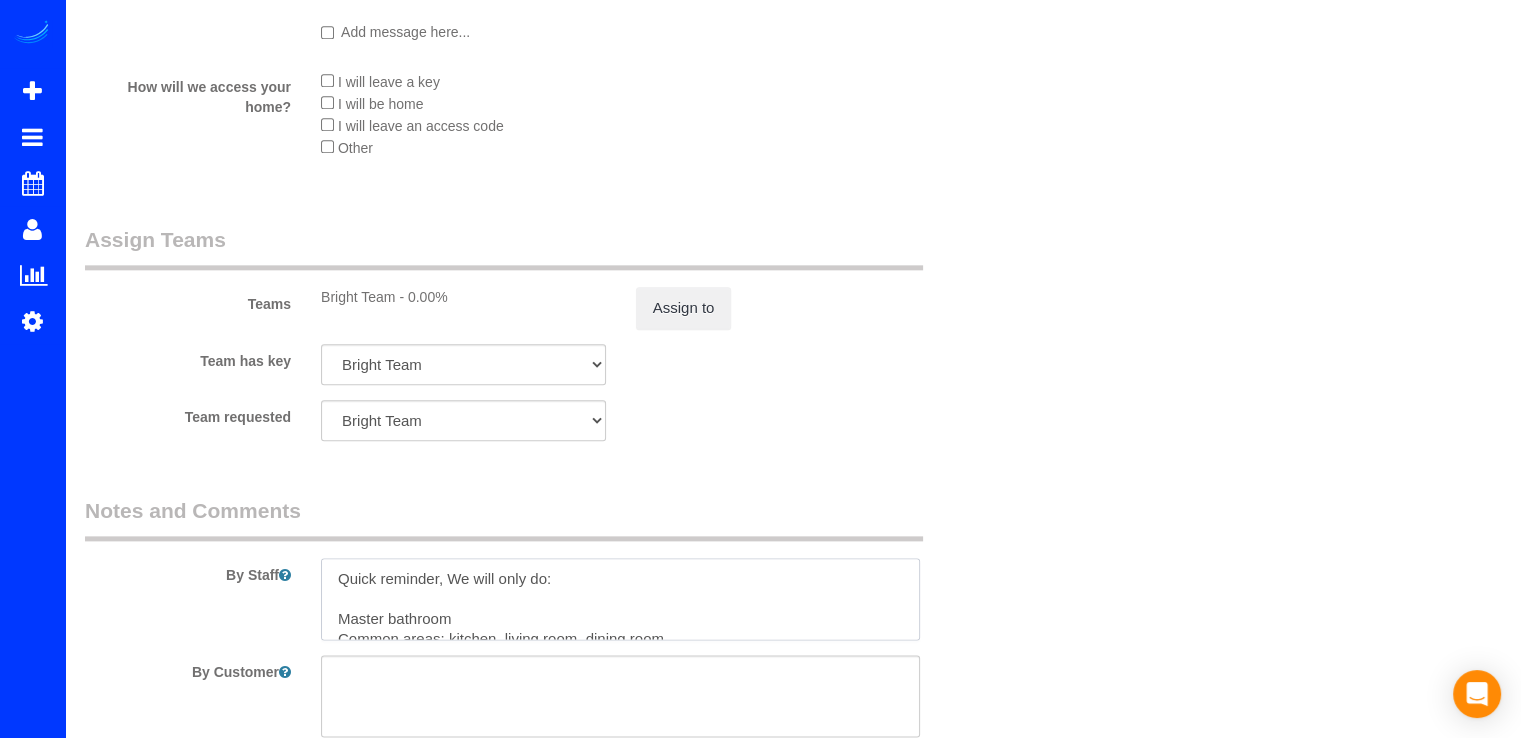 click at bounding box center [620, 599] 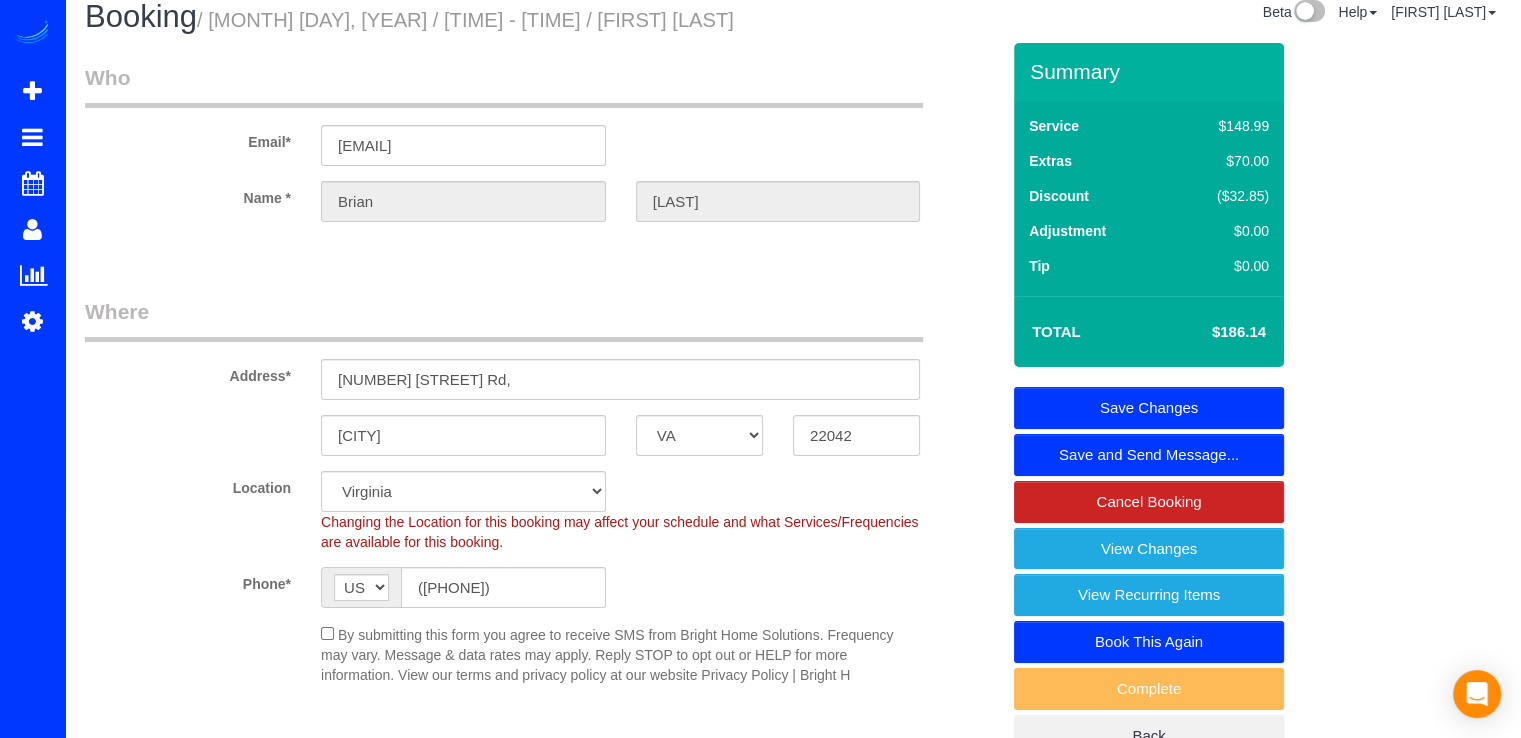 scroll, scrollTop: 0, scrollLeft: 0, axis: both 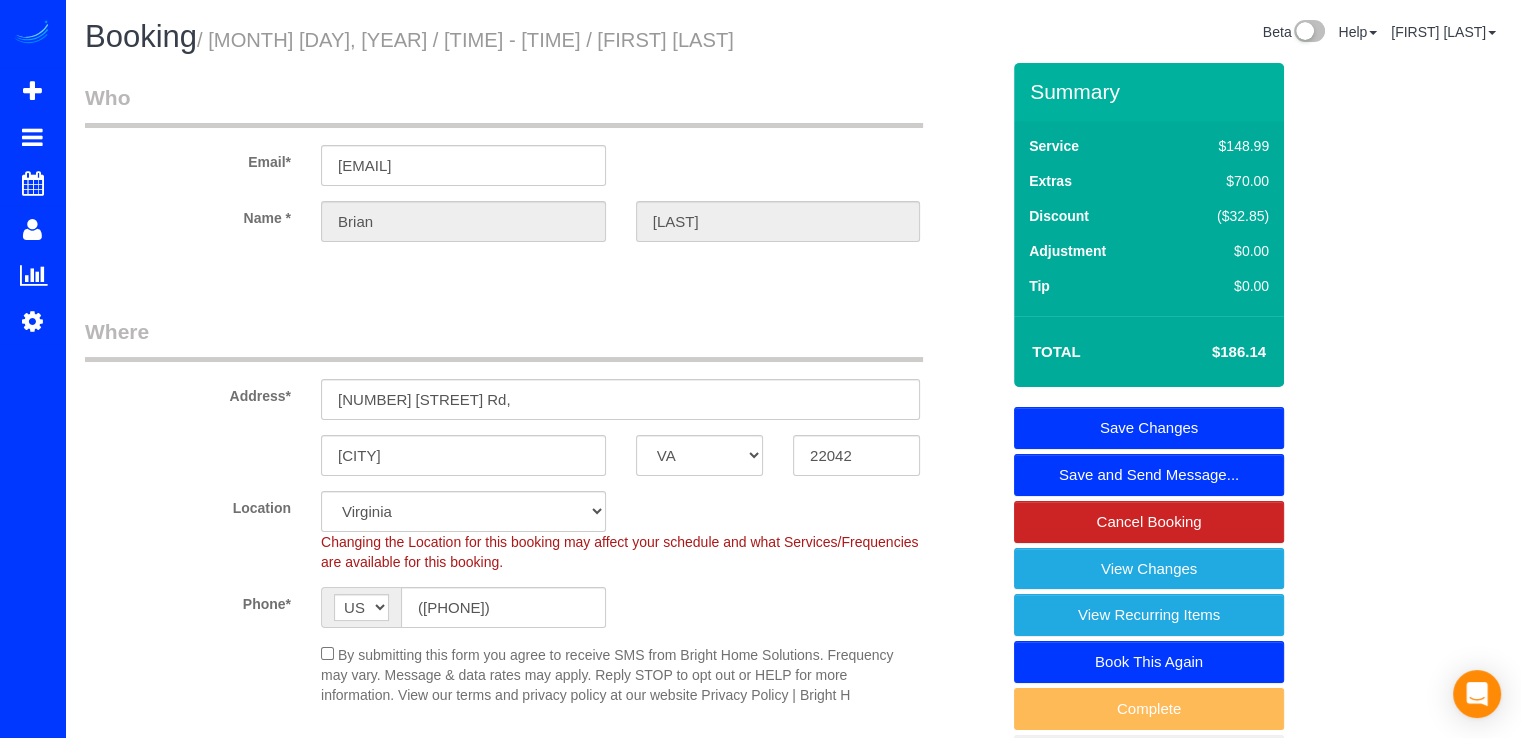 type on "8/6- LImpieza de basement incluido !!!!!
Quick reminder, We will only do:
Master bathroom
Common areas: kitchen, living room, dining room.
Powder room on main level.
Dusting/Vacuuming/Mopping on the second level hallway, and main level floor." 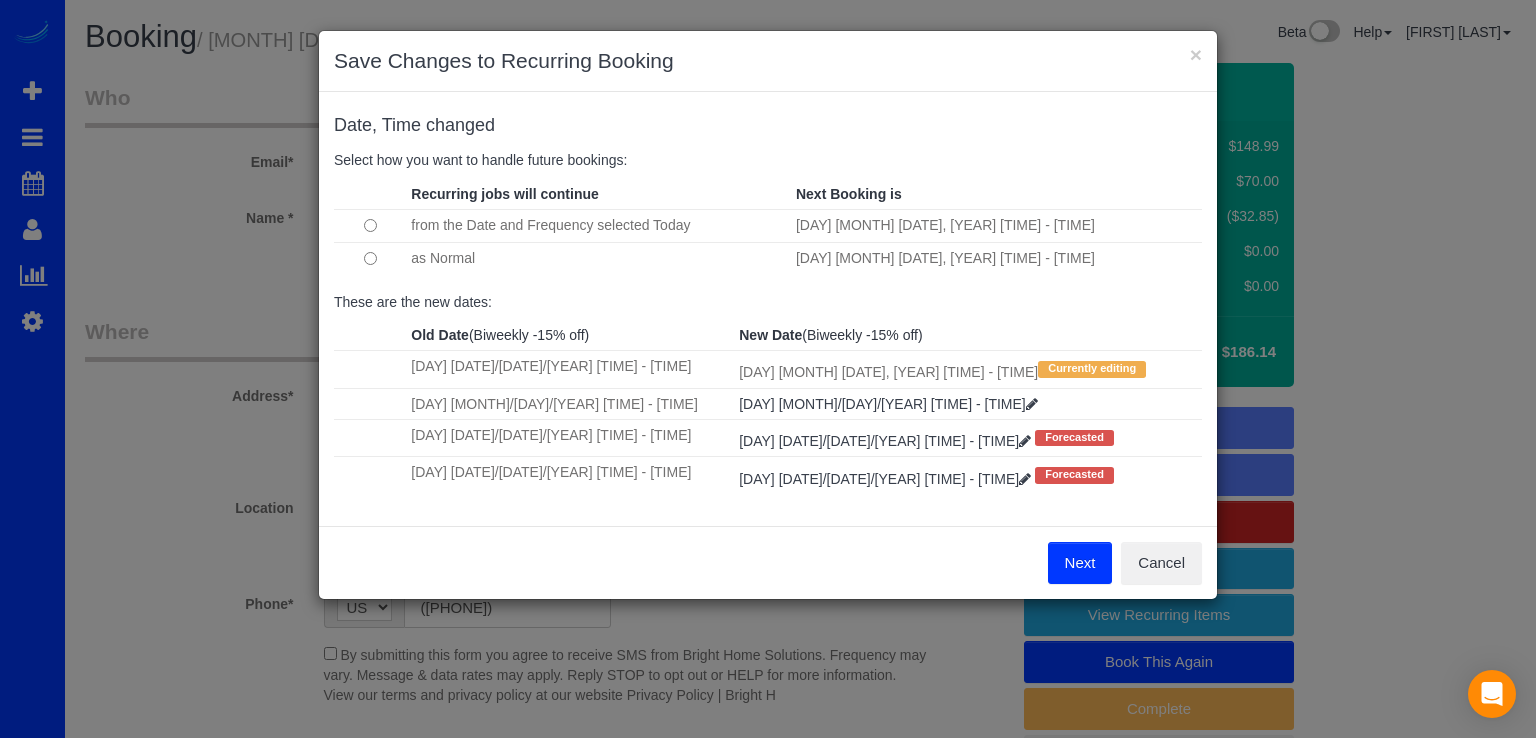 click on "Next" at bounding box center [1080, 563] 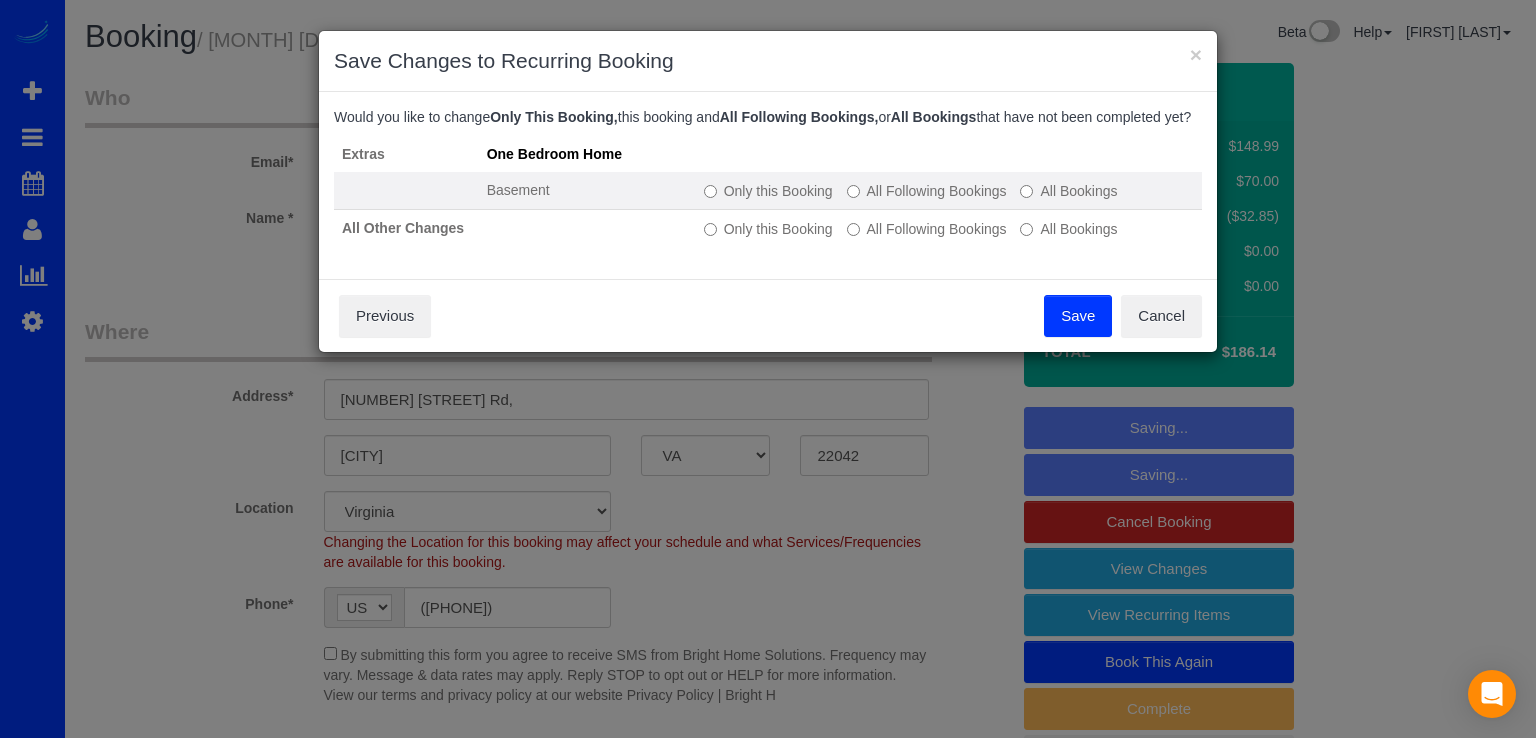 click on "Only this Booking" at bounding box center (768, 191) 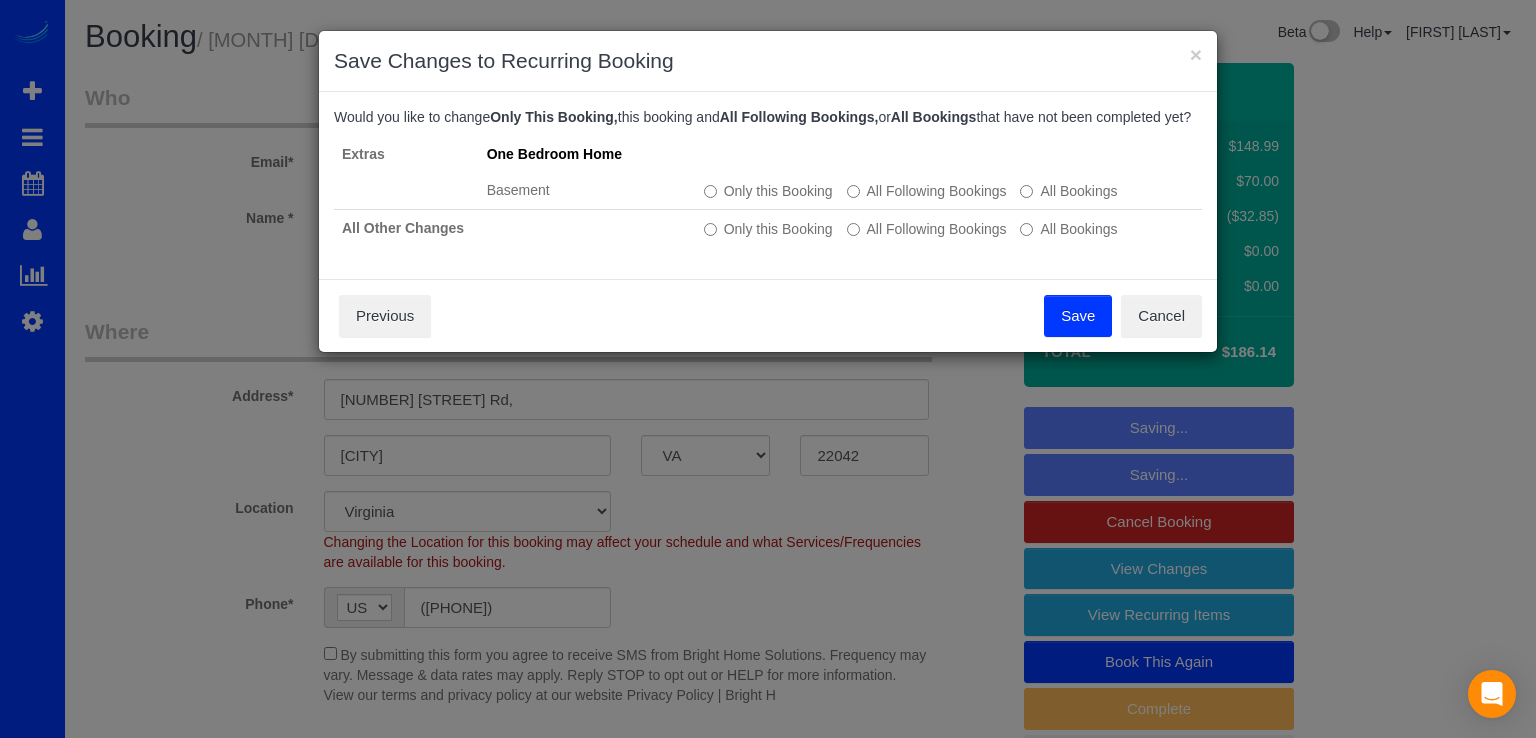 click on "Save" at bounding box center (1078, 316) 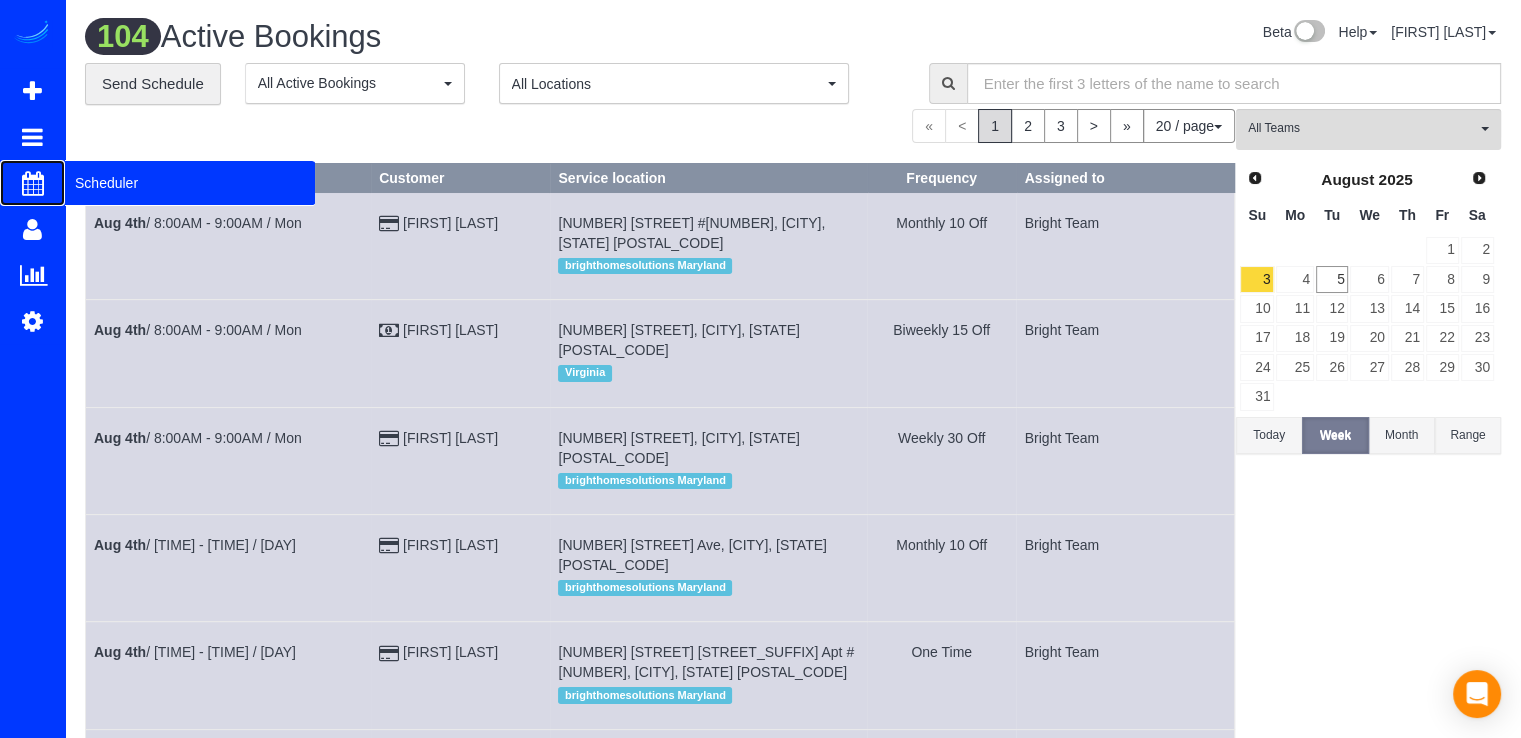 click on "Scheduler" at bounding box center (190, 183) 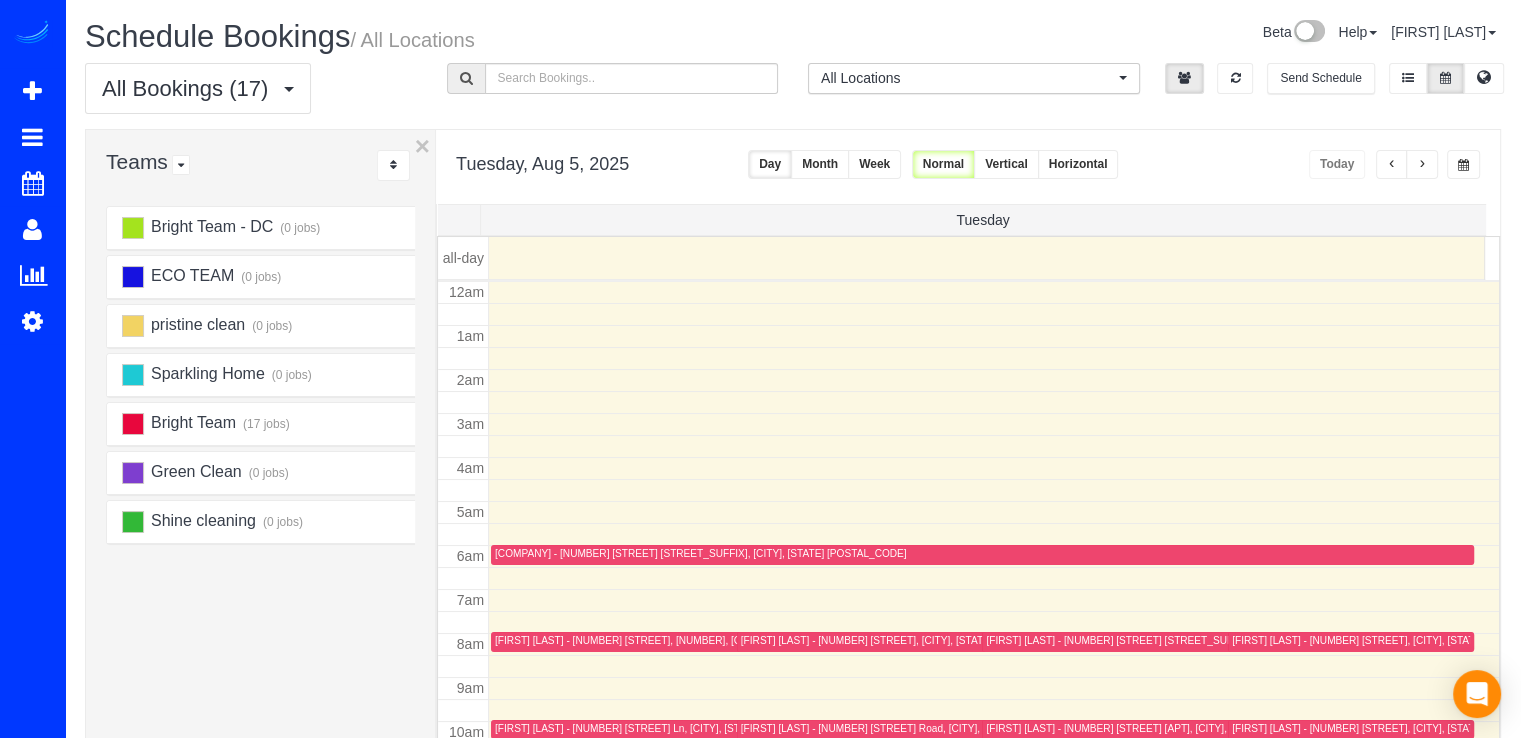 scroll, scrollTop: 300, scrollLeft: 0, axis: vertical 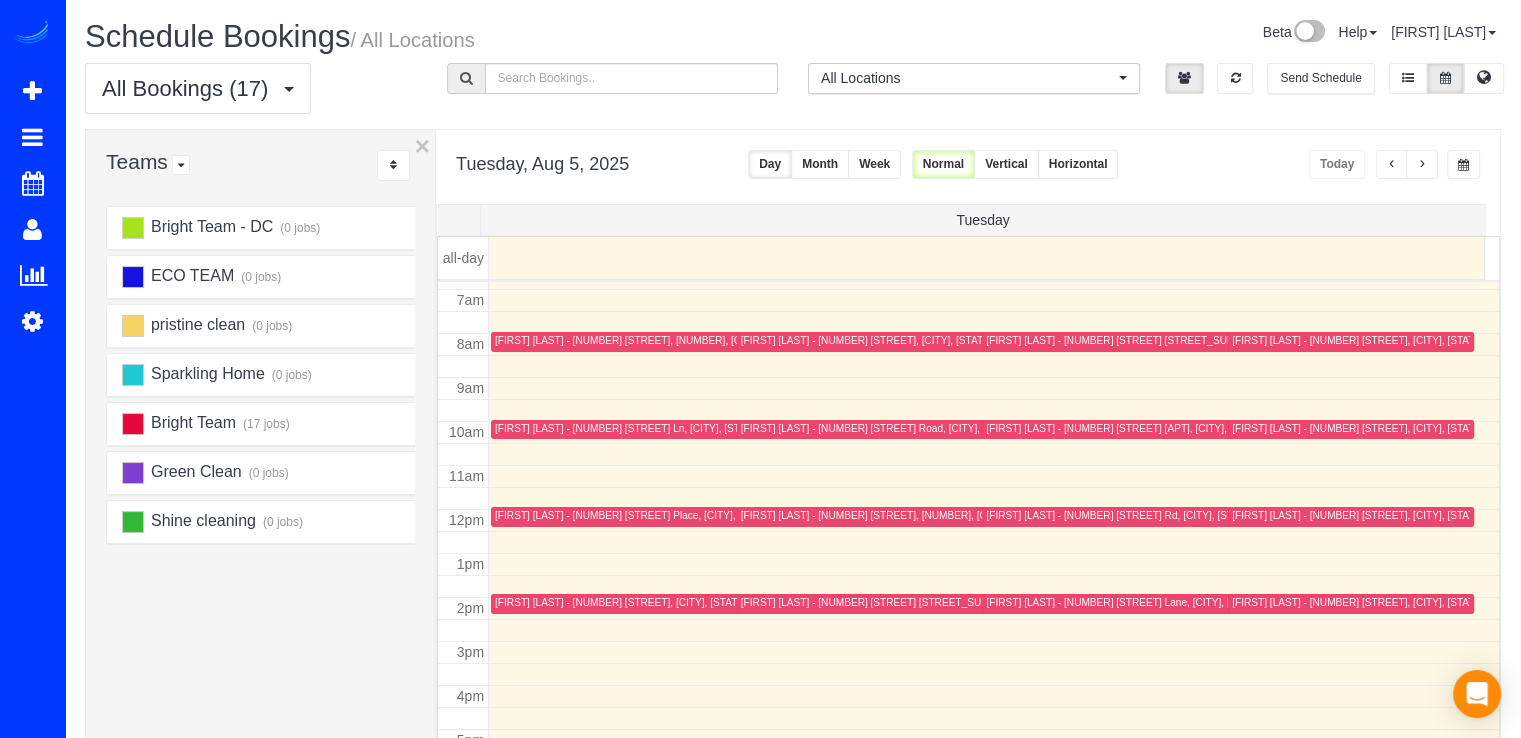 click at bounding box center [1422, 165] 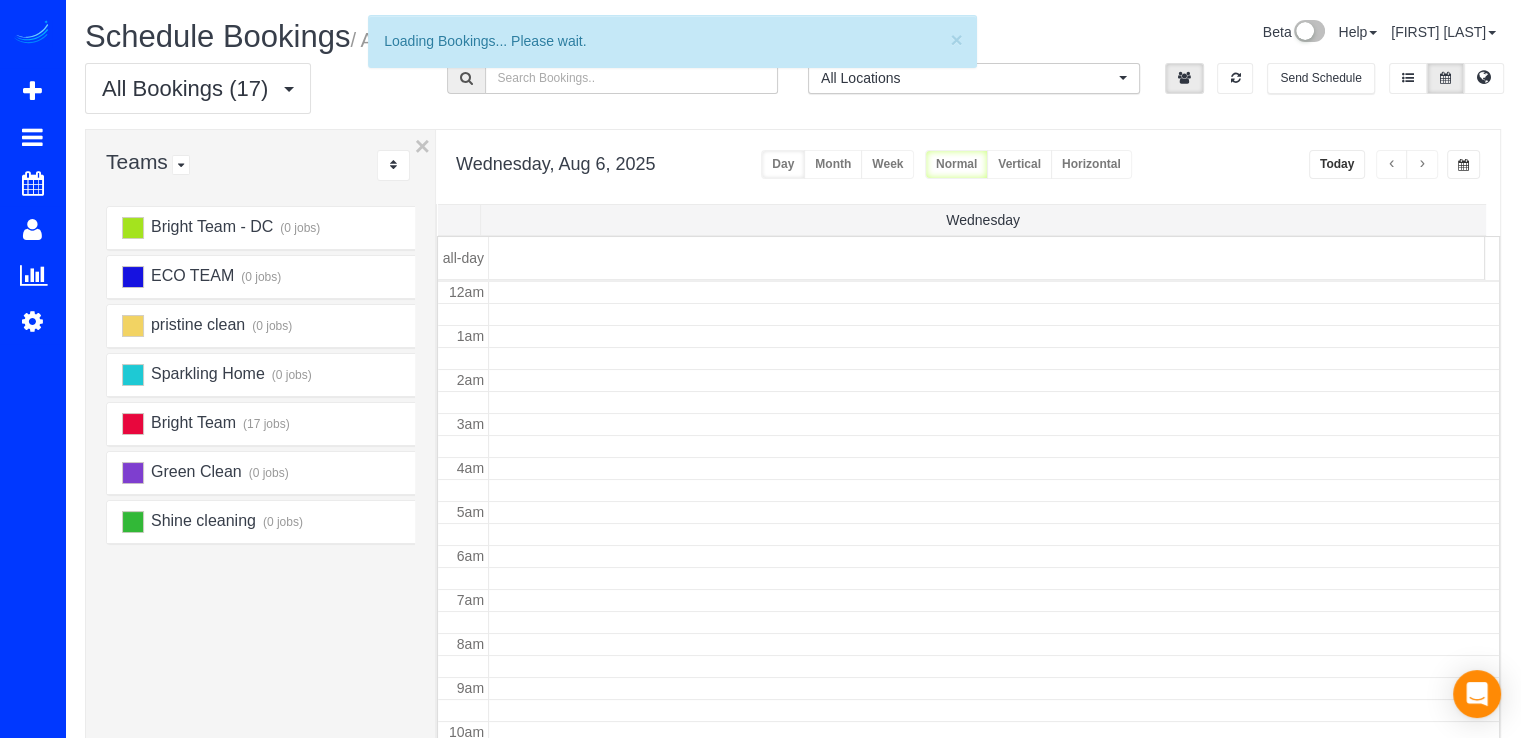 scroll, scrollTop: 263, scrollLeft: 0, axis: vertical 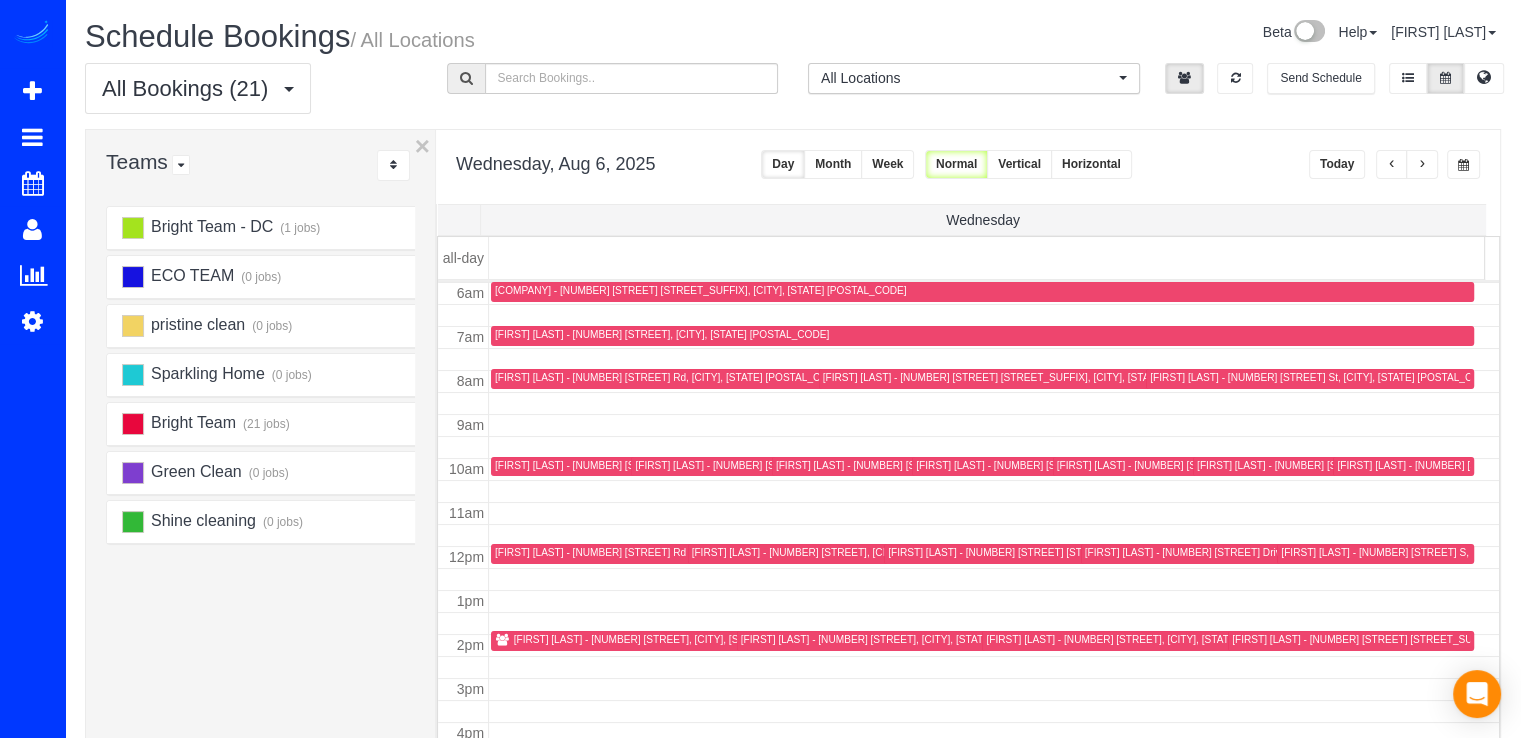 click at bounding box center [1392, 165] 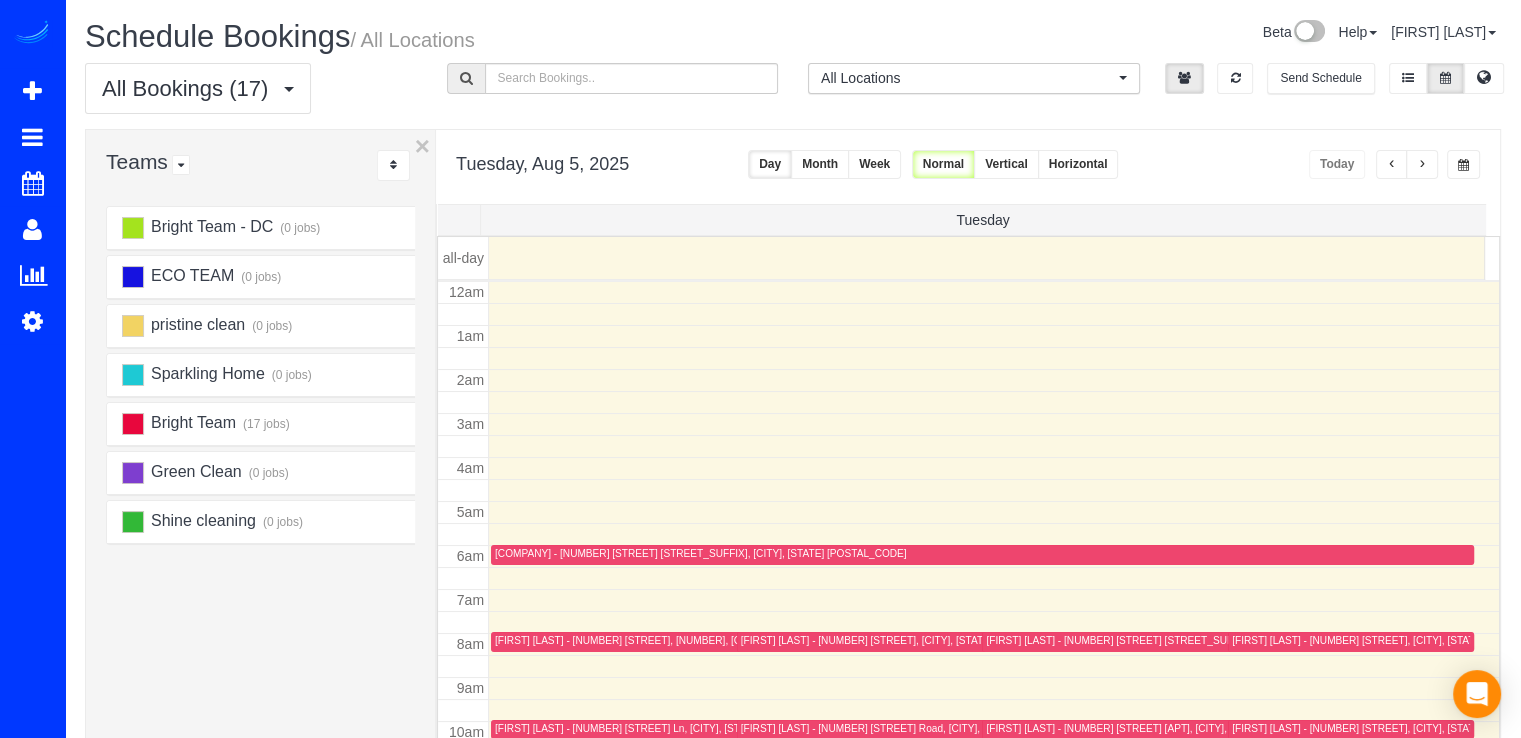 scroll, scrollTop: 263, scrollLeft: 0, axis: vertical 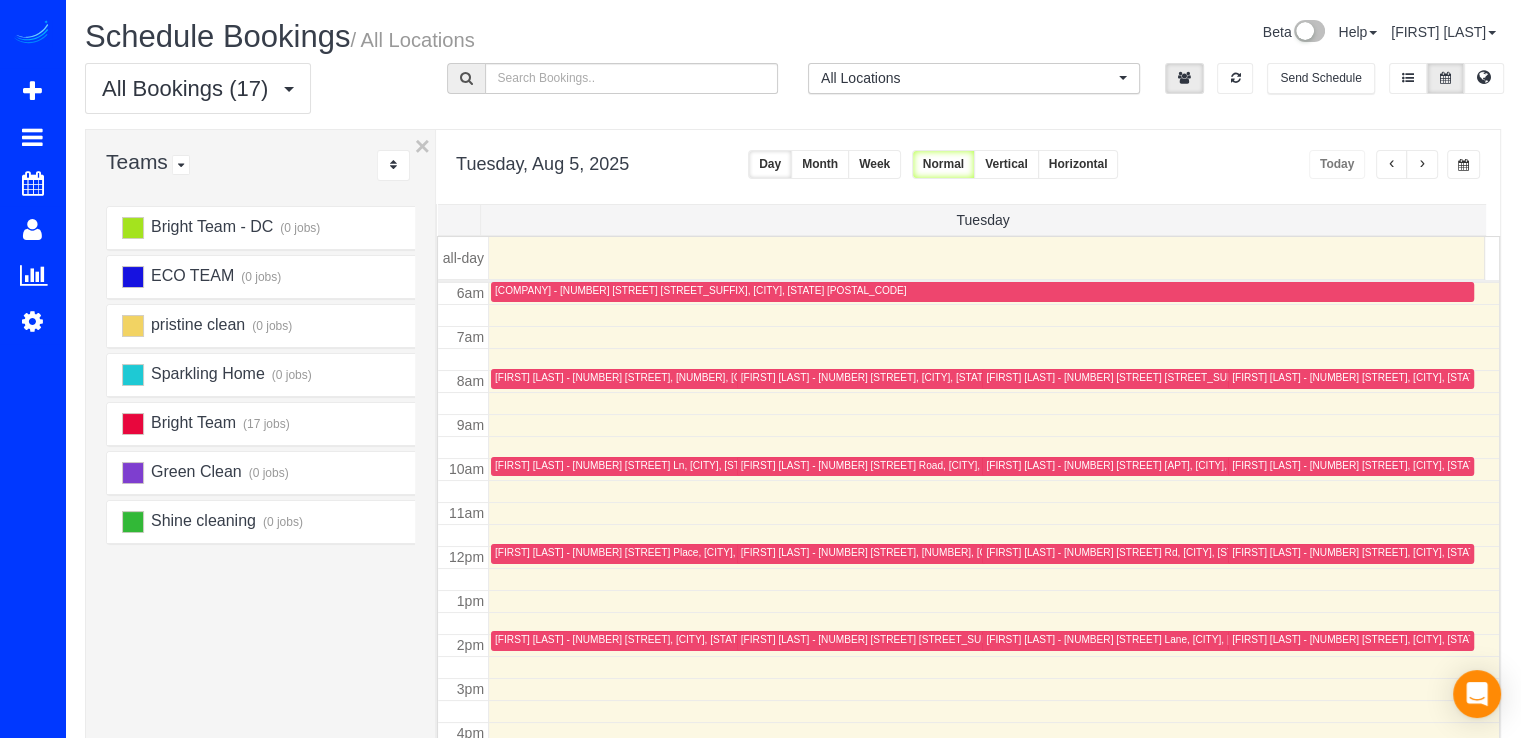 click at bounding box center (1422, 165) 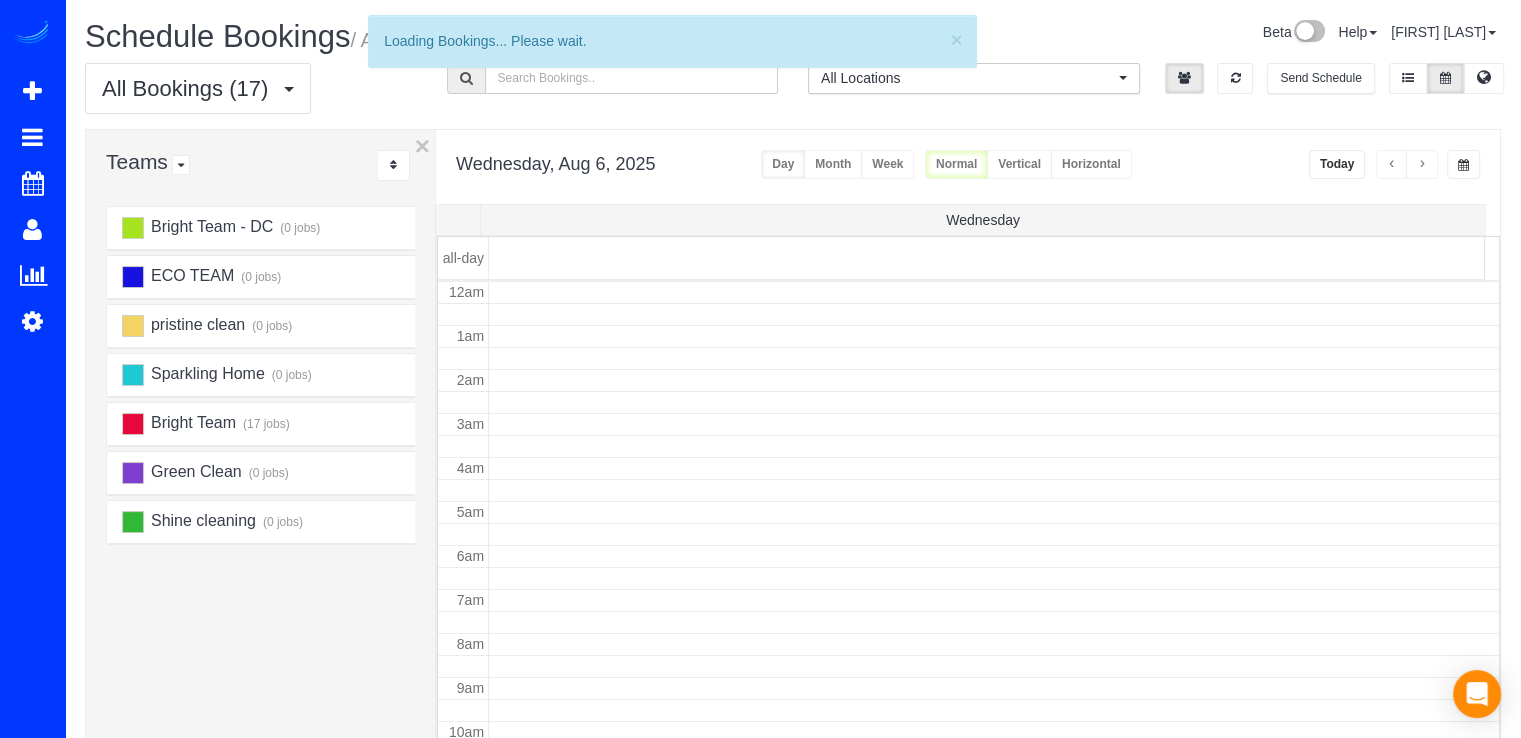 scroll, scrollTop: 263, scrollLeft: 0, axis: vertical 